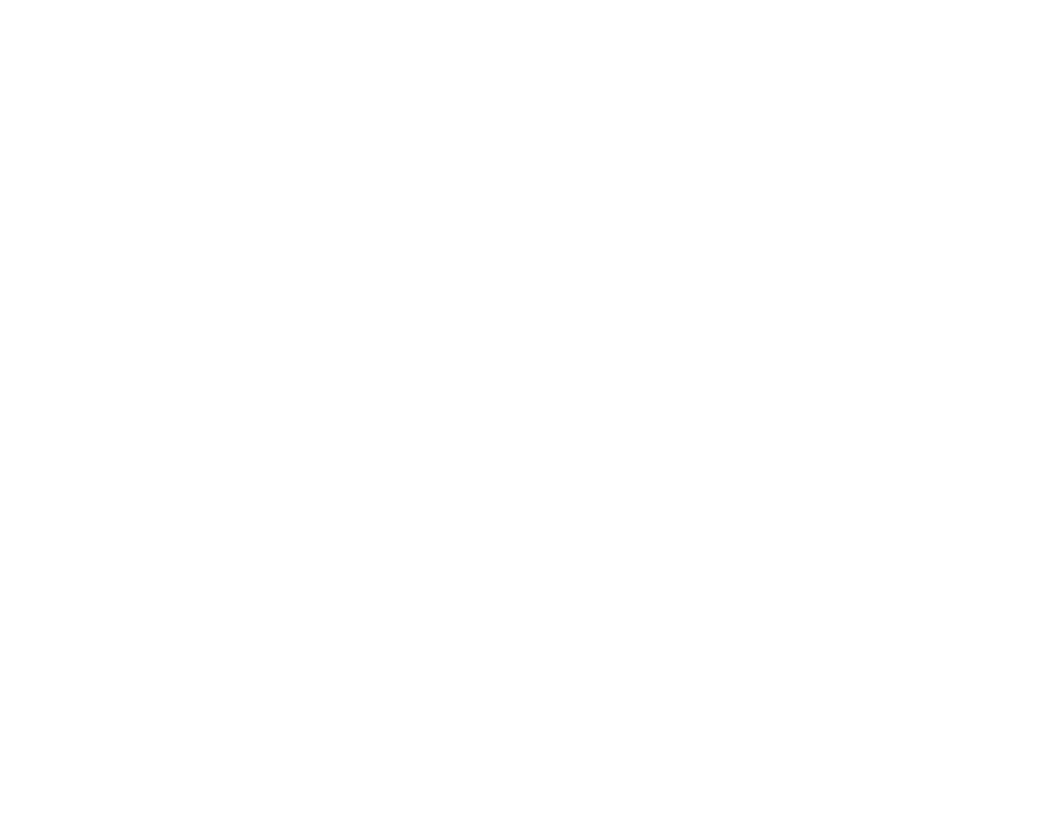 scroll, scrollTop: 0, scrollLeft: 0, axis: both 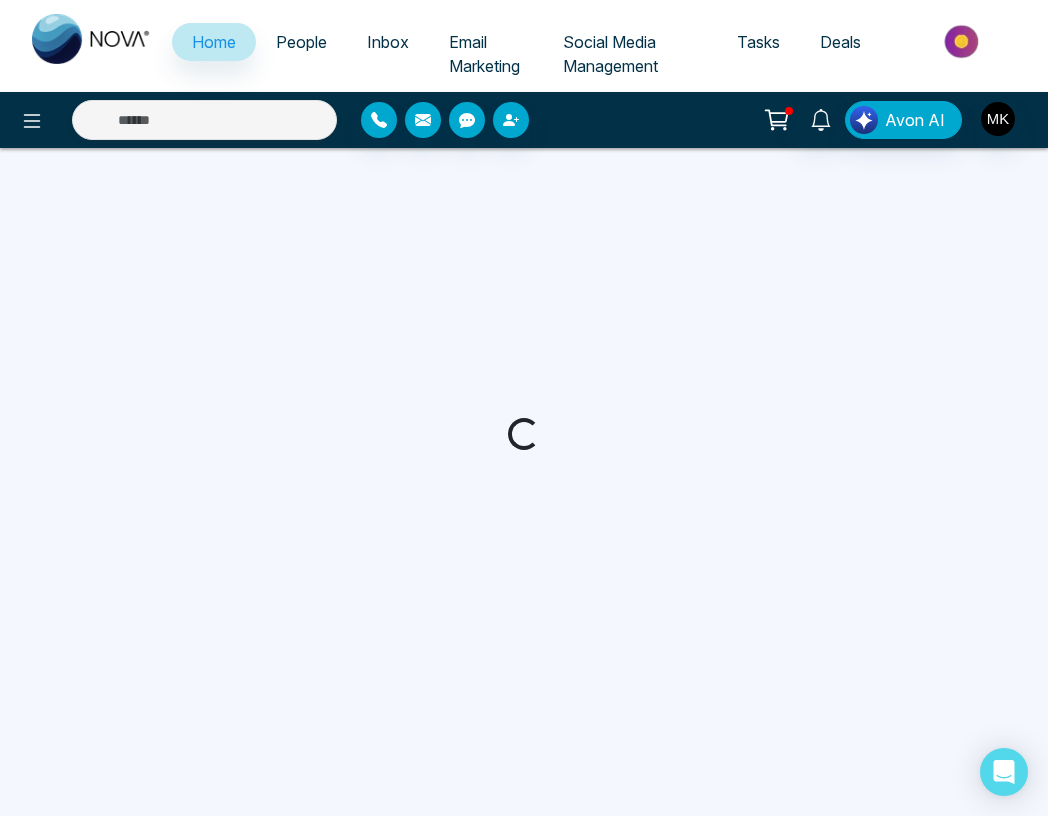 select on "*" 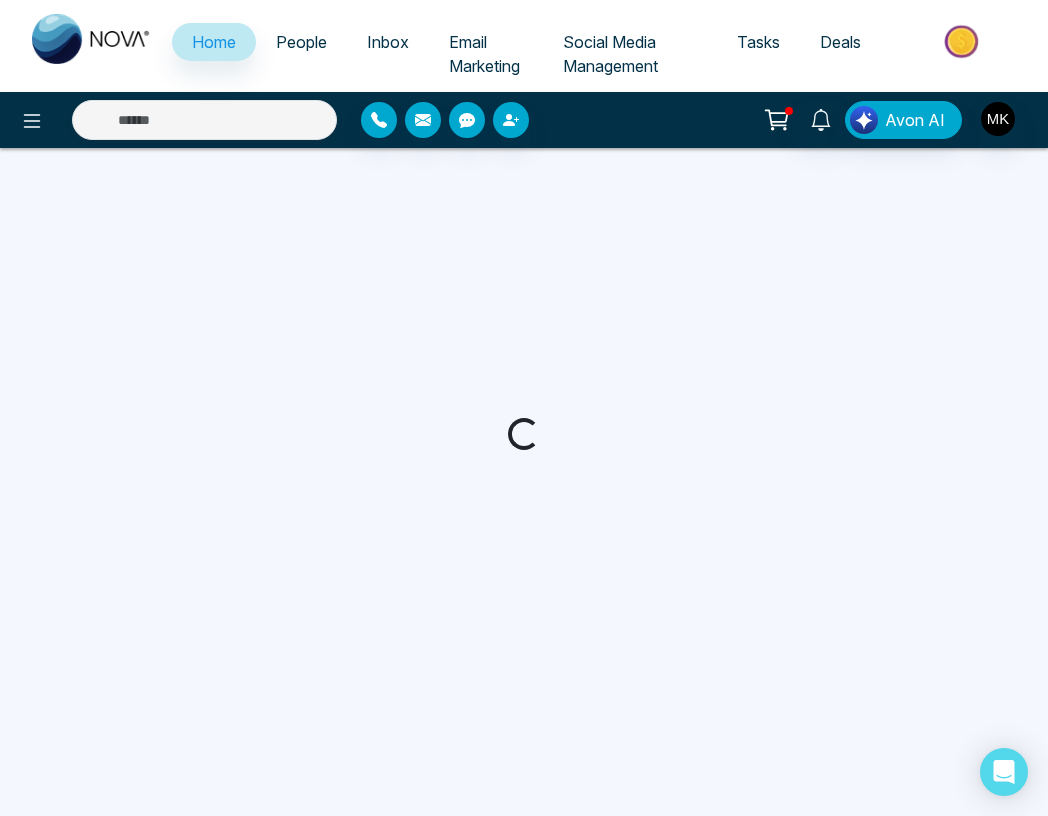select on "*" 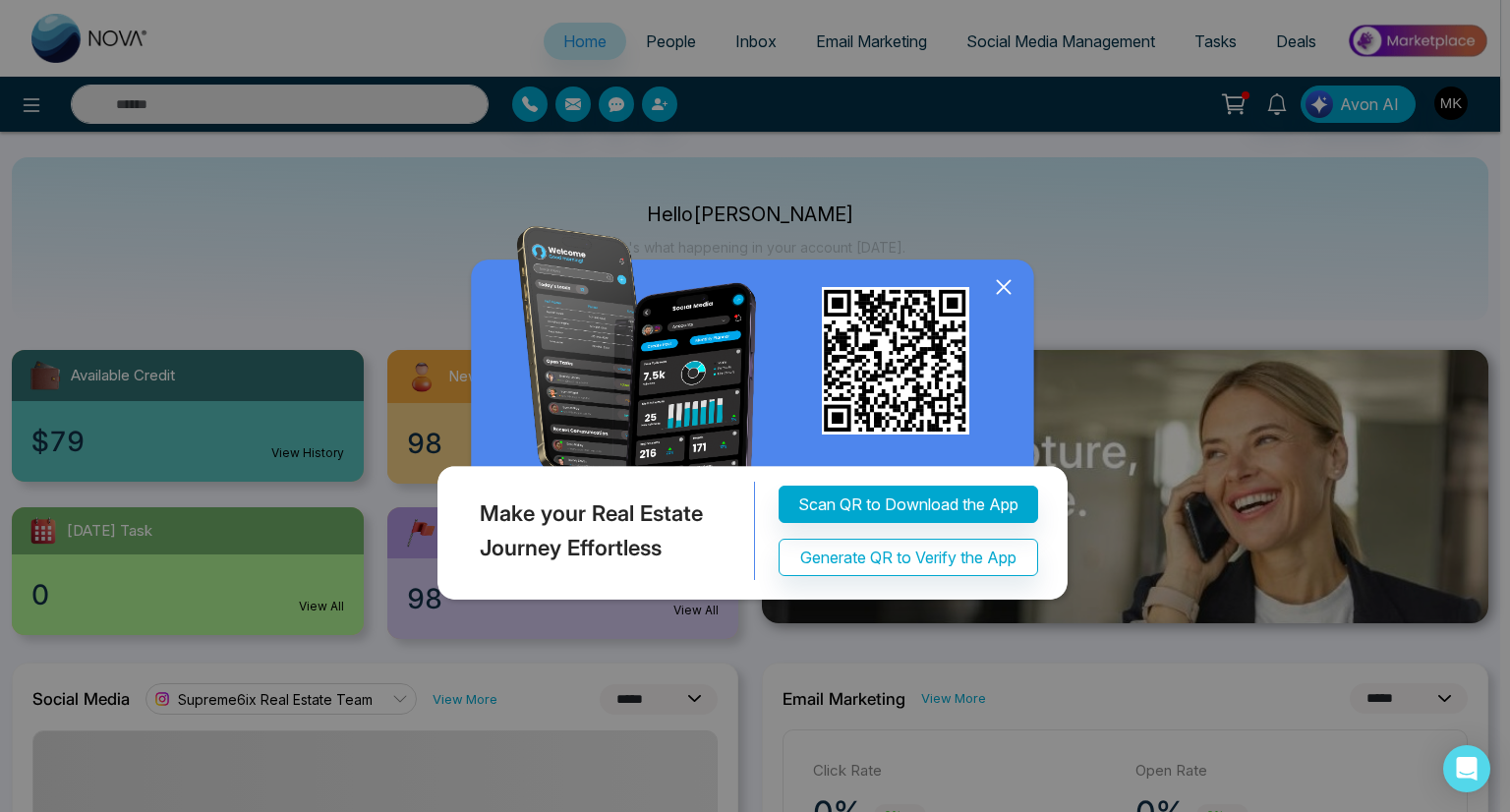 click 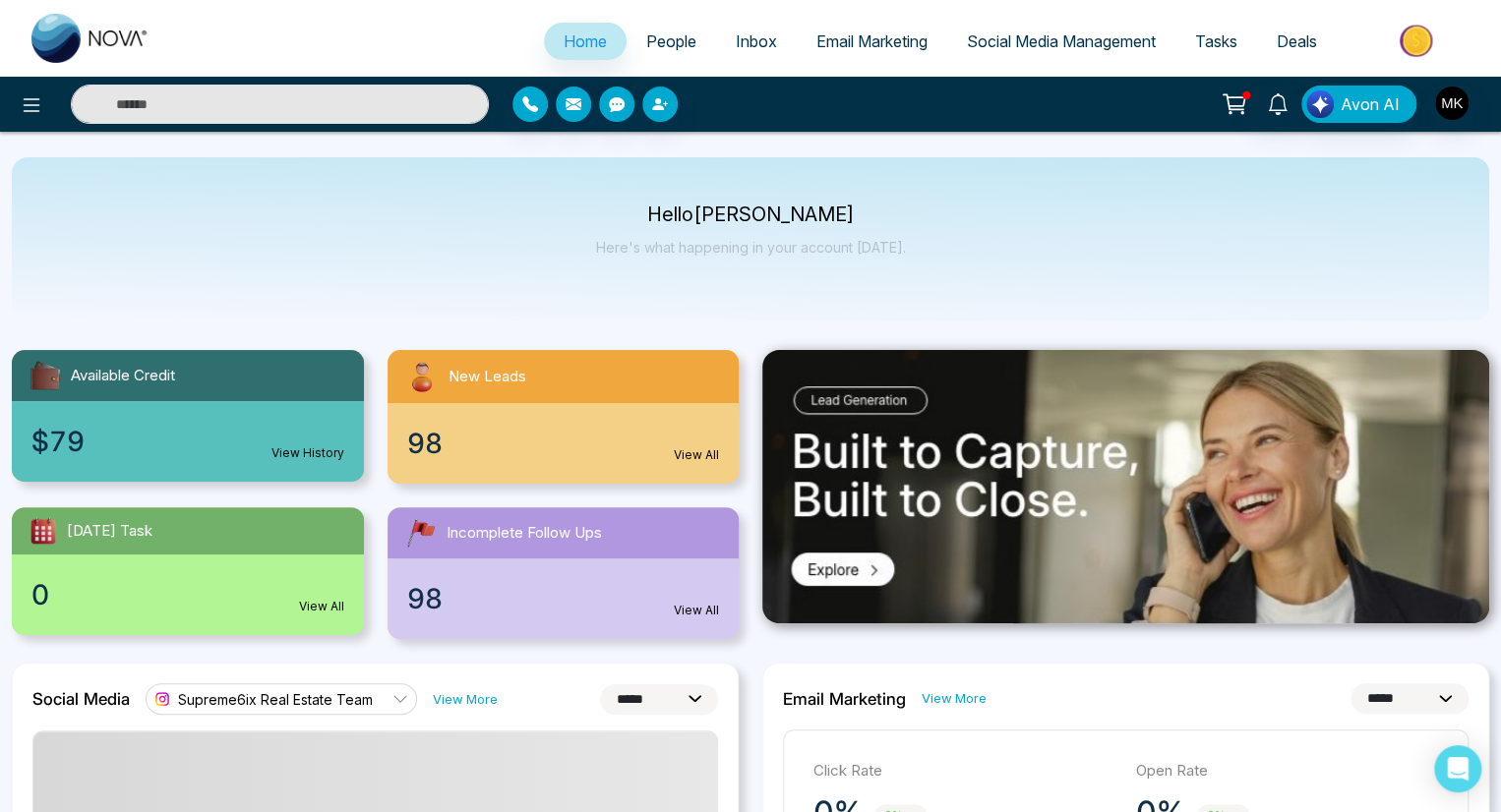 click on "Social Media Management" at bounding box center [1061, 41] 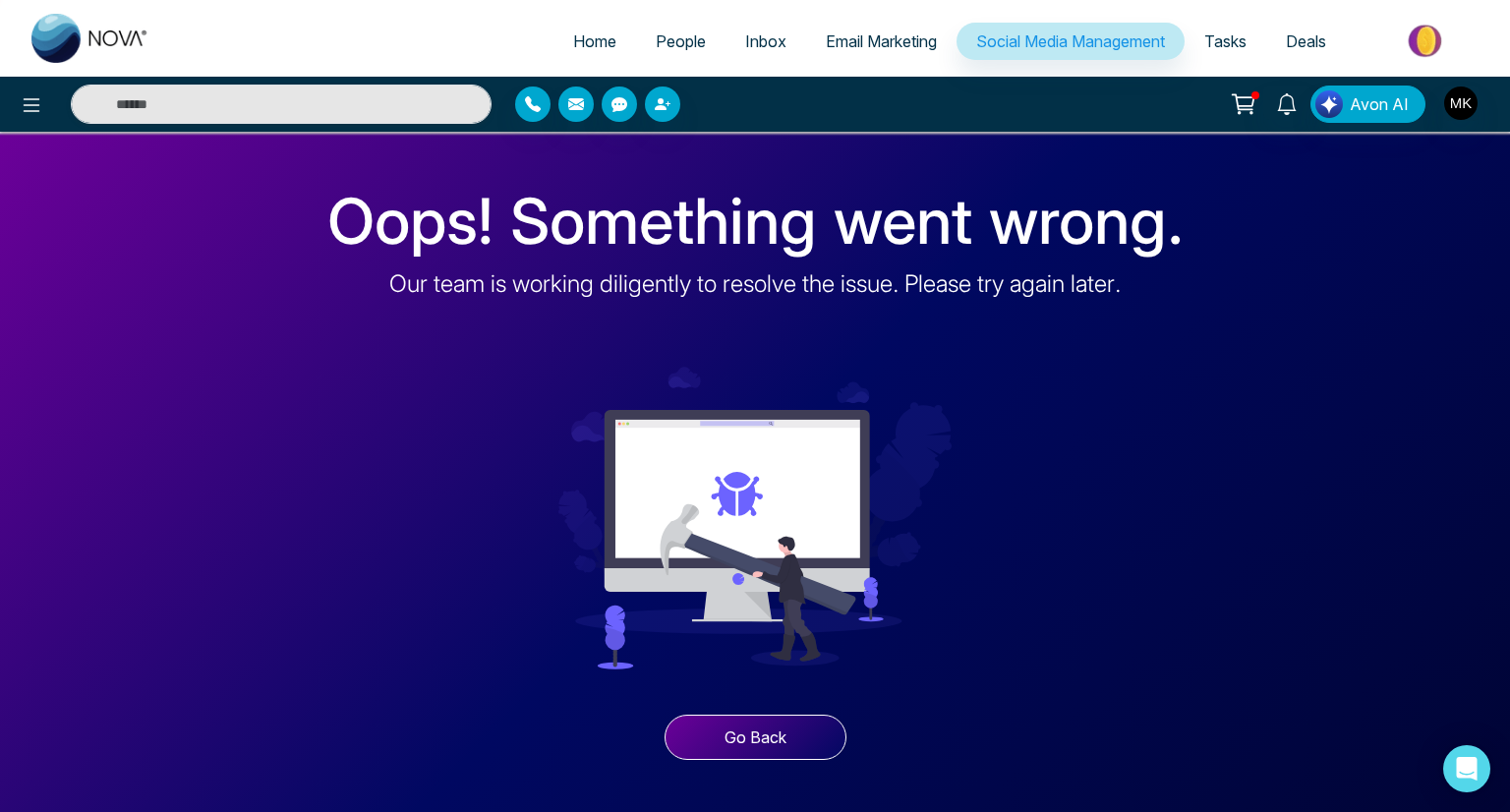 click on "Go Back" at bounding box center (755, 737) 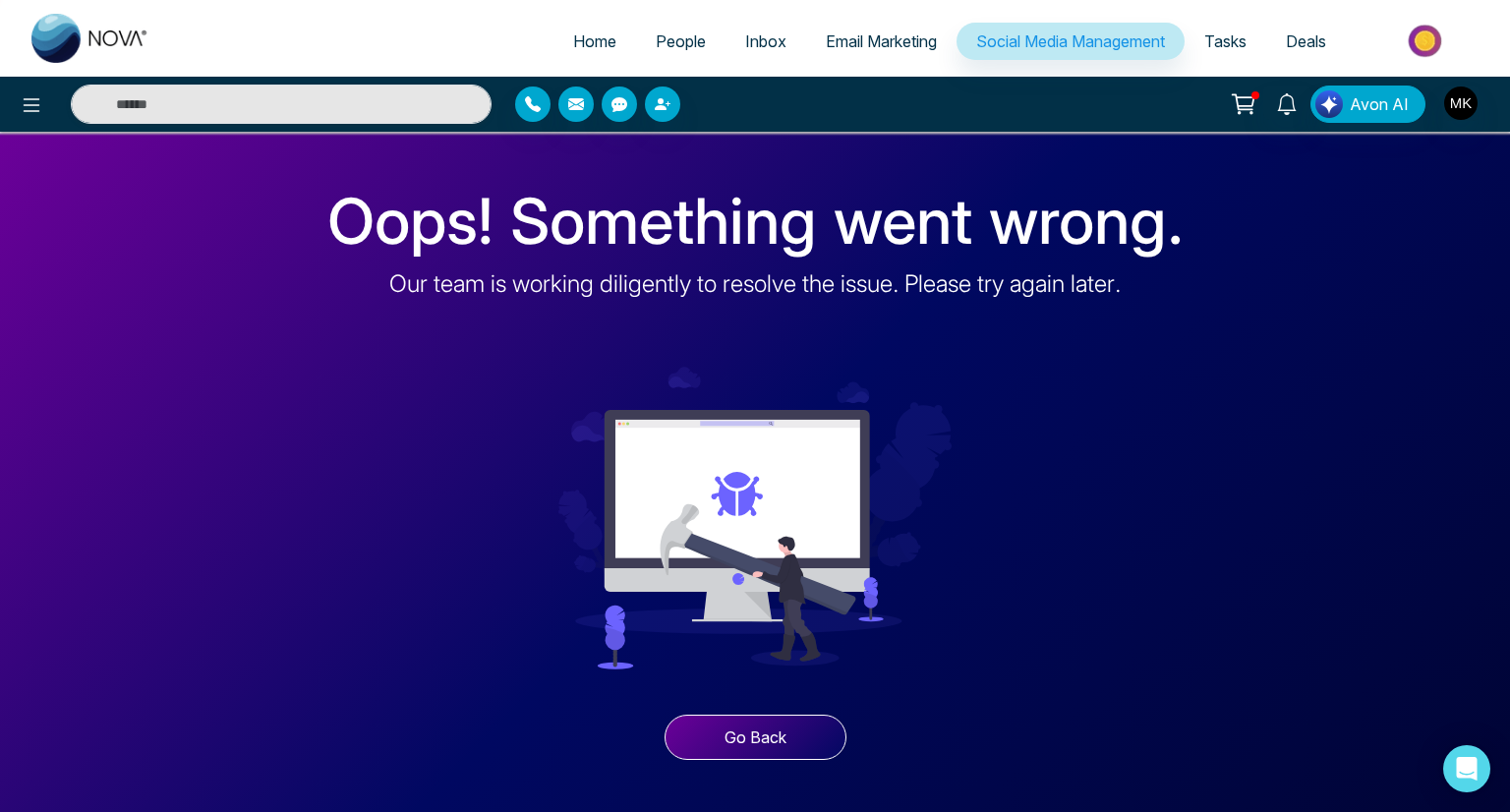 select on "*" 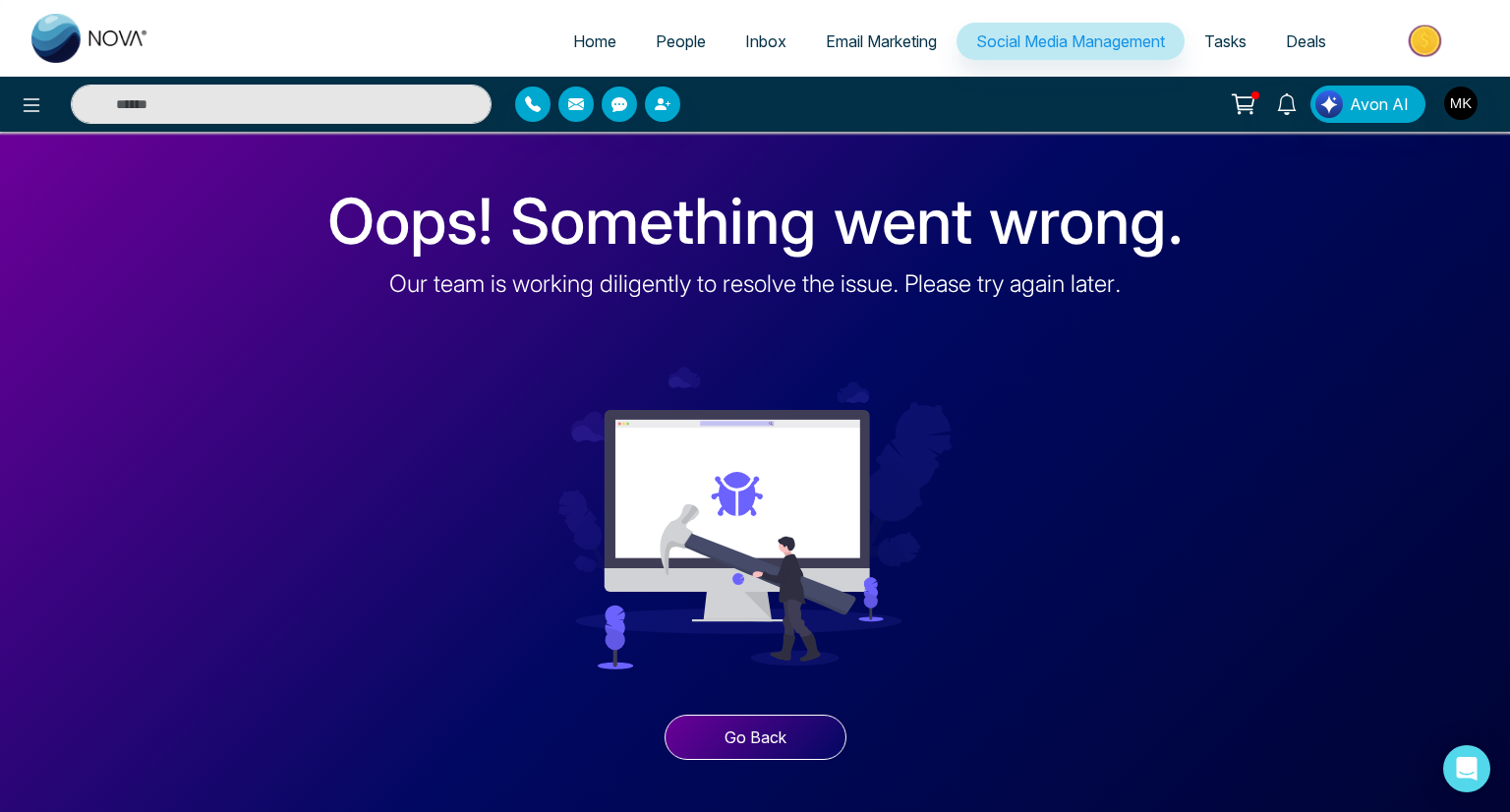 select on "*" 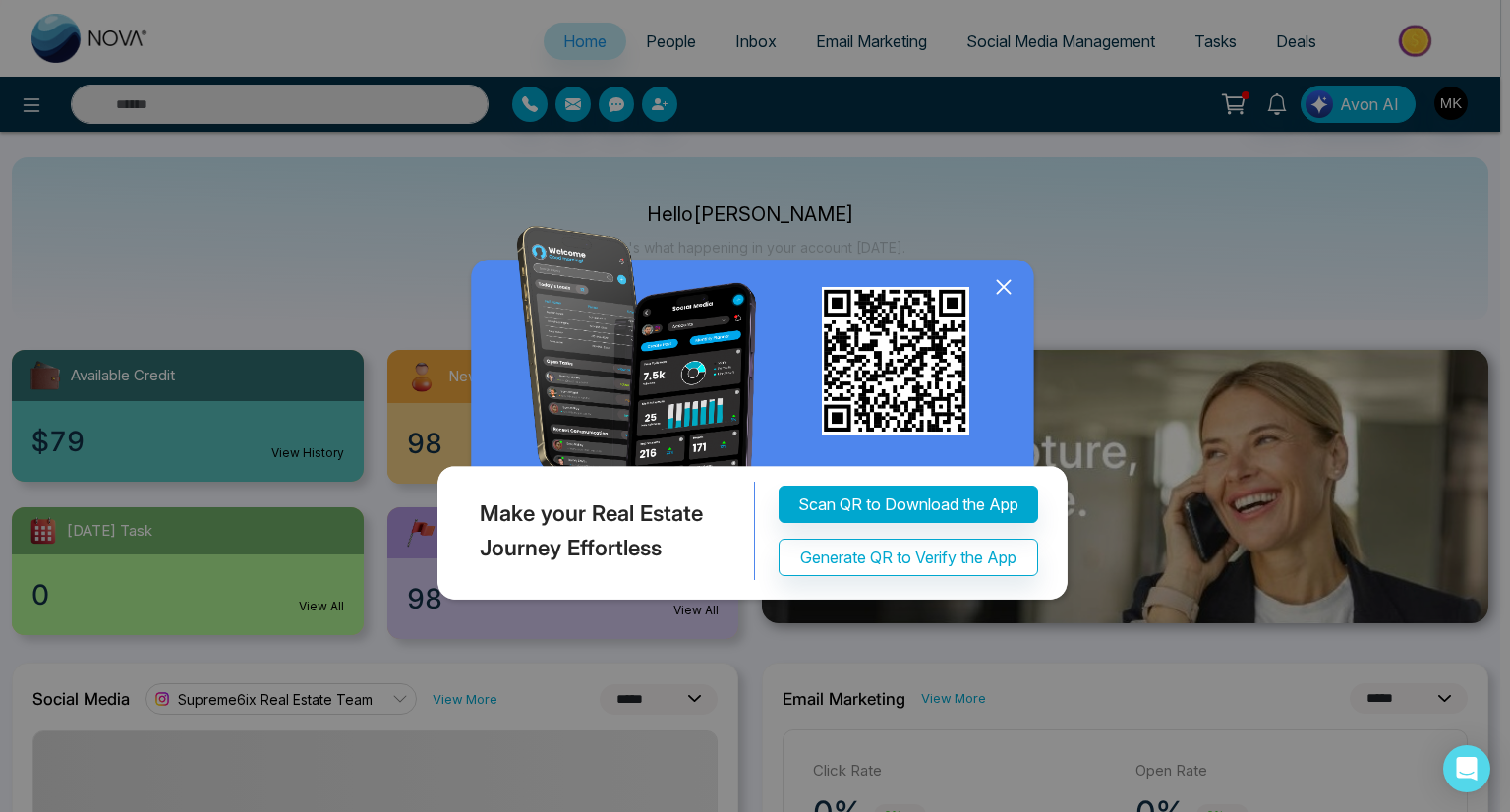 click 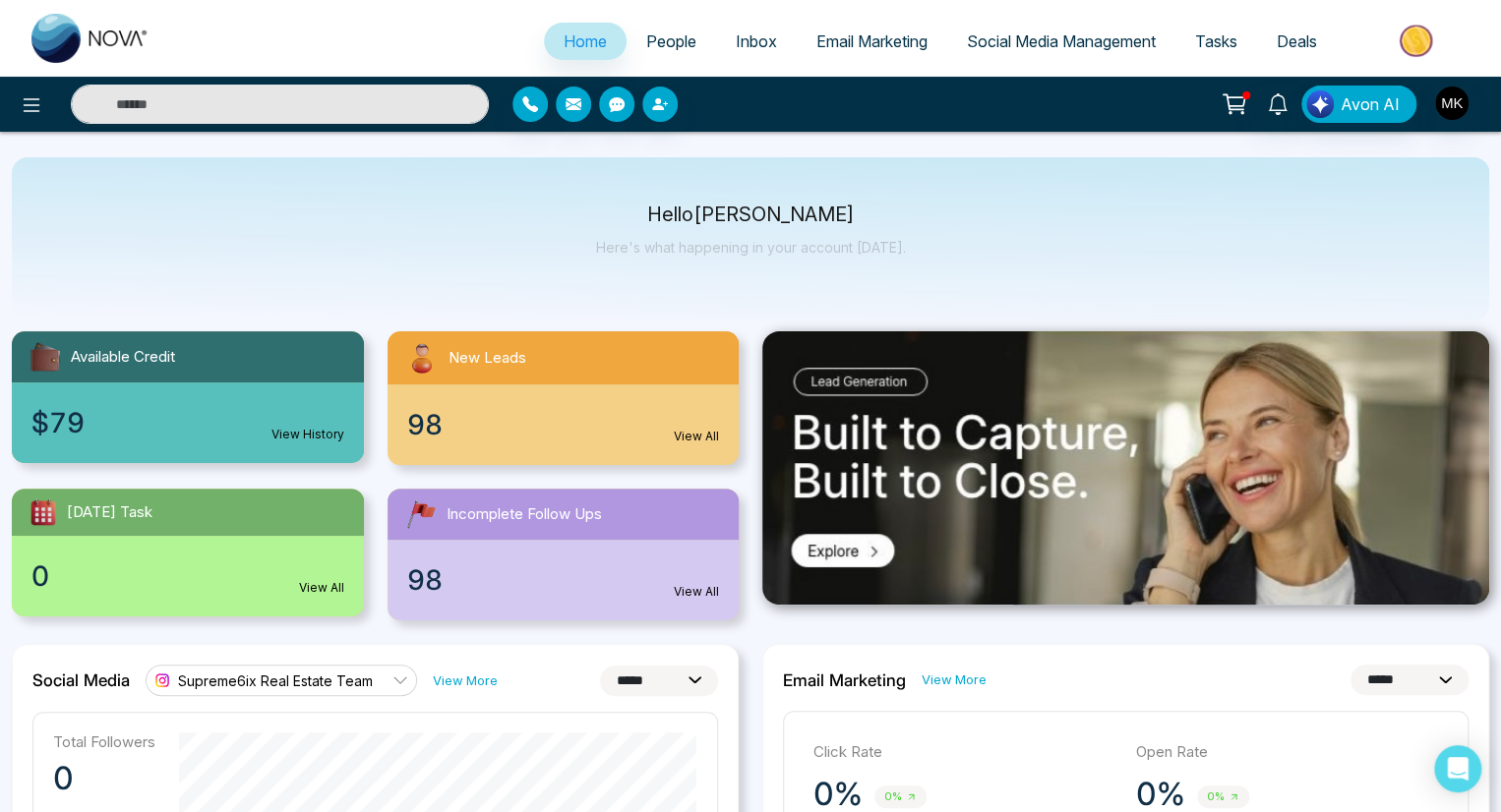 scroll, scrollTop: 14, scrollLeft: 0, axis: vertical 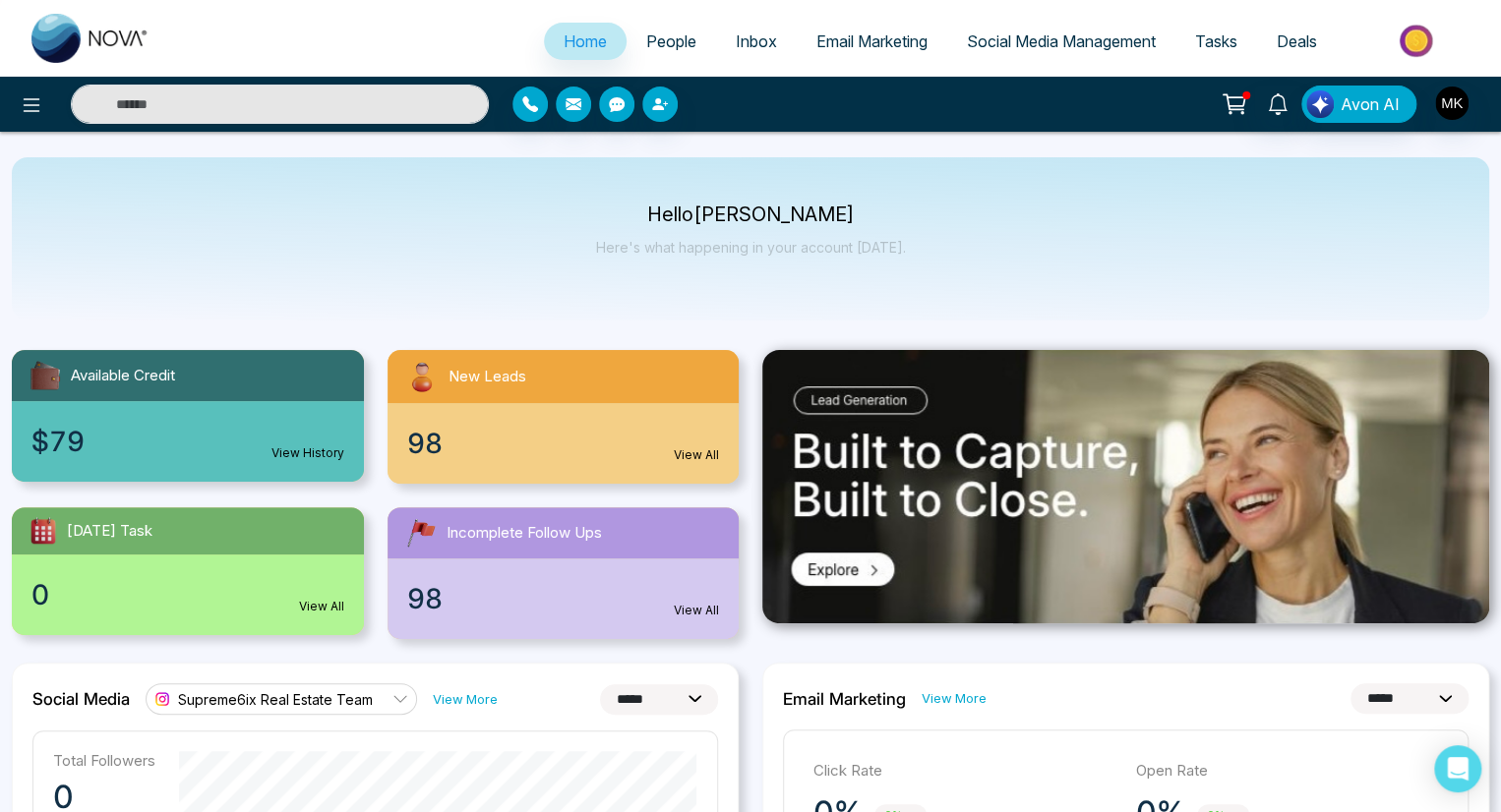 click on "Social Media" at bounding box center (81, 699) 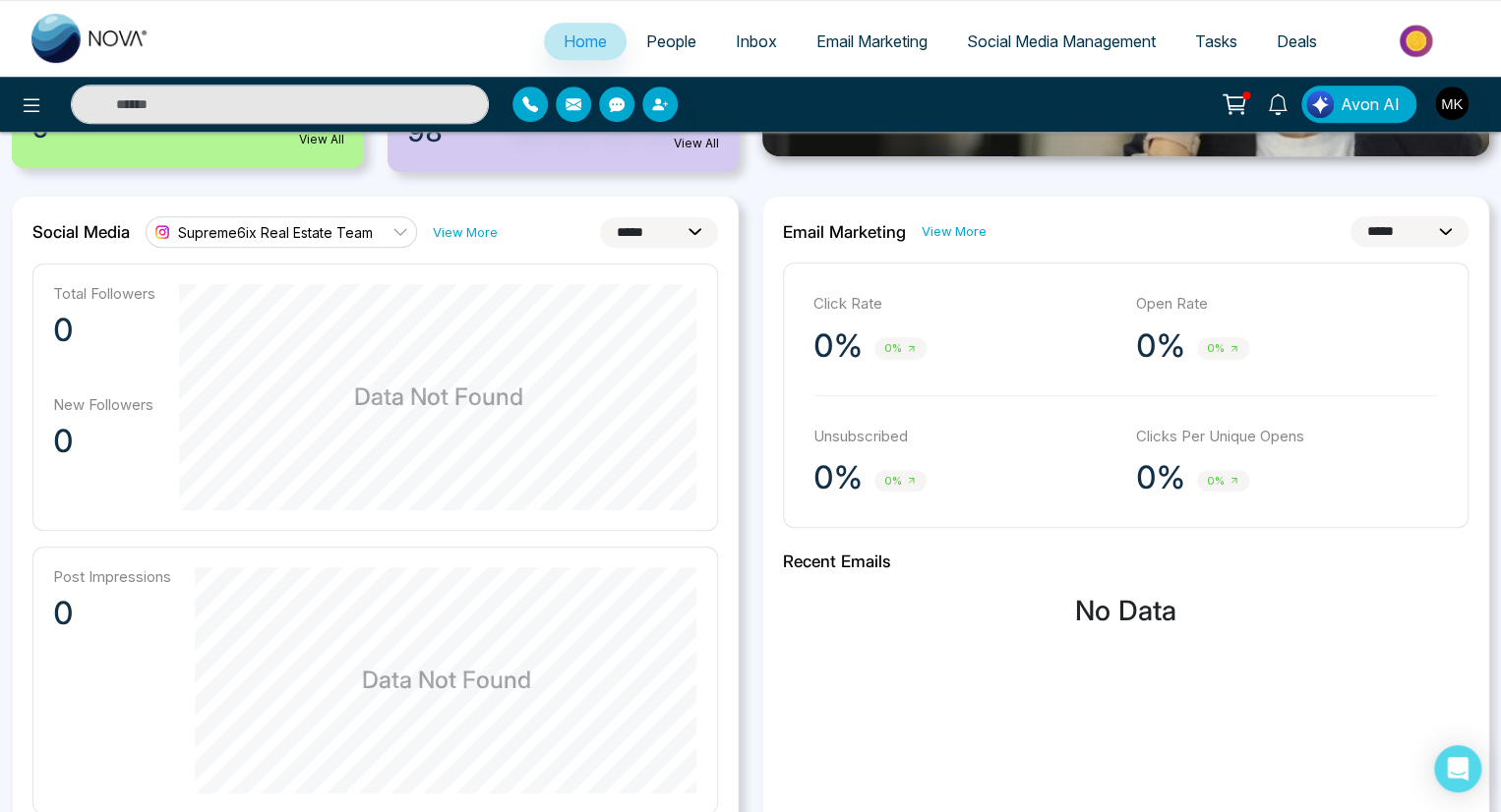 scroll, scrollTop: 472, scrollLeft: 0, axis: vertical 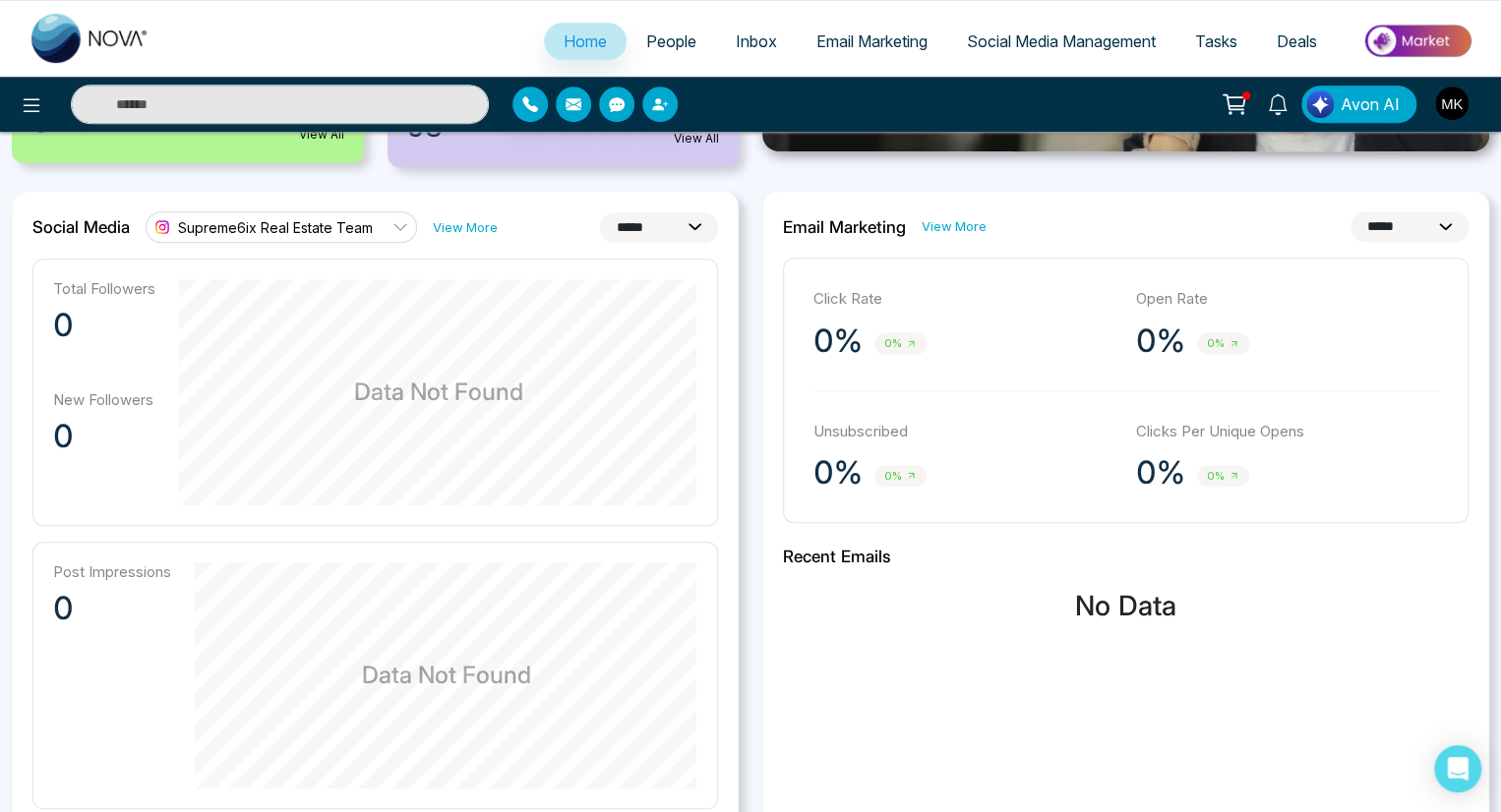 click on "**********" at bounding box center [659, 227] 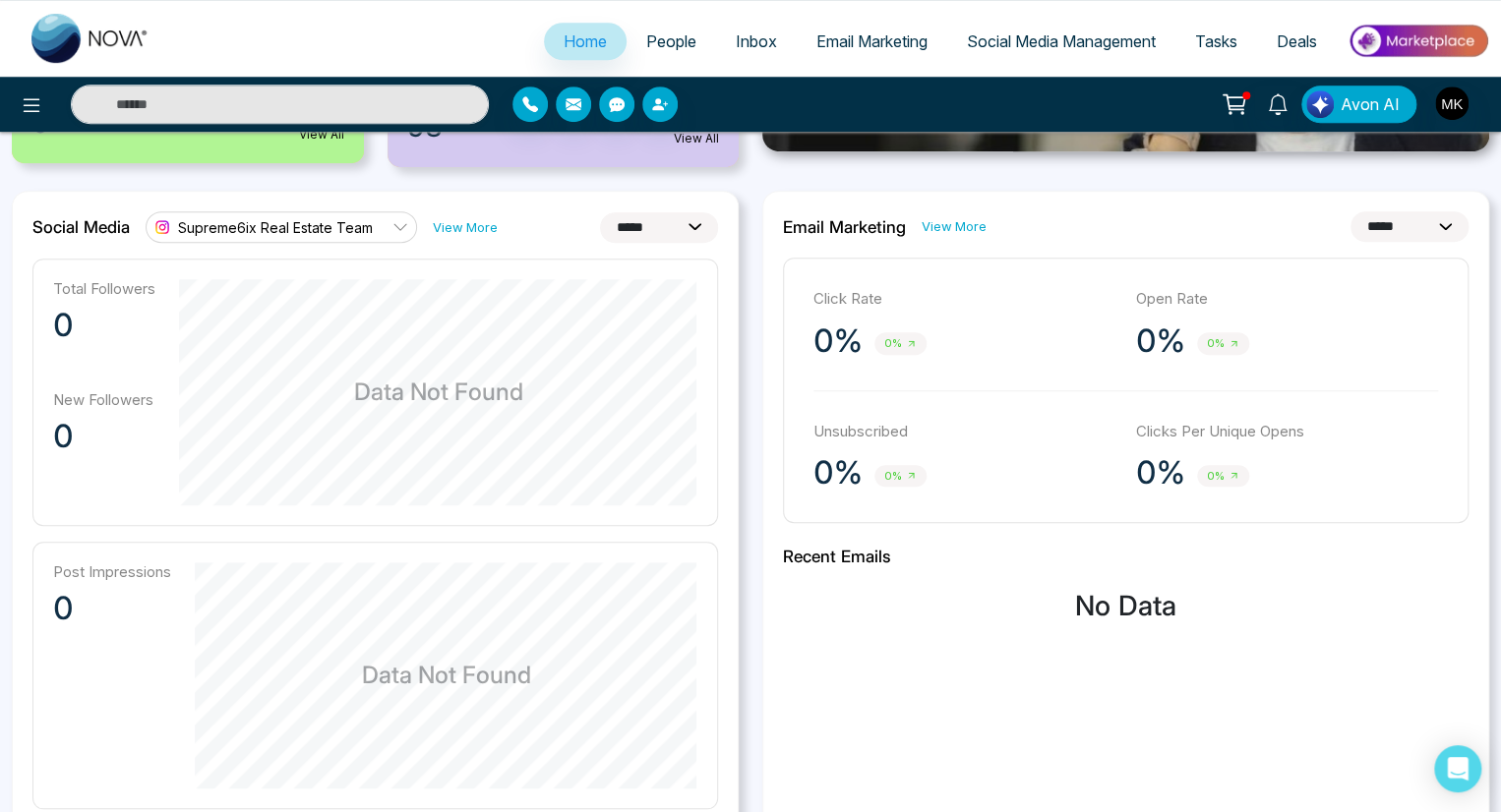click on "**********" at bounding box center (659, 227) 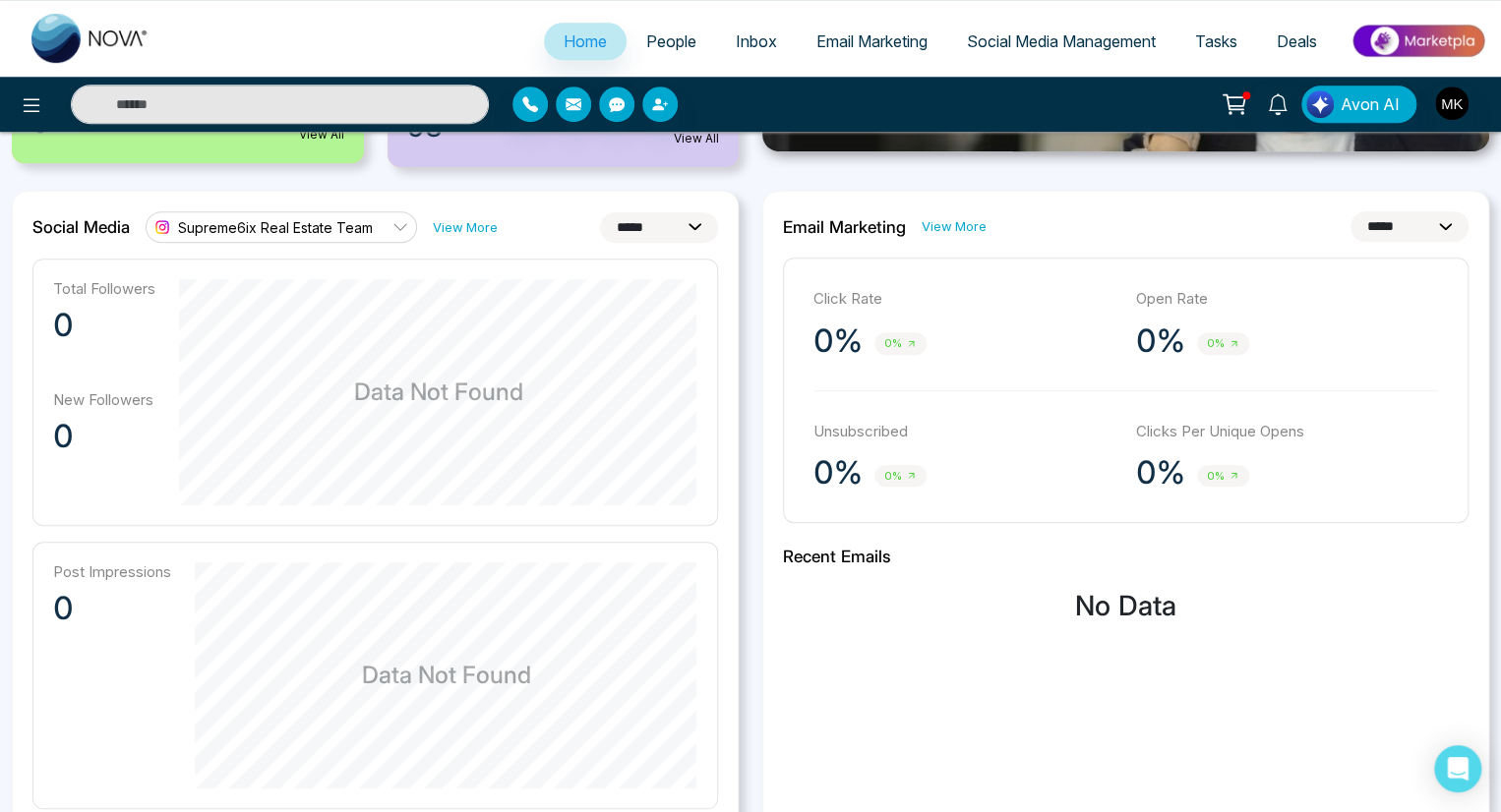 click on "**********" at bounding box center (659, 227) 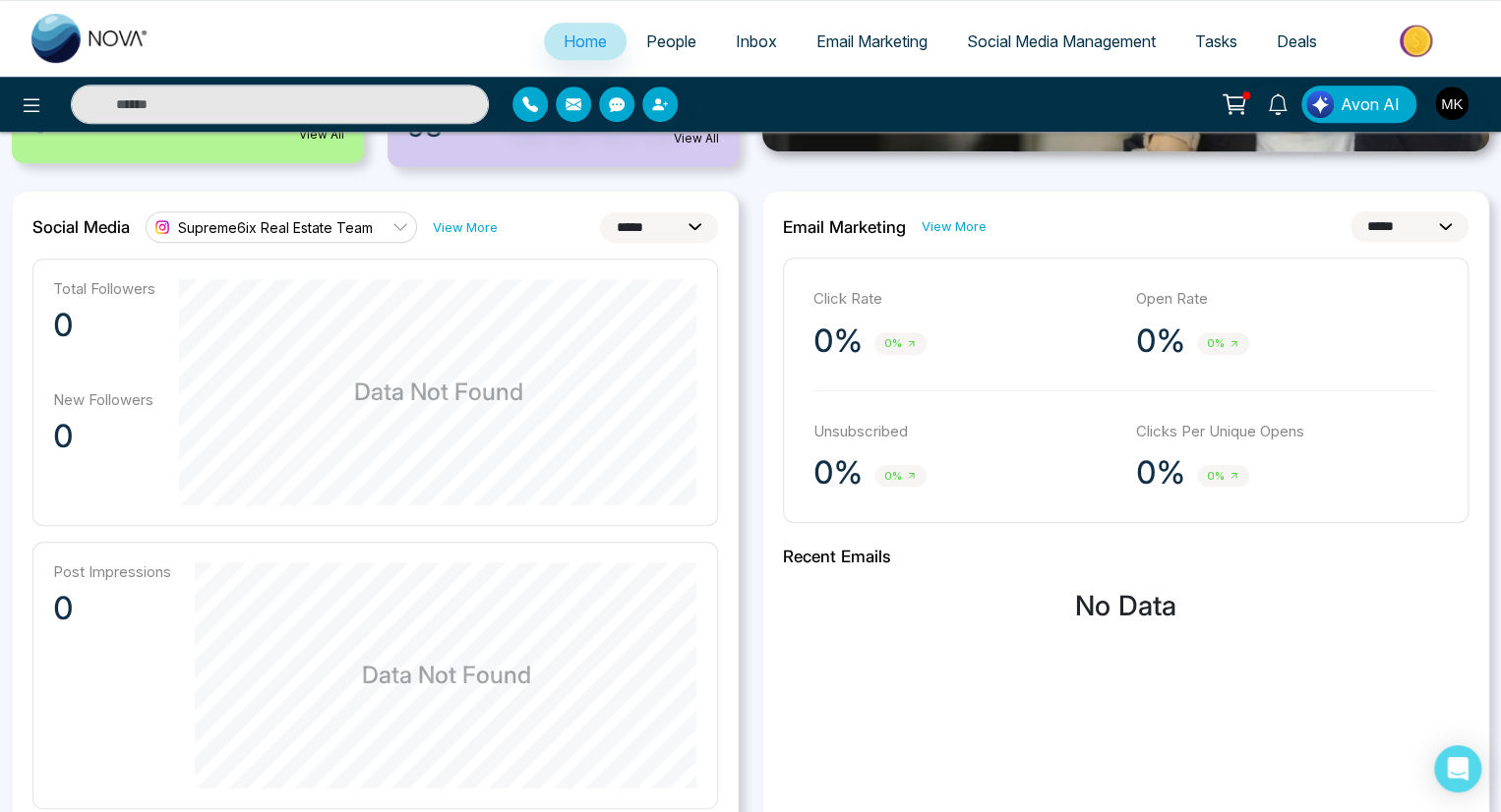 select on "**" 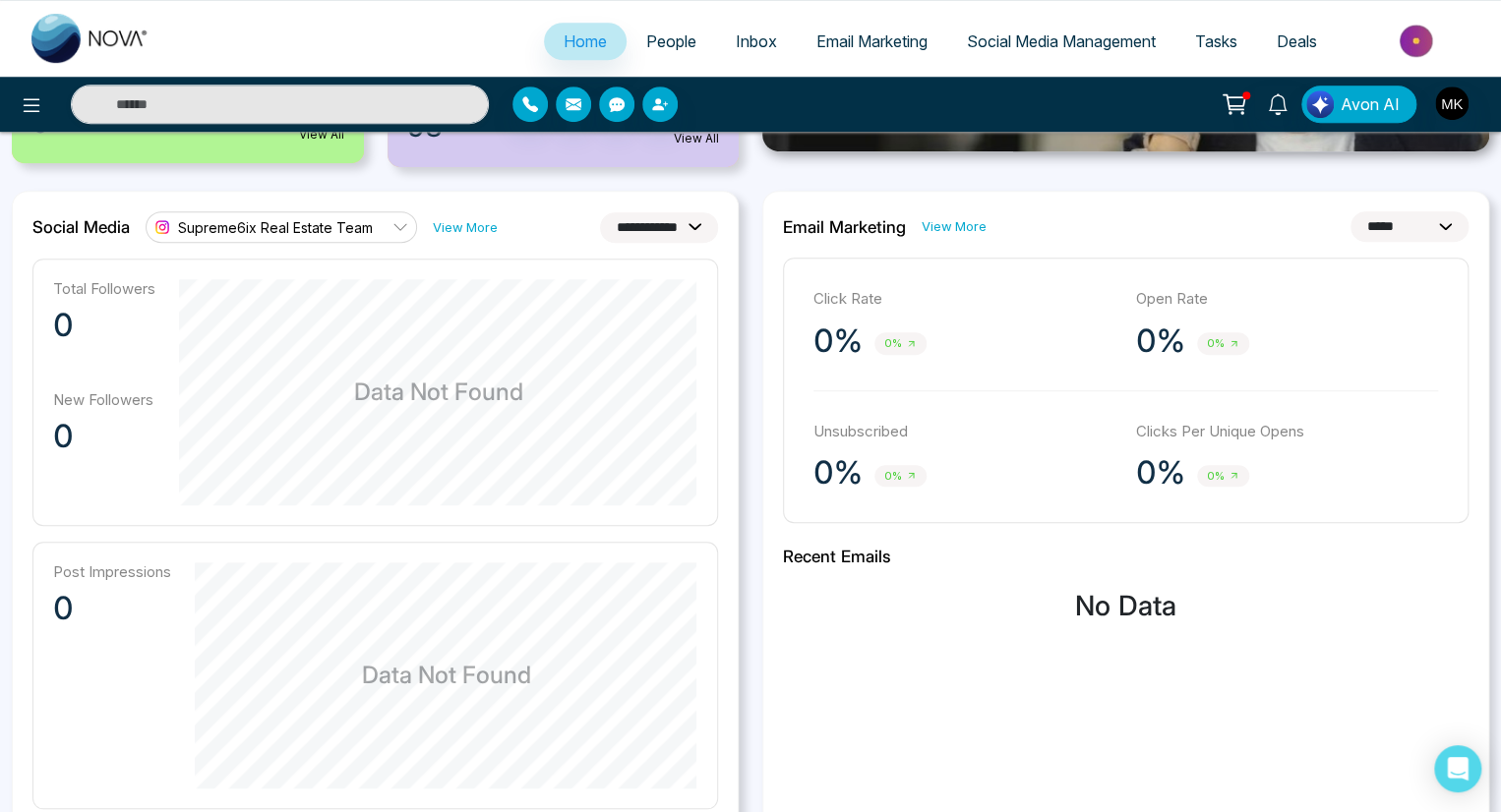 click on "**********" at bounding box center (659, 227) 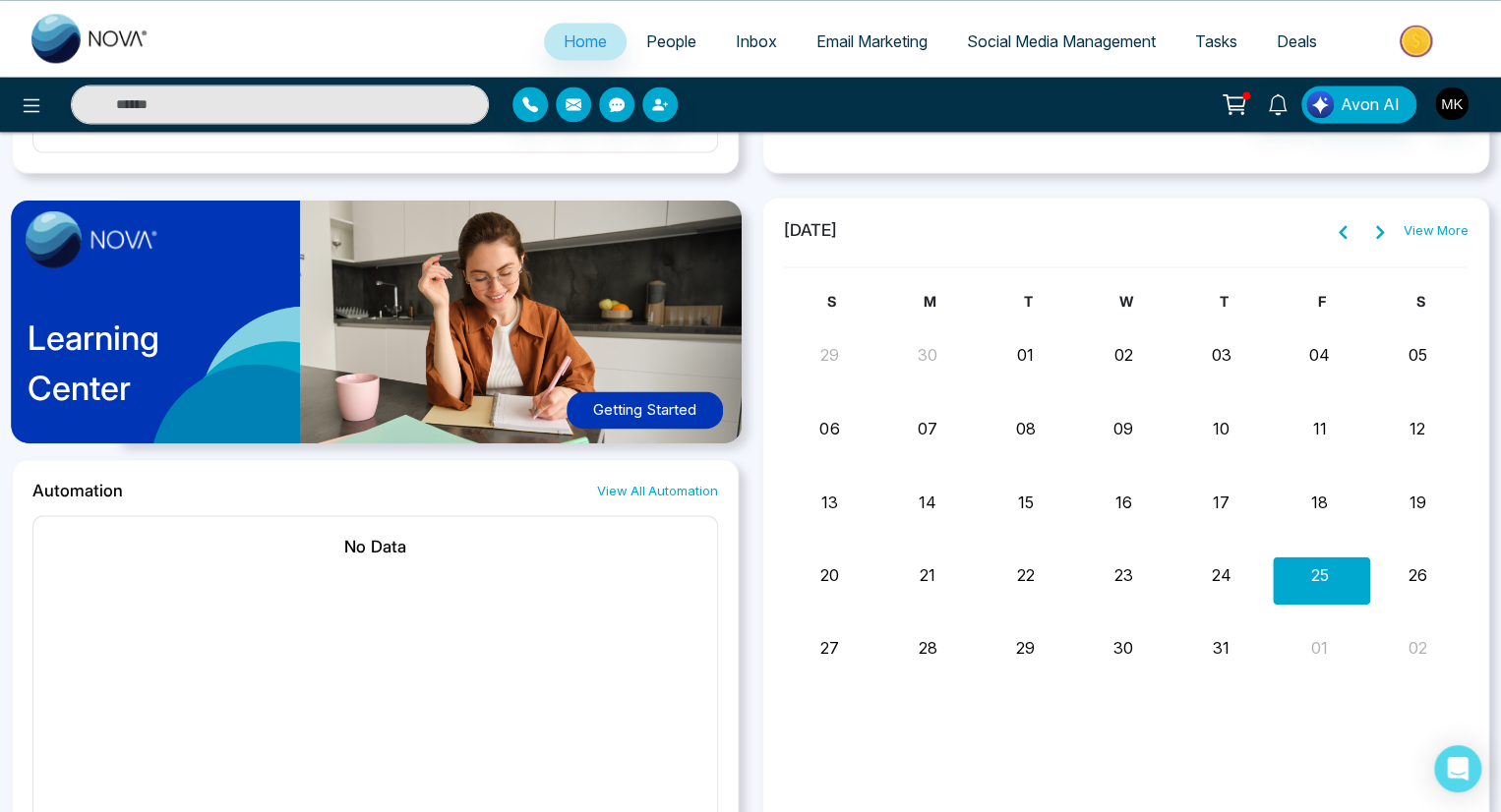 scroll, scrollTop: 1390, scrollLeft: 0, axis: vertical 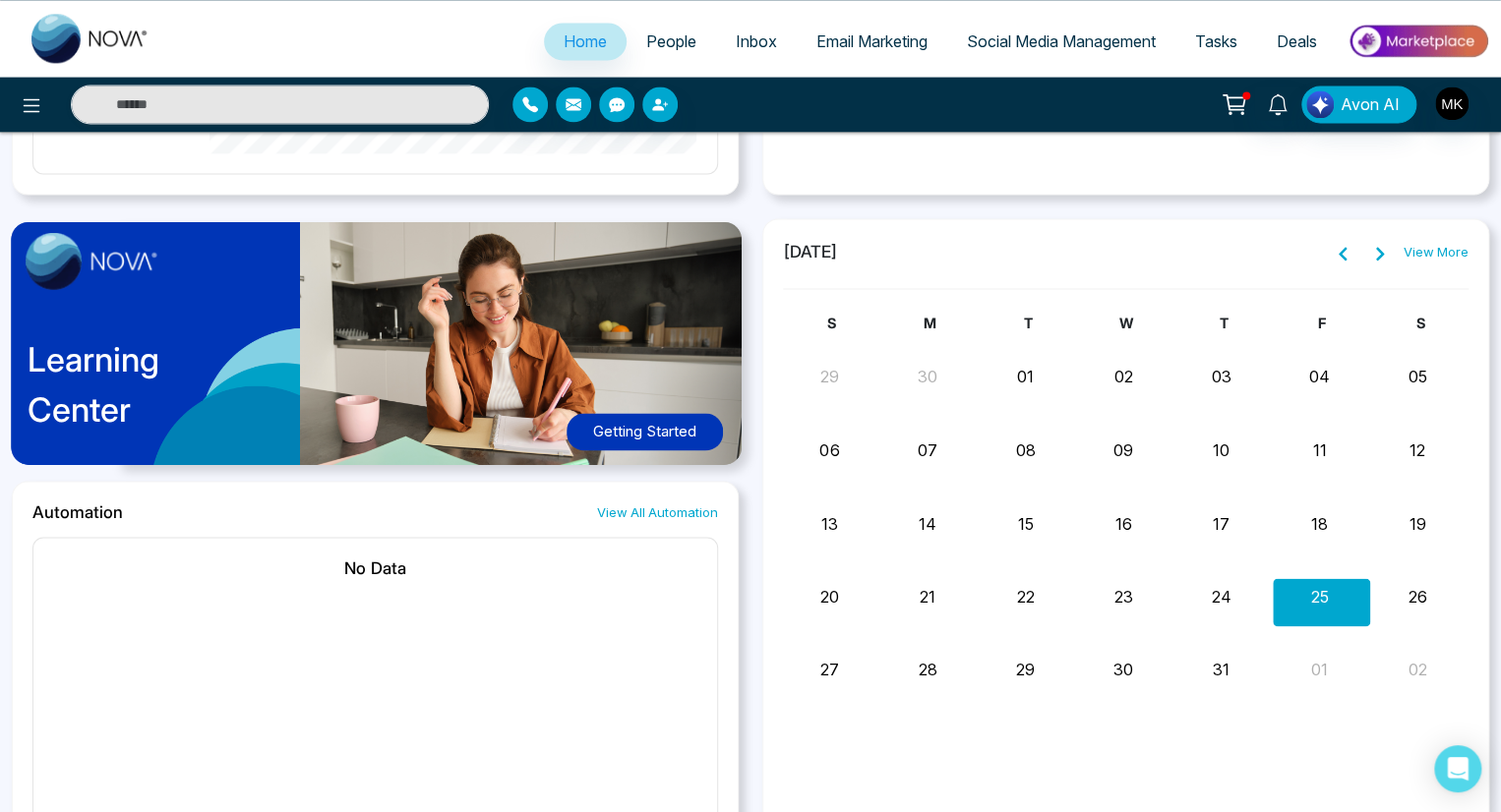 click on "Getting Started" at bounding box center [644, 432] 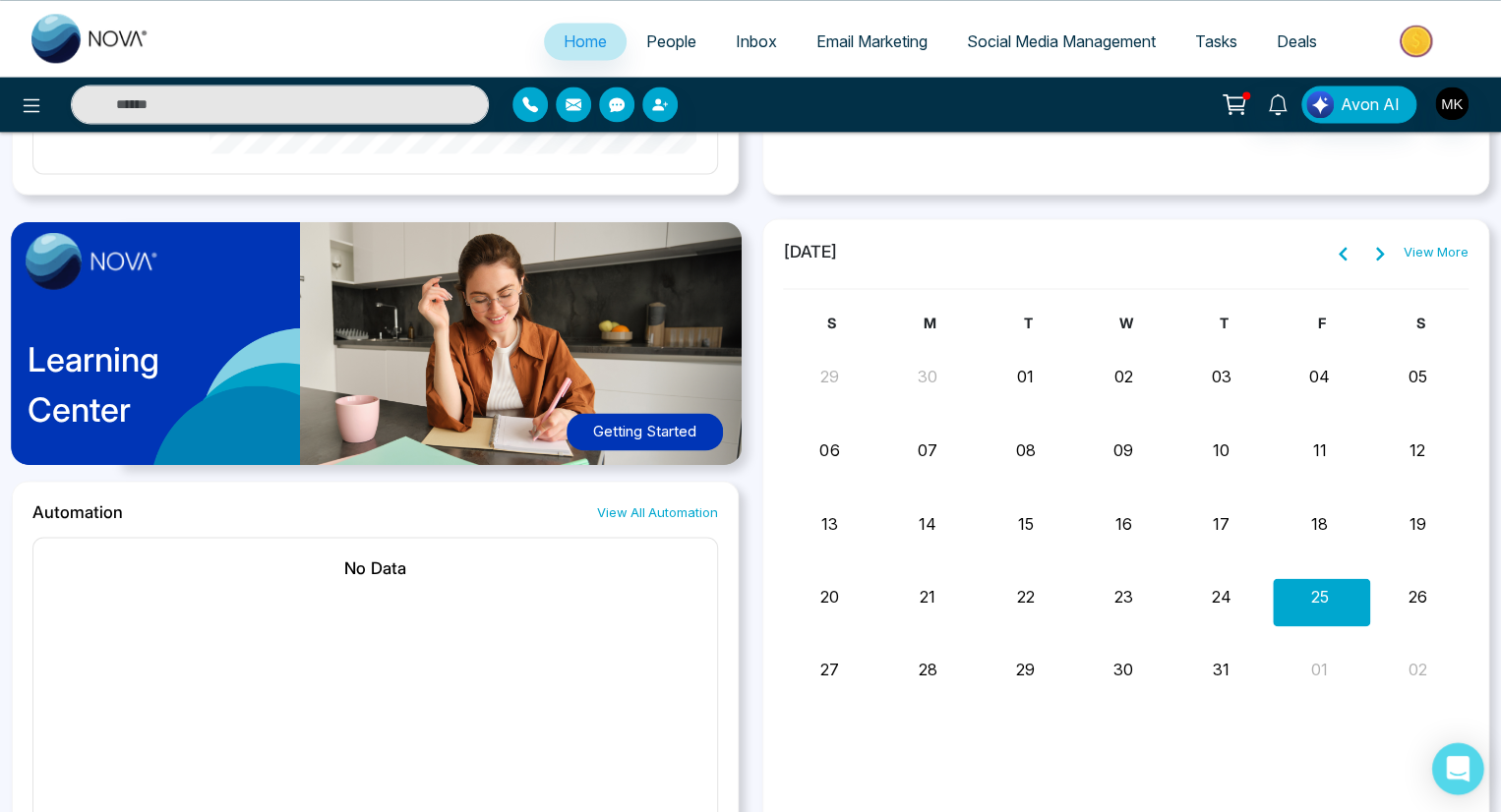 click 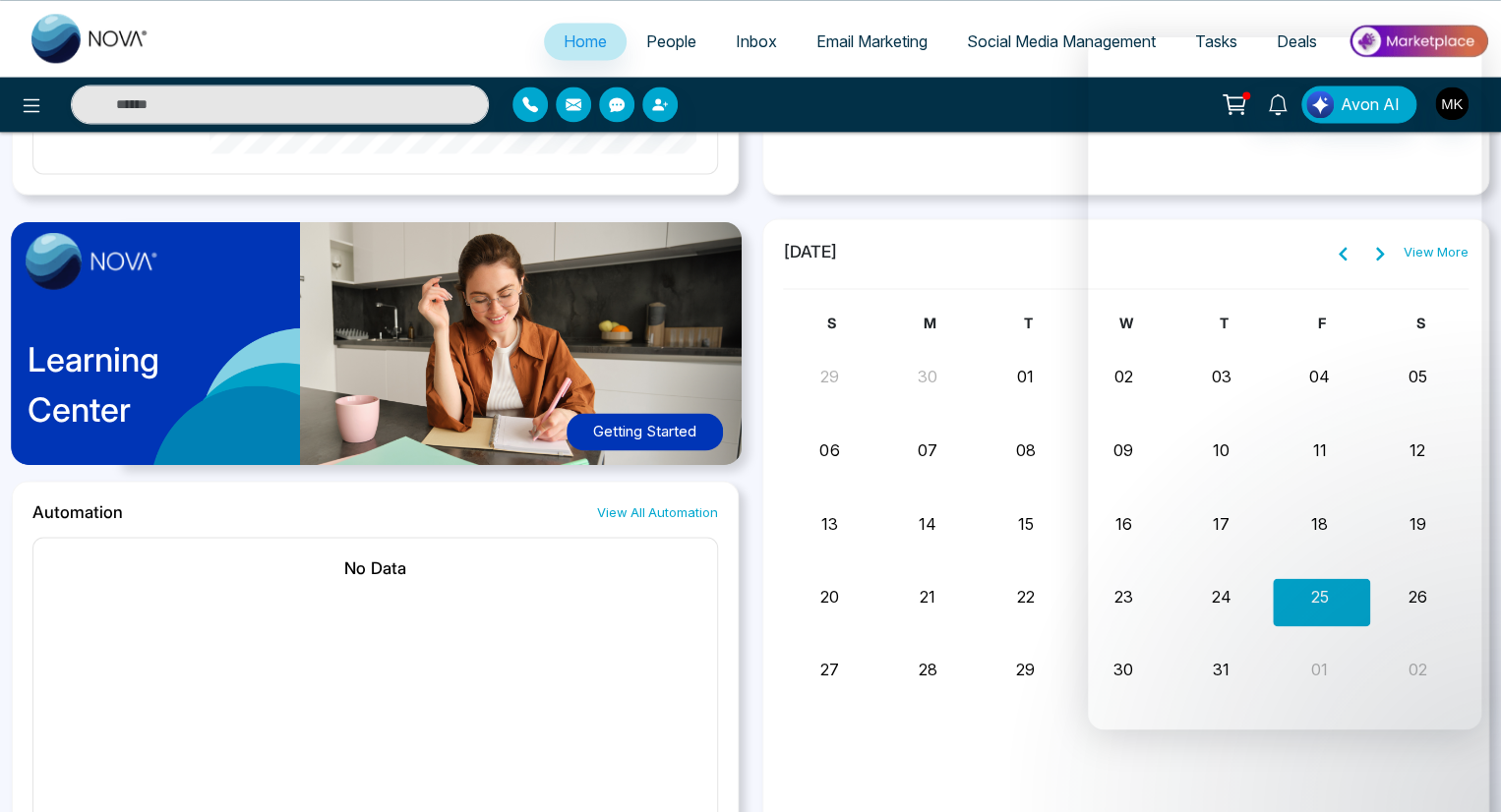 click on "**********" at bounding box center (750, -45) 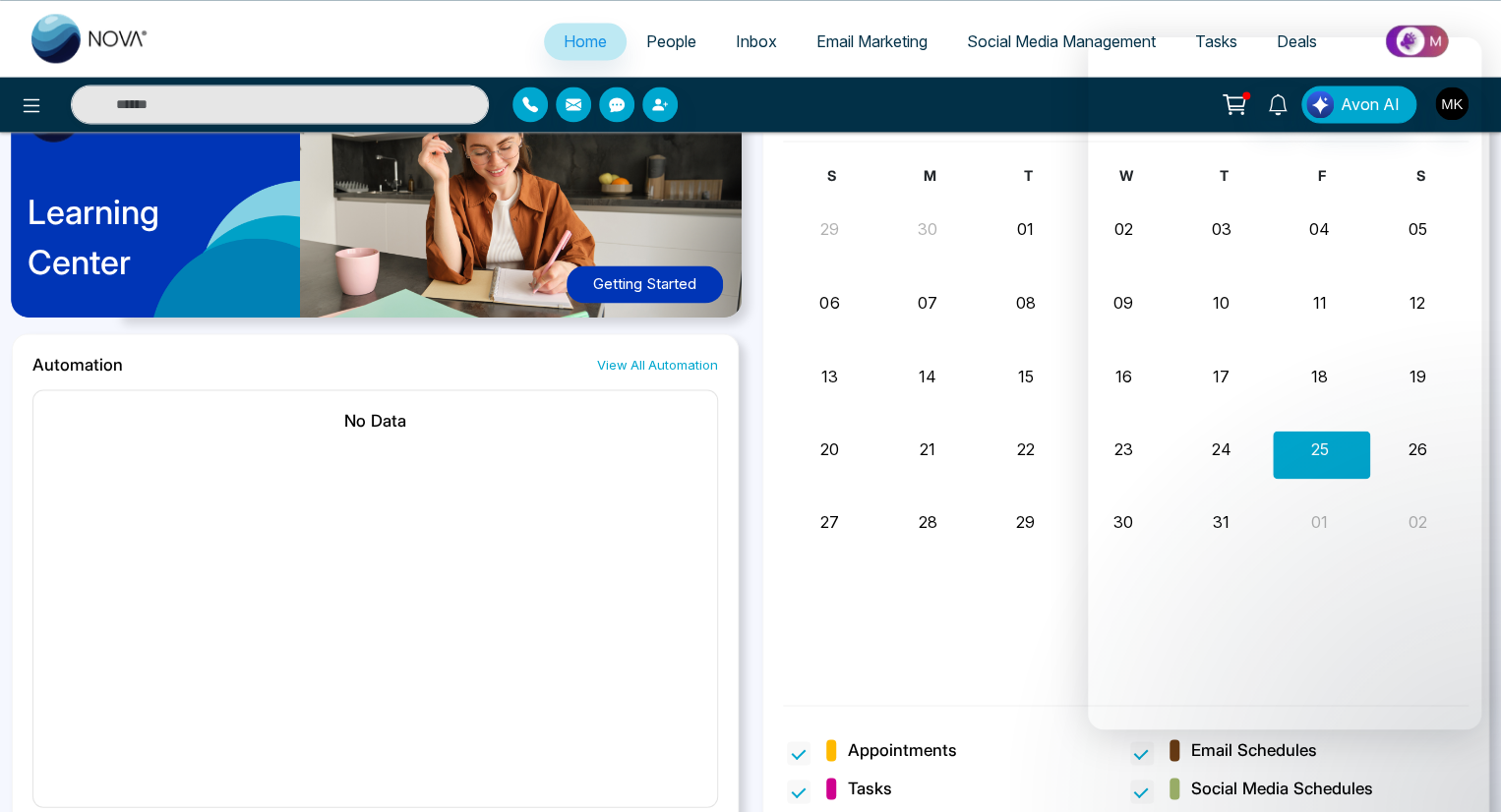 scroll, scrollTop: 1550, scrollLeft: 0, axis: vertical 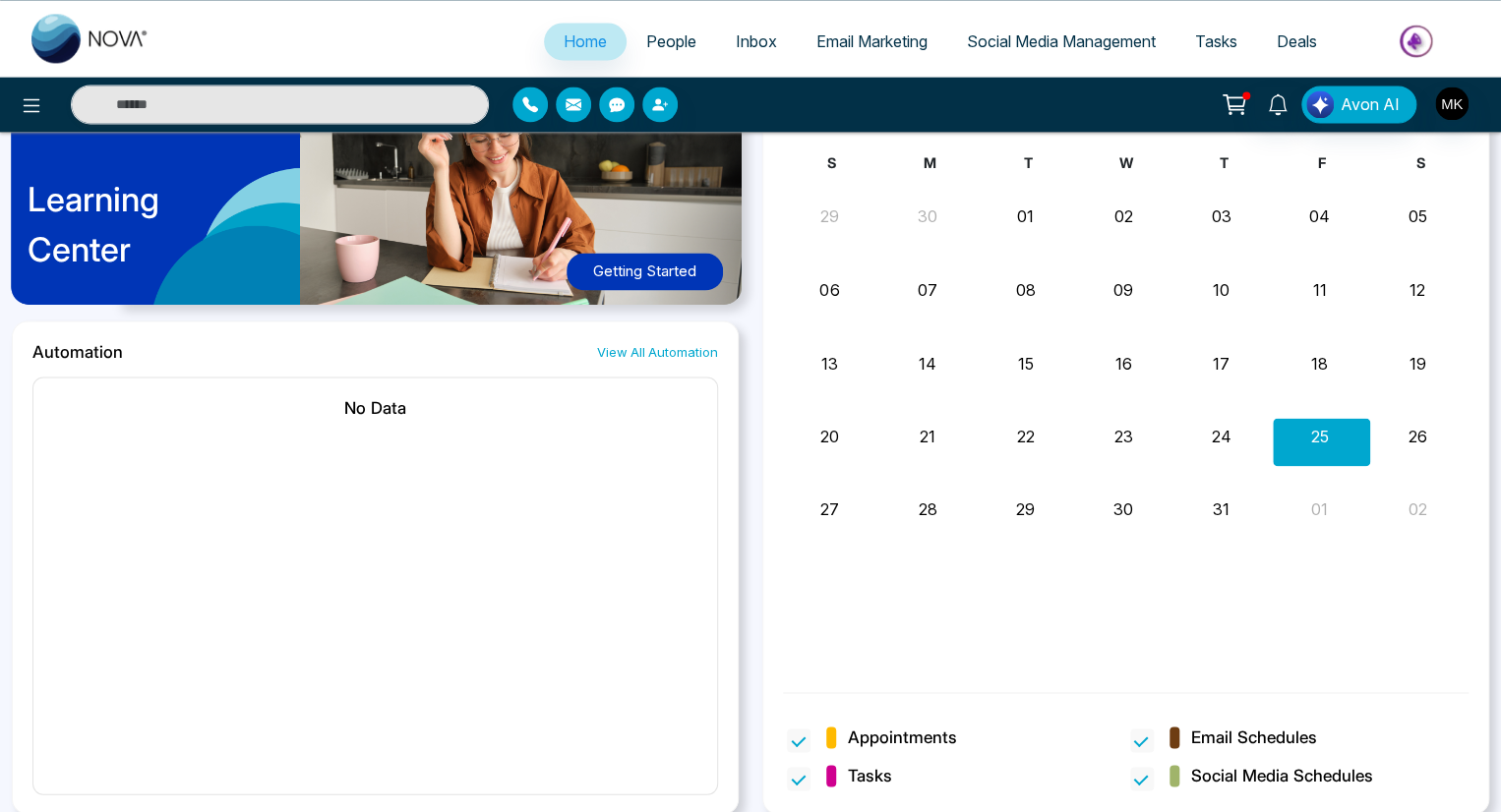 click on "View All Automation" at bounding box center [657, 351] 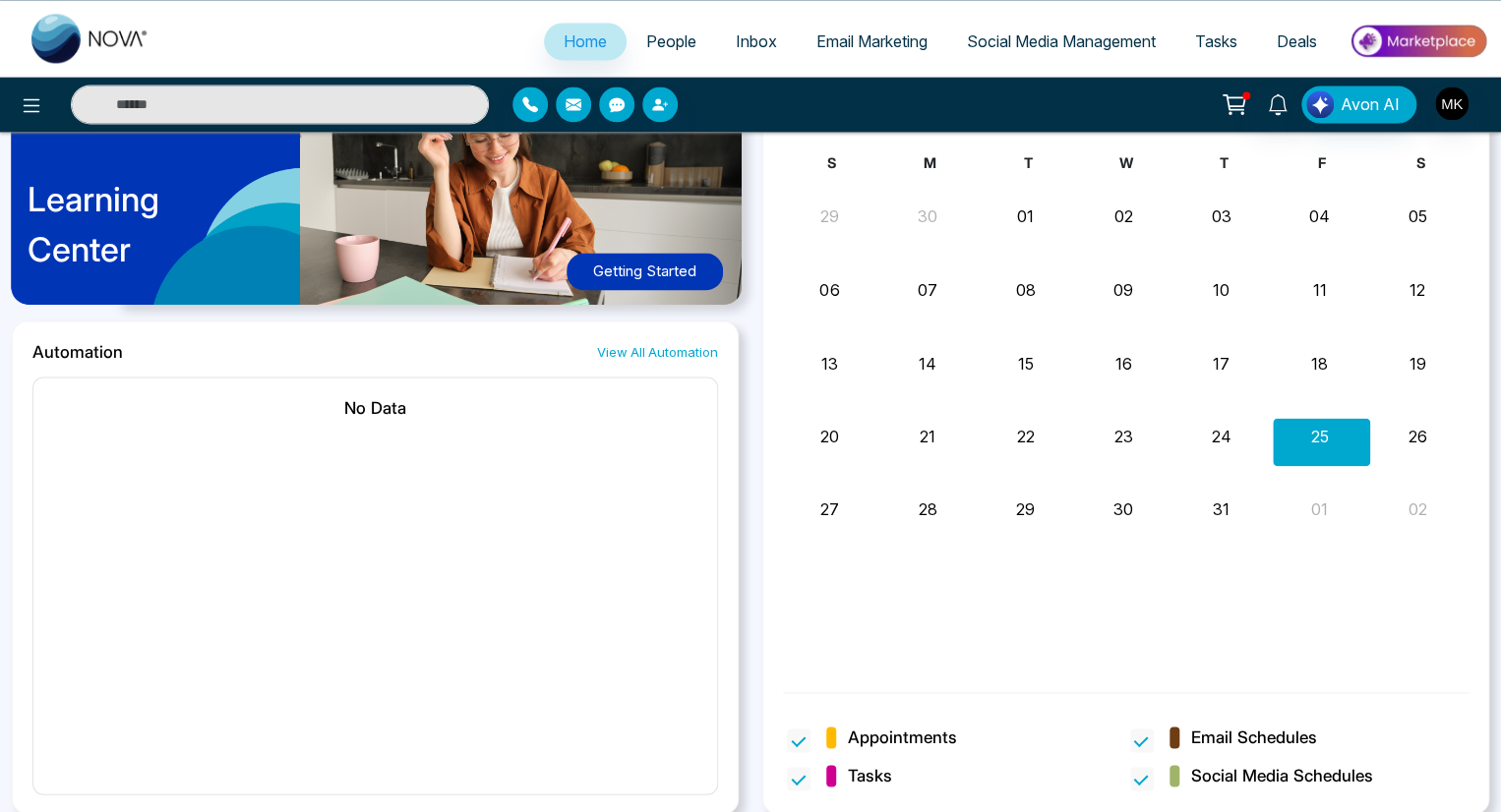 scroll, scrollTop: 0, scrollLeft: 0, axis: both 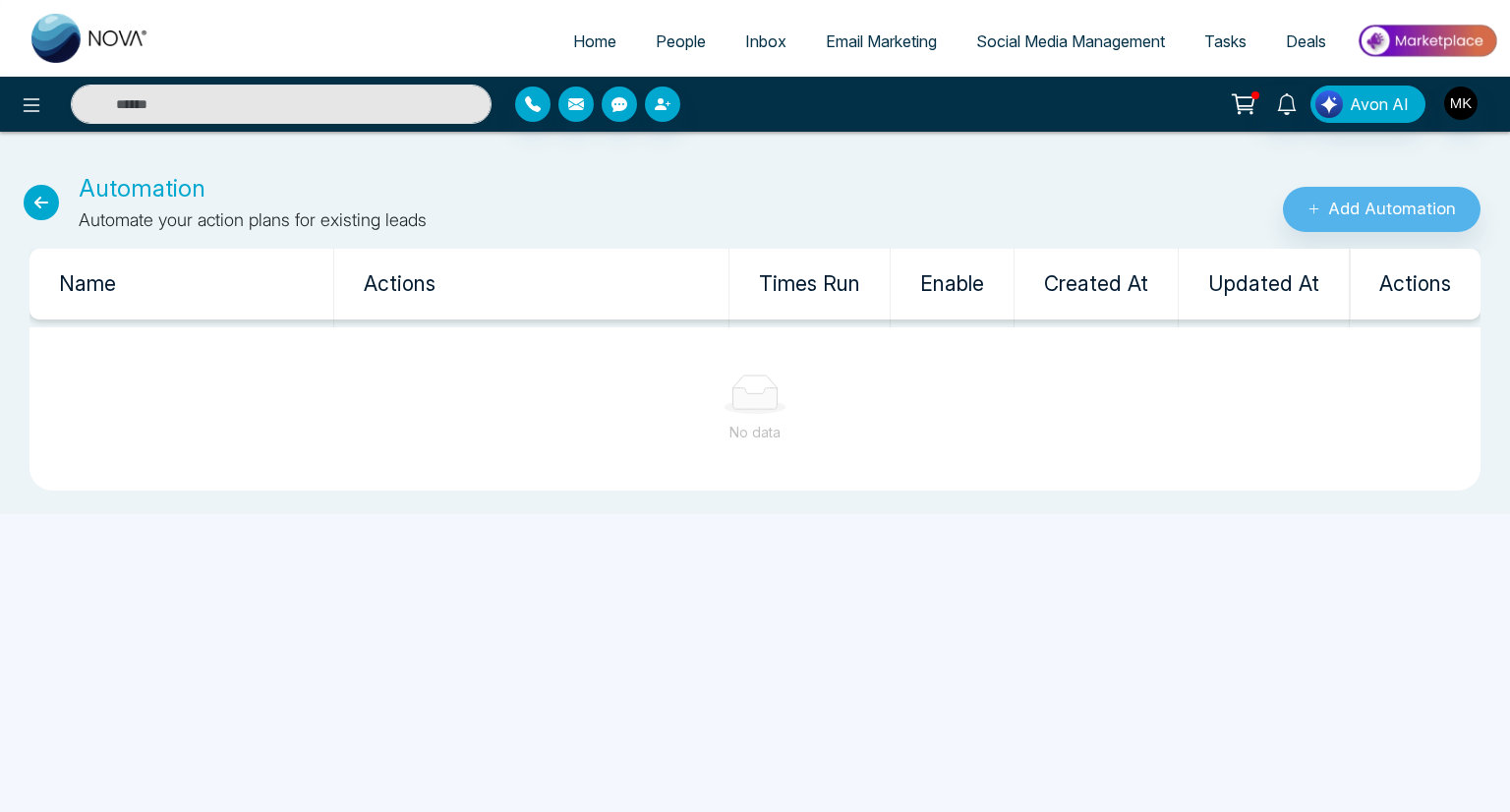 click at bounding box center [41, 203] 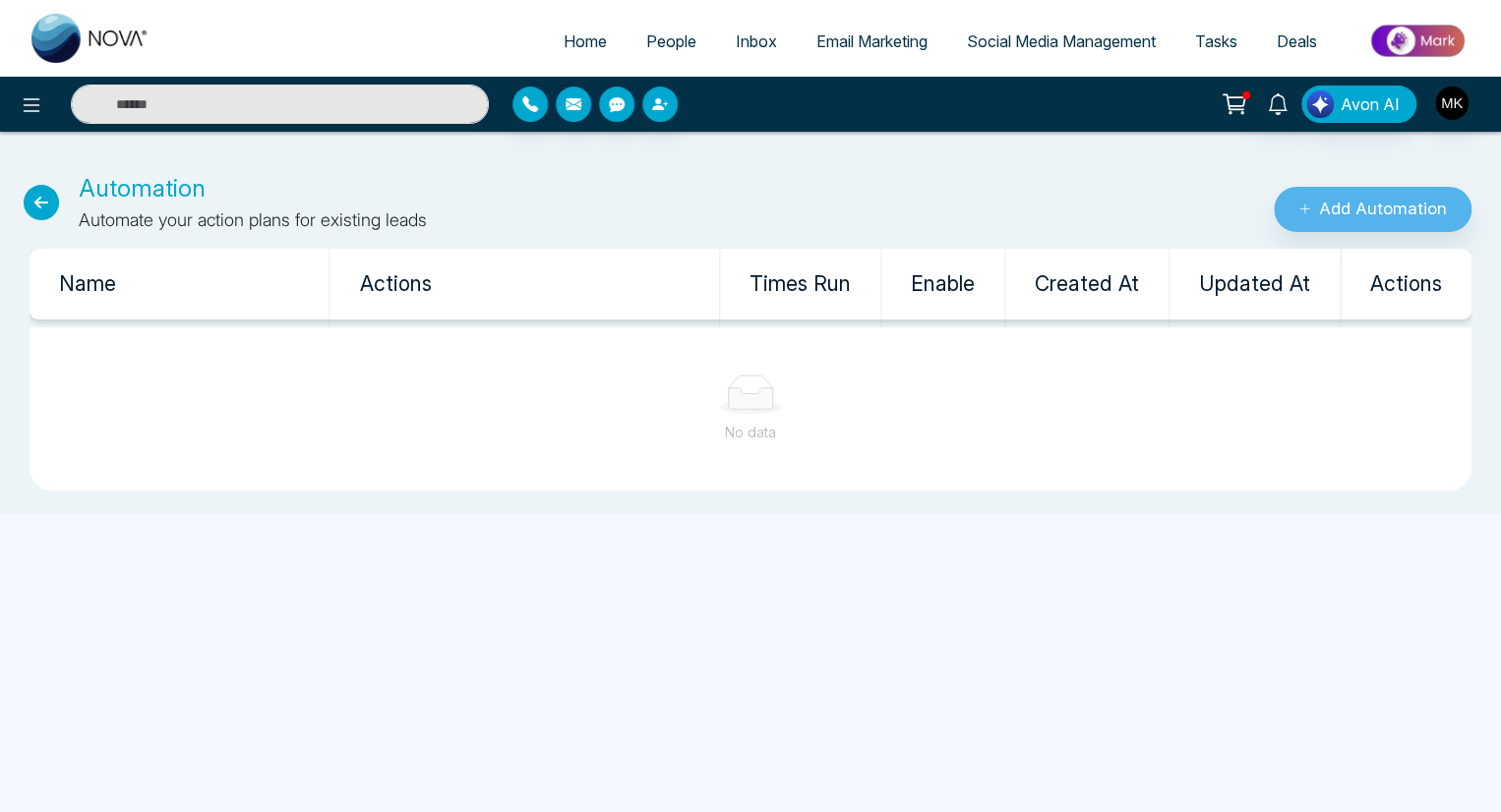 select on "*" 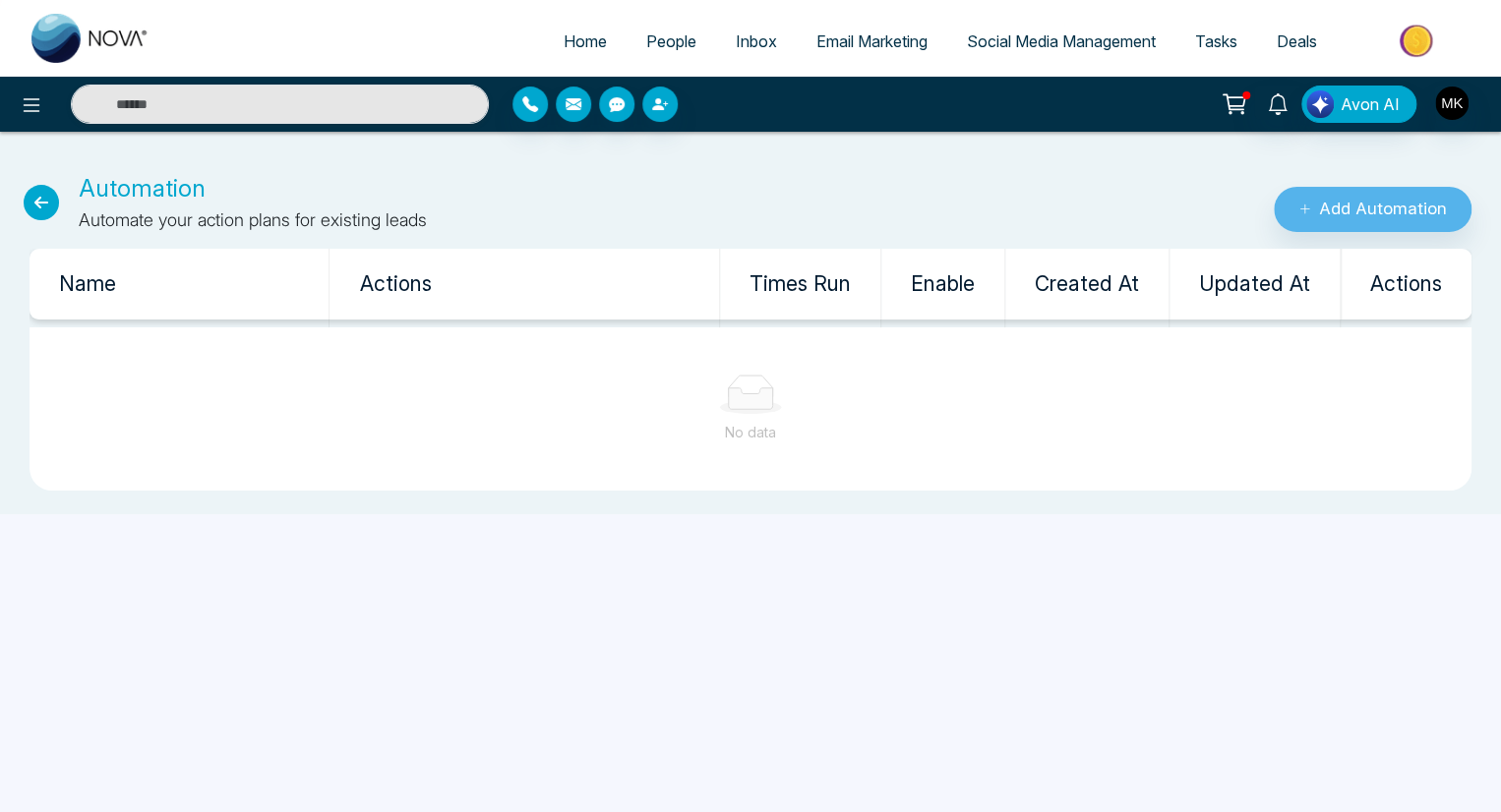 select on "*" 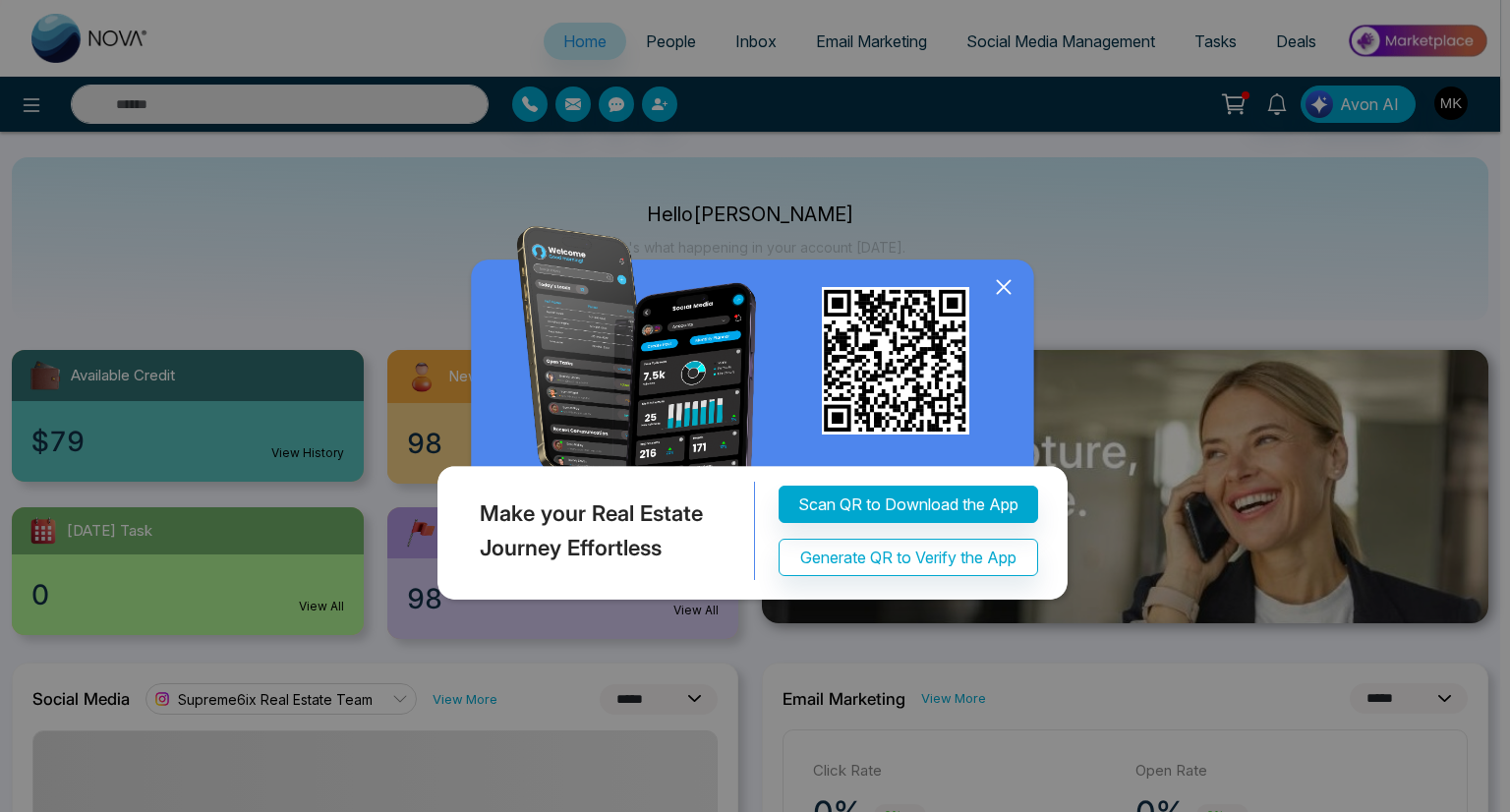 click 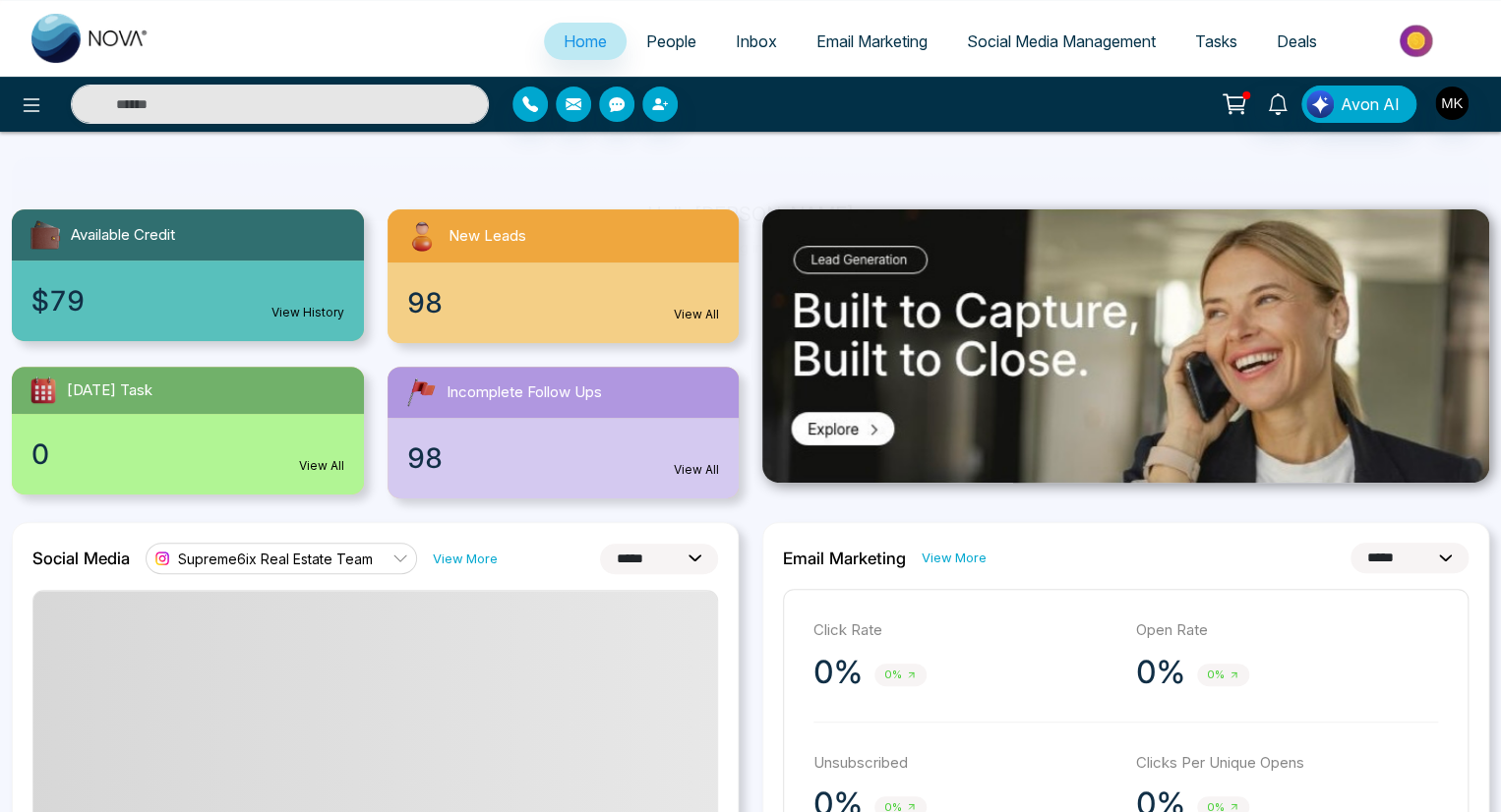 scroll, scrollTop: 129, scrollLeft: 0, axis: vertical 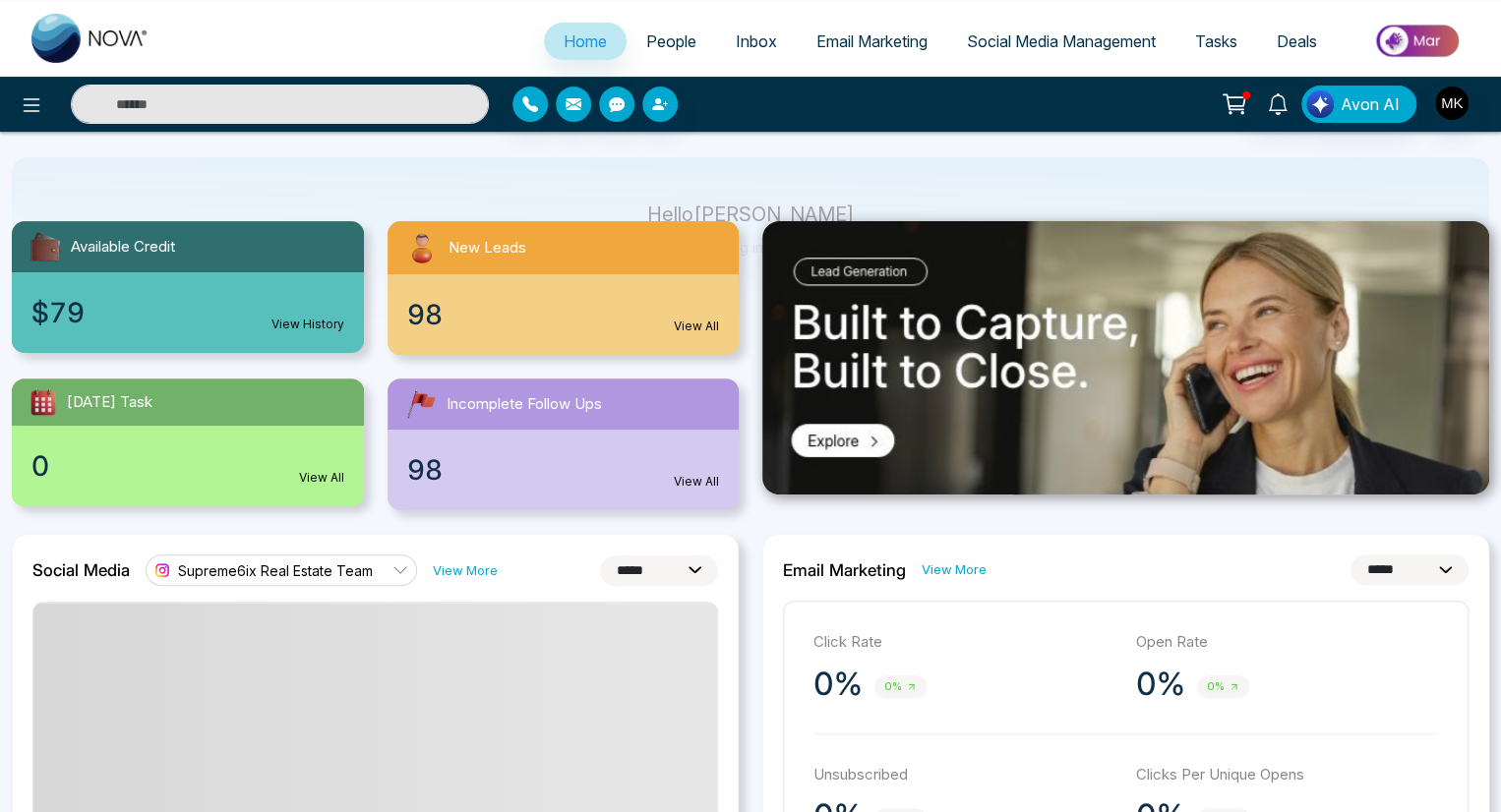 click at bounding box center [1417, 40] 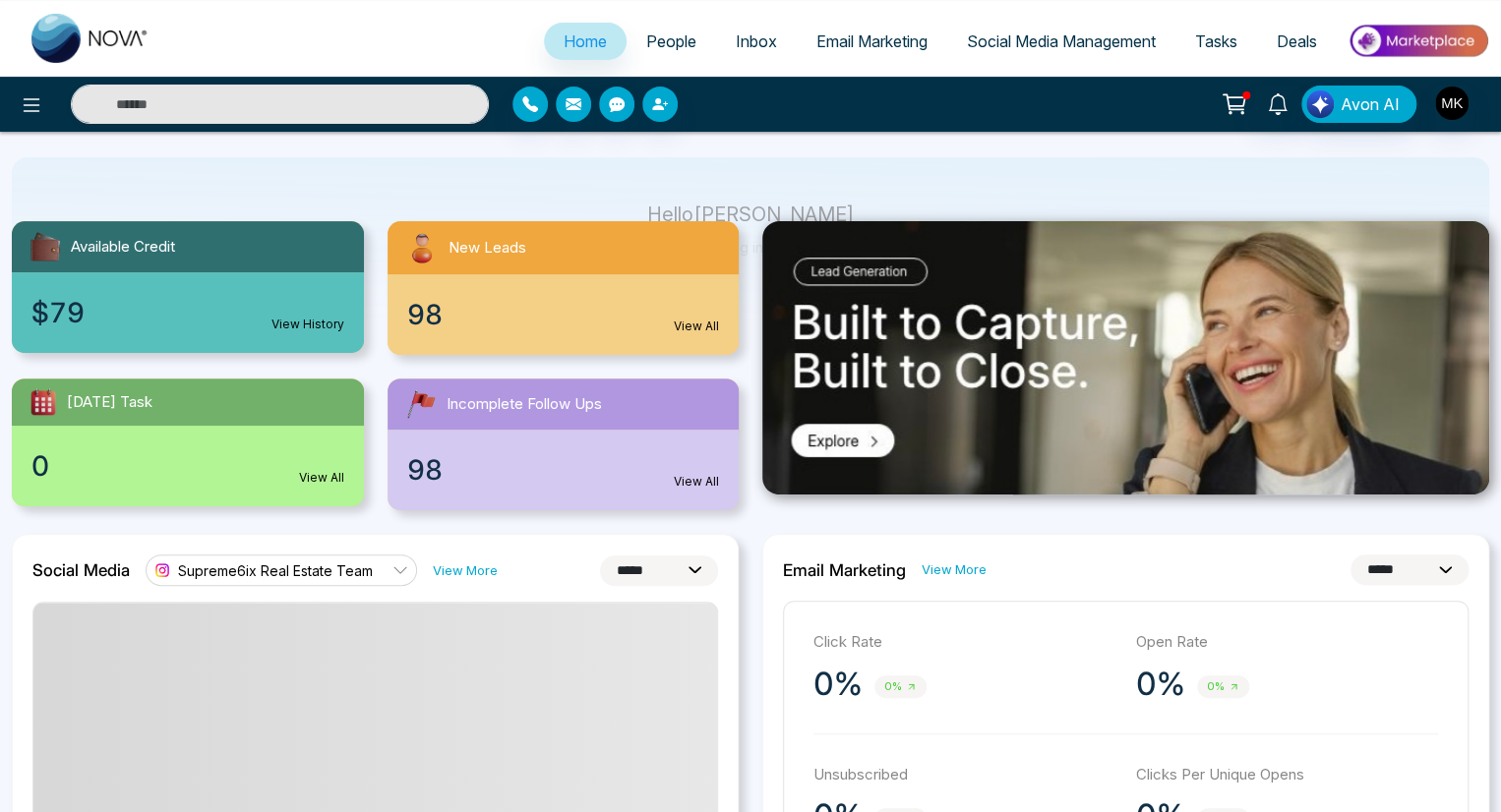 scroll, scrollTop: 0, scrollLeft: 0, axis: both 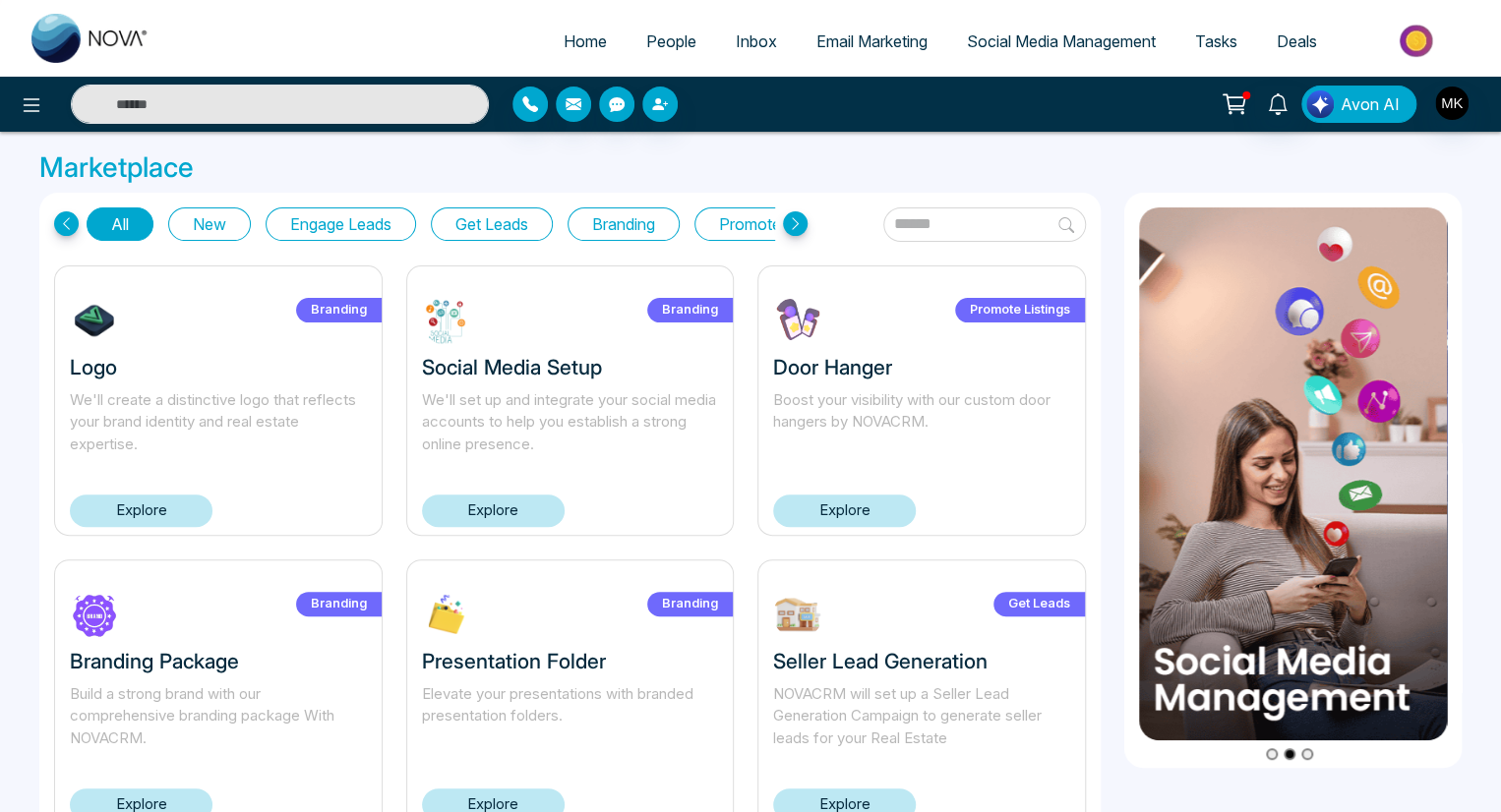 click on "Avon AI" at bounding box center [1358, 104] 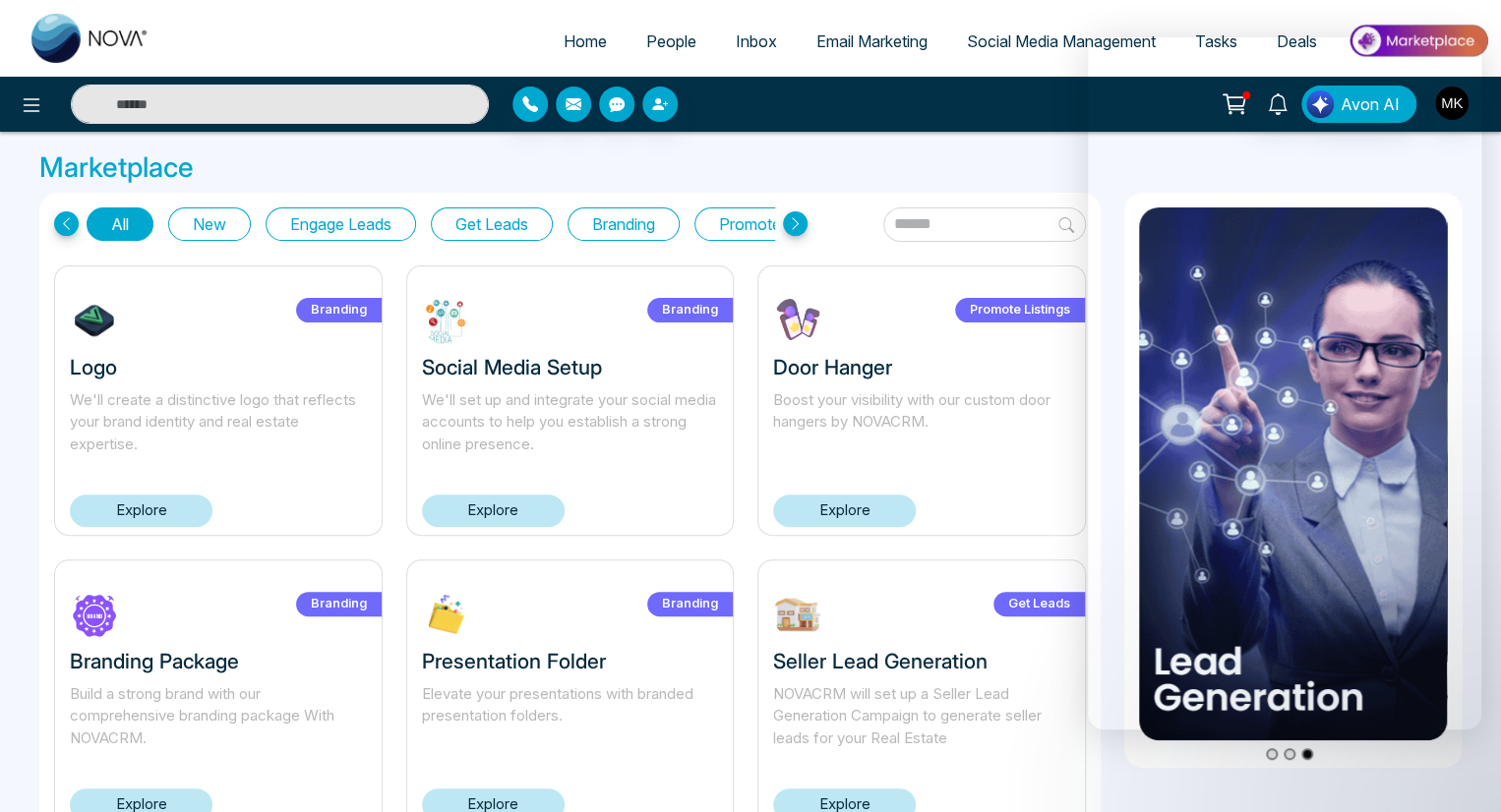 click on "Home People Inbox Email Marketing Social Media Management Tasks Deals" at bounding box center (750, 38) 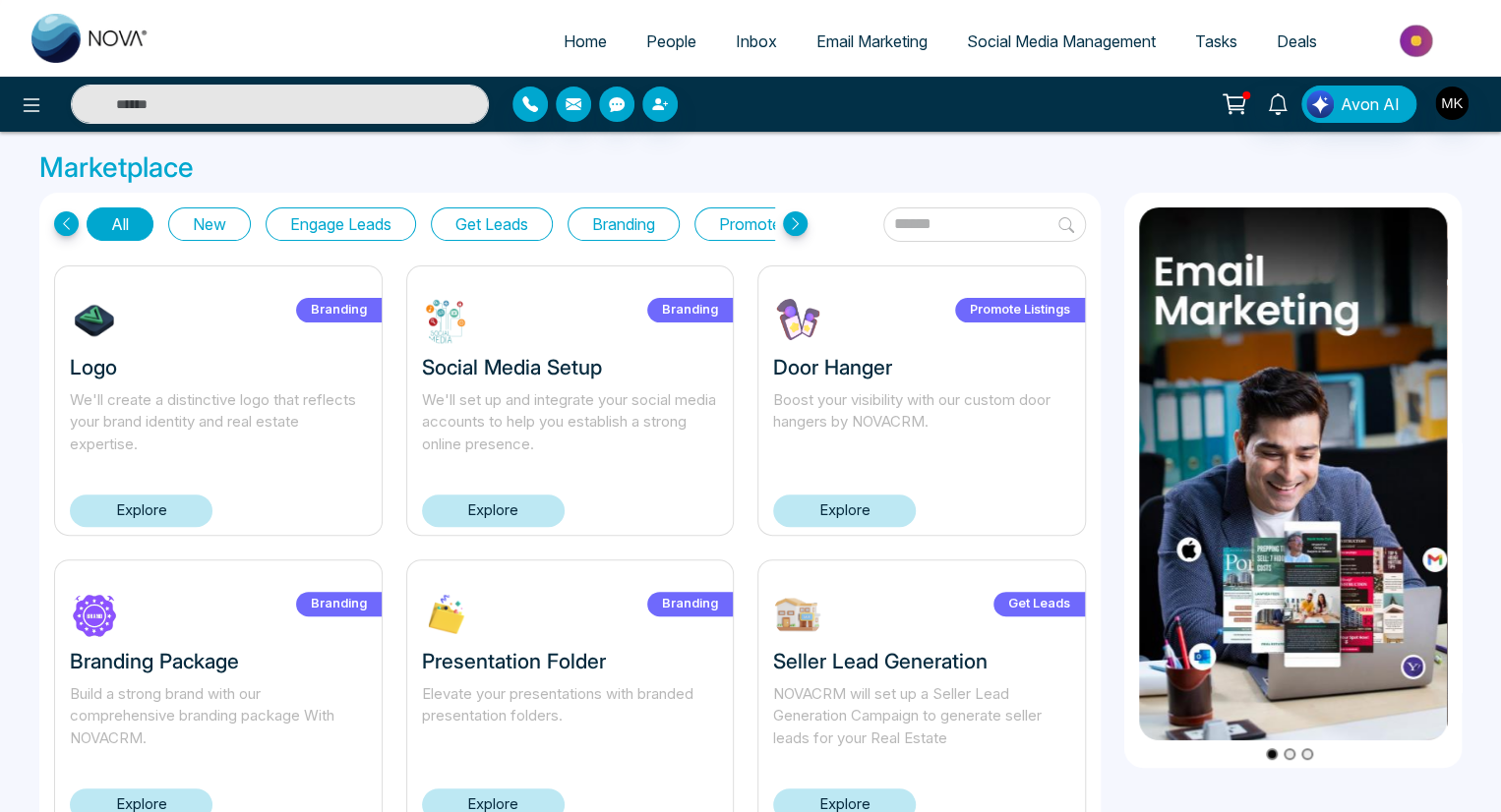 click on "Home" at bounding box center [585, 41] 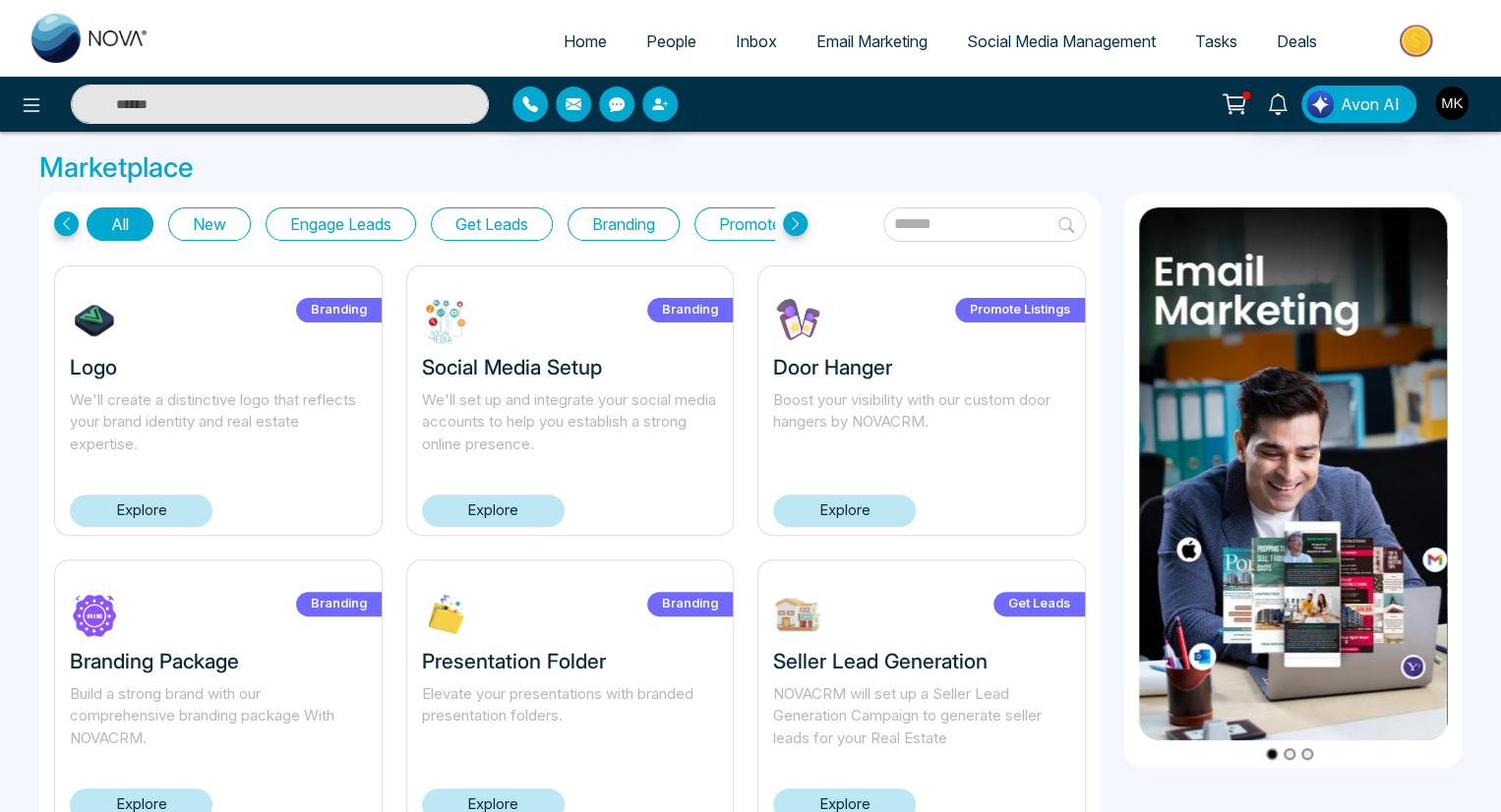 select on "*" 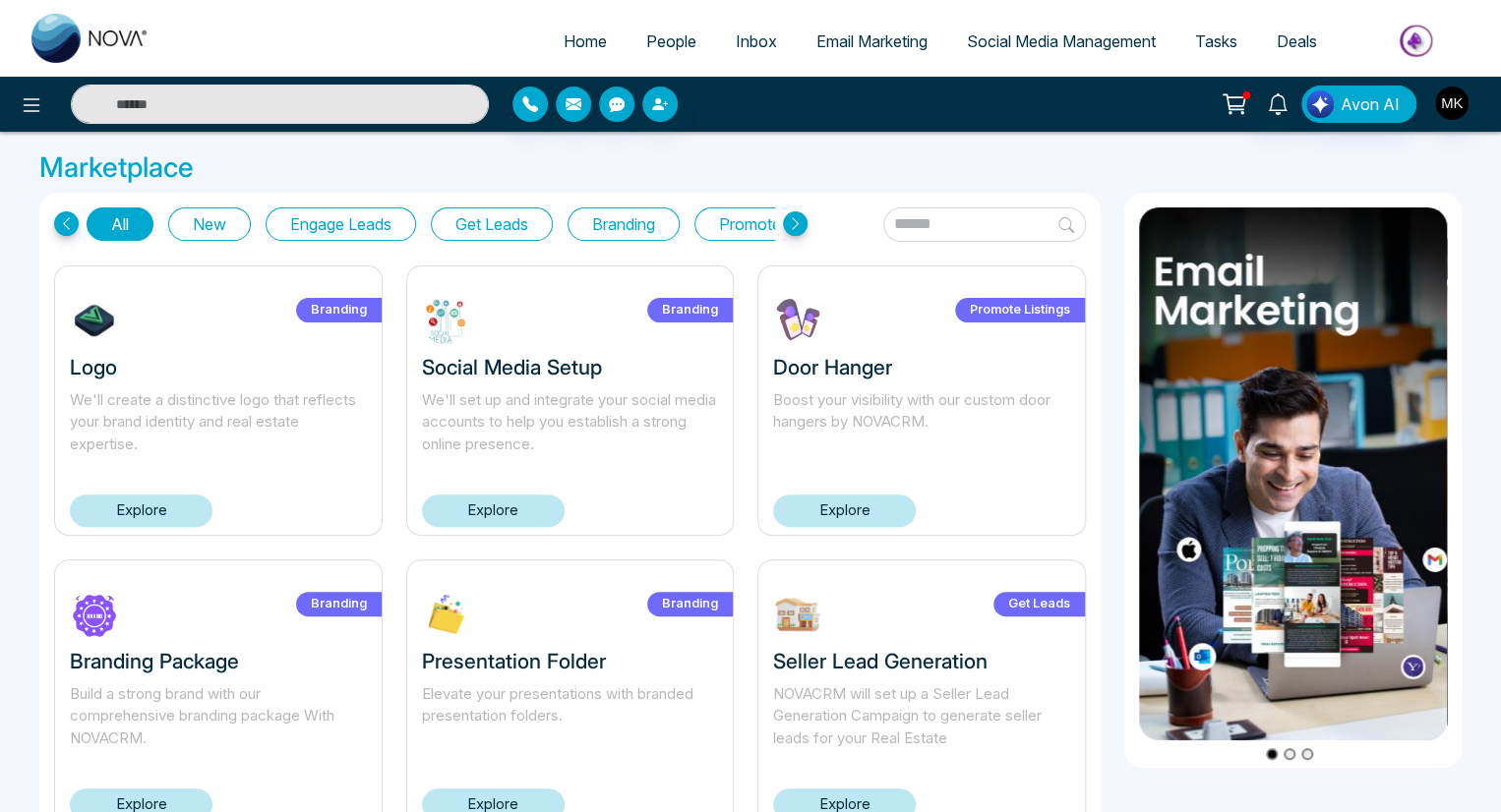 select on "*" 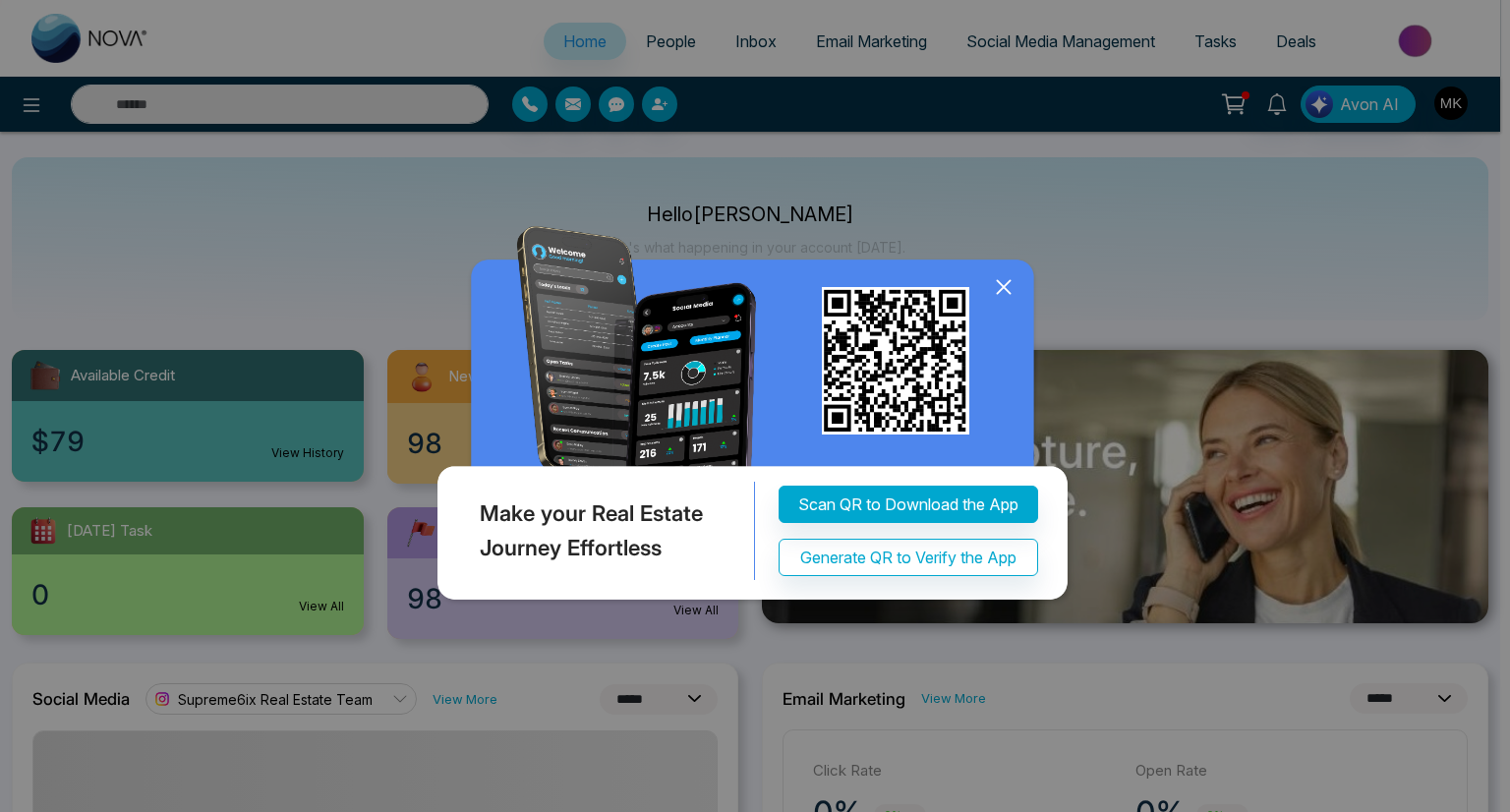 click 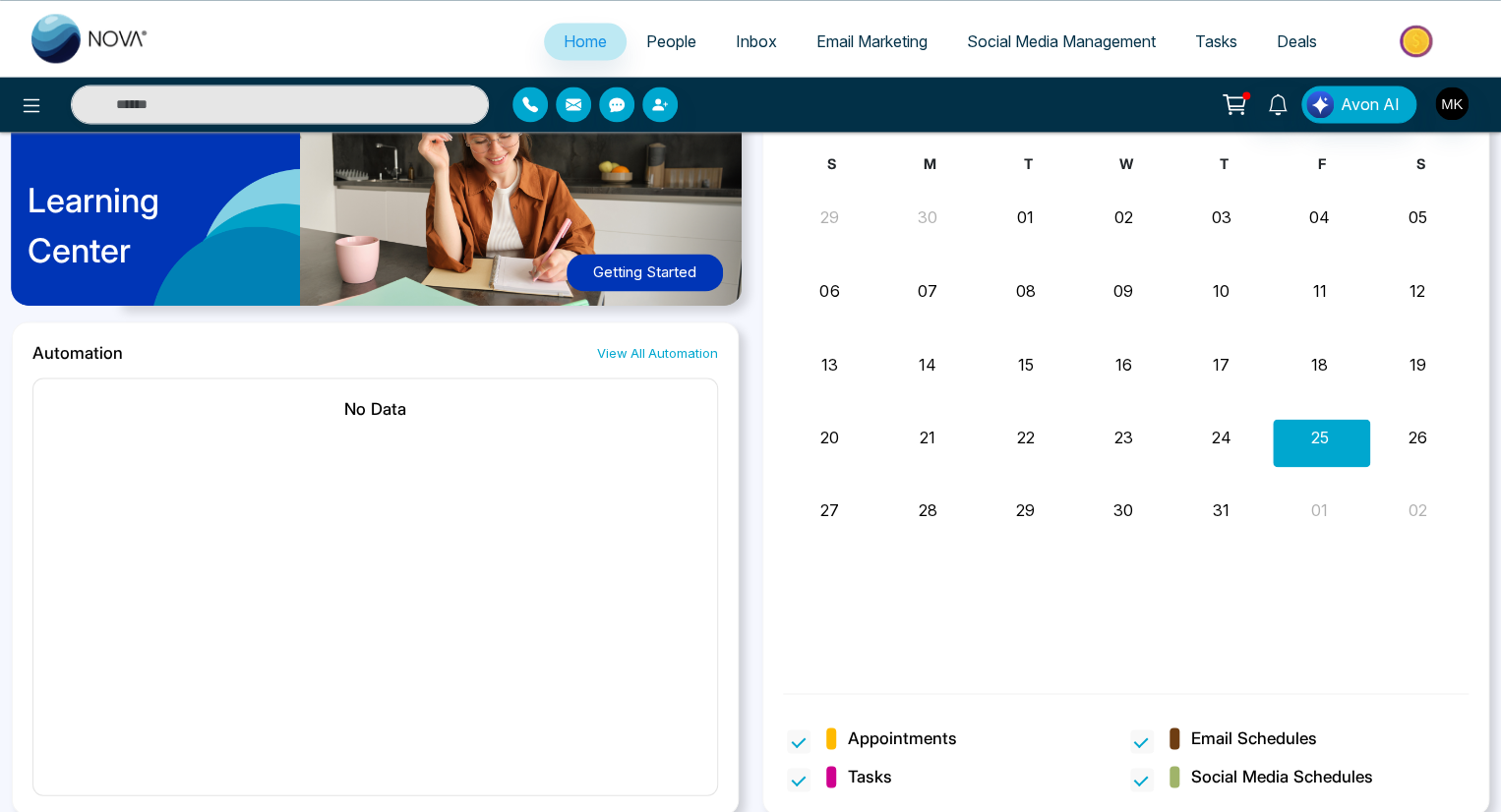 scroll, scrollTop: 1550, scrollLeft: 0, axis: vertical 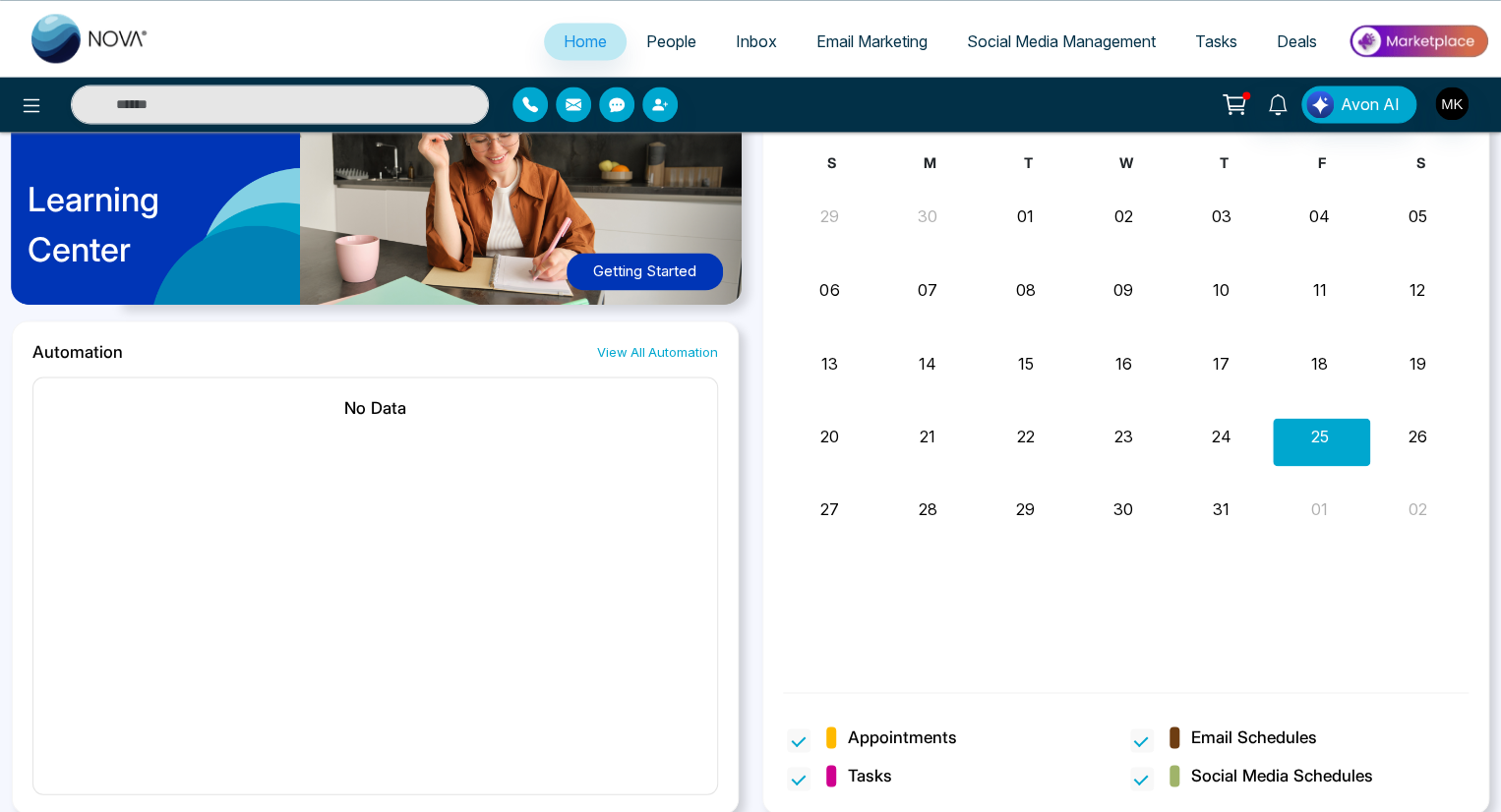 click on "25" at bounding box center (1319, 435) 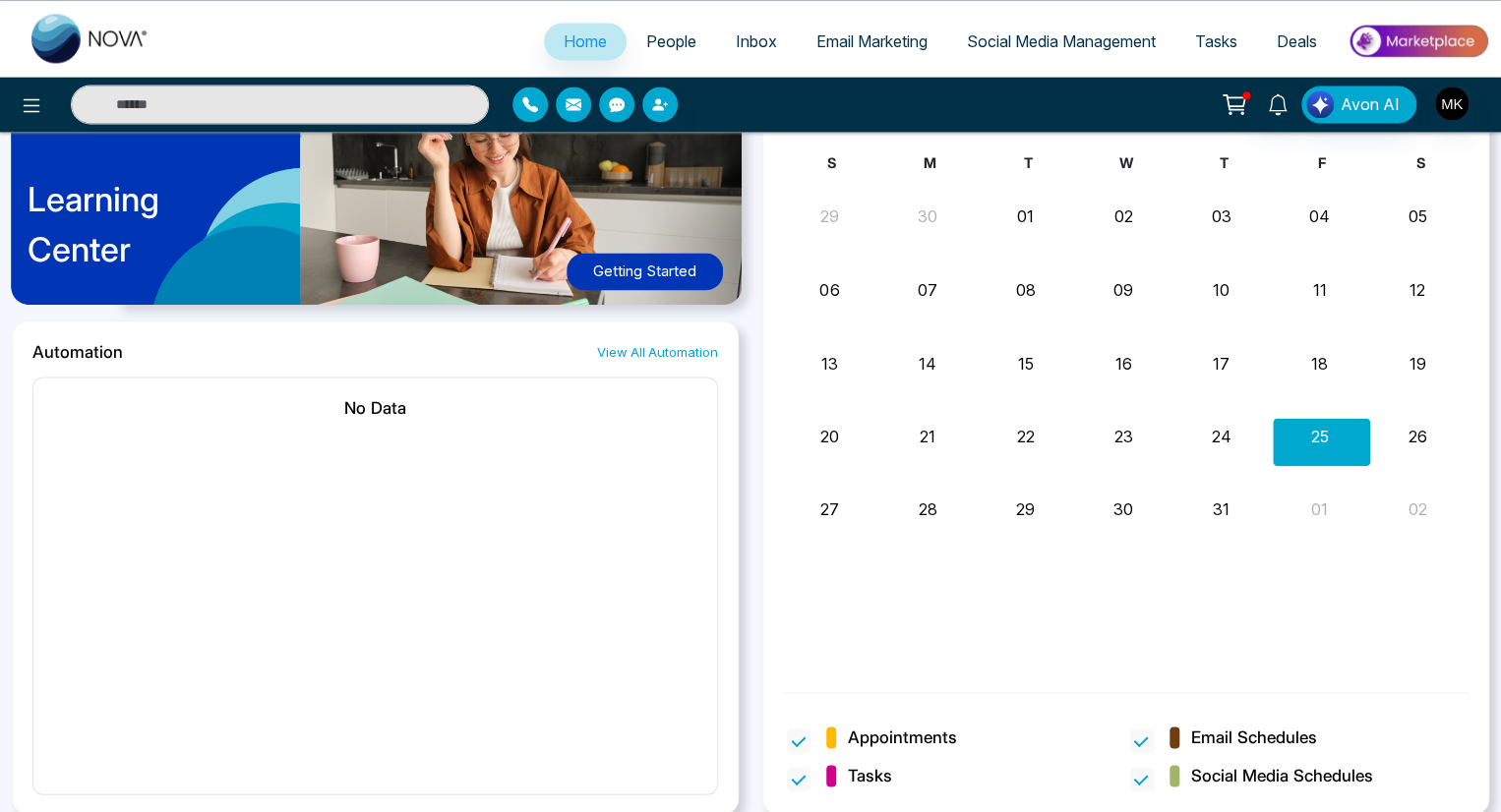 click on "25" at bounding box center [1319, 435] 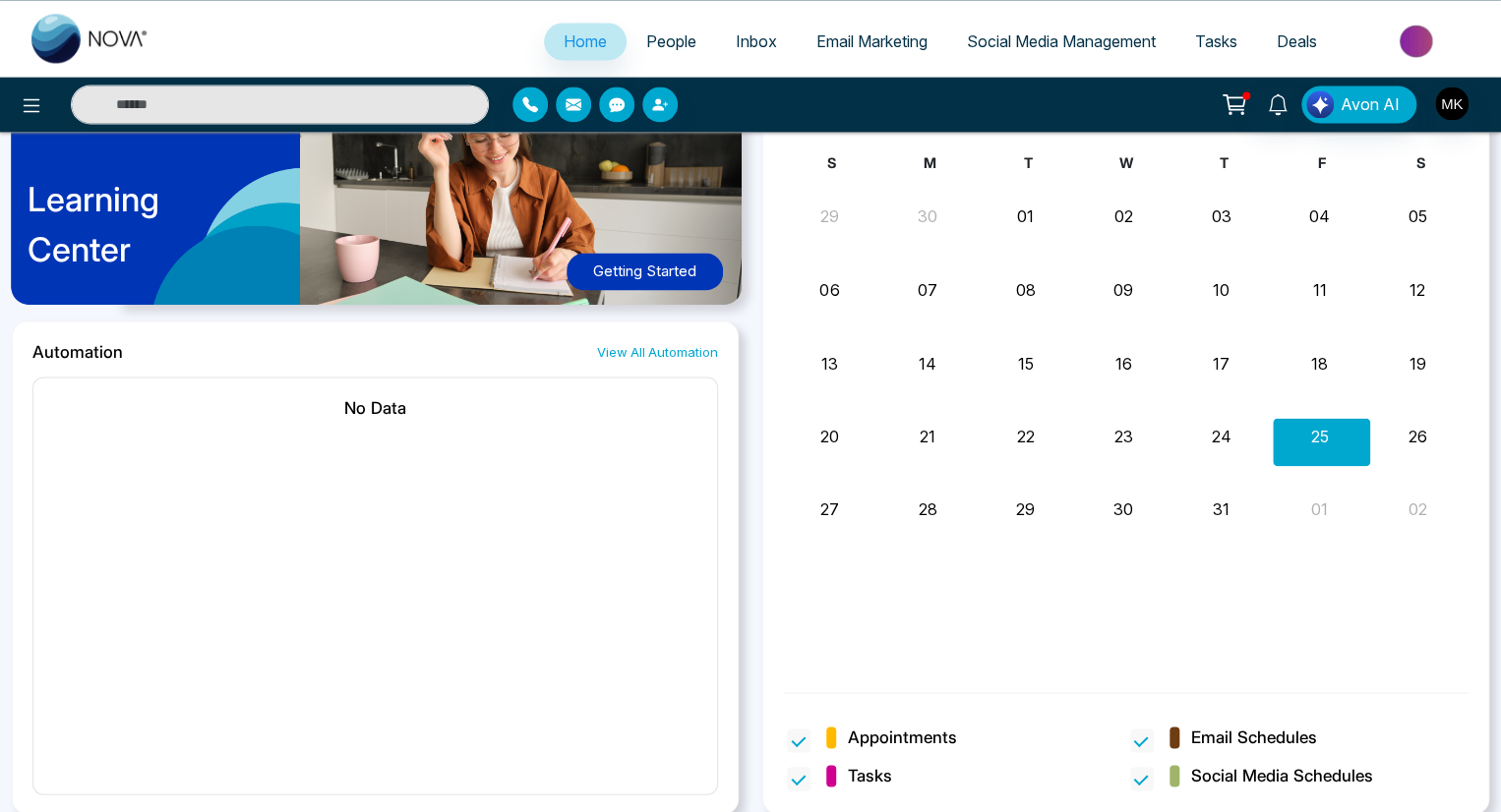 click on "25" at bounding box center [1319, 435] 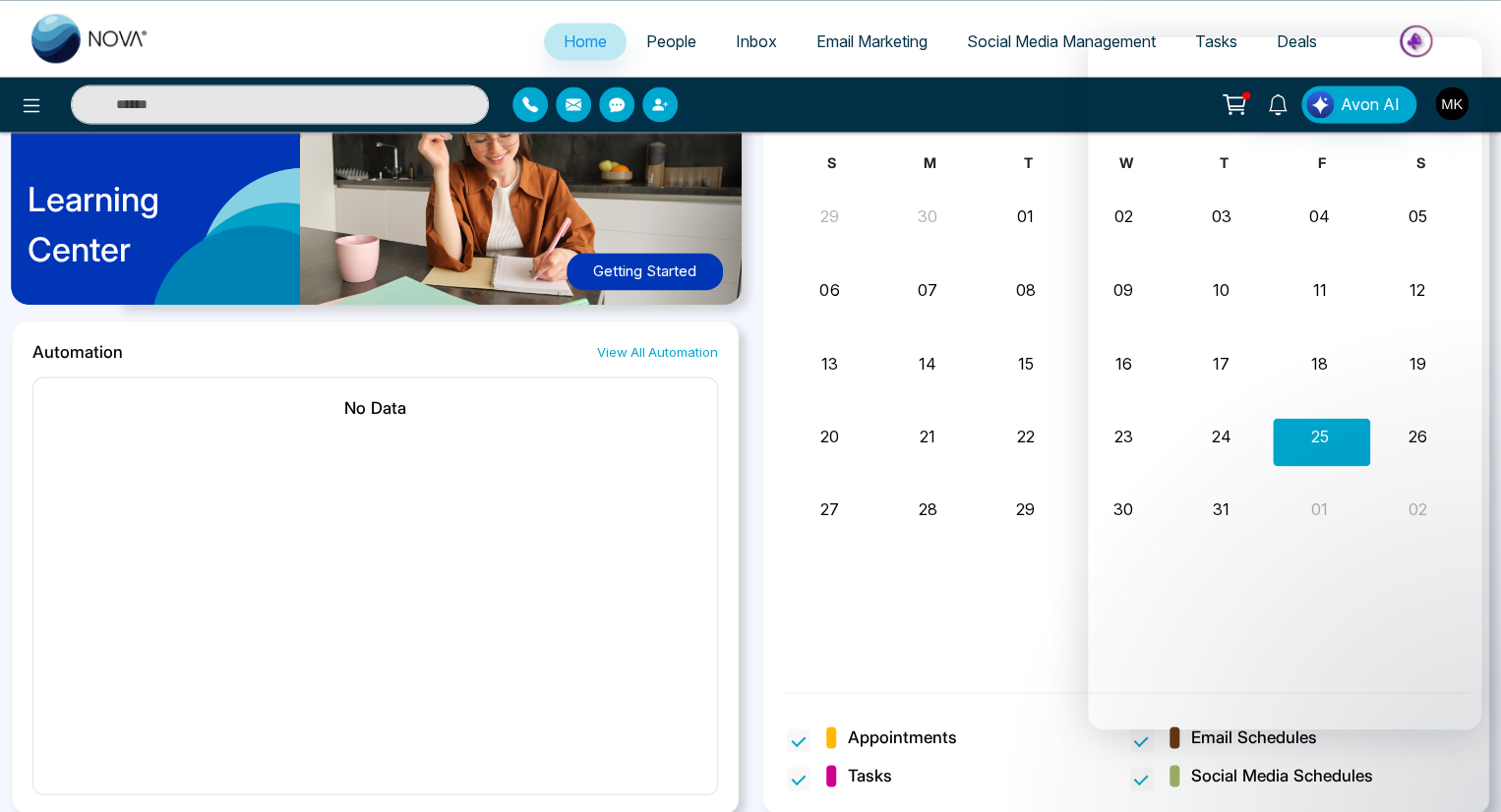 click on "S M T W T F S 29 30 01 02 03 04 05 06 07 08 09 10 11 12 13 14 15 16 17 18 19 20 21 22 23 24 25 26 27 28 29 30 31 01 02" at bounding box center (1125, 410) 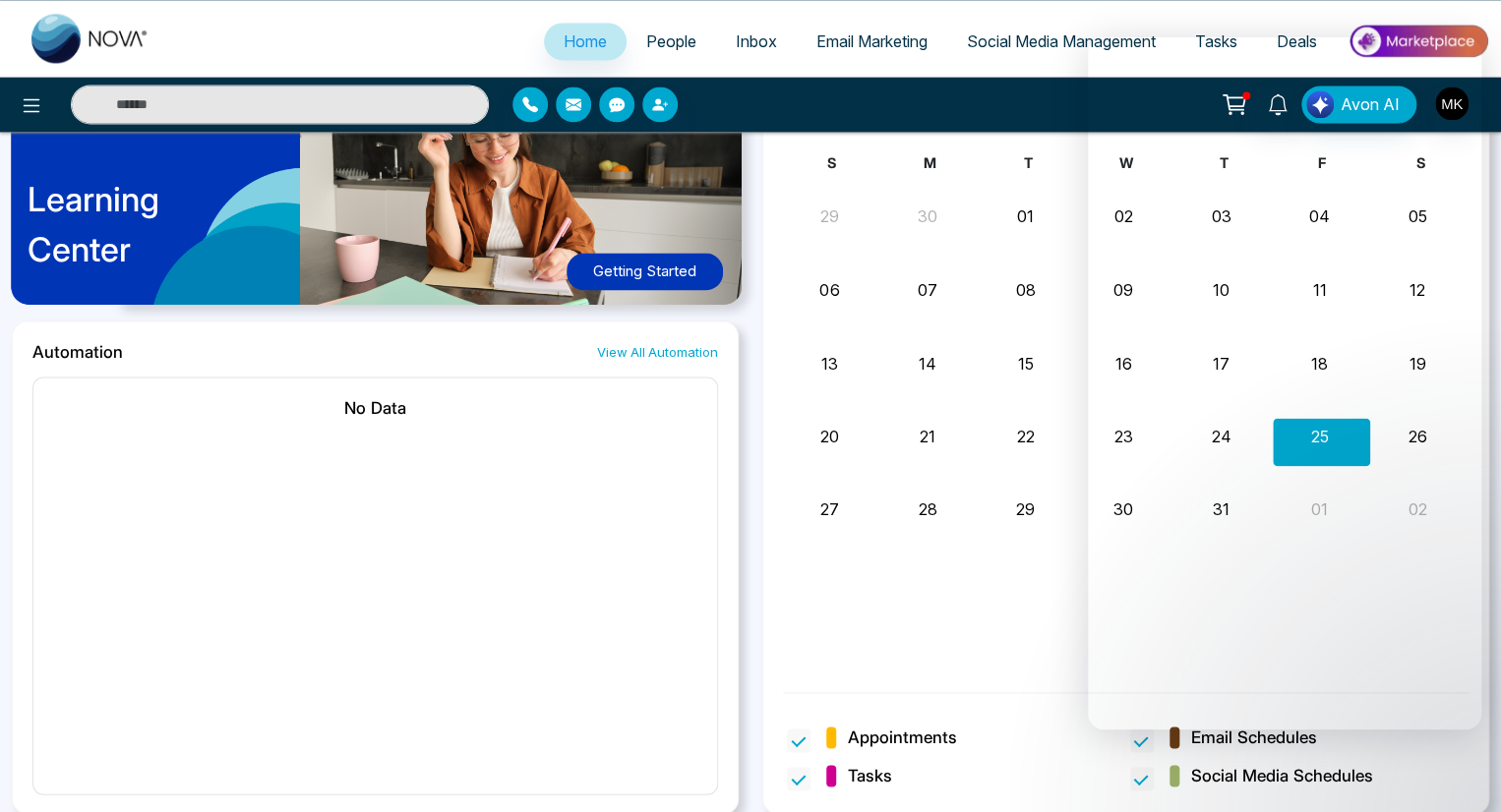 click on "S M T W T F S 29 30 01 02 03 04 05 06 07 08 09 10 11 12 13 14 15 16 17 18 19 20 21 22 23 24 25 26 27 28 29 30 31 01 02" at bounding box center (1125, 410) 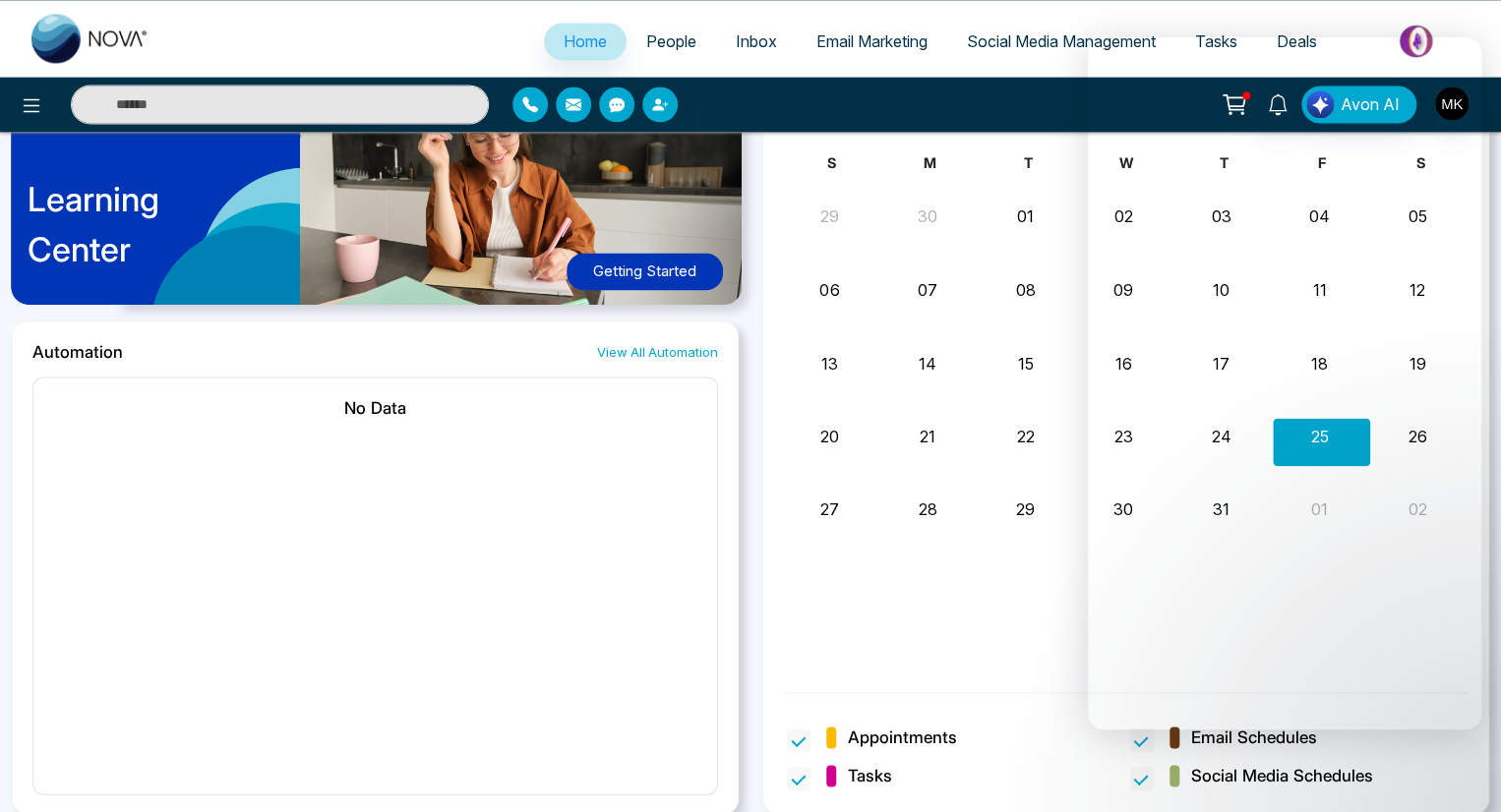 click on "S M T W T F S 29 30 01 02 03 04 05 06 07 08 09 10 11 12 13 14 15 16 17 18 19 20 21 22 23 24 25 26 27 28 29 30 31 01 02" at bounding box center [1125, 410] 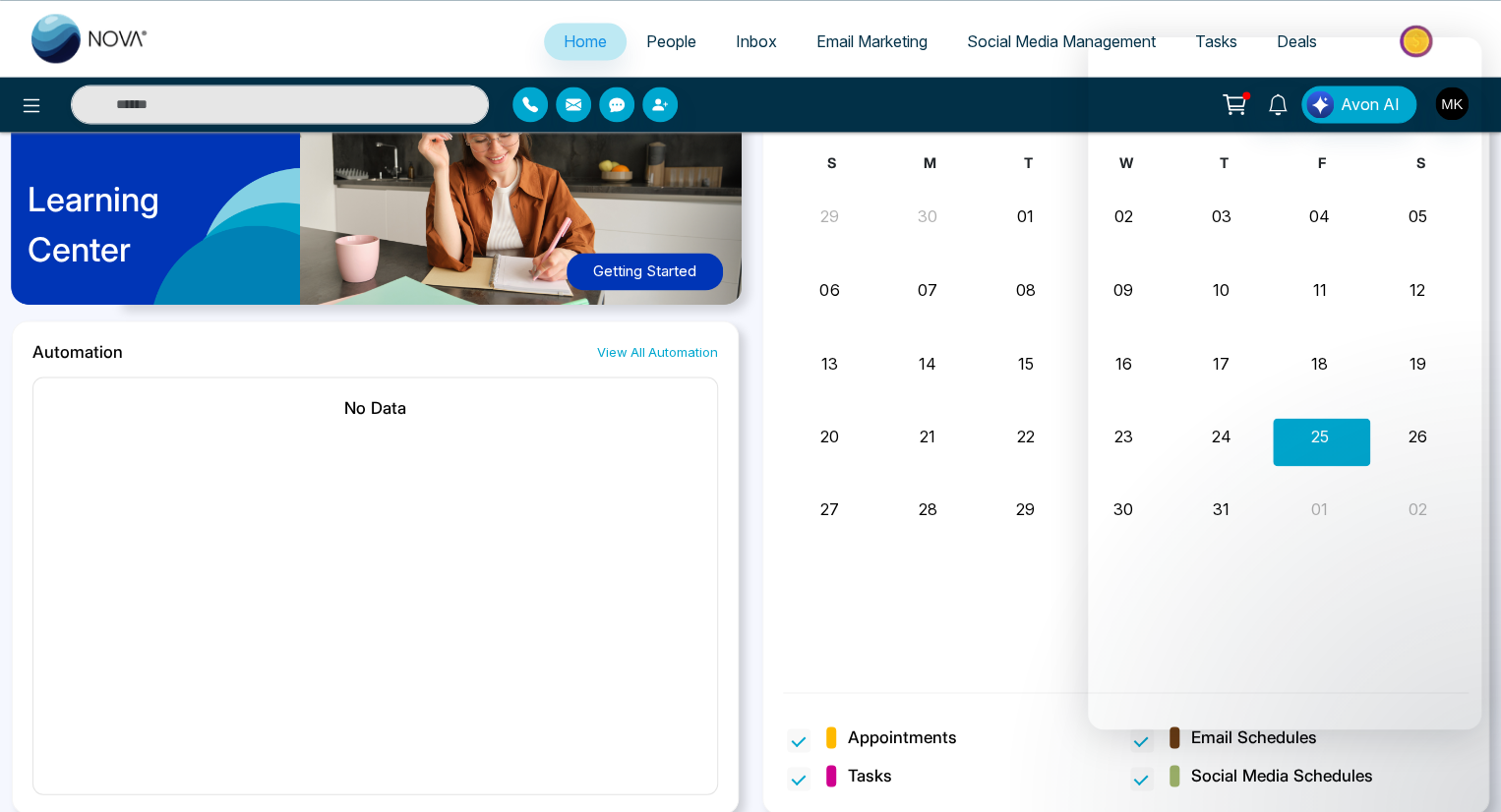 click at bounding box center [750, 1] 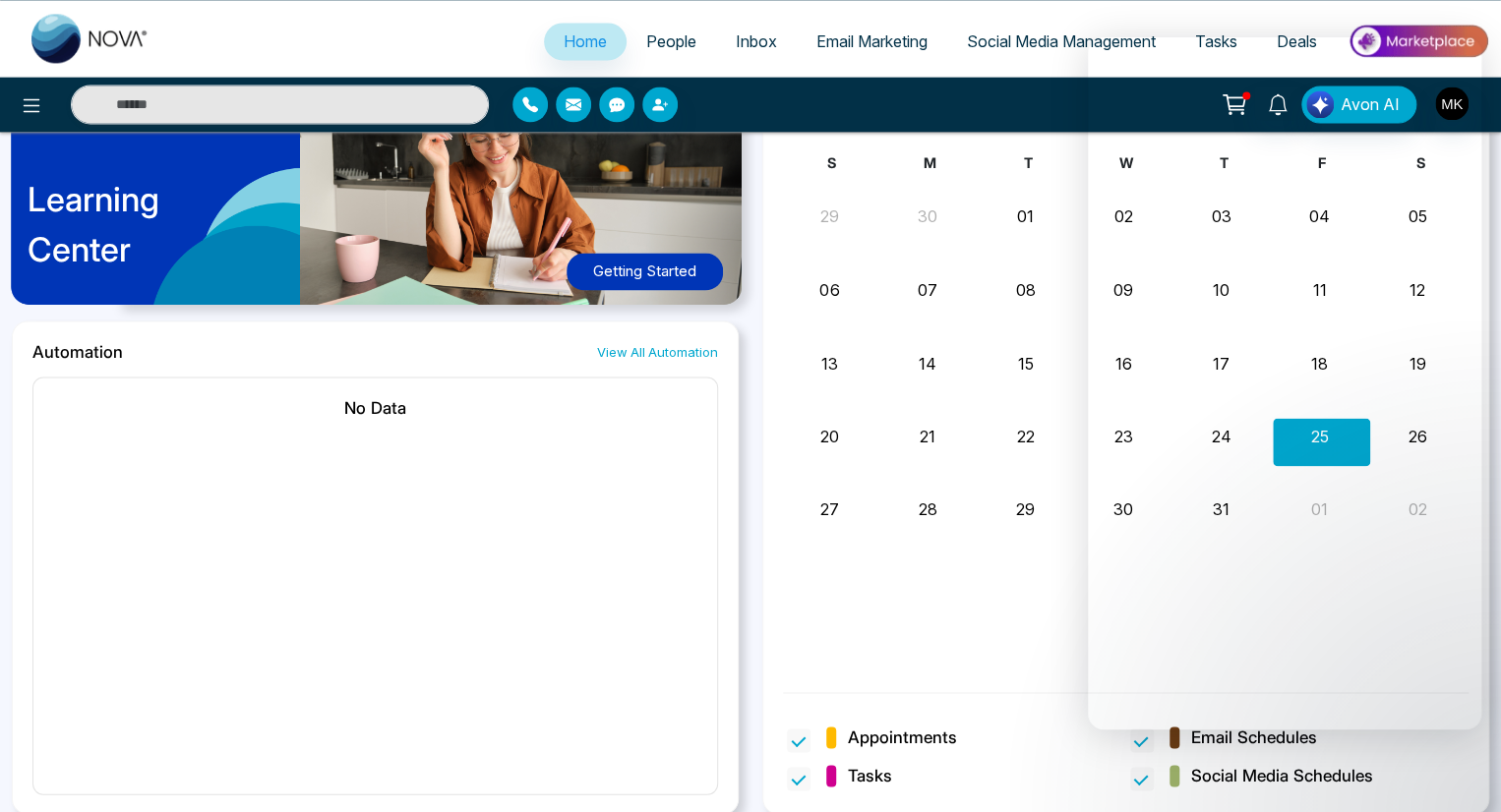 click on "Home" at bounding box center [585, 41] 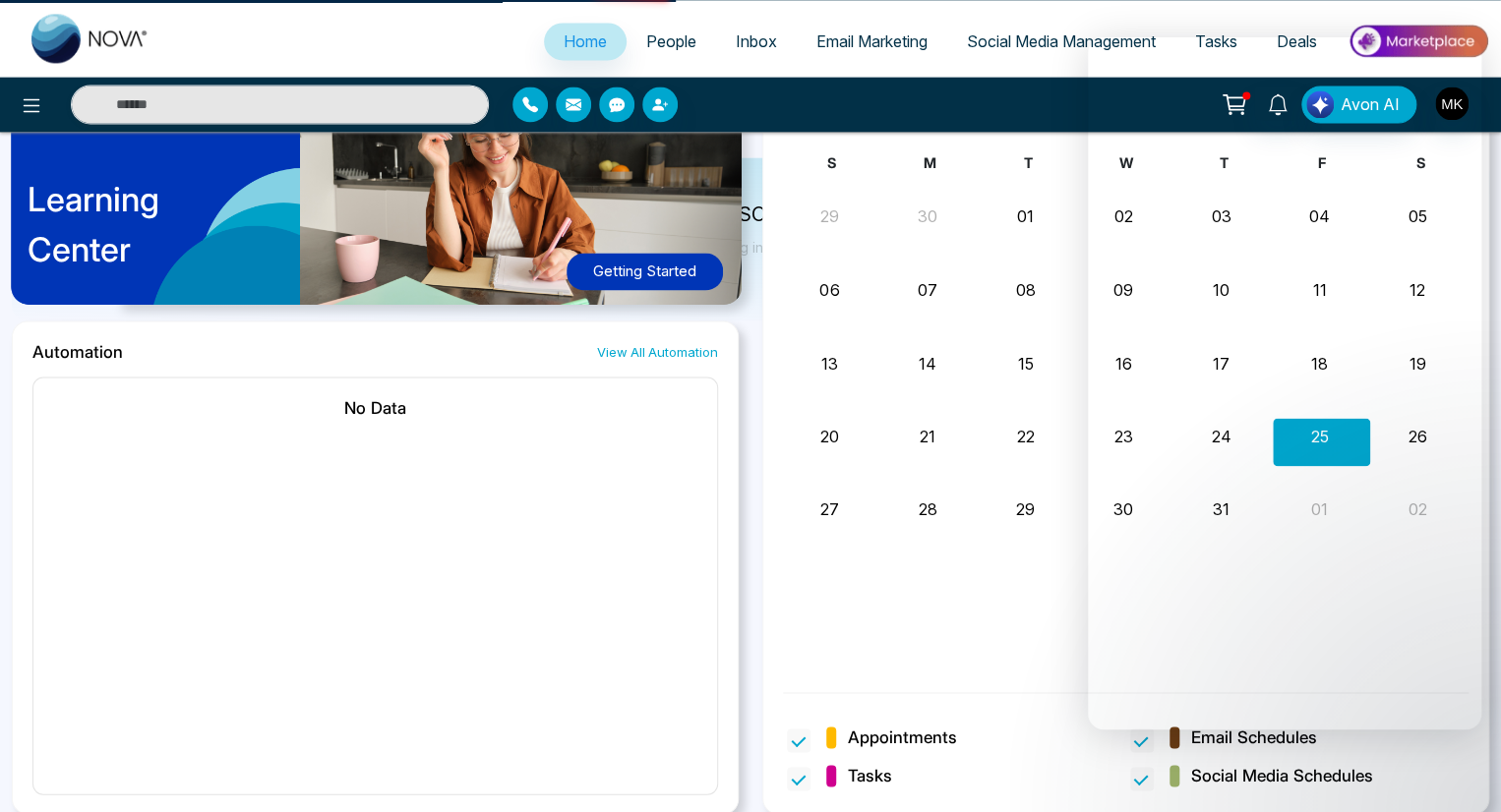 scroll, scrollTop: 0, scrollLeft: 0, axis: both 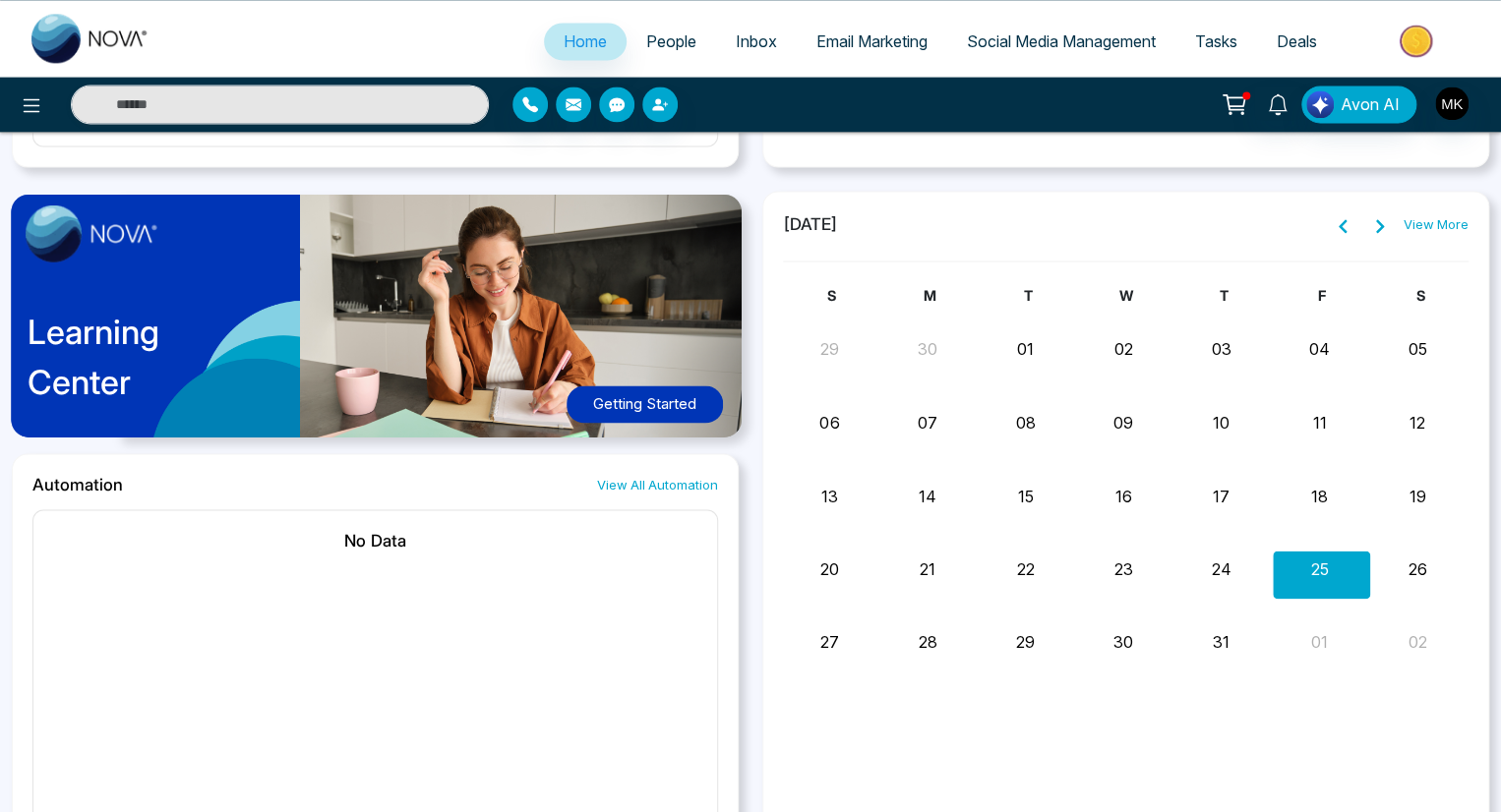 click on "Automation View All Automation" at bounding box center (375, 484) 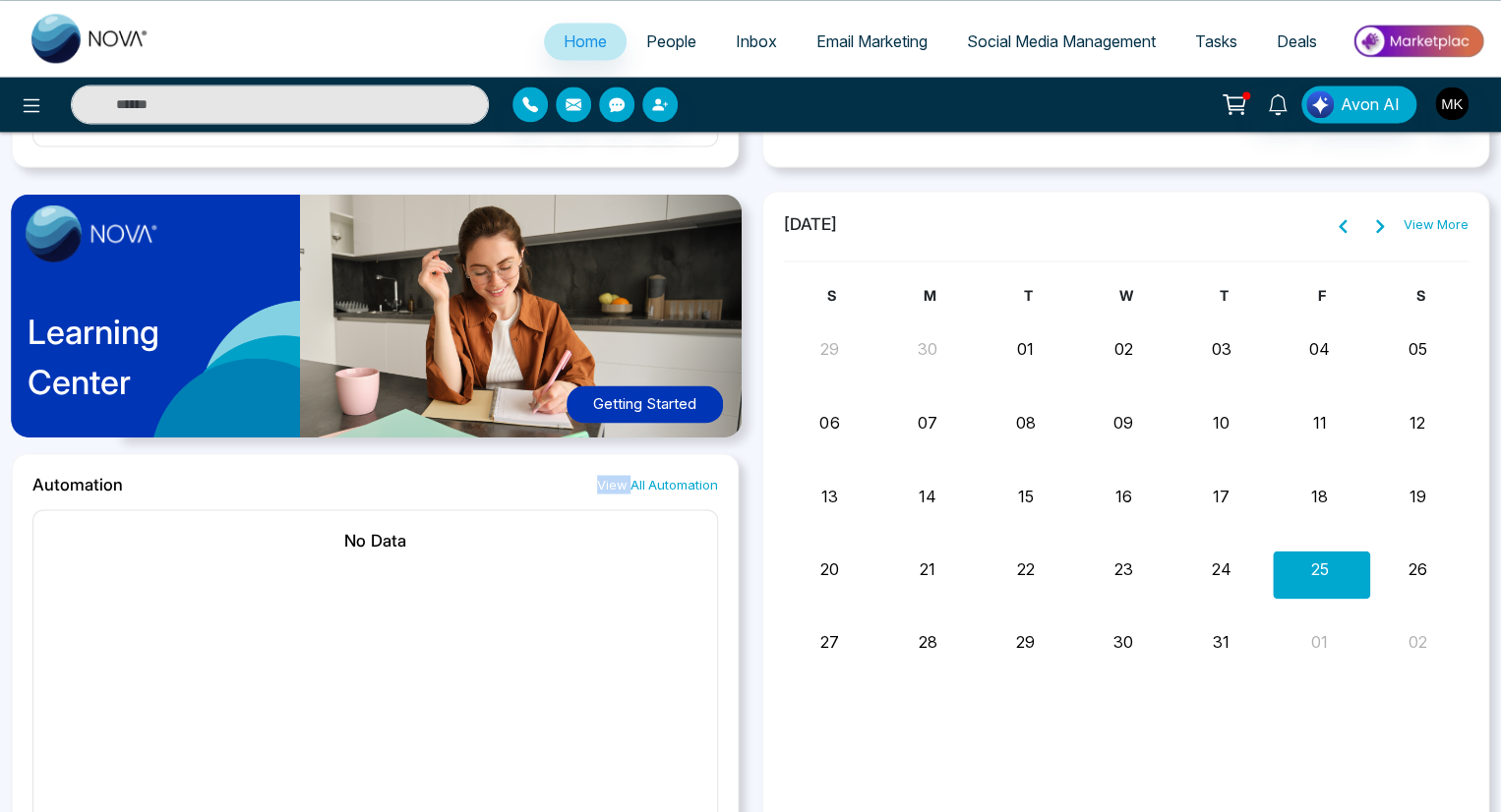 click on "Automation View All Automation" at bounding box center [375, 484] 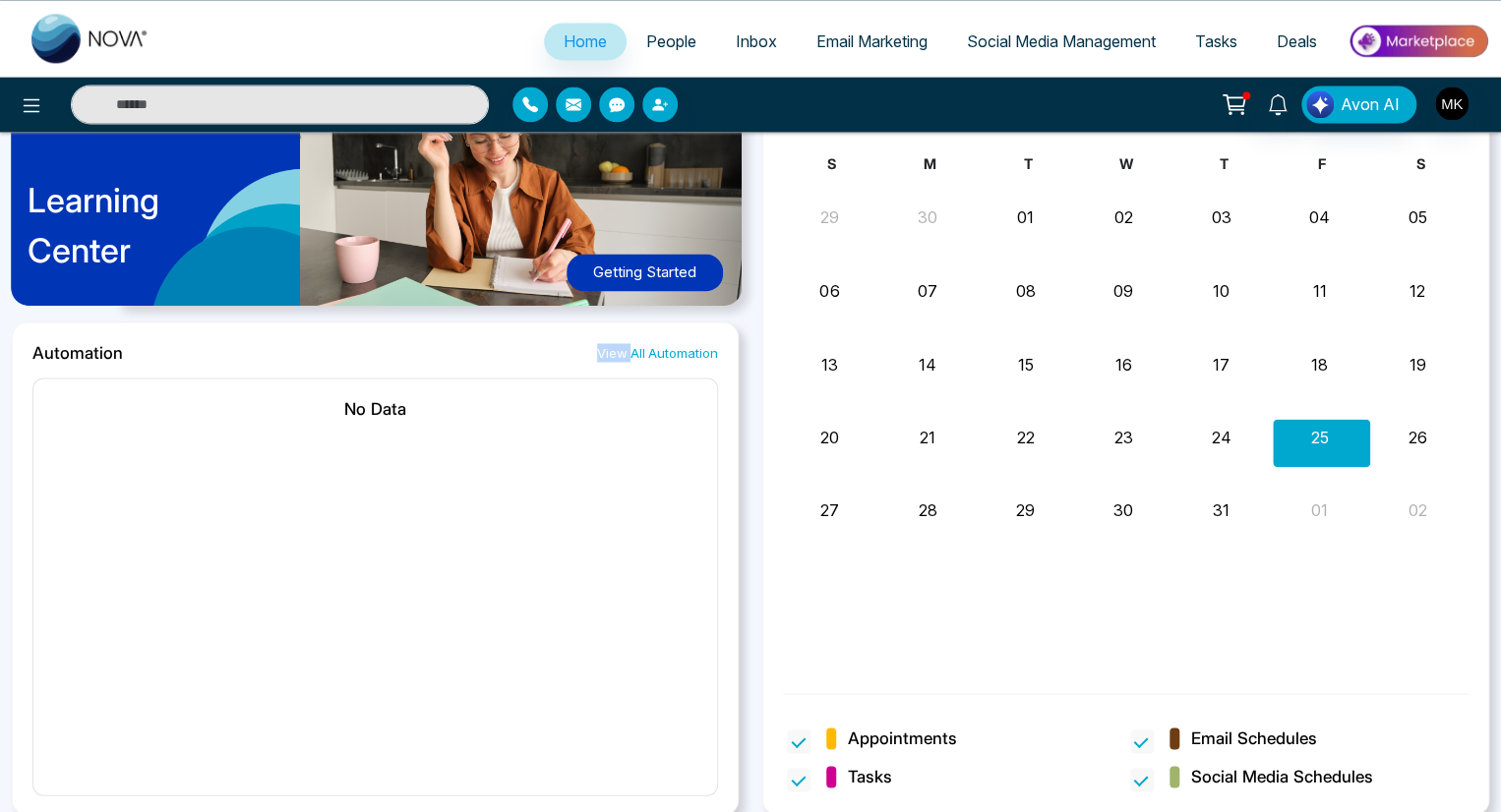 scroll, scrollTop: 1550, scrollLeft: 0, axis: vertical 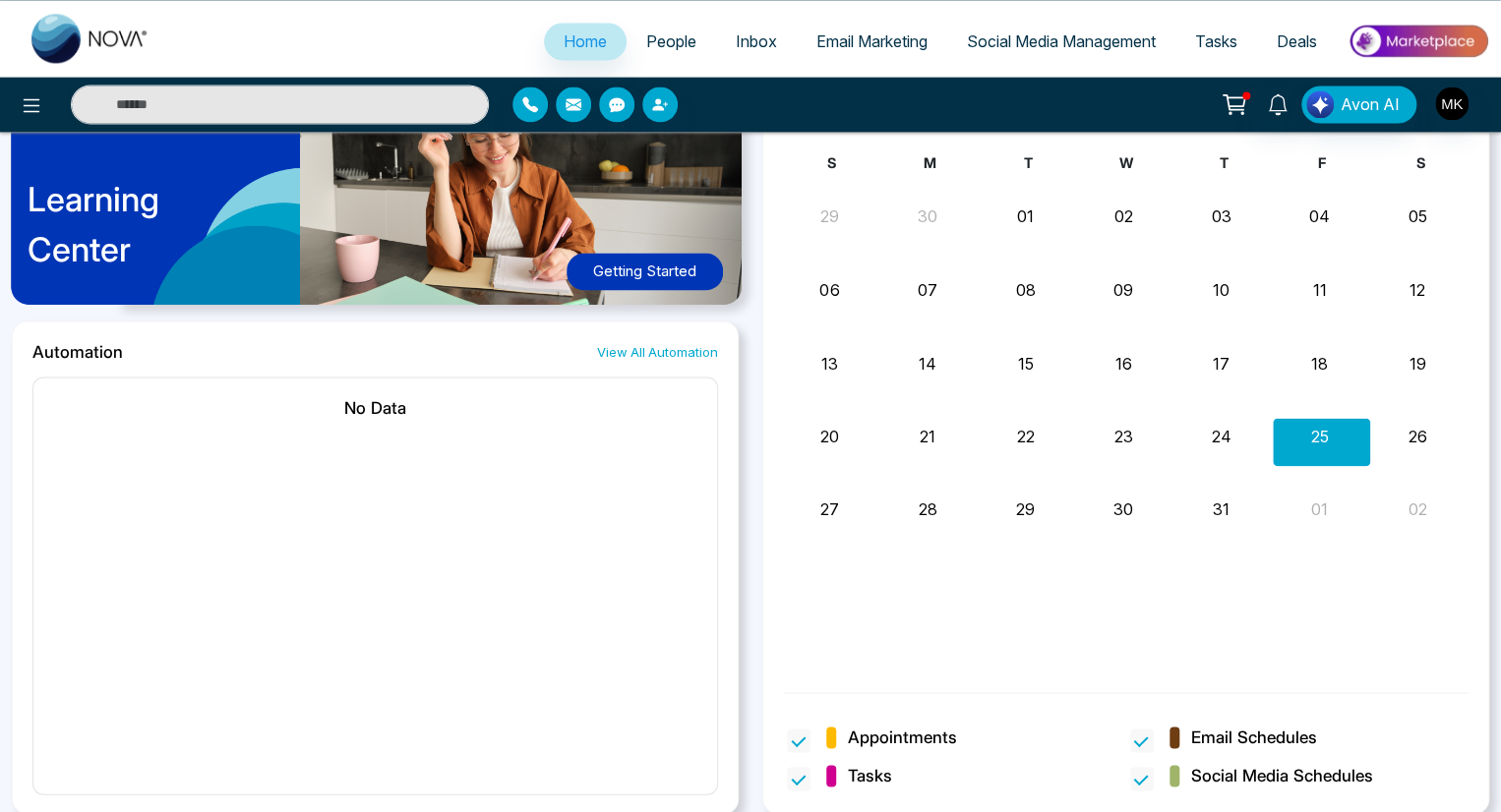 click on "July 2025 View More S M T W T F S 29 30 01 02 03 04 05 06 07 08 09 10 11 12 13 14 15 16 17 18 19 20 21 22 23 24 25 26 27 28 29 30 31 01 02 Appointments Email Schedules Tasks Social Media Schedules" at bounding box center [1125, 435] 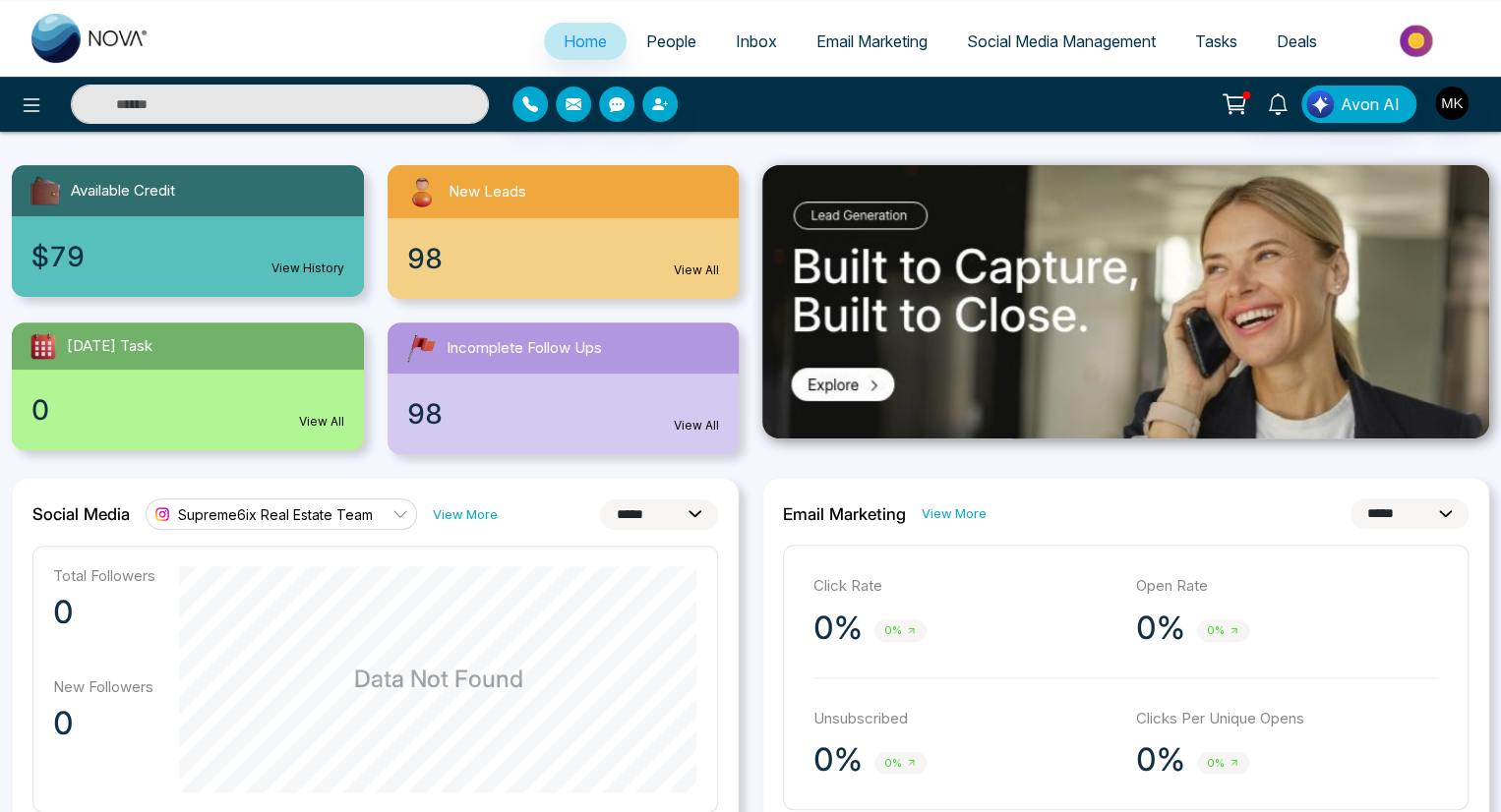 scroll, scrollTop: 0, scrollLeft: 0, axis: both 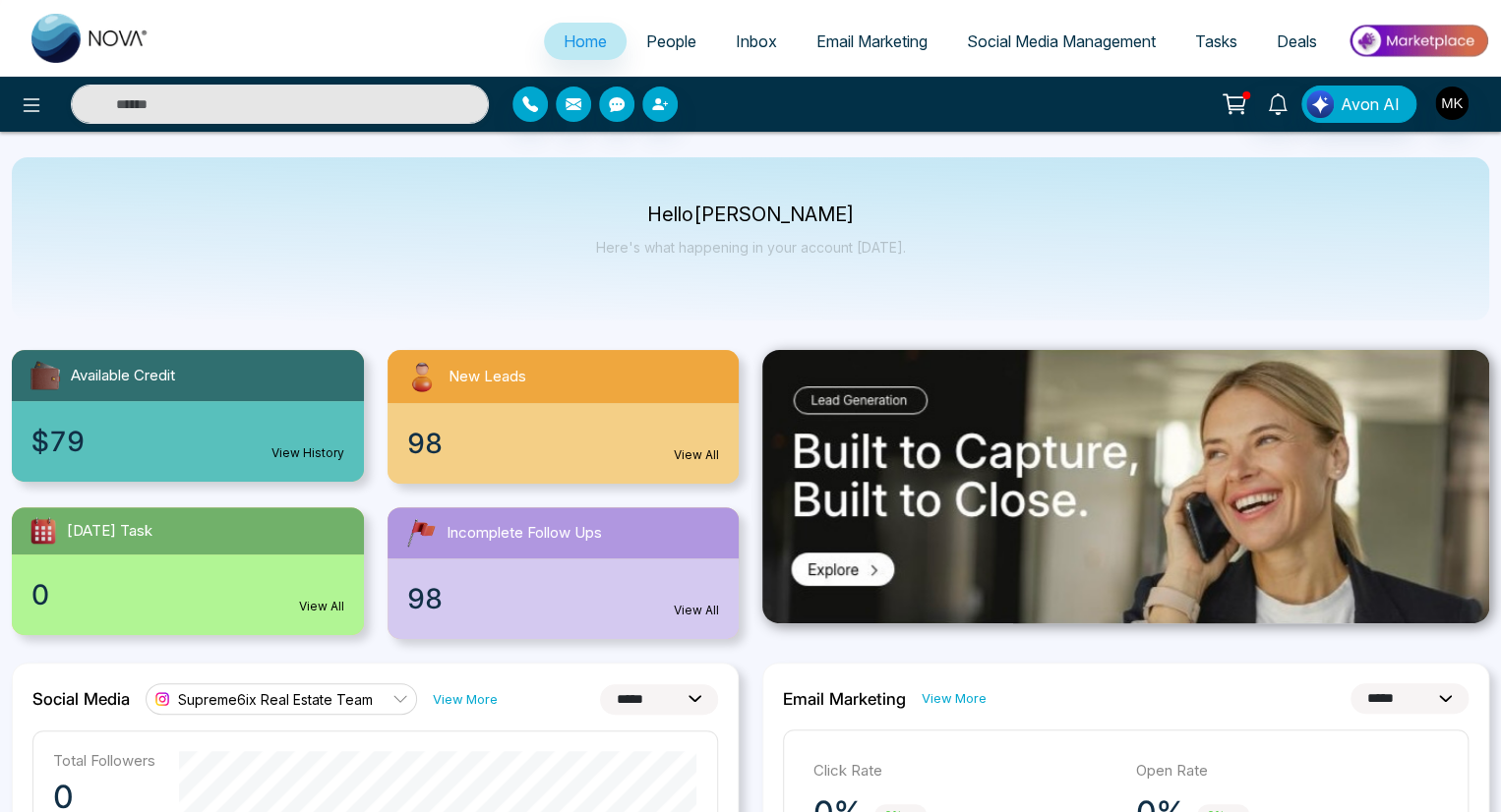 click on "People" at bounding box center (671, 41) 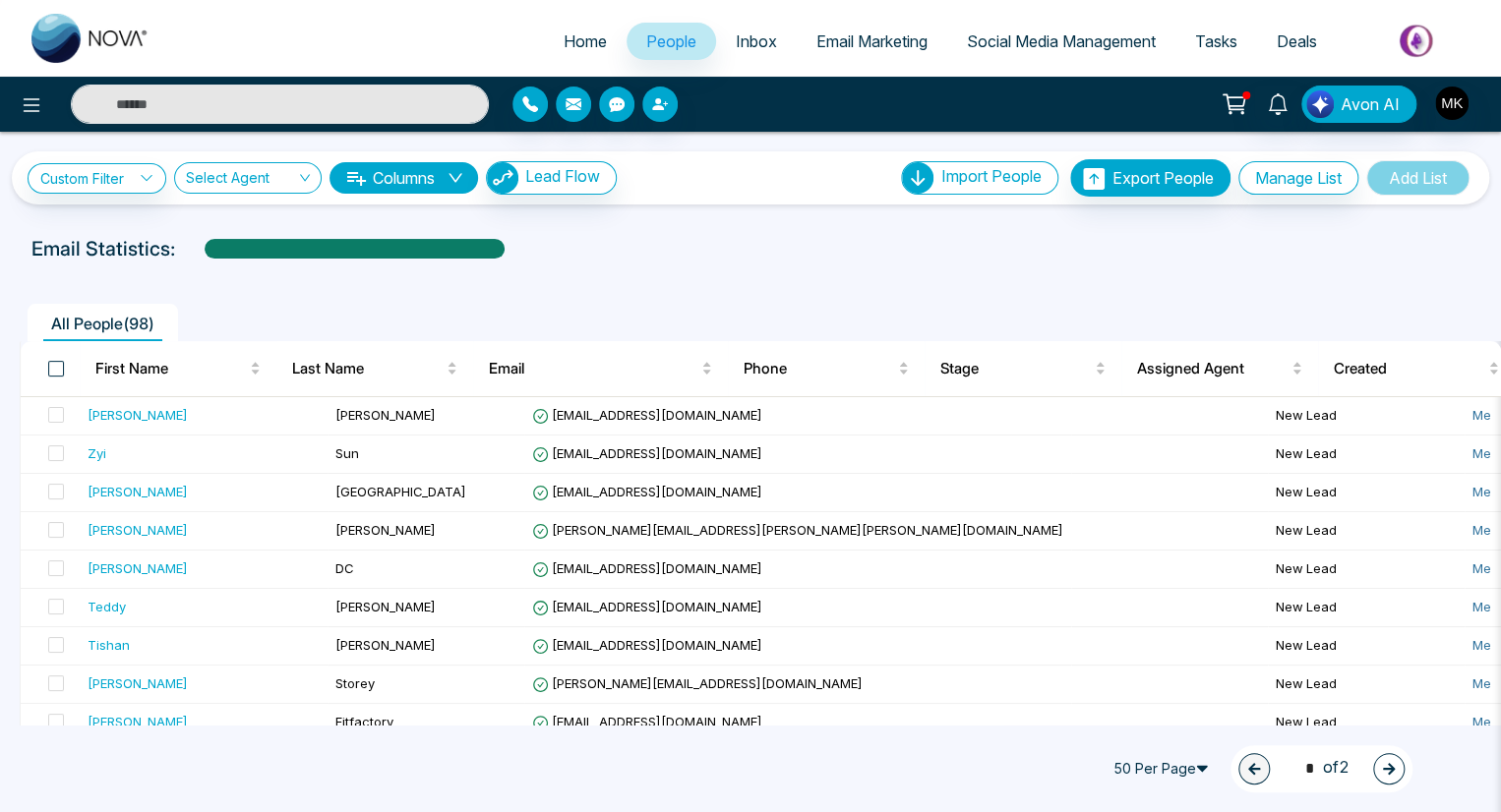 click at bounding box center [56, 369] 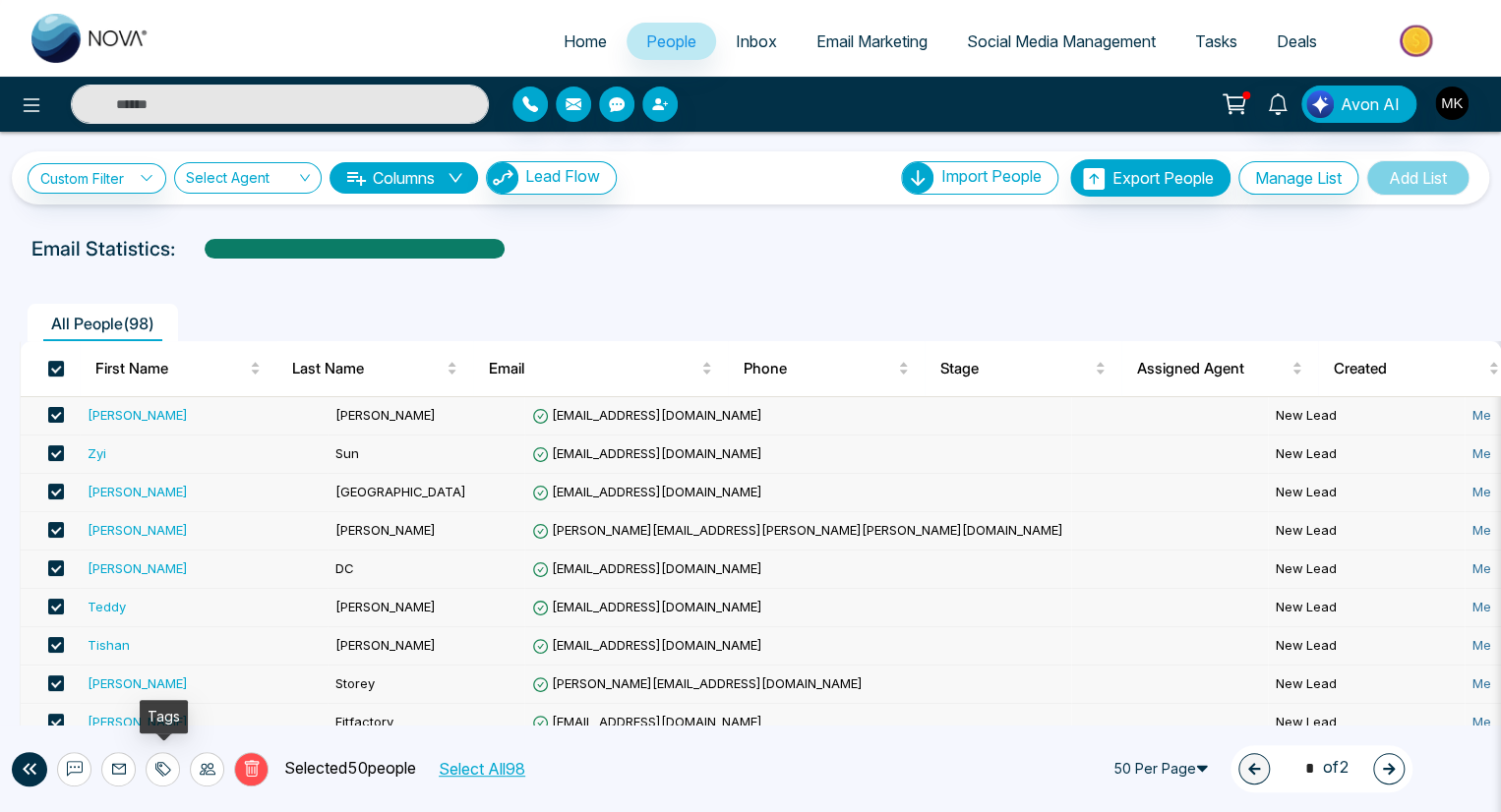 click 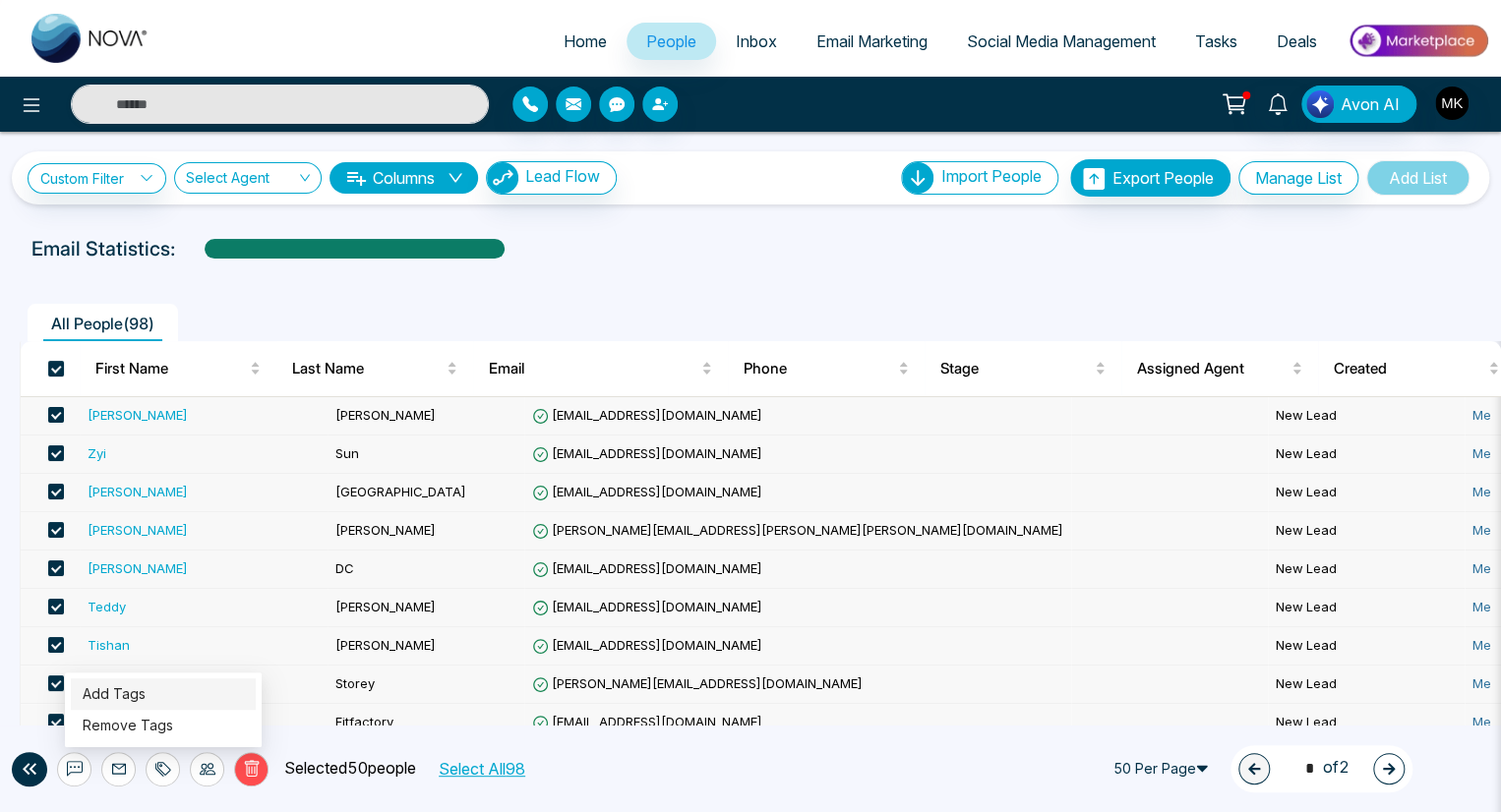 click on "Add Tags" at bounding box center (114, 693) 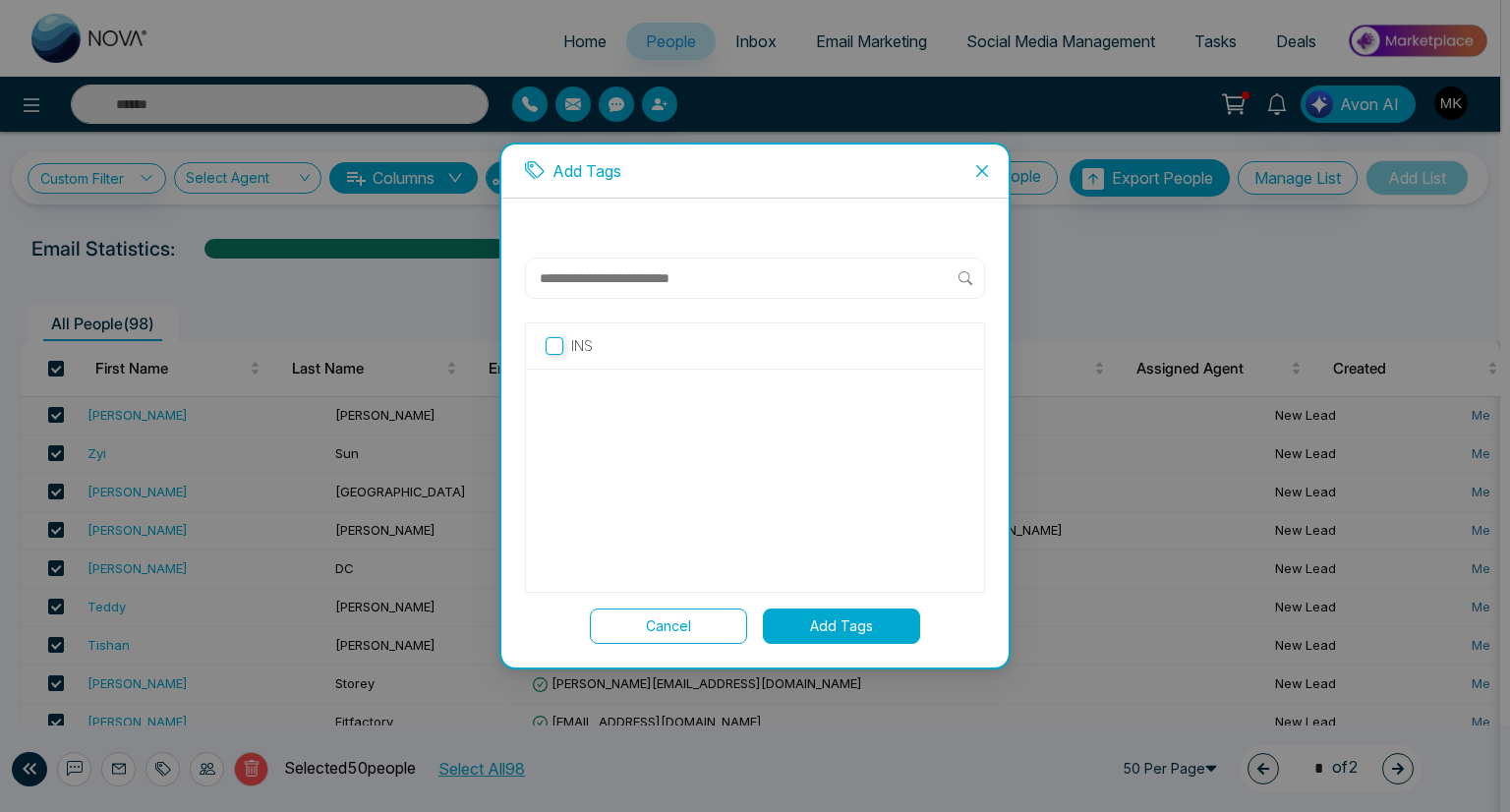 click on "Add Tags" at bounding box center [842, 626] 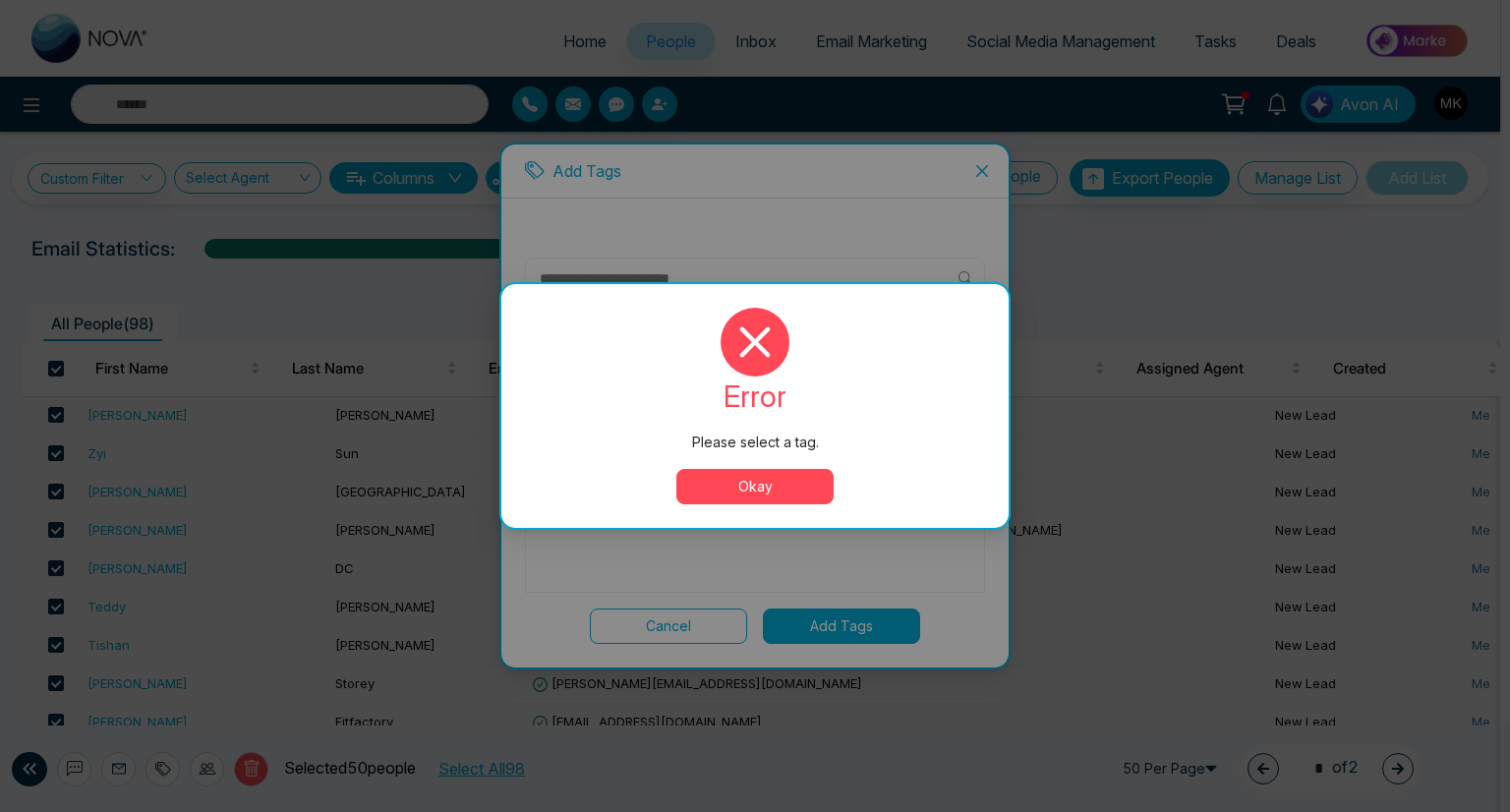click on "Okay" at bounding box center (755, 487) 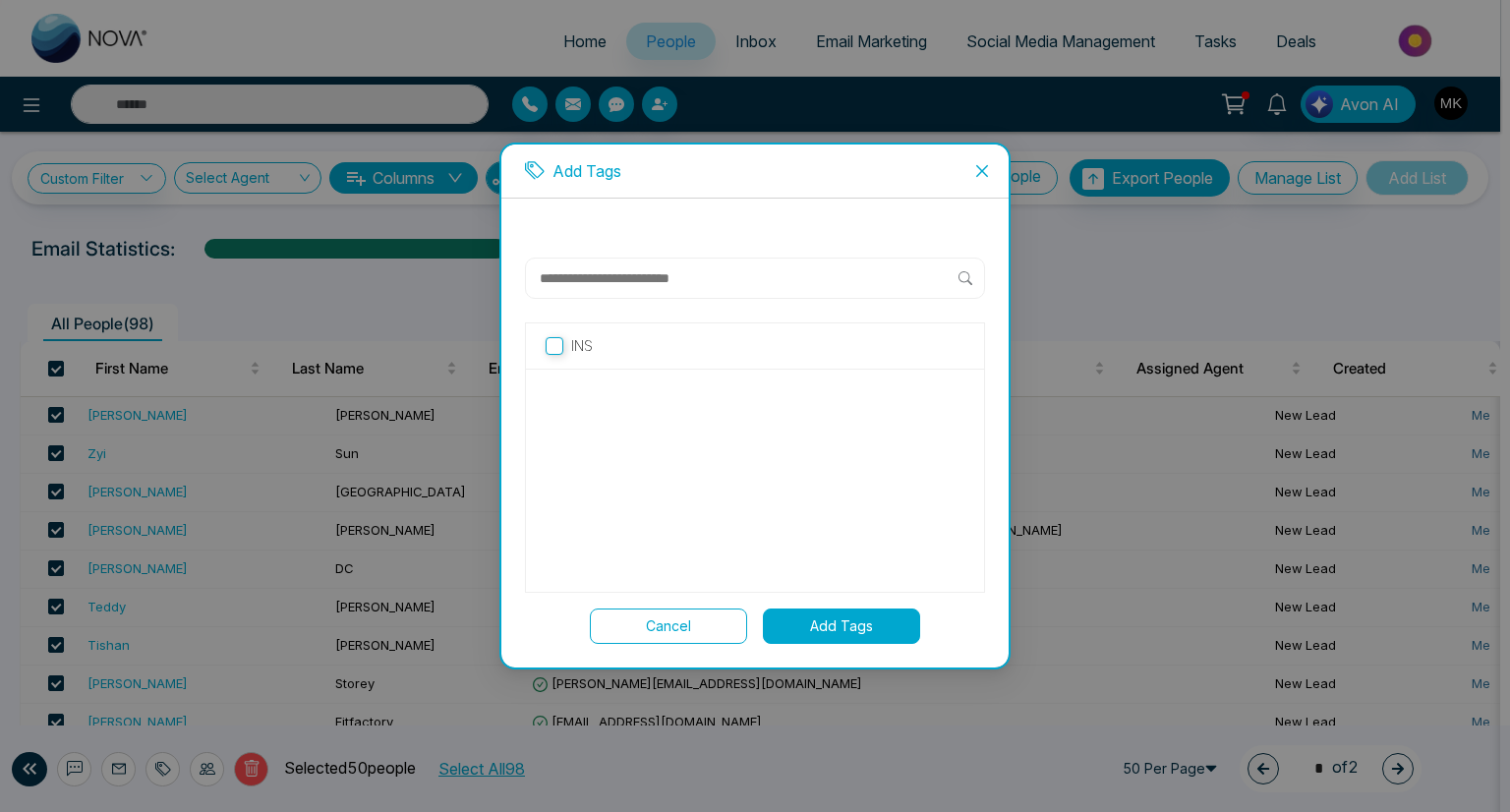 click at bounding box center [748, 278] 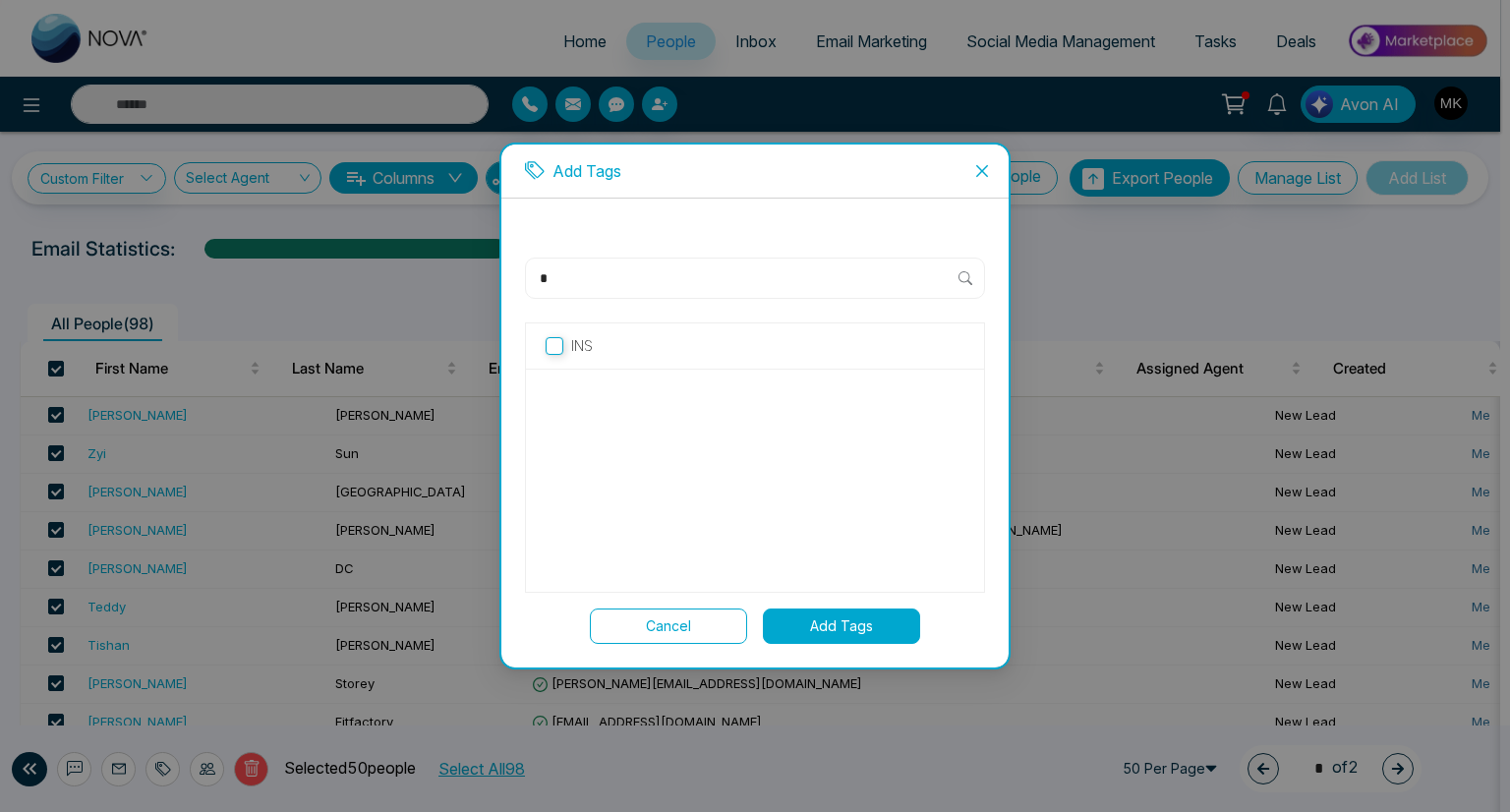 click on "*" at bounding box center [748, 278] 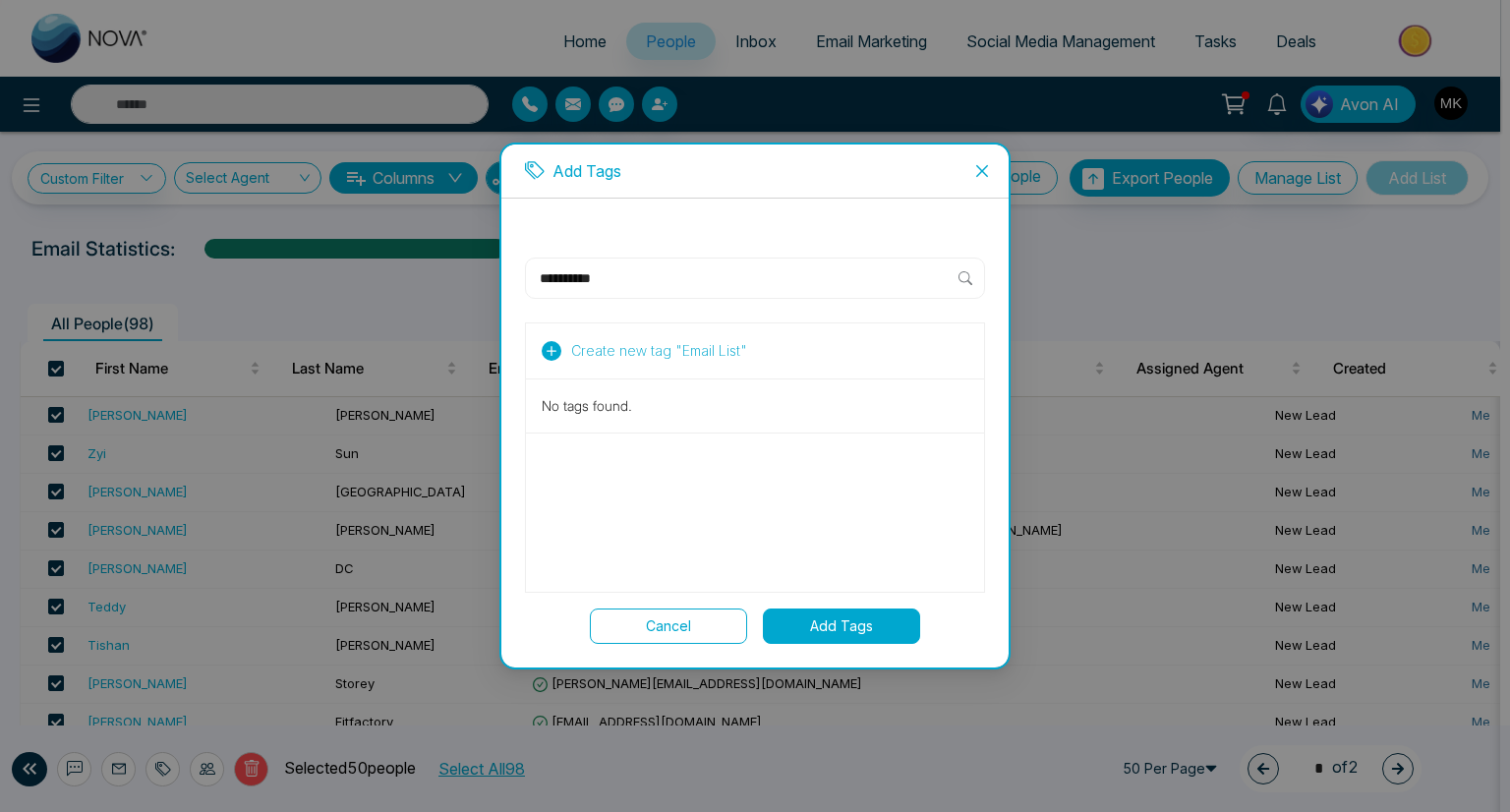 type on "**********" 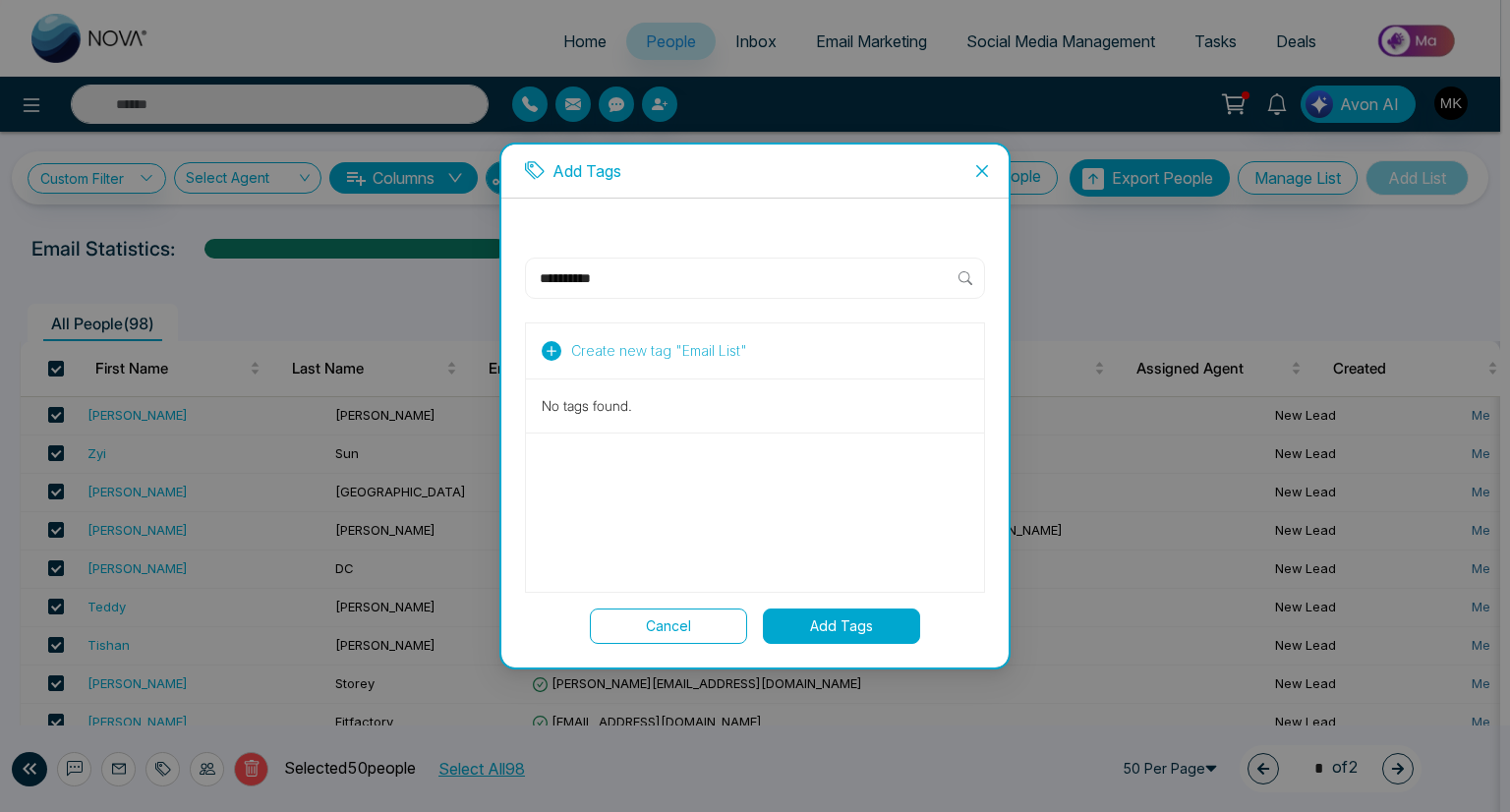 click on "Create new tag " Email List "" at bounding box center (659, 351) 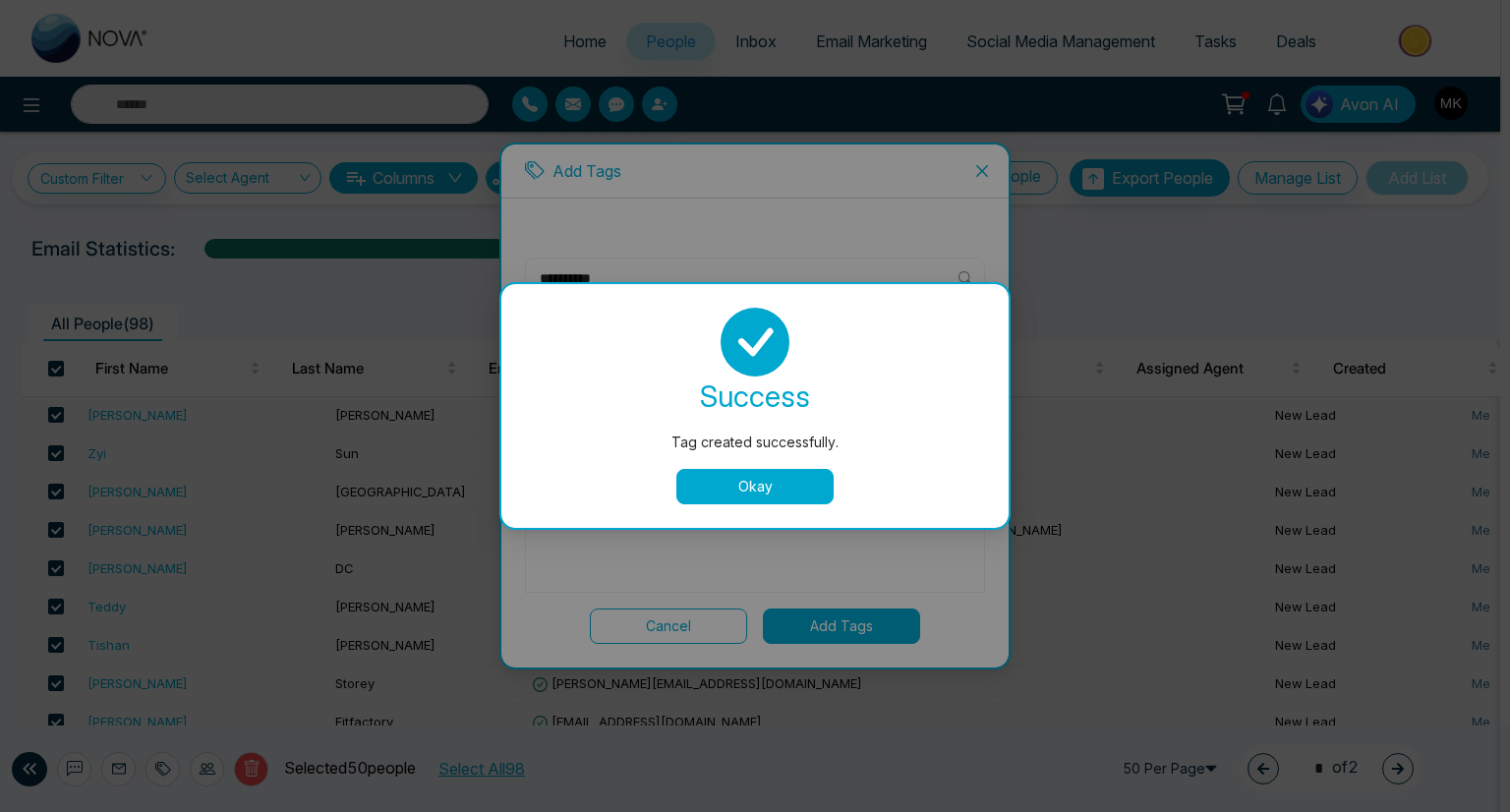 click on "Okay" at bounding box center (755, 487) 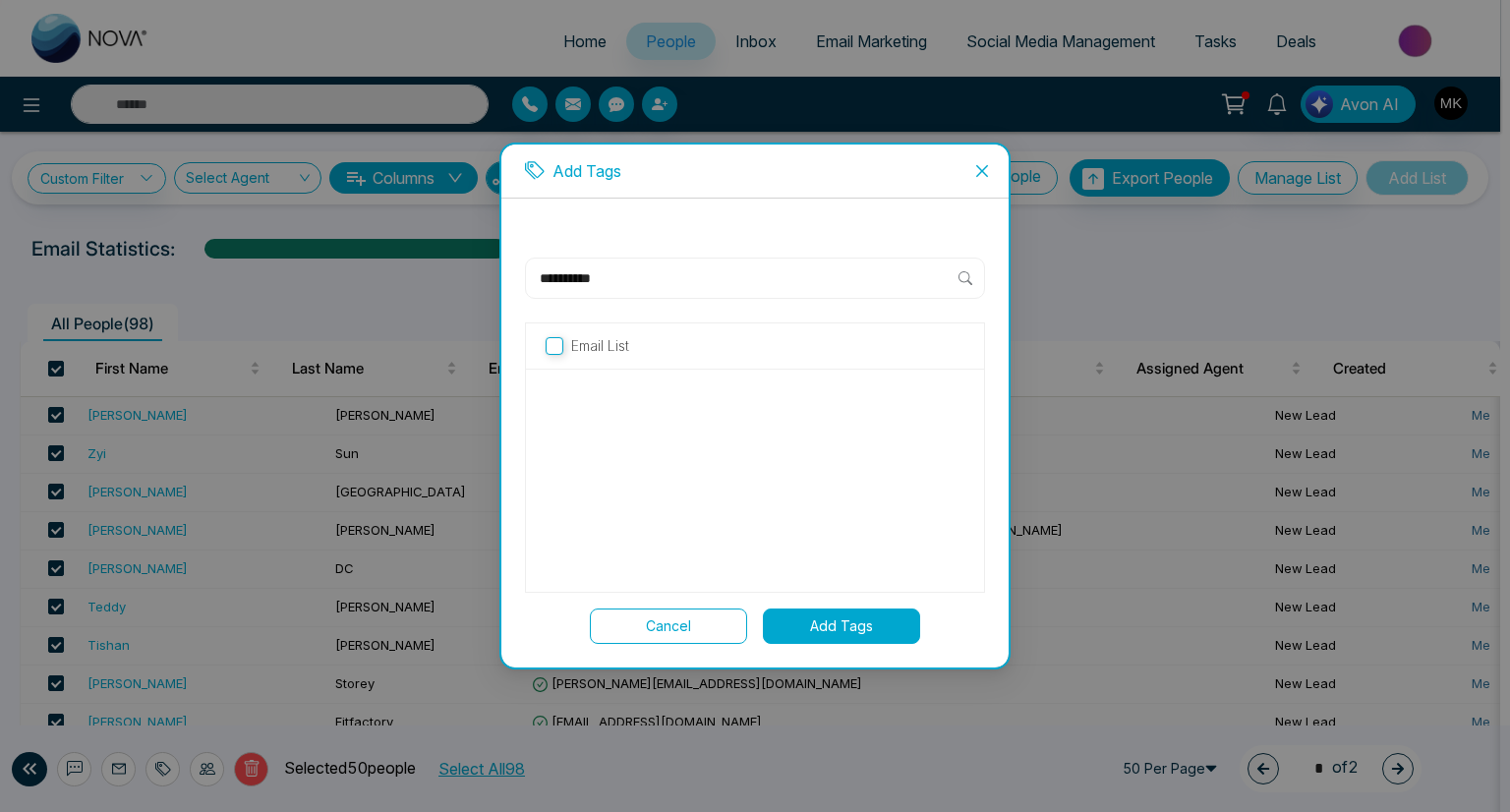 click on "Add Tags" at bounding box center [842, 626] 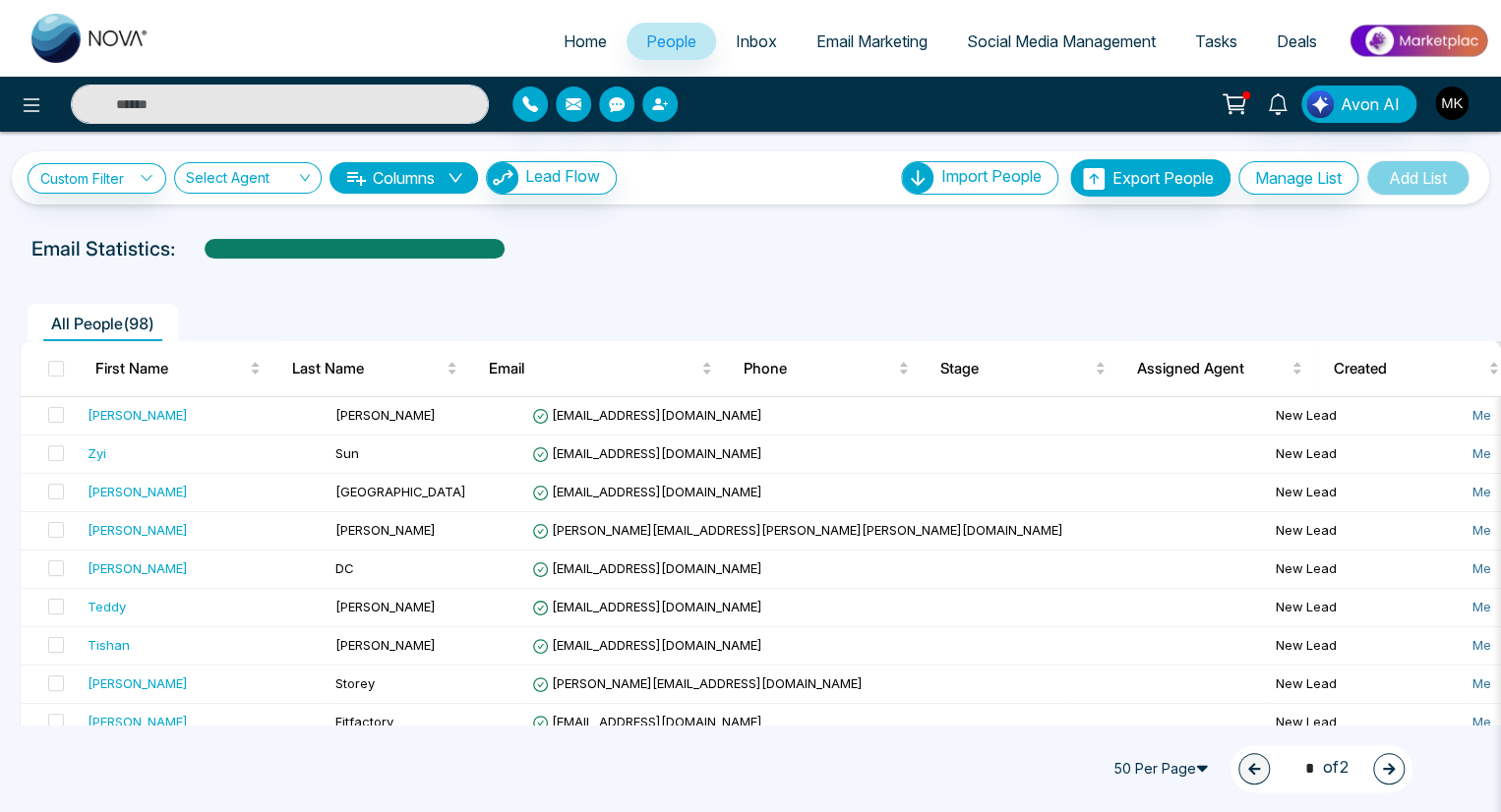 click on "50 Per Page" at bounding box center (1164, 769) 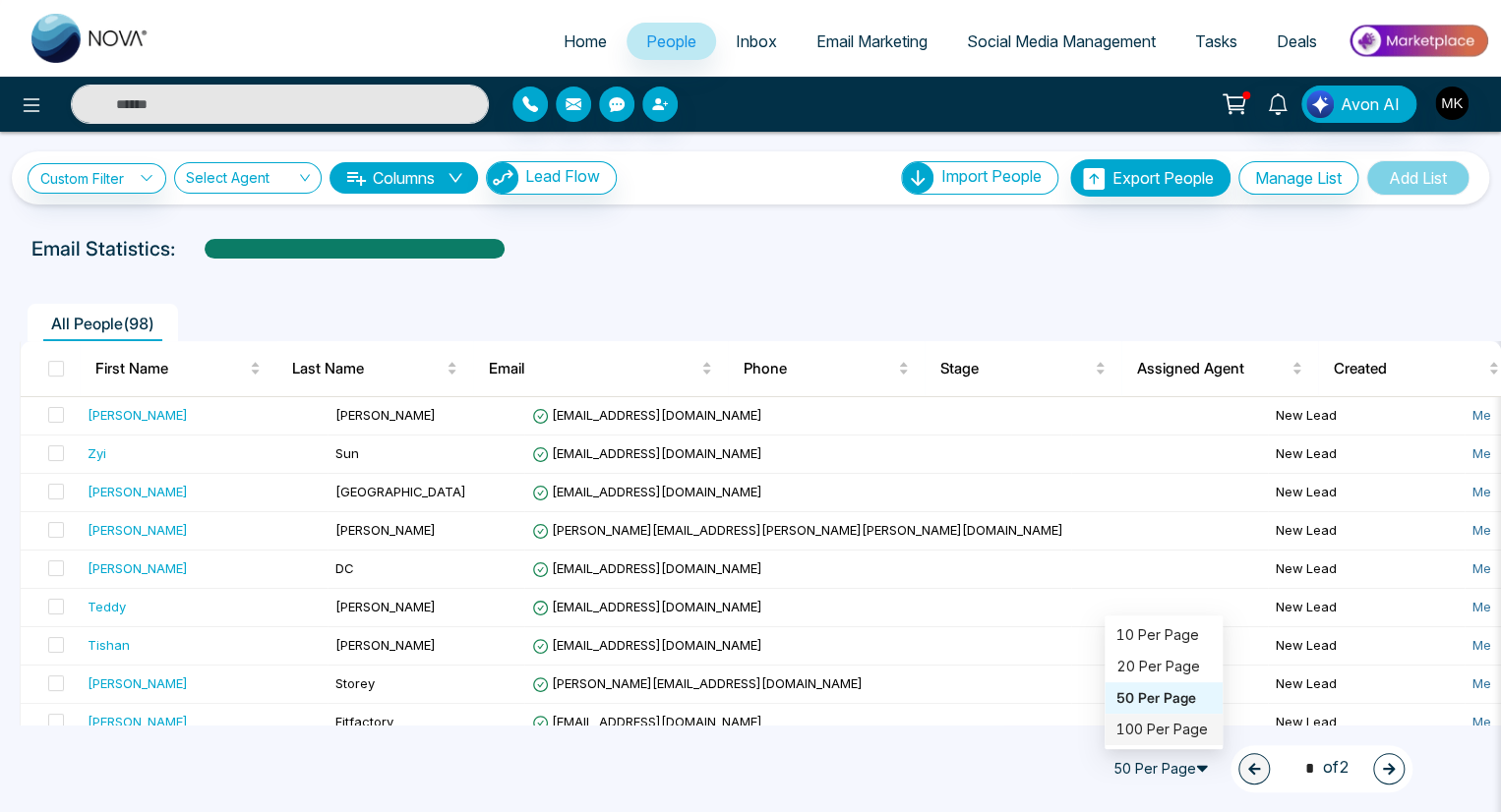 click on "100 Per Page" at bounding box center (1164, 729) 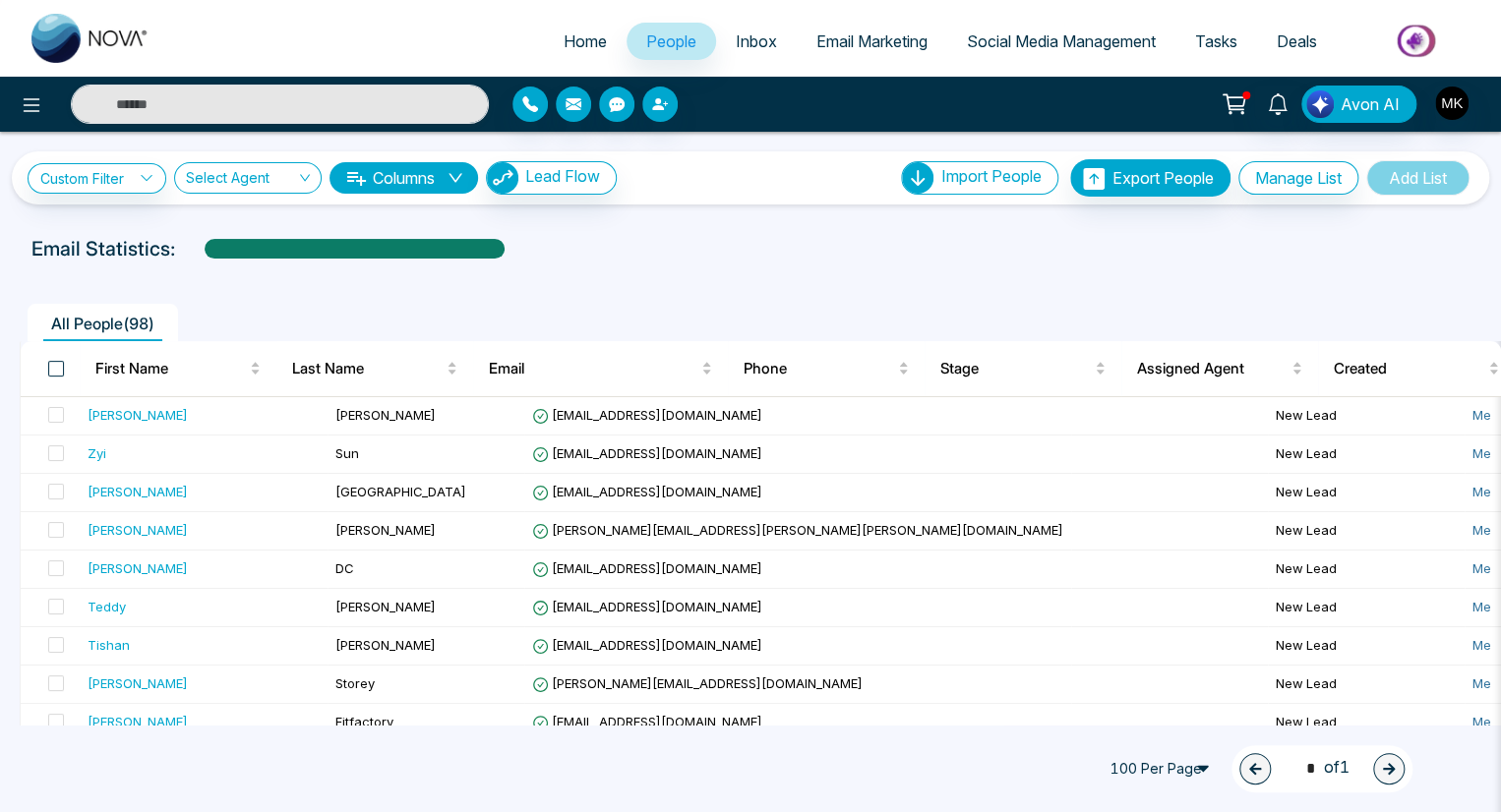 click at bounding box center (56, 369) 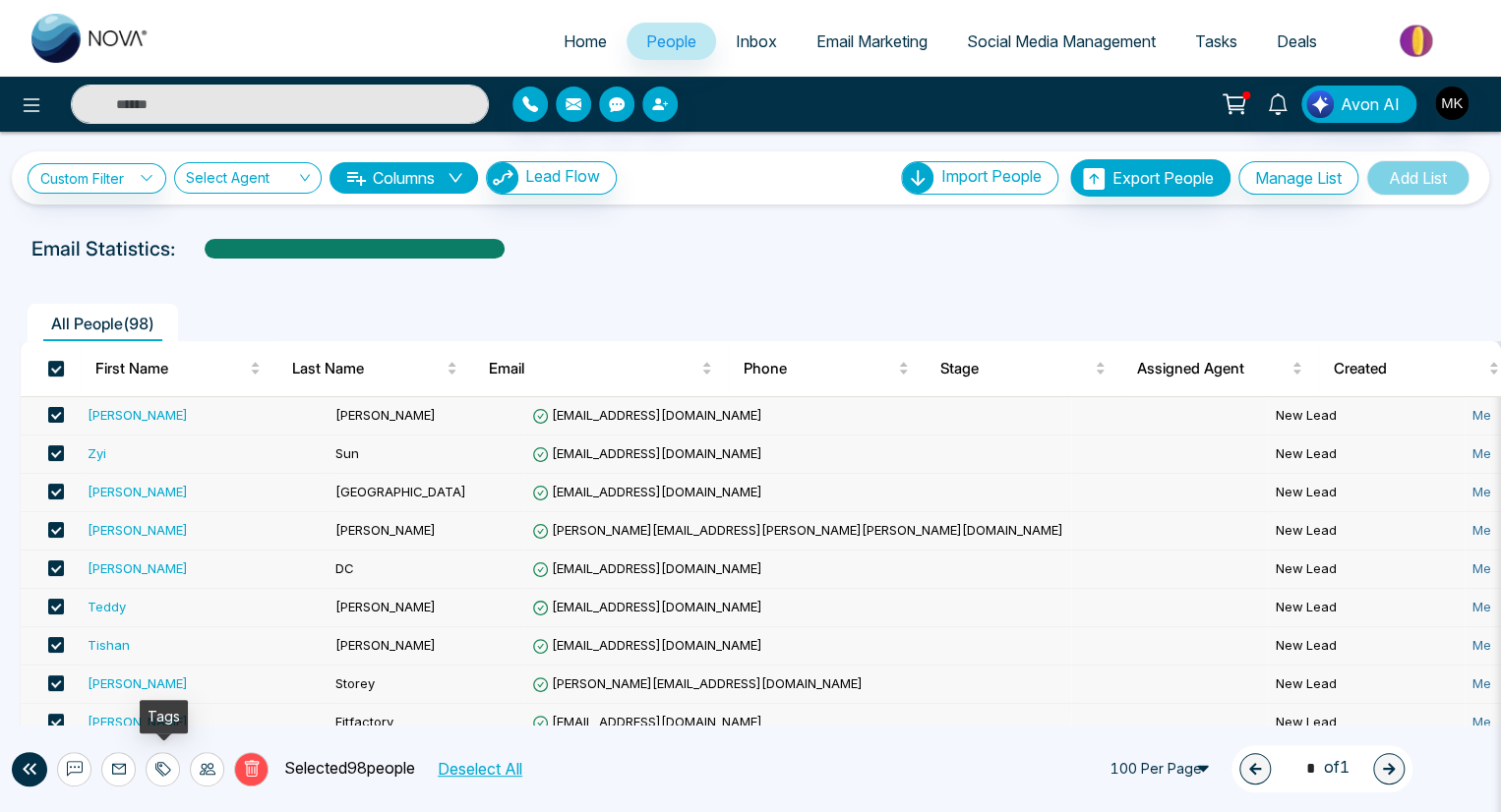 click at bounding box center [162, 769] 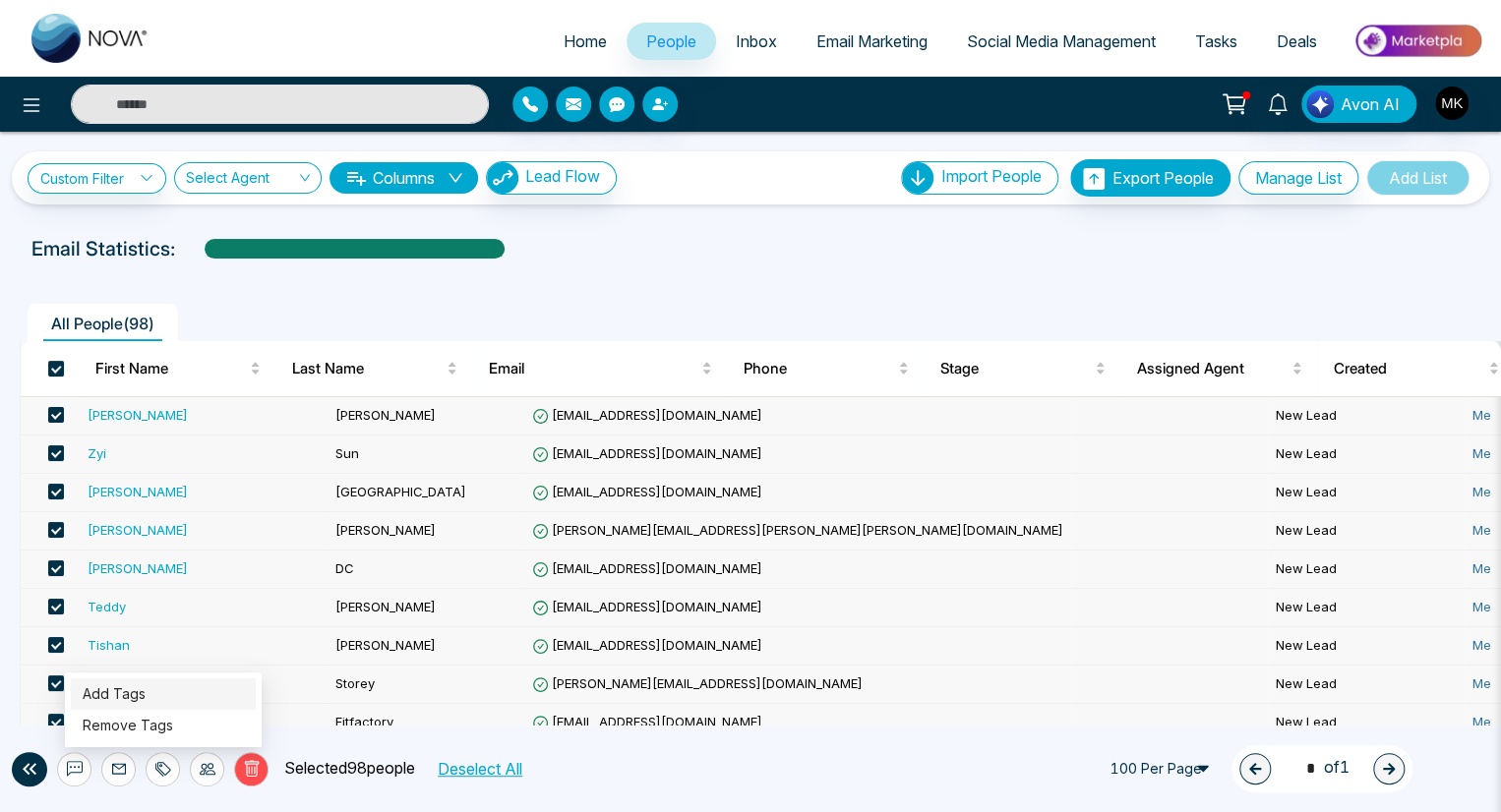 click on "Add Tags" at bounding box center (114, 693) 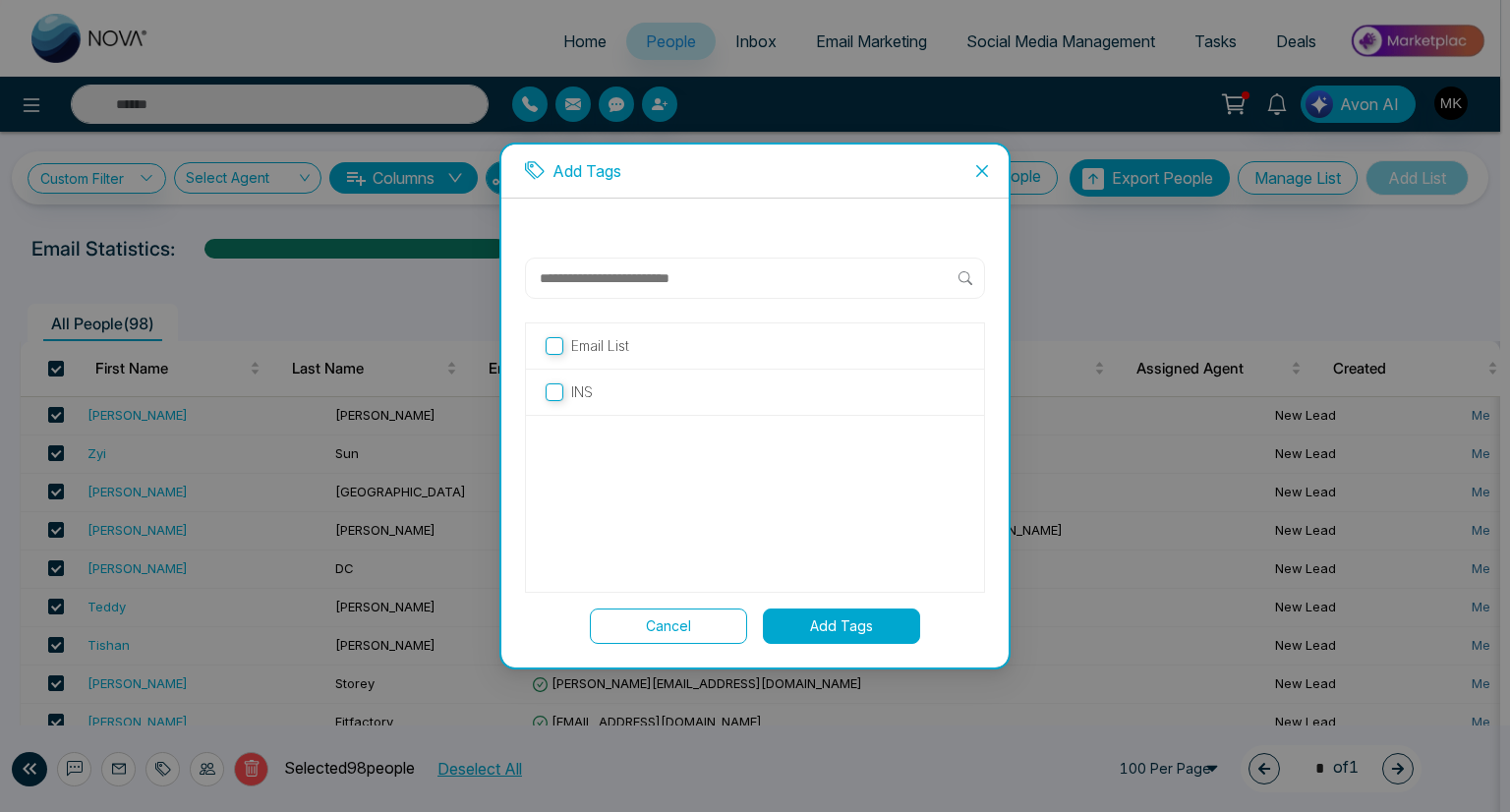 click on "Add Tags" at bounding box center (842, 626) 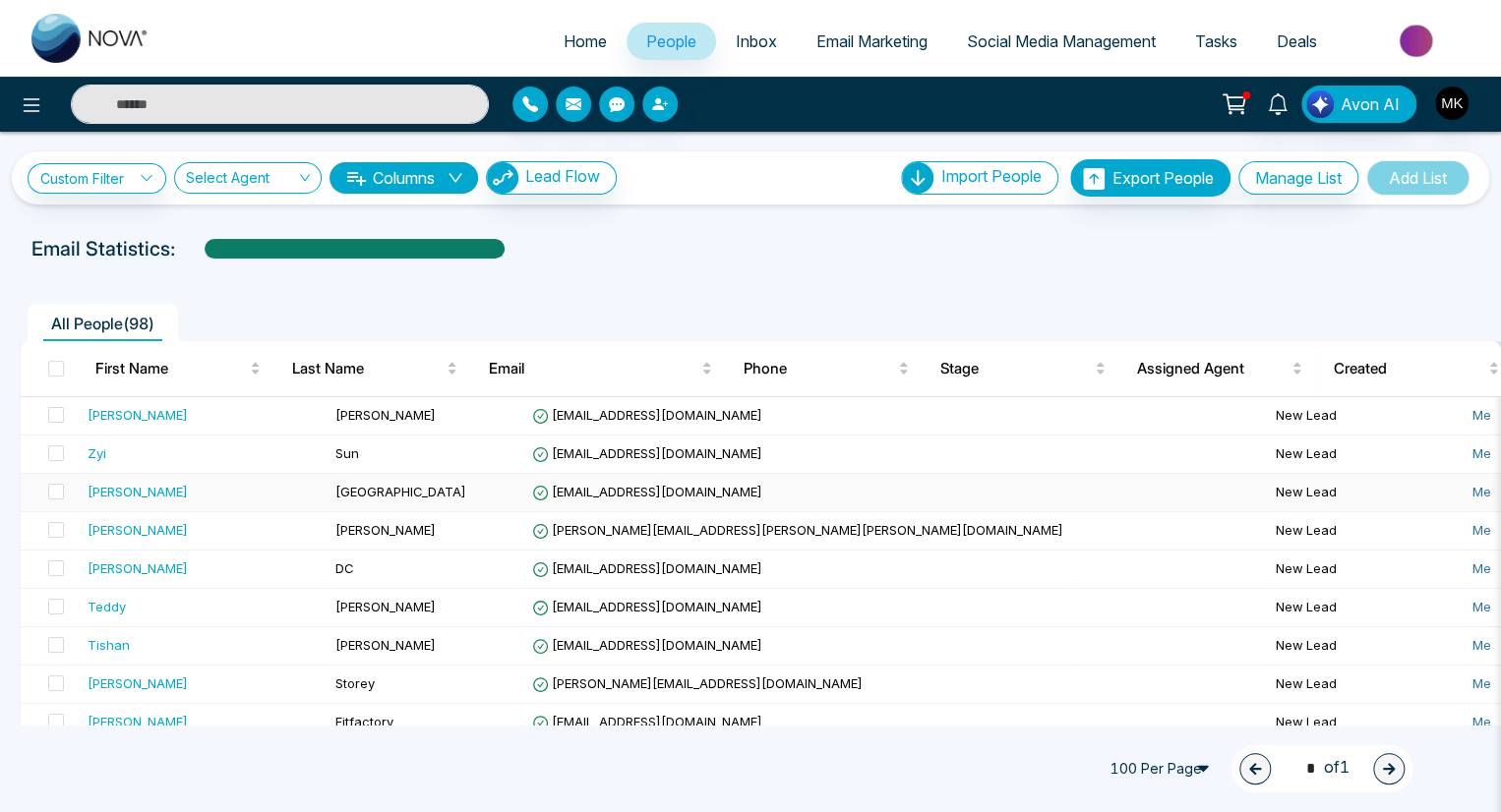 click at bounding box center (1170, 493) 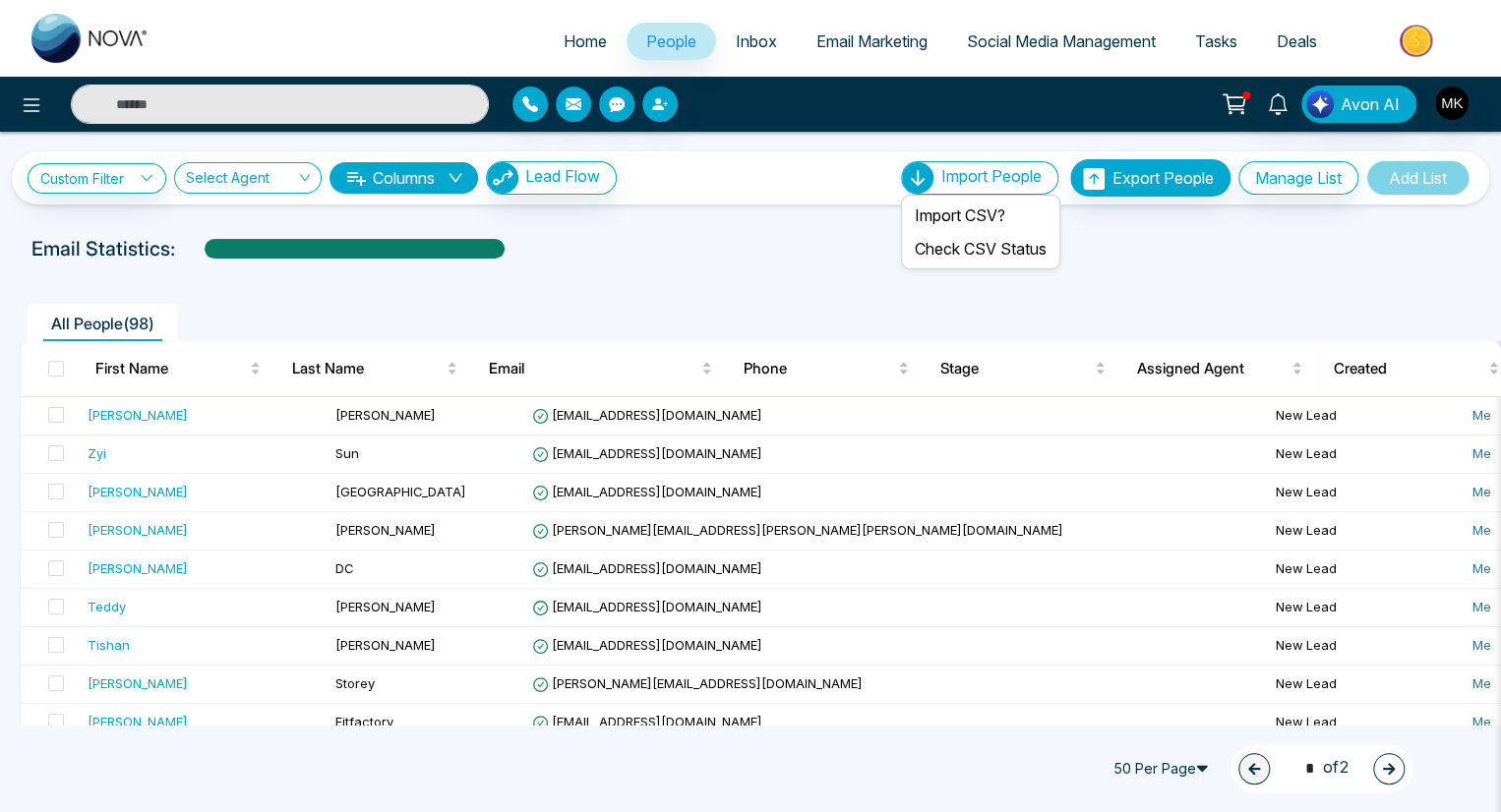 click on "Import People" at bounding box center (980, 178) 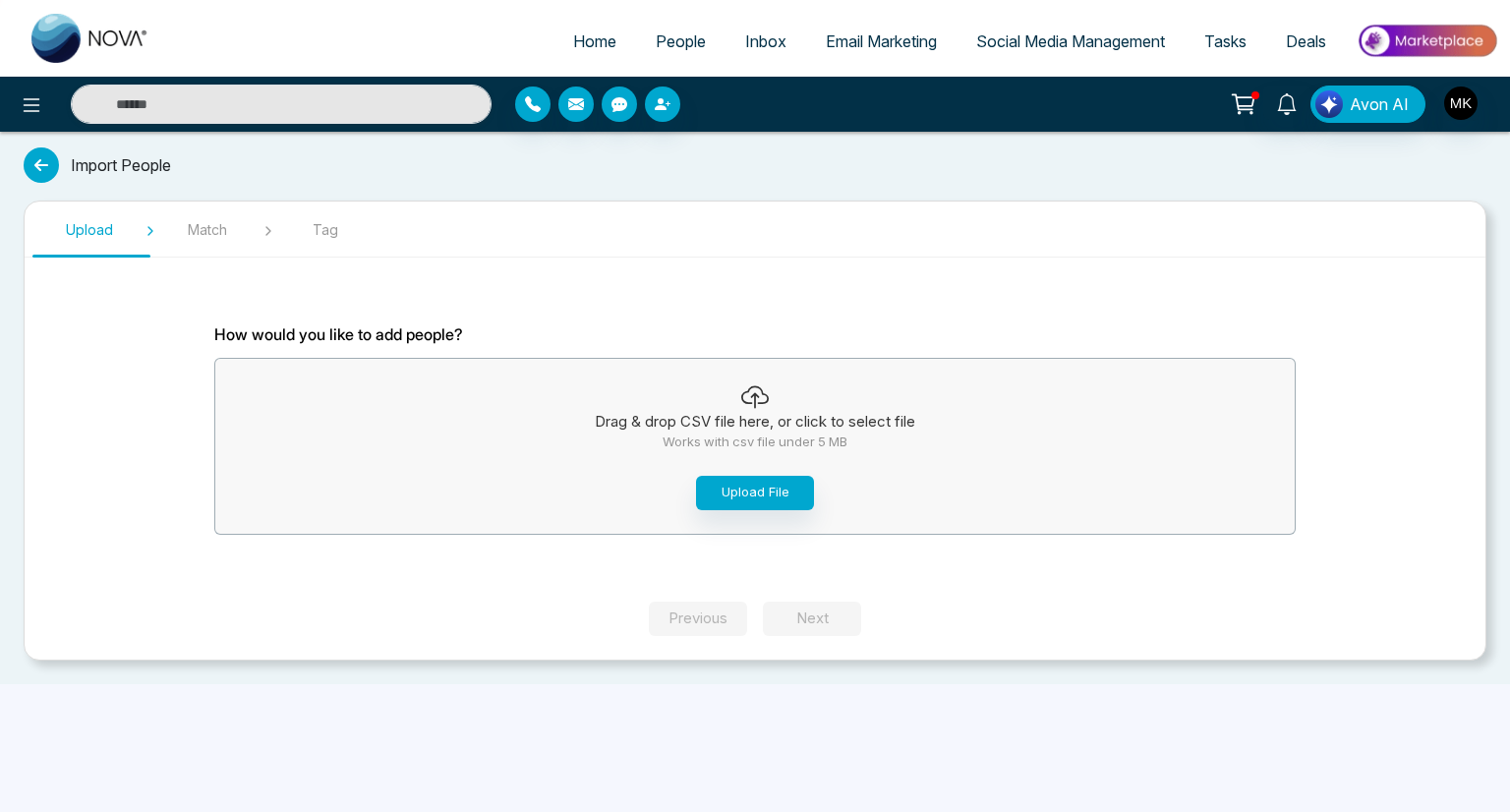 click at bounding box center [41, 165] 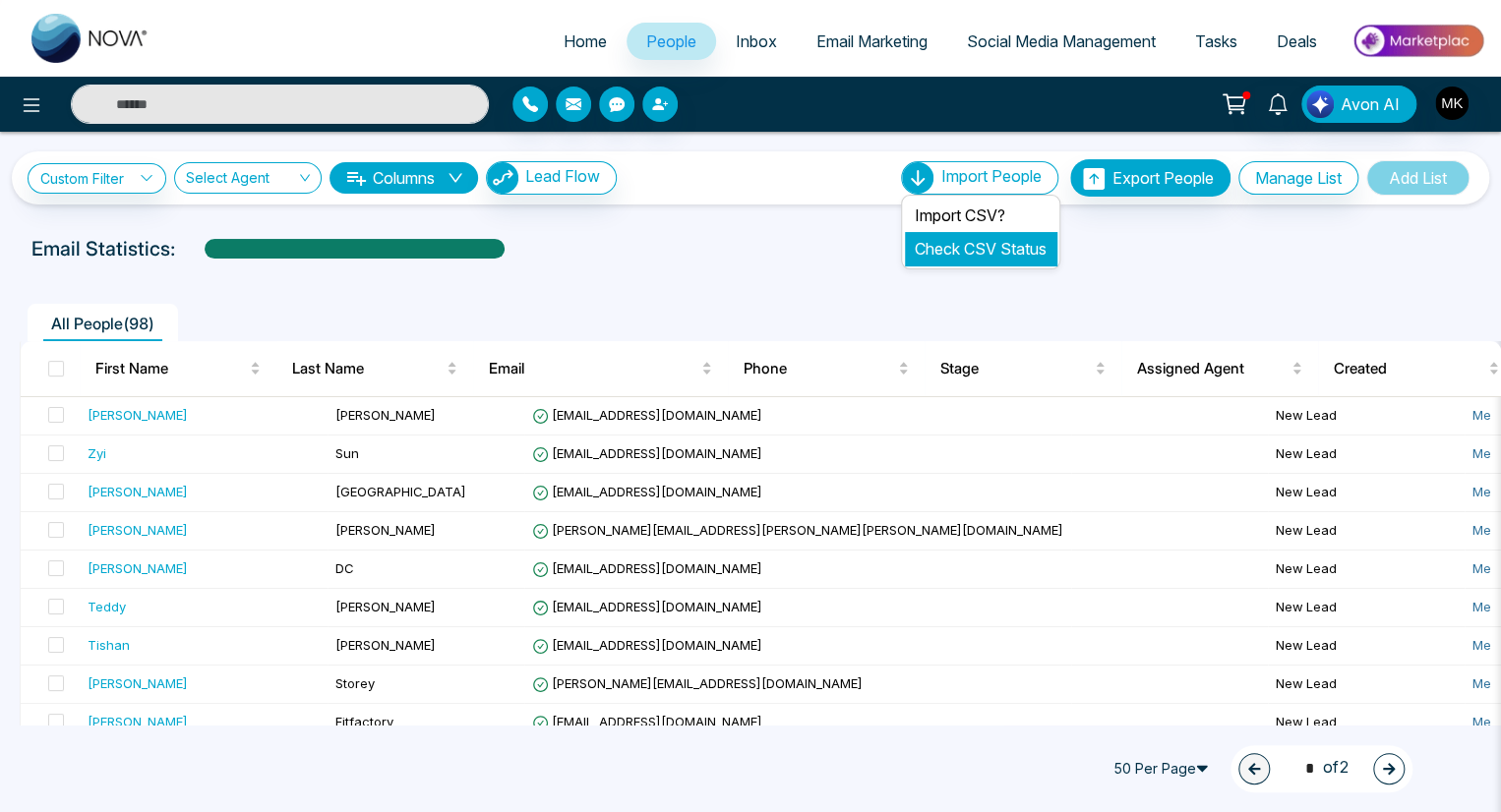 click on "Check CSV Status" at bounding box center [981, 249] 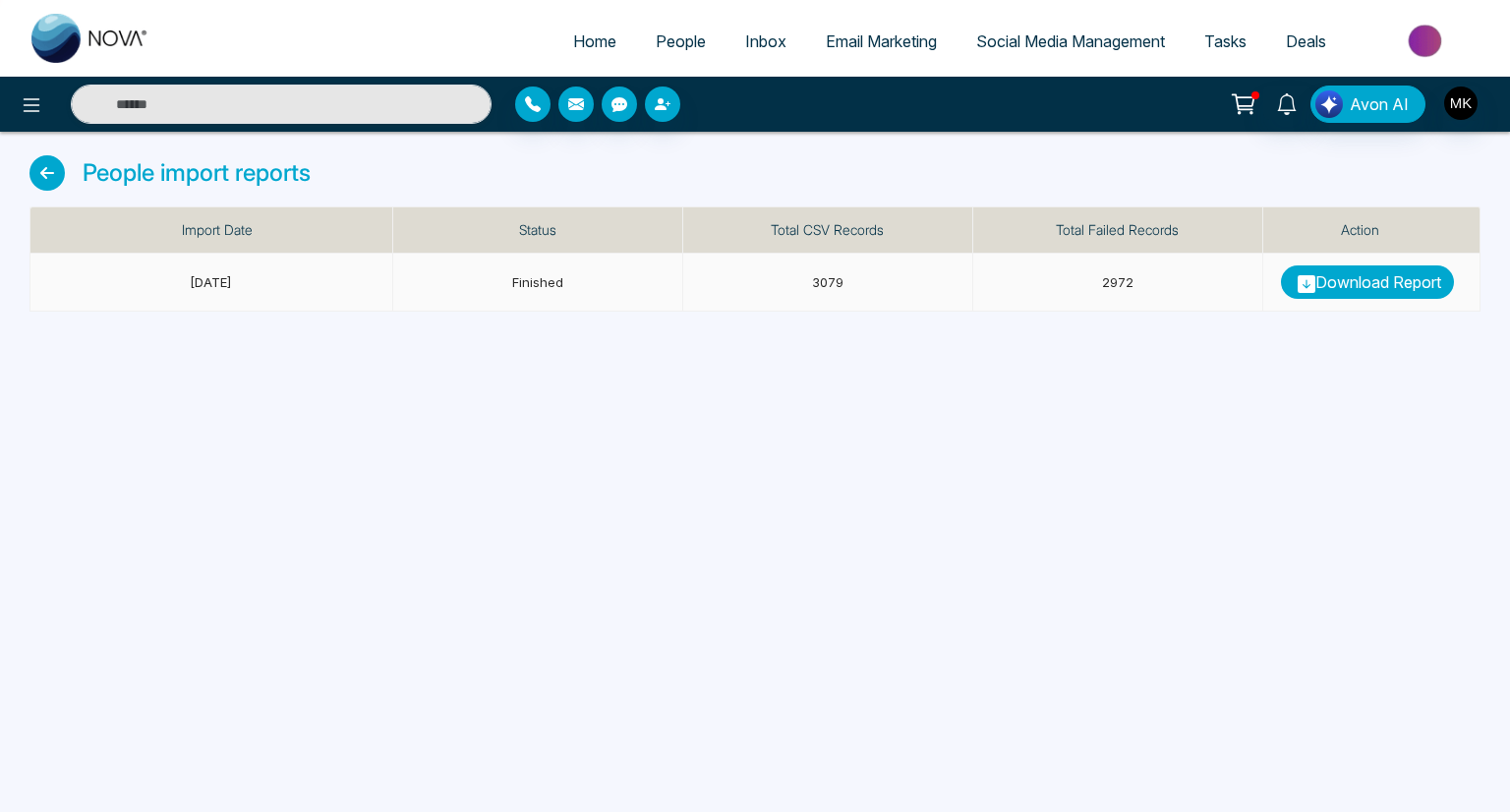 click on "Download Report" at bounding box center (1367, 282) 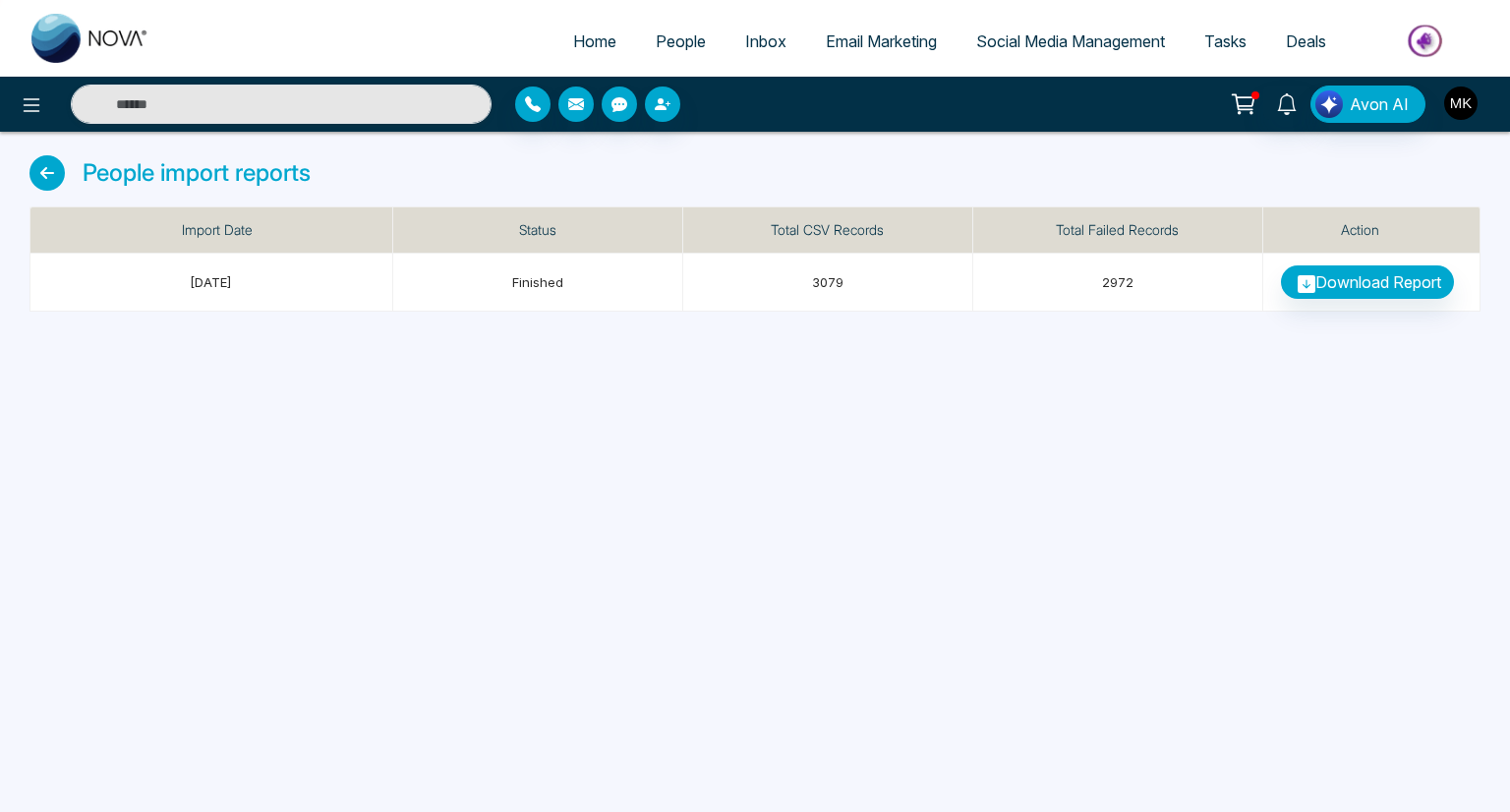 click at bounding box center [1461, 103] 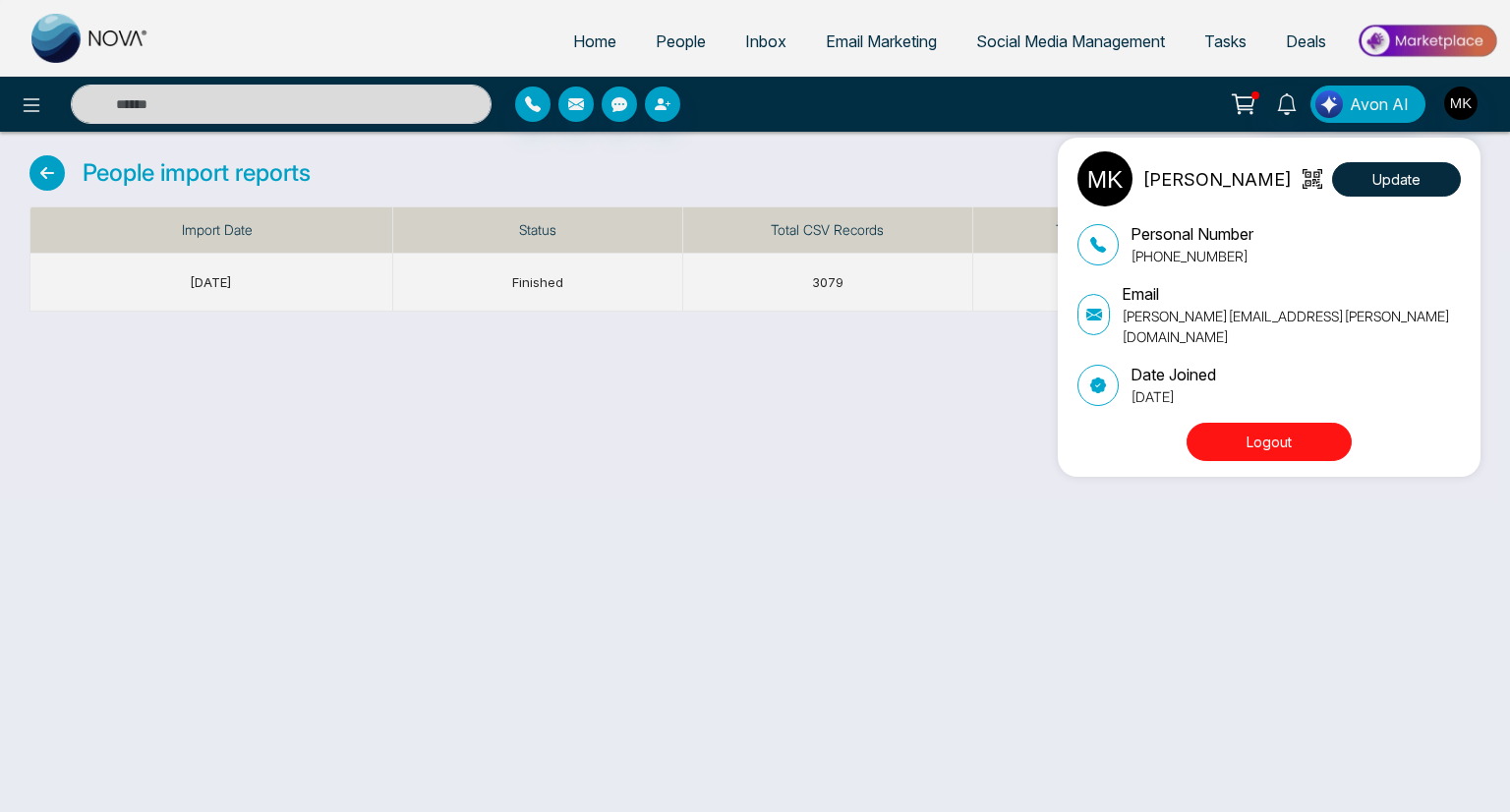 click on "Michael Kwok Update Personal Number +14168417369 Email michael.kwok@century21.ca Date Joined June 12, 2025 Logout" at bounding box center [755, 406] 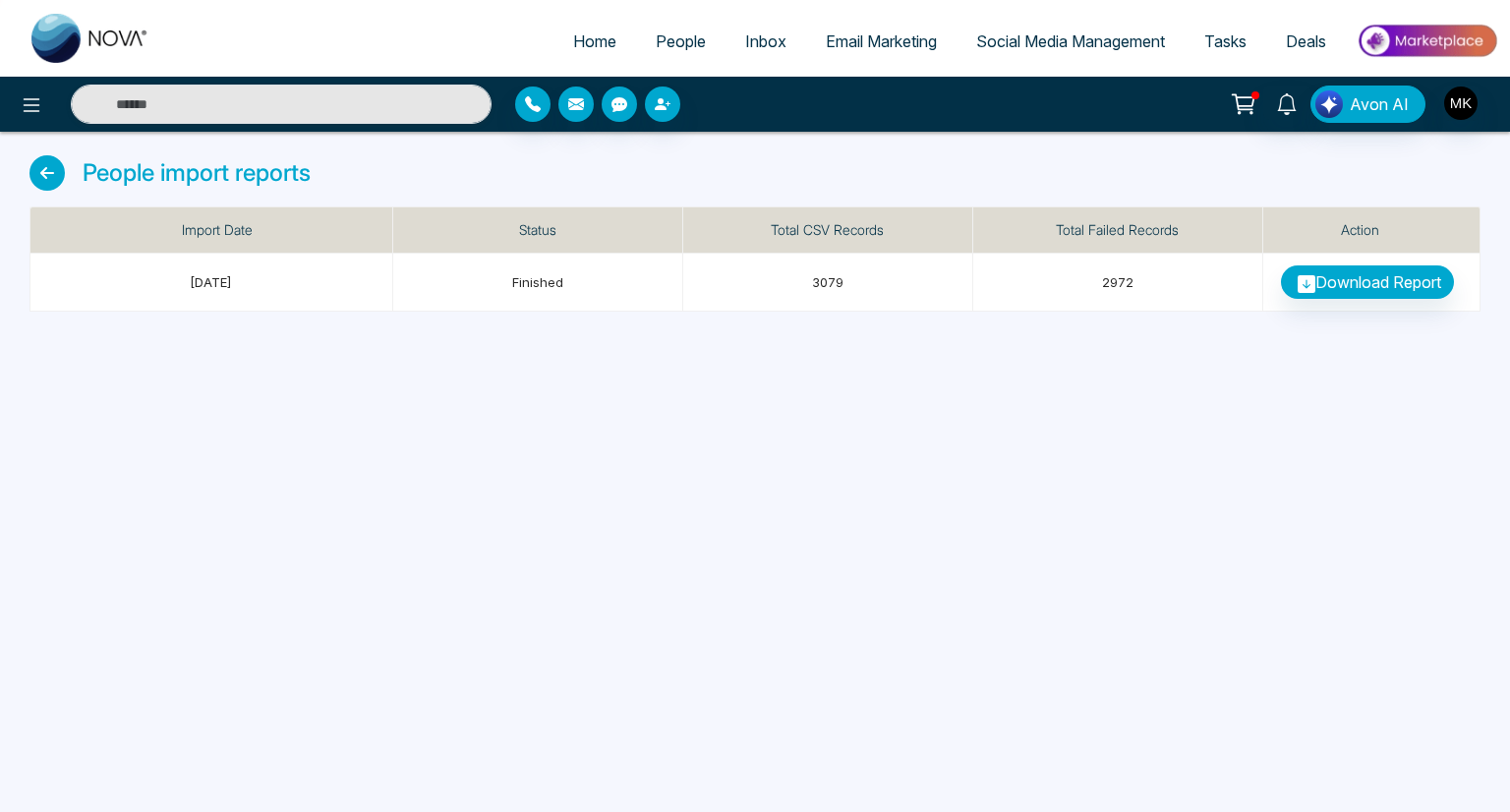 click on "People" at bounding box center [680, 41] 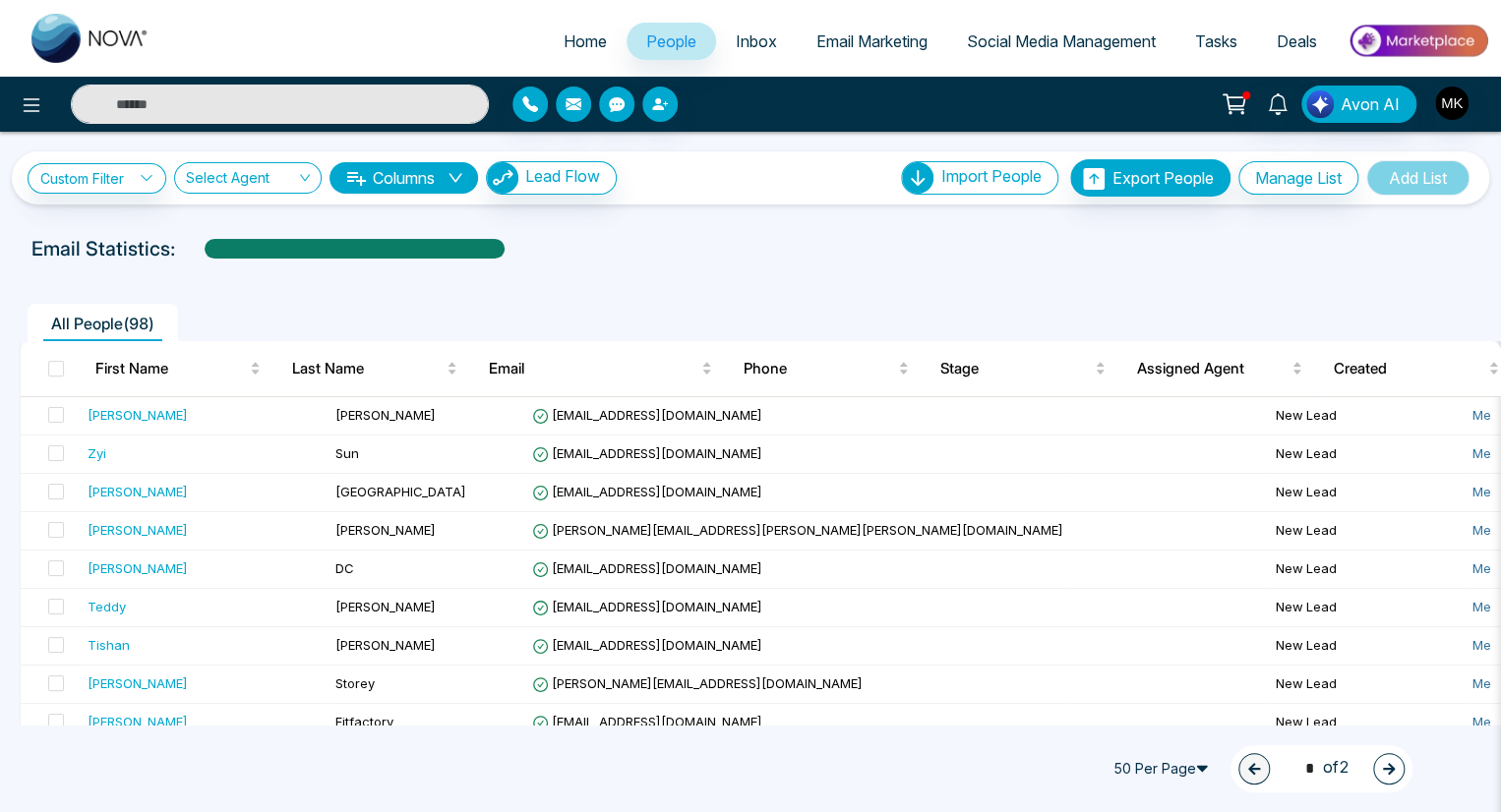 click at bounding box center (279, 104) 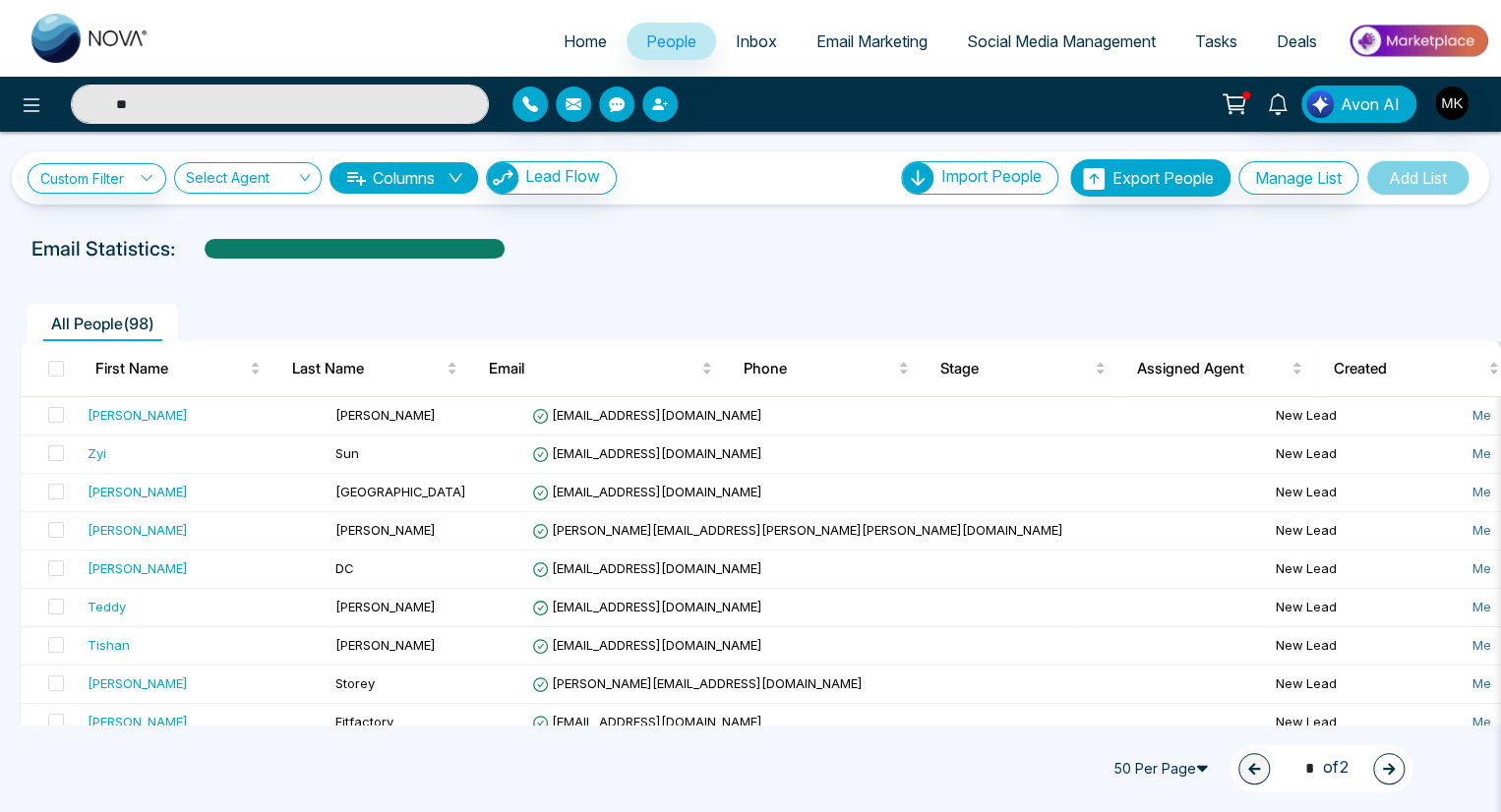 type on "*" 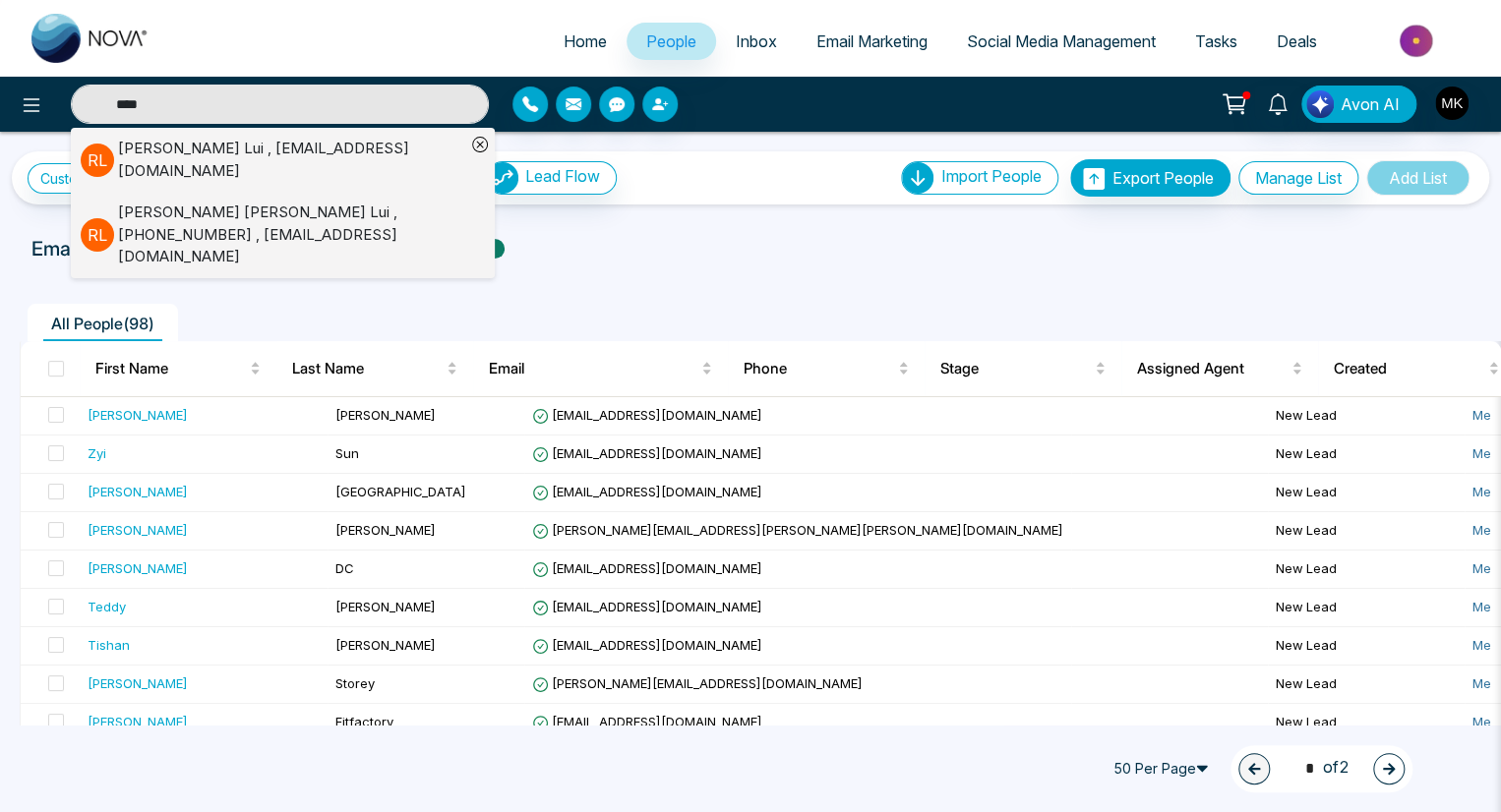 type on "****" 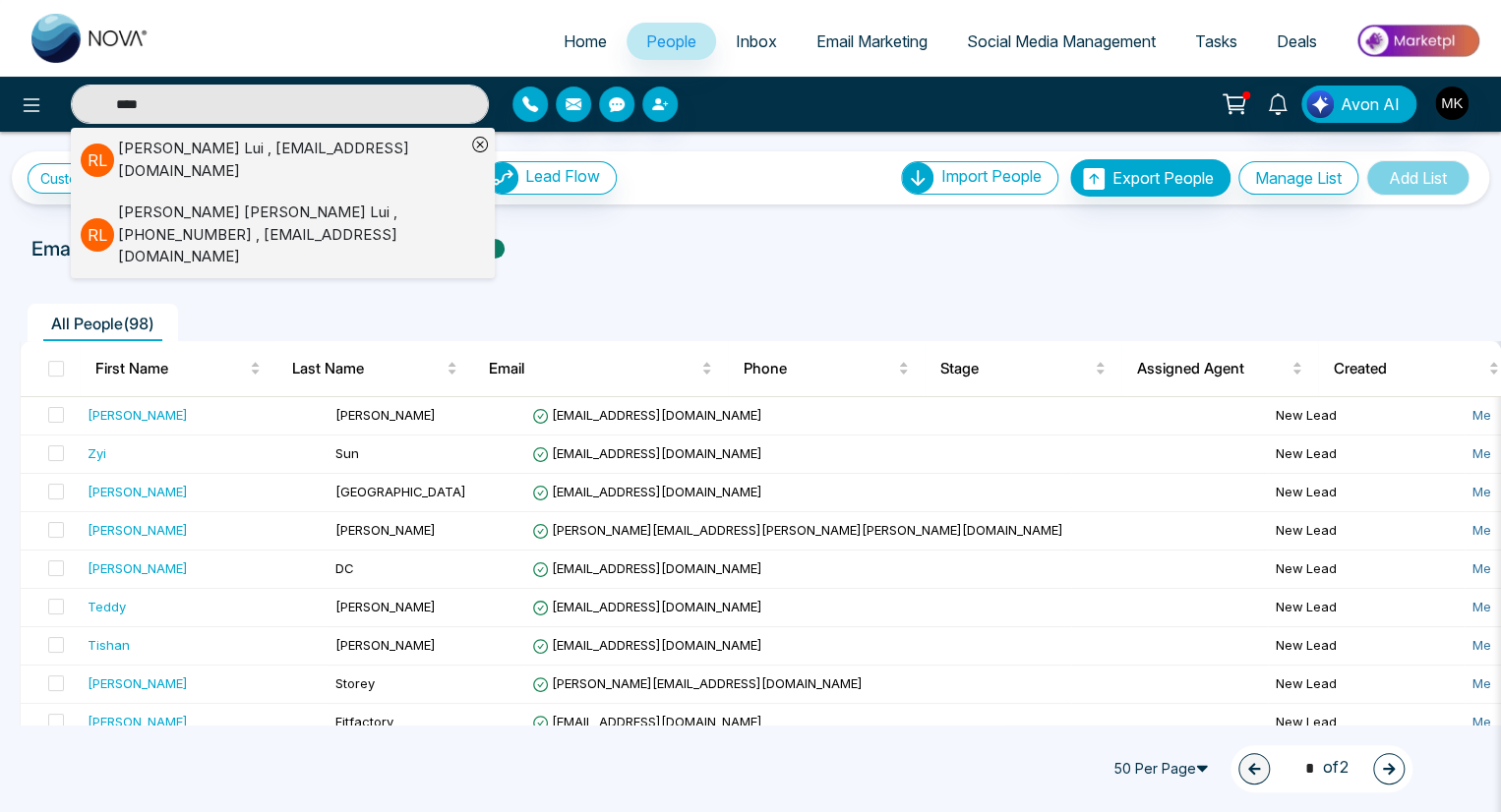 click on "All People  ( 98 )" at bounding box center [750, 316] 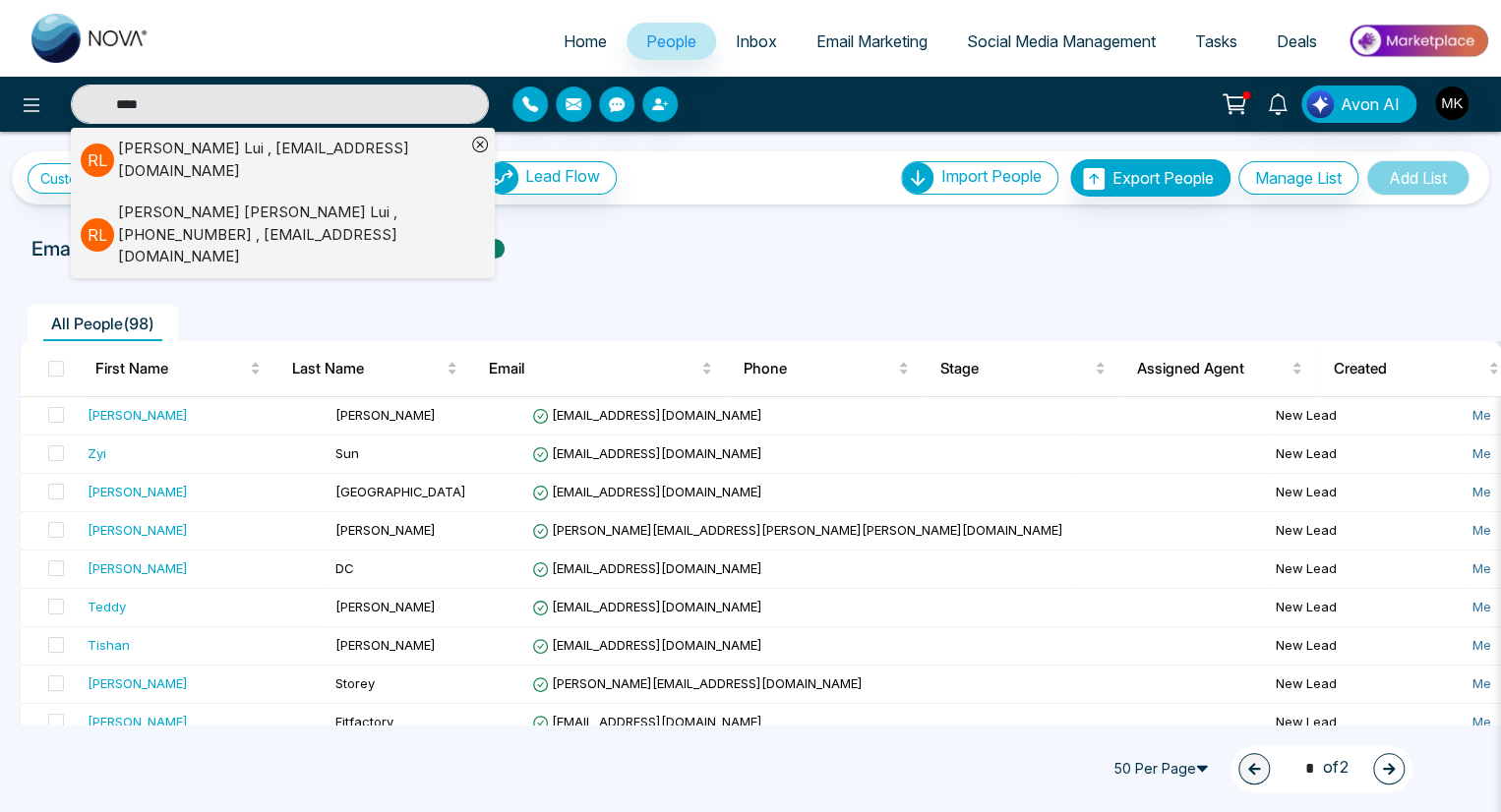 type 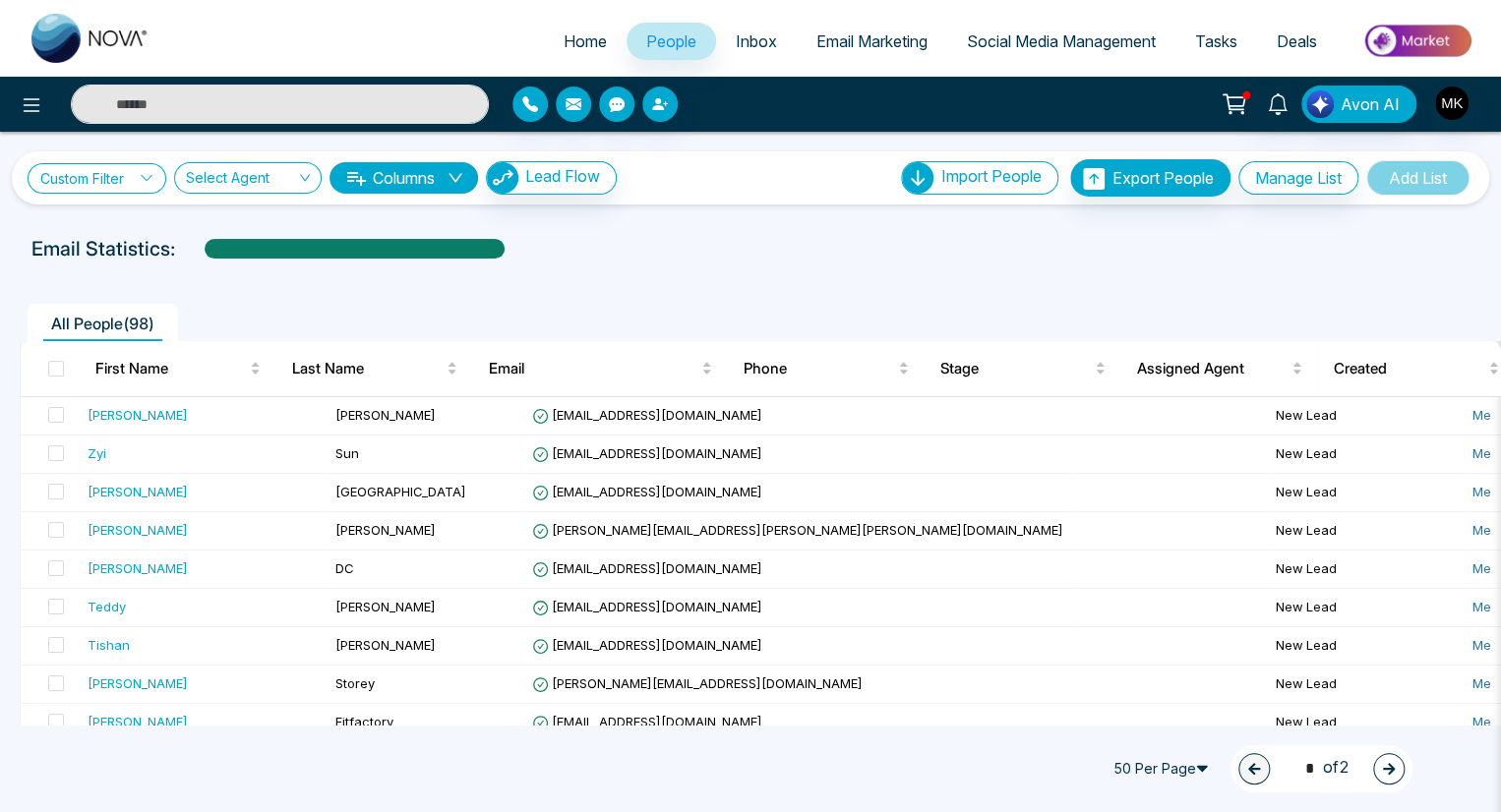 click on "Custom Filter" at bounding box center (96, 178) 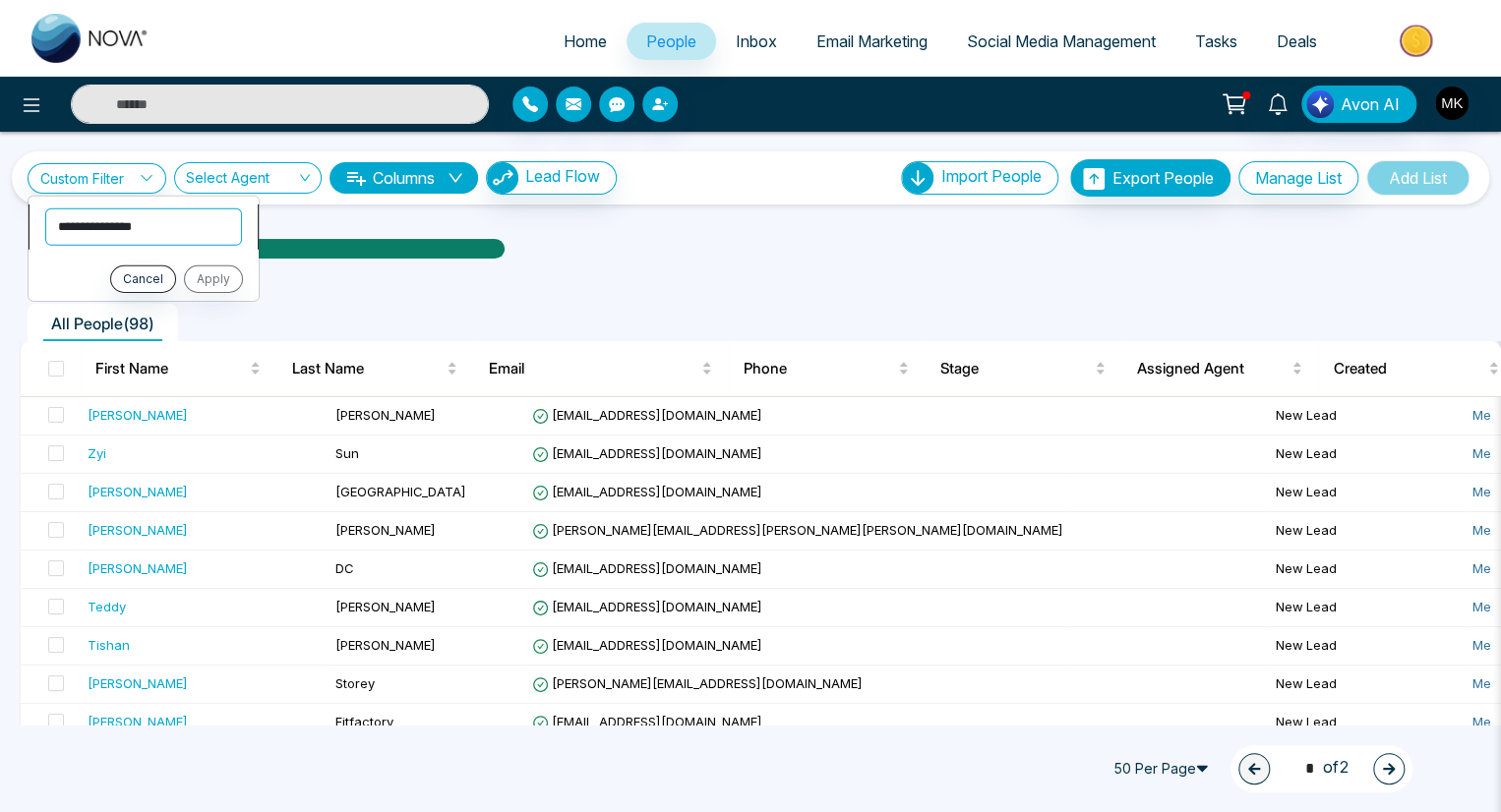 click on "**********" at bounding box center (144, 226) 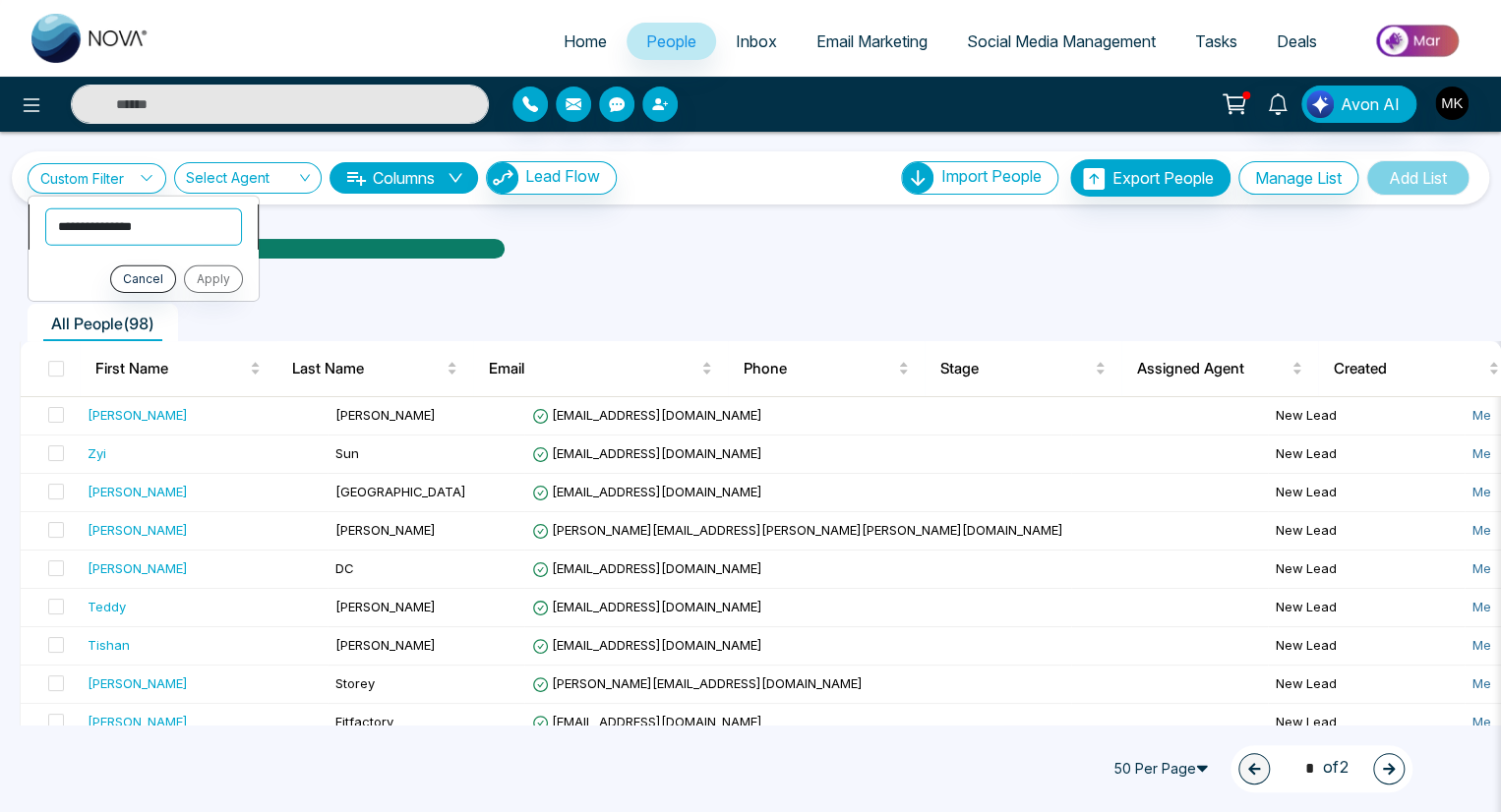 select on "******" 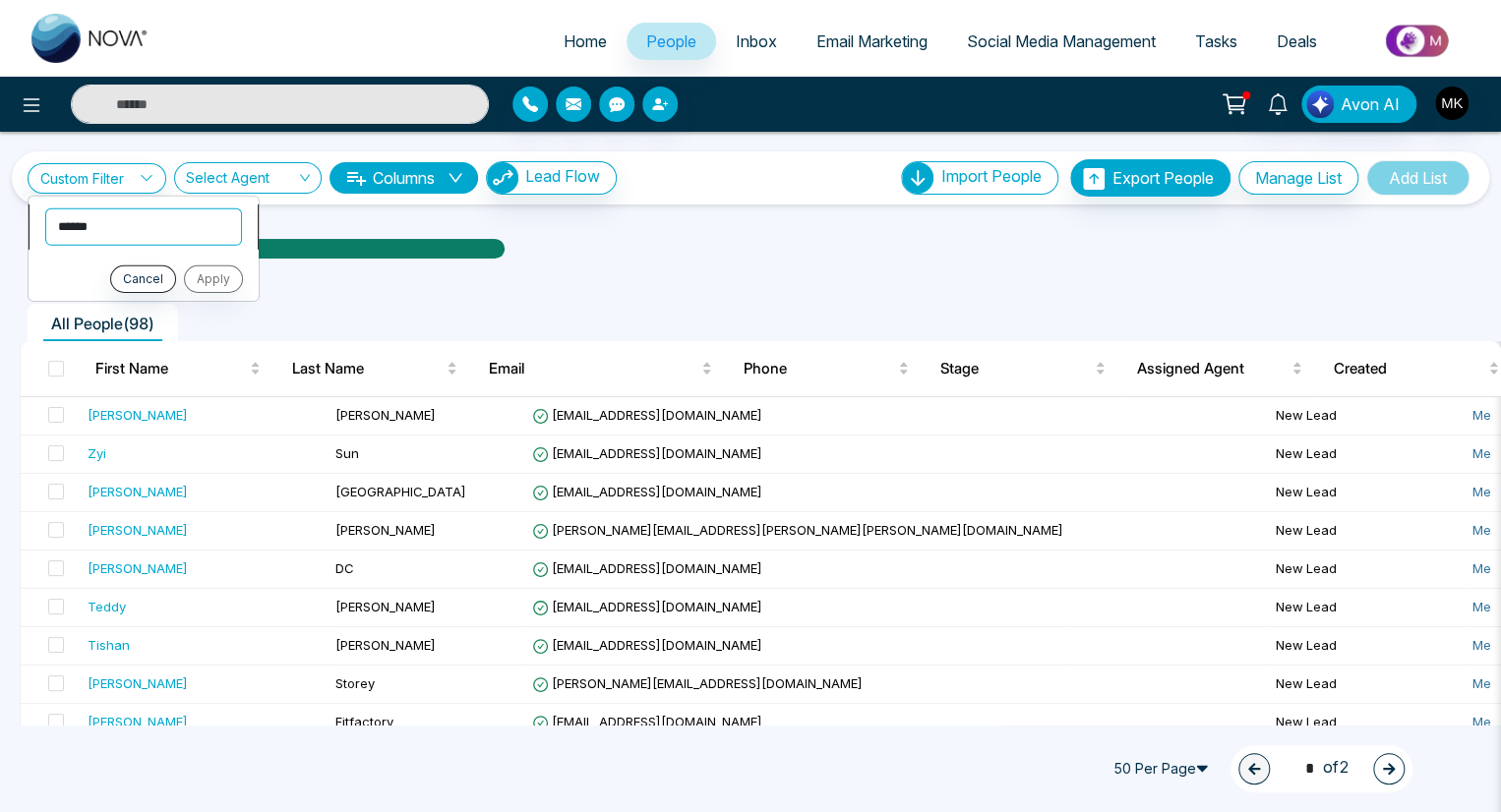 click on "**********" at bounding box center (144, 226) 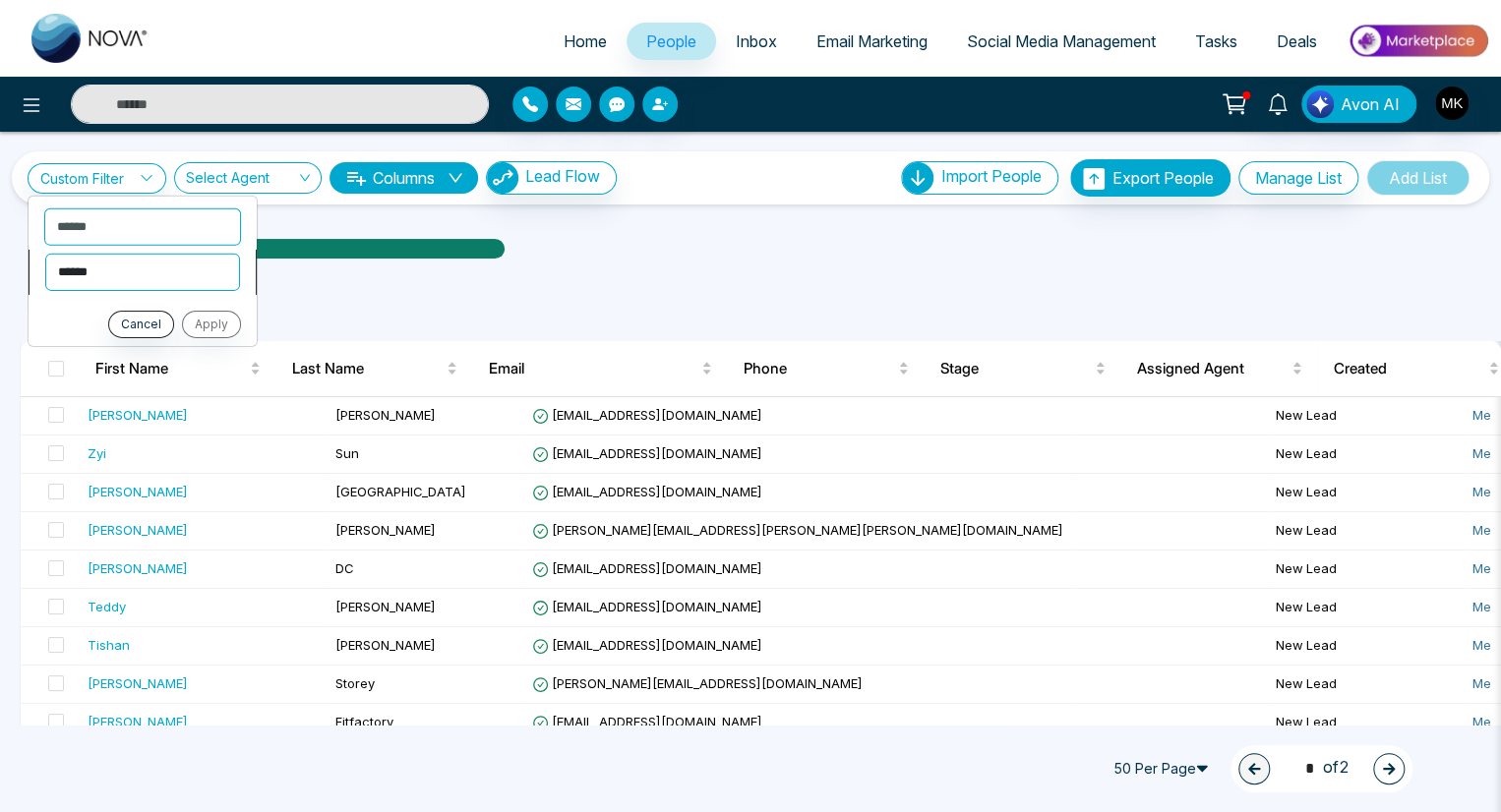 click on "**********" at bounding box center (143, 271) 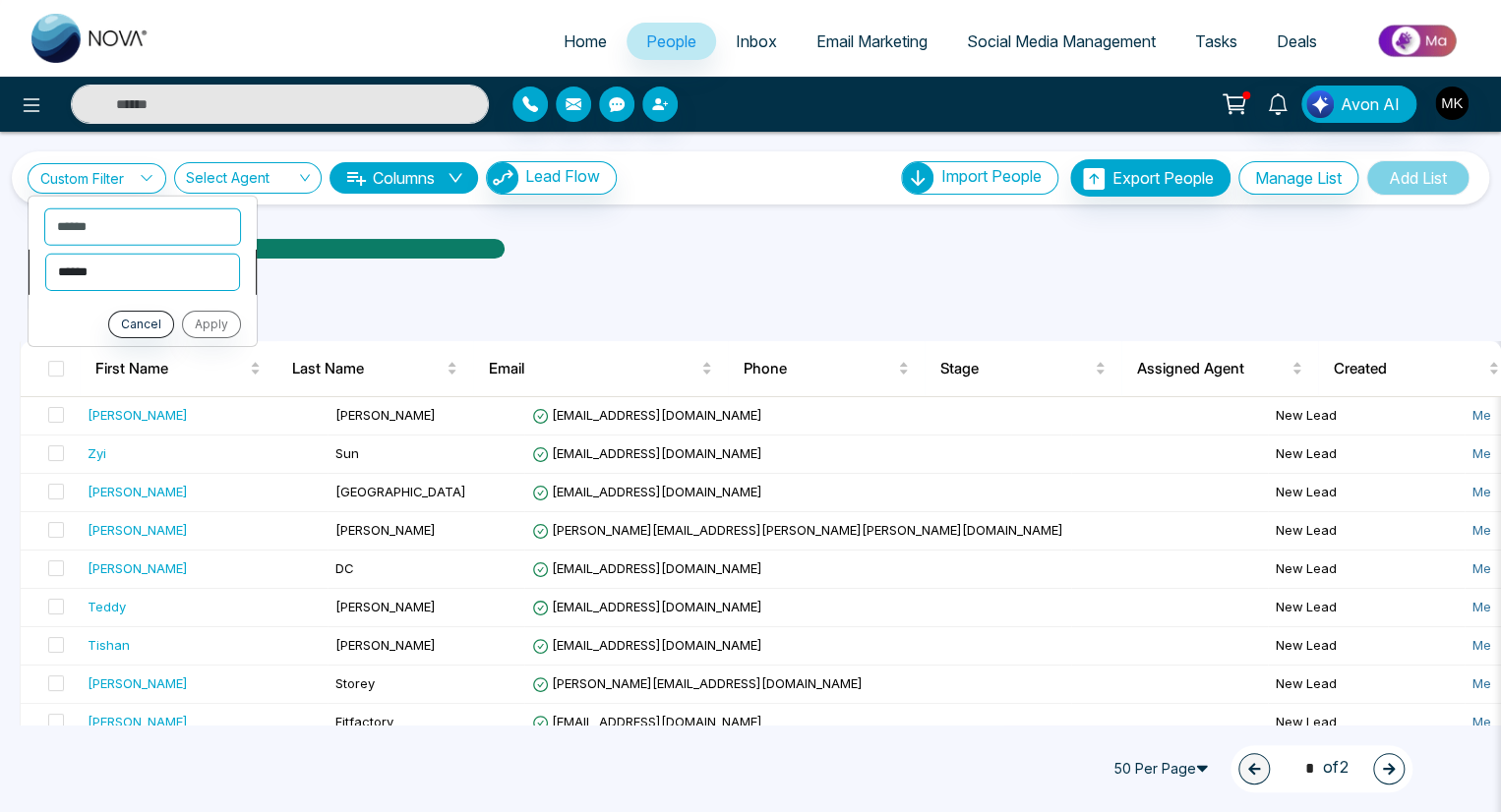 select on "*******" 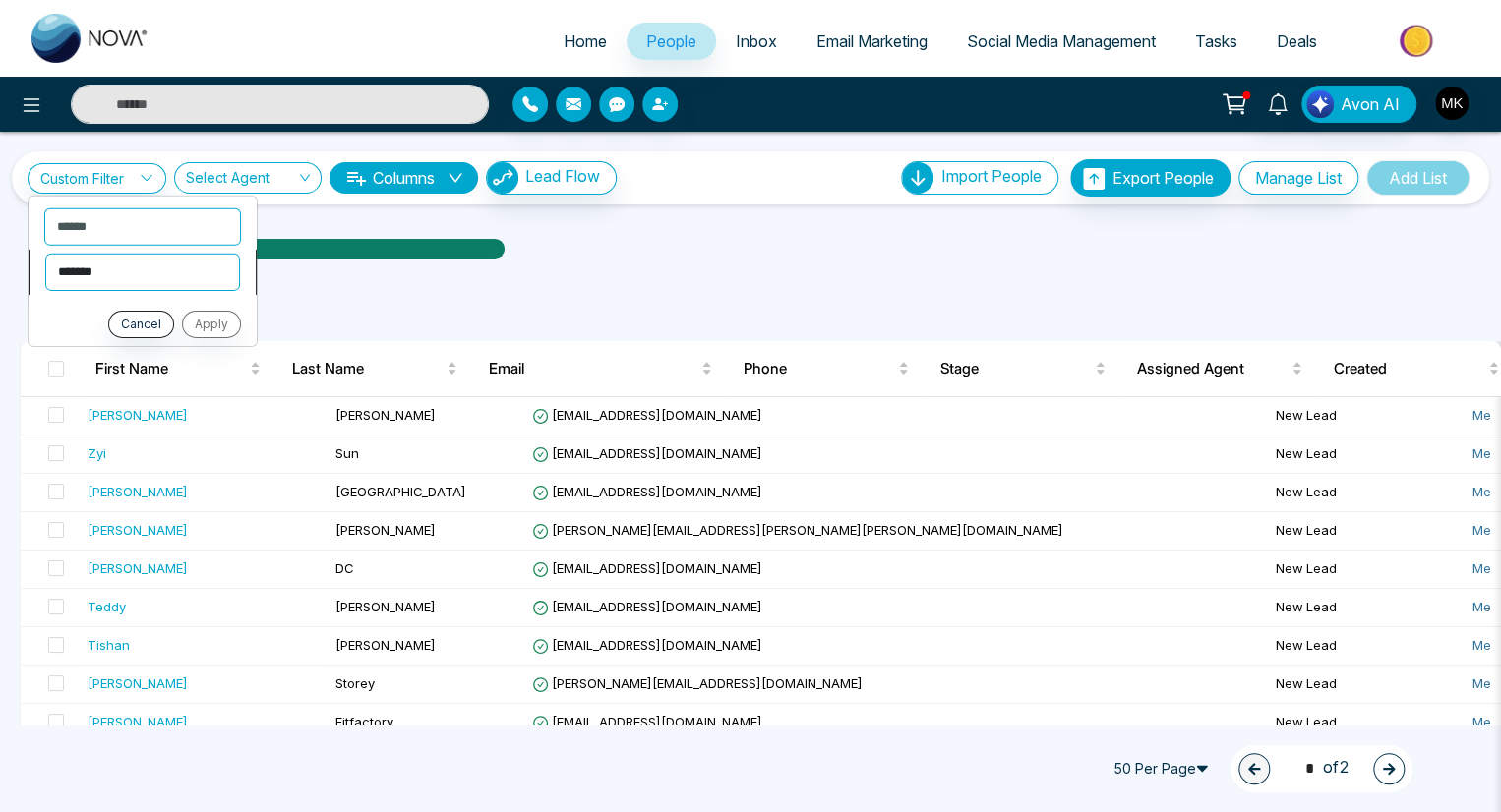 click on "**********" at bounding box center [143, 271] 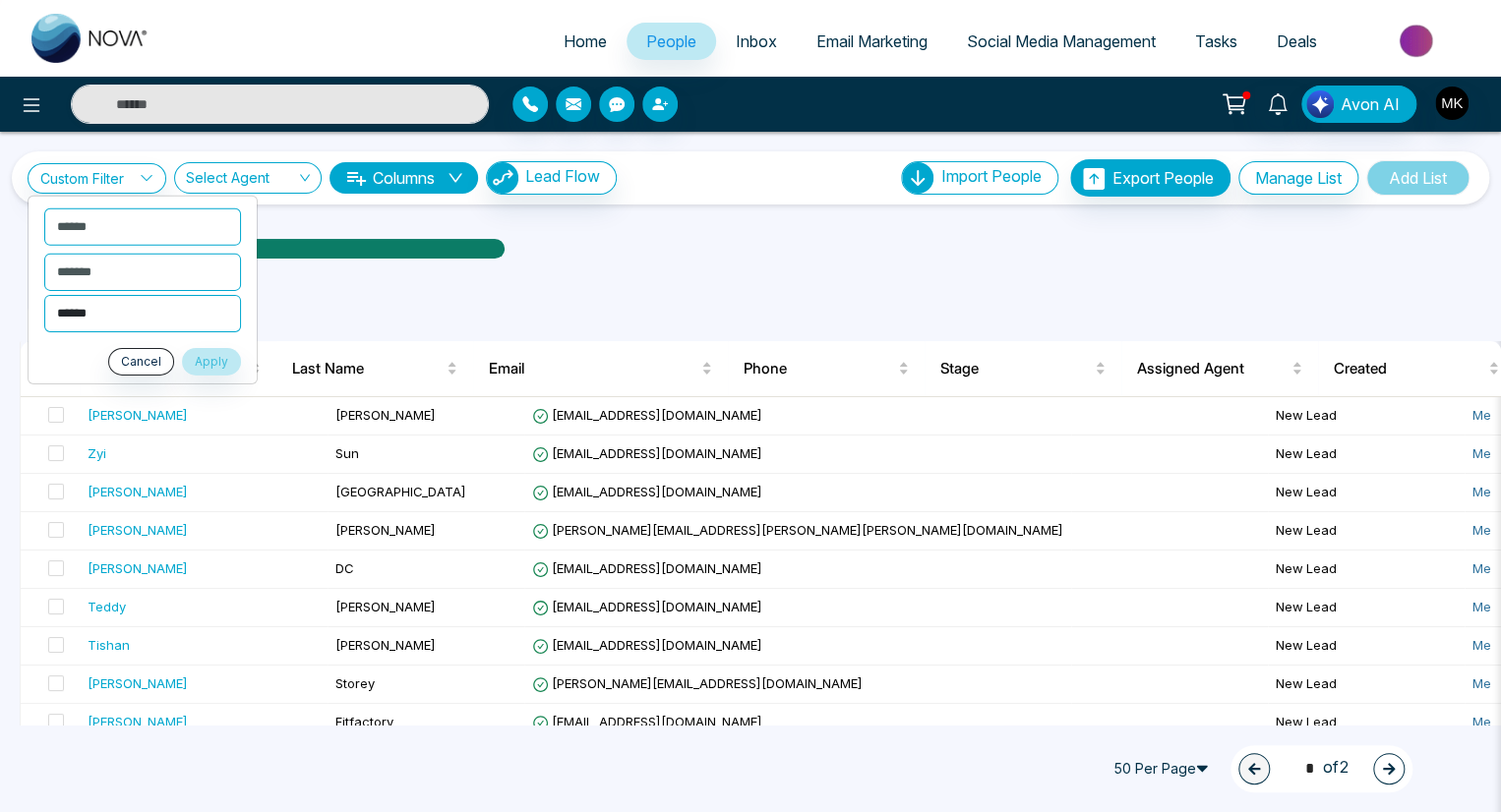 click on "**********" at bounding box center (143, 313) 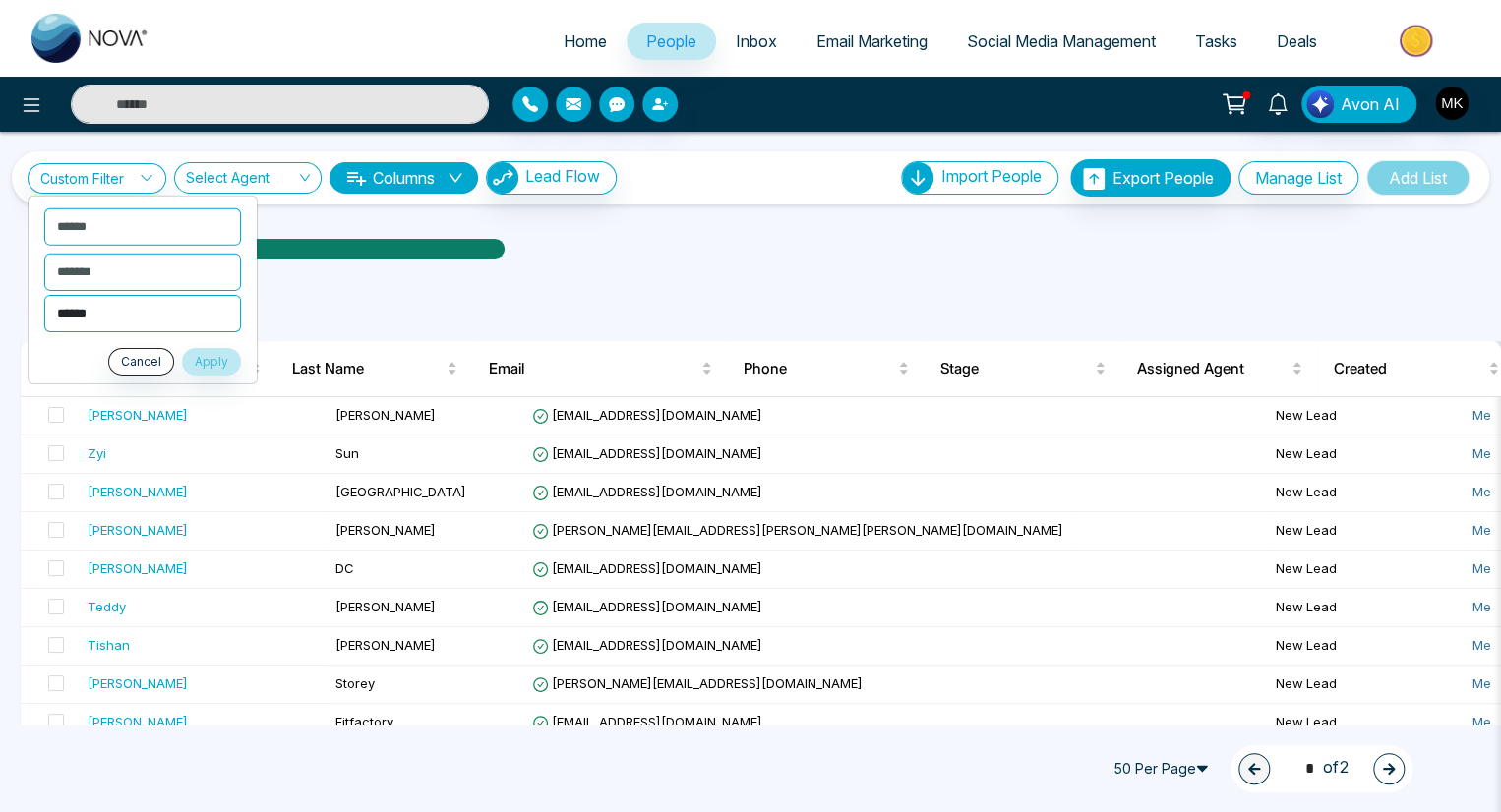 select on "**********" 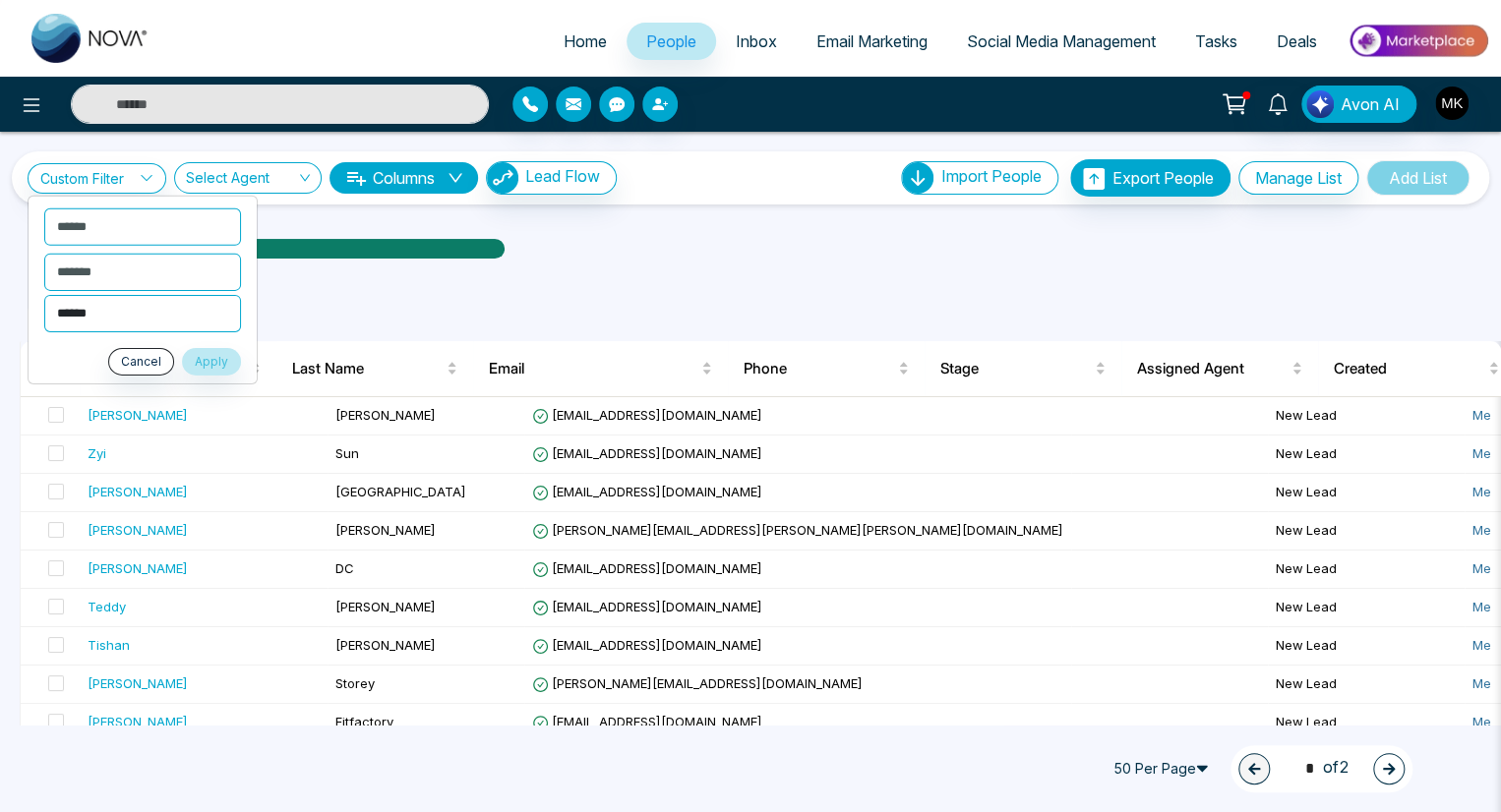 click on "**********" at bounding box center (143, 313) 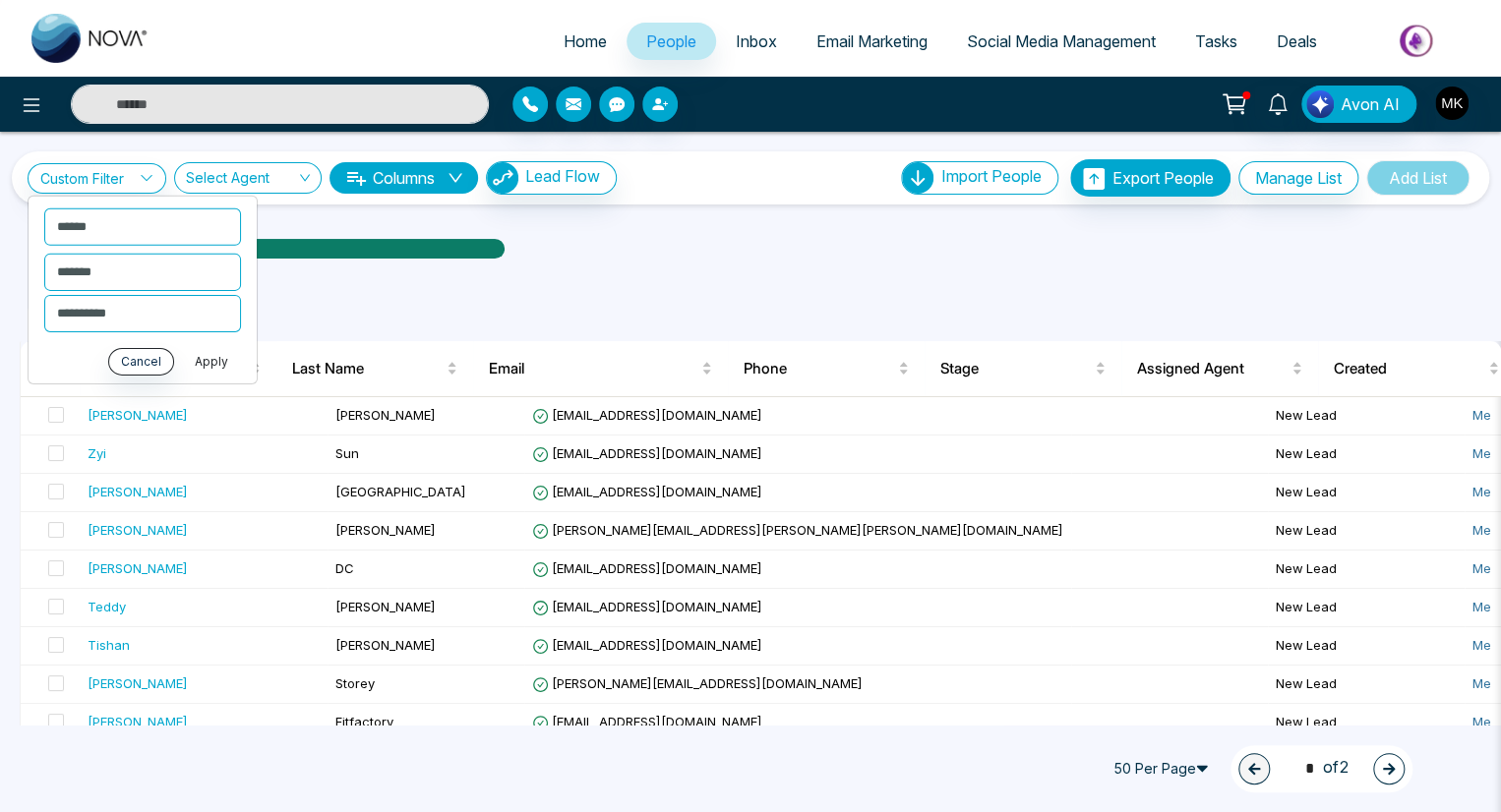 click on "Apply" at bounding box center [211, 361] 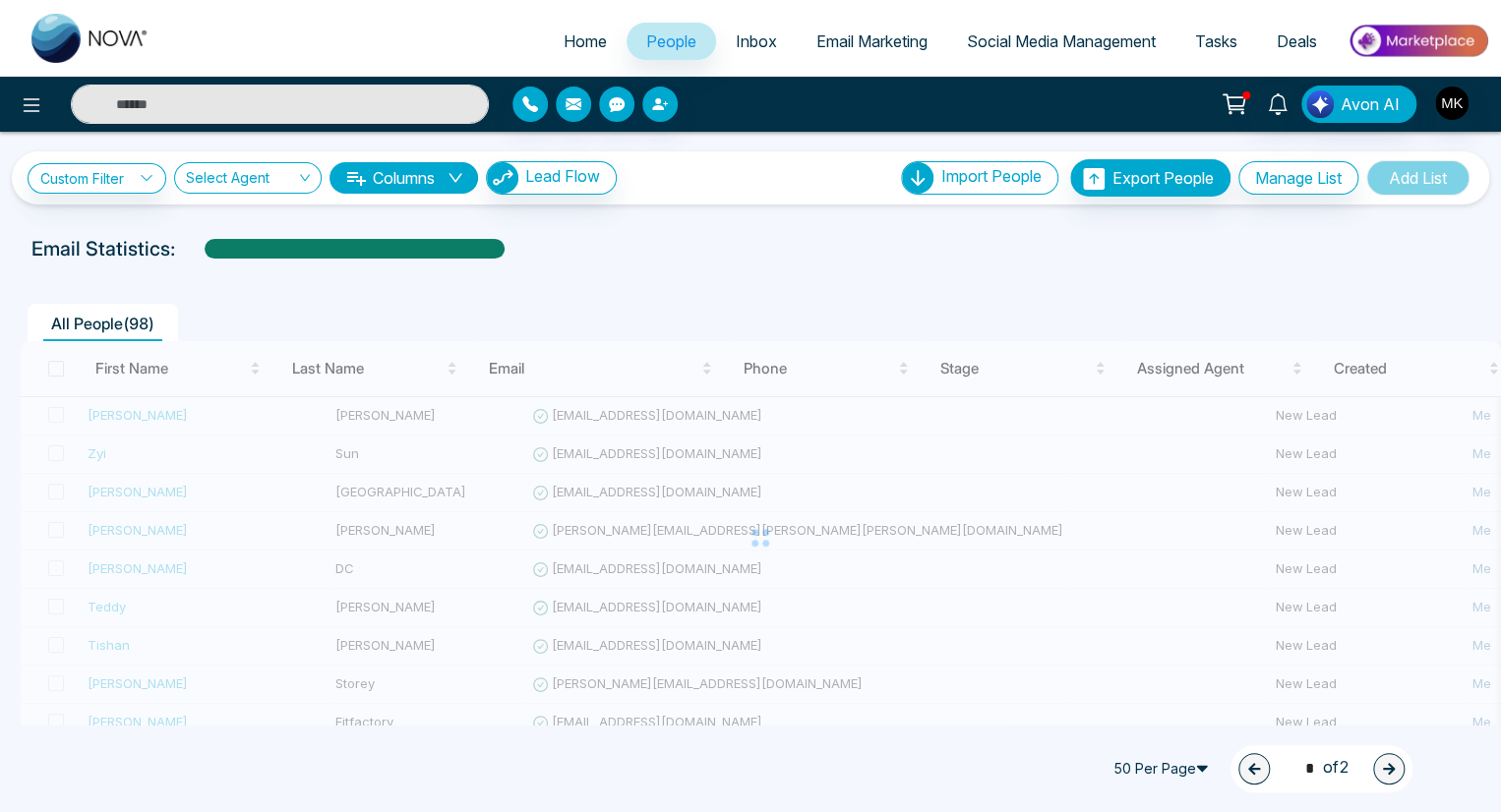 type on "****" 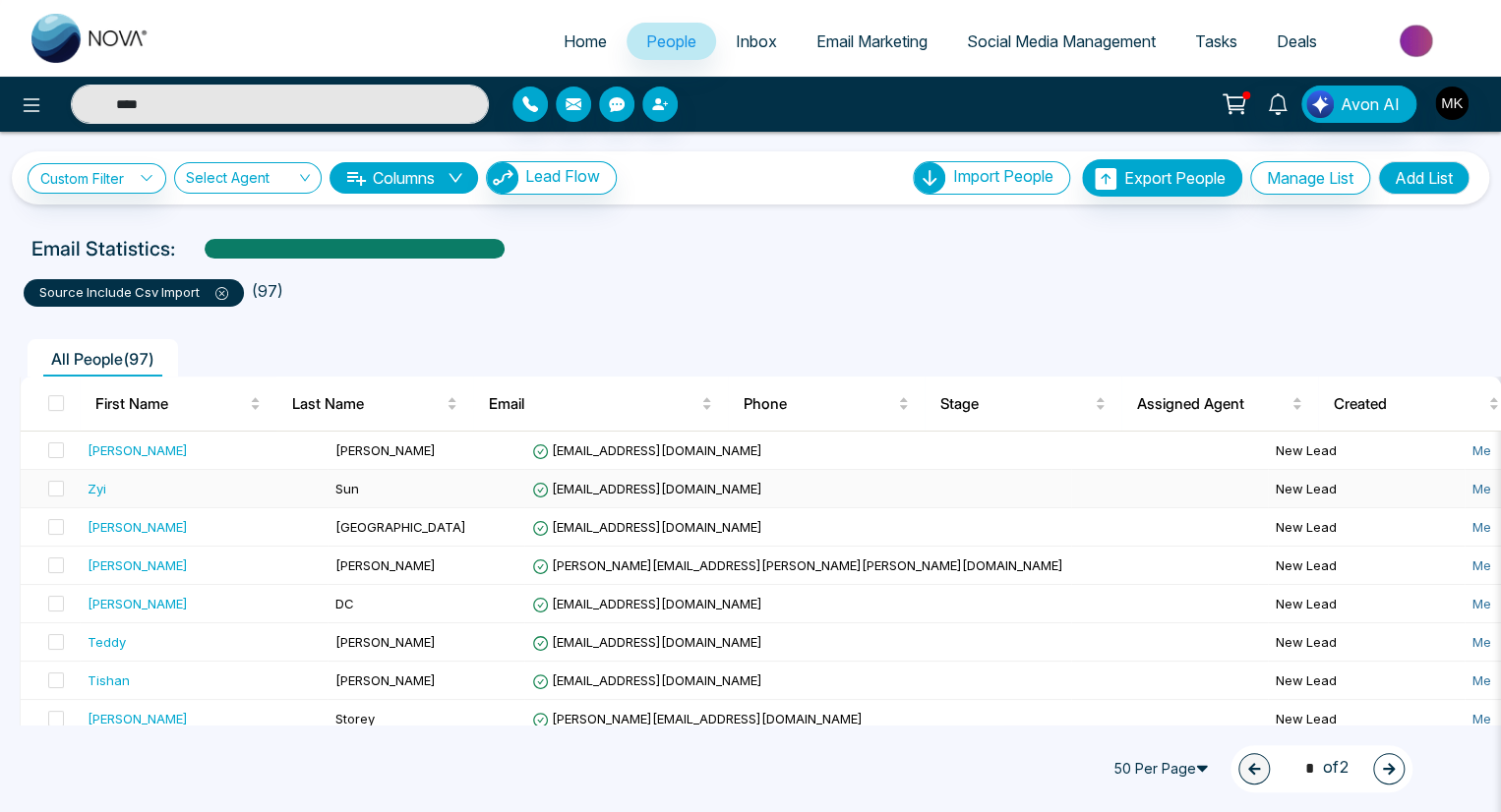 click on "Zyi" at bounding box center [204, 489] 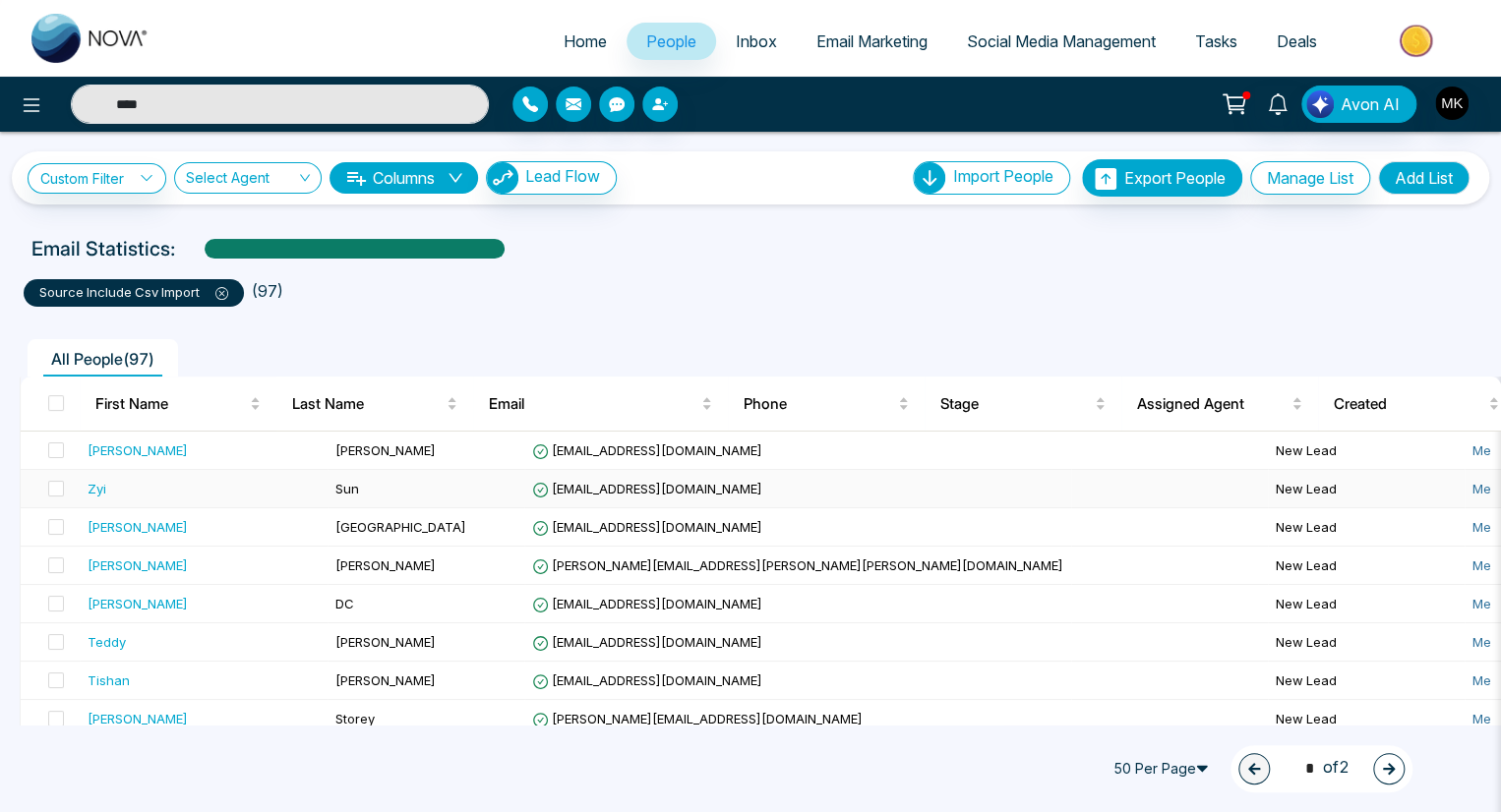 type 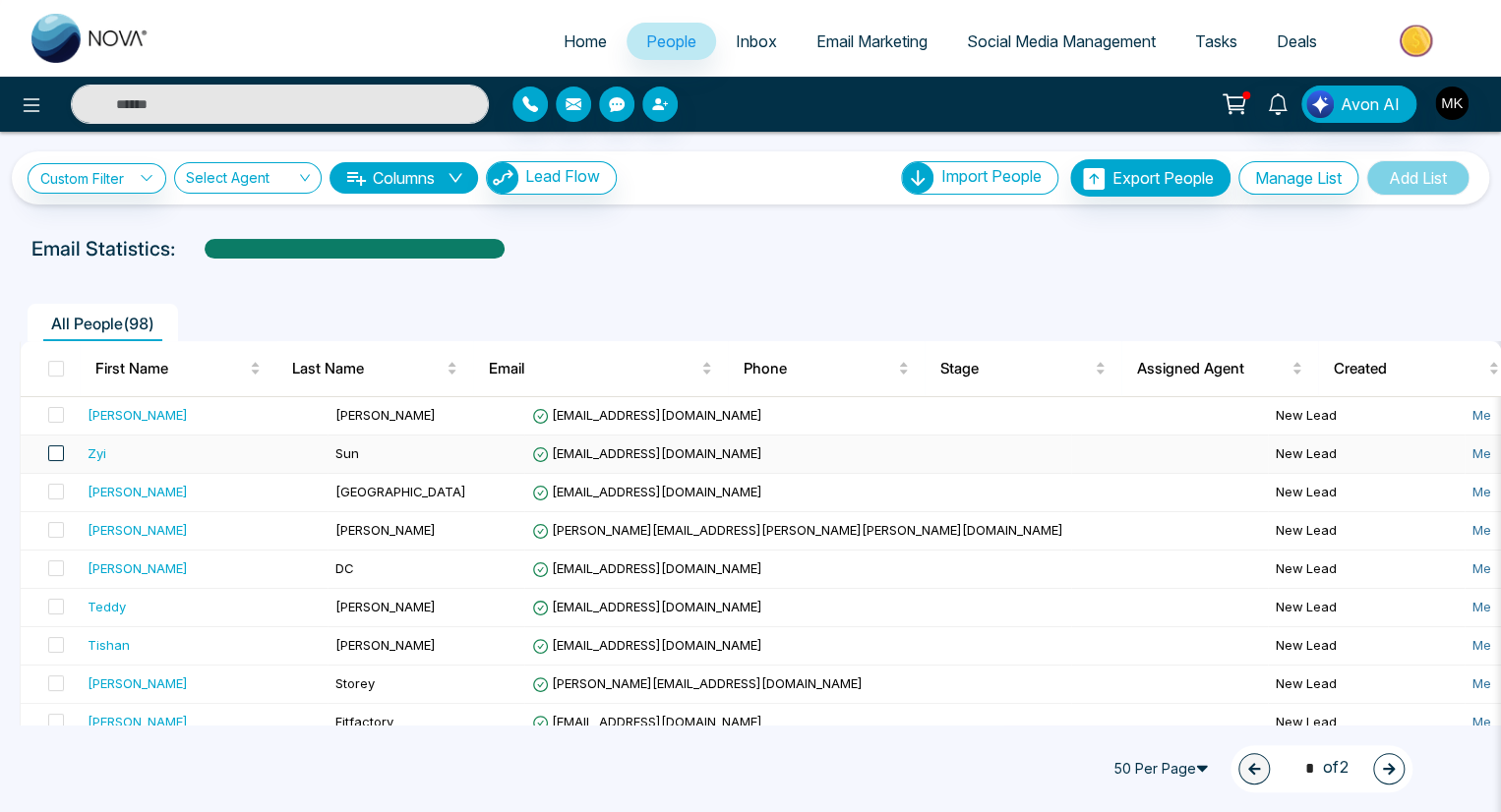 click at bounding box center [56, 453] 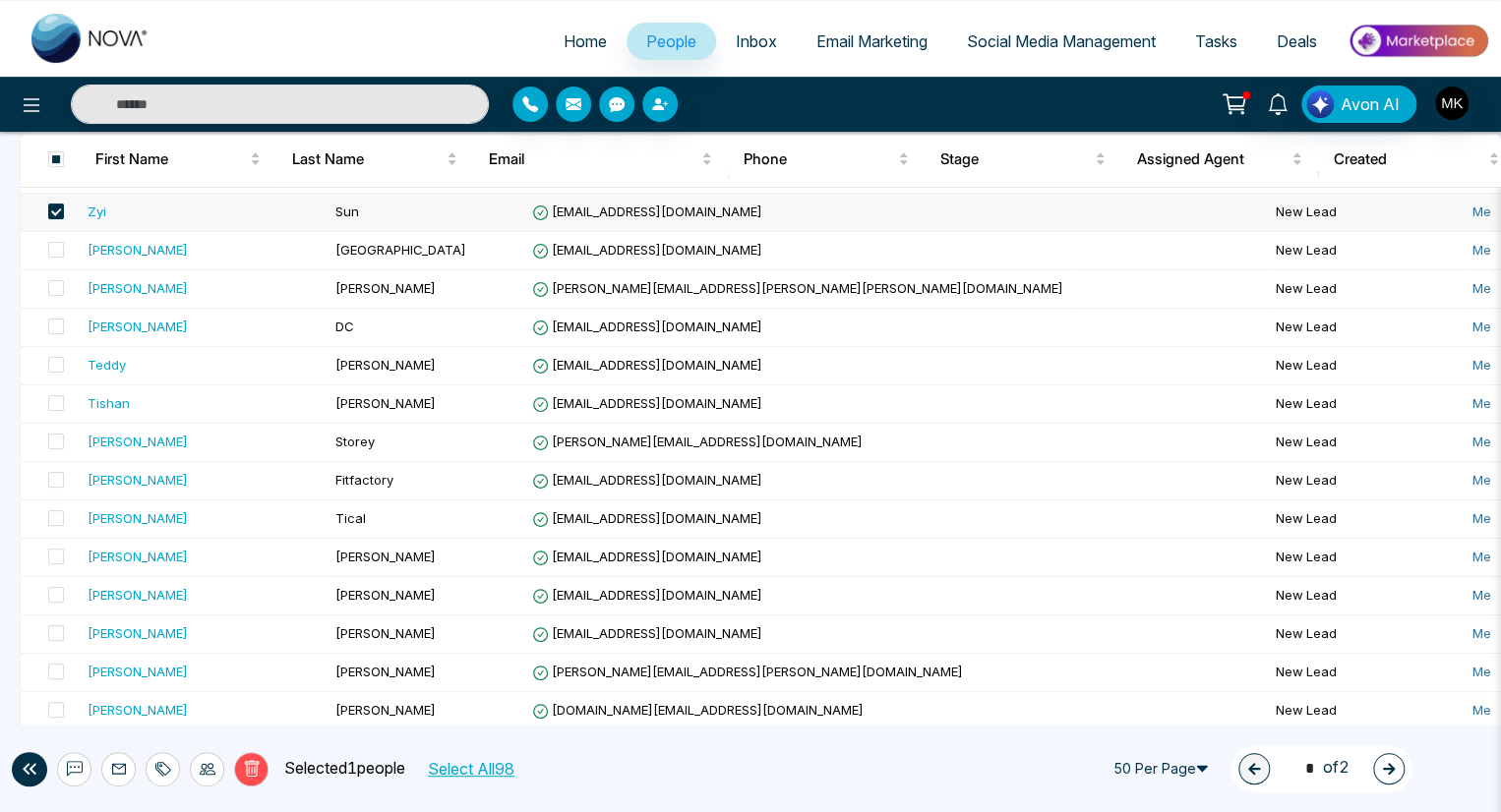 scroll, scrollTop: 252, scrollLeft: 0, axis: vertical 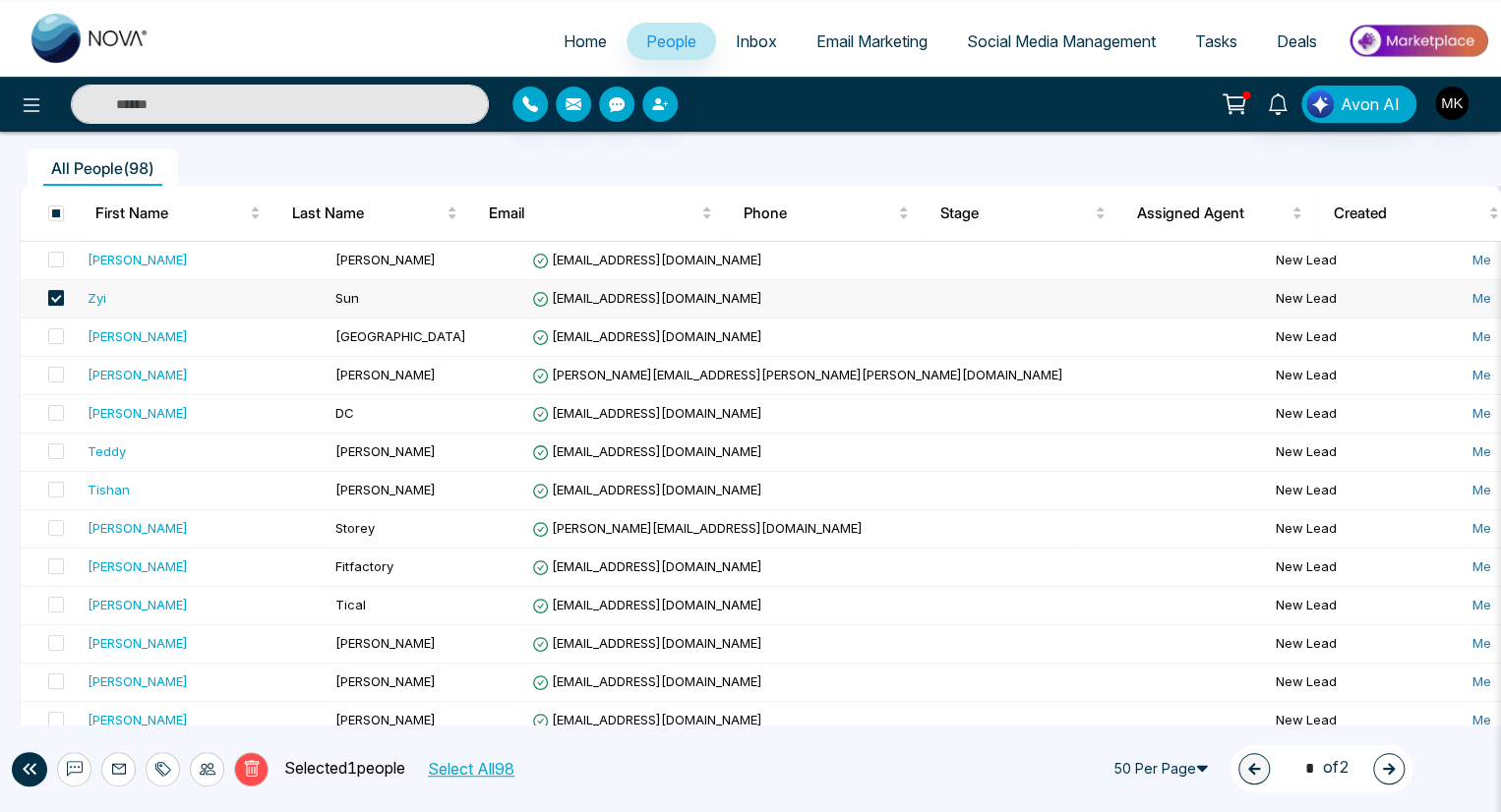click at bounding box center [56, 298] 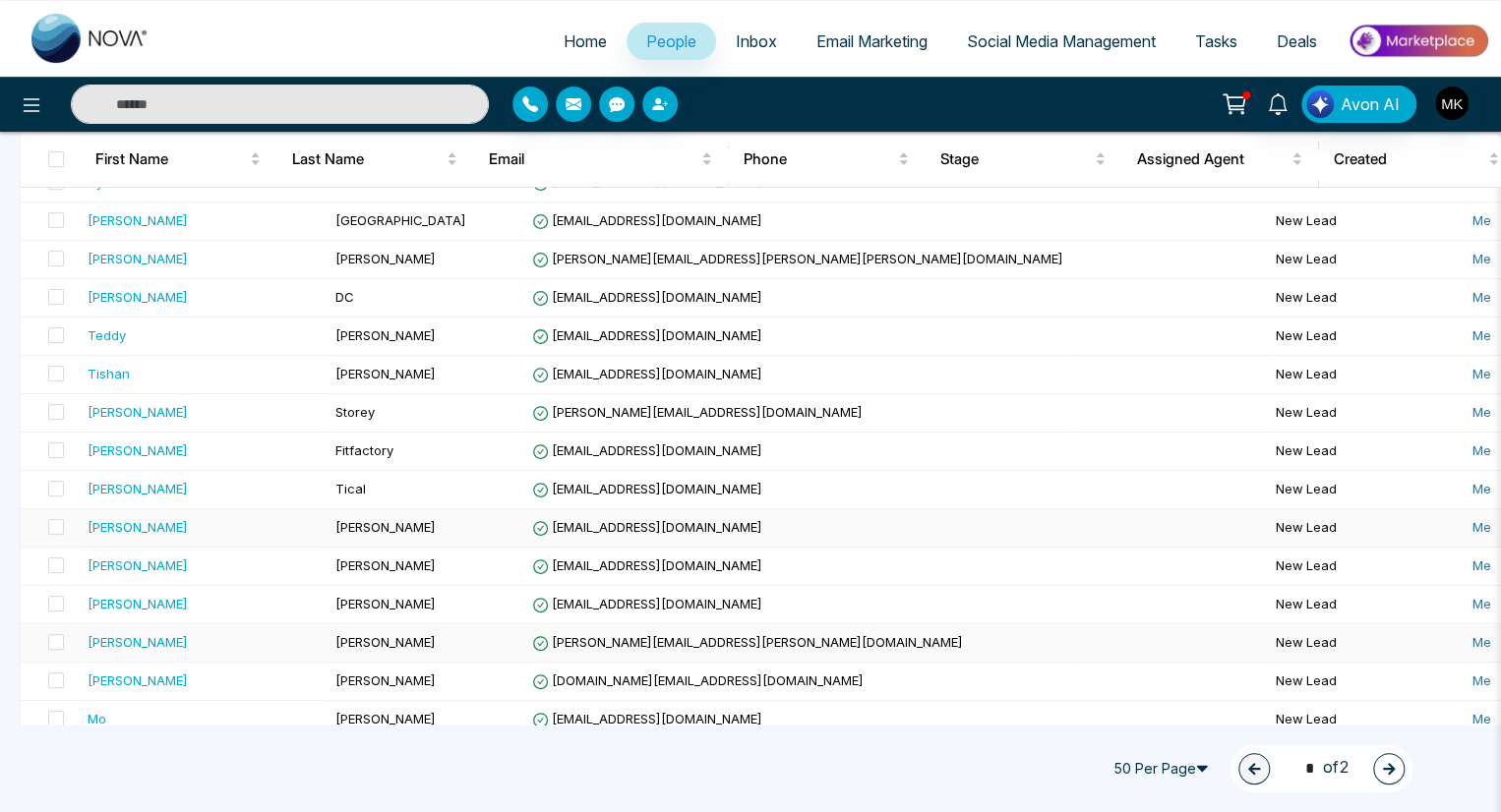 scroll, scrollTop: 273, scrollLeft: 0, axis: vertical 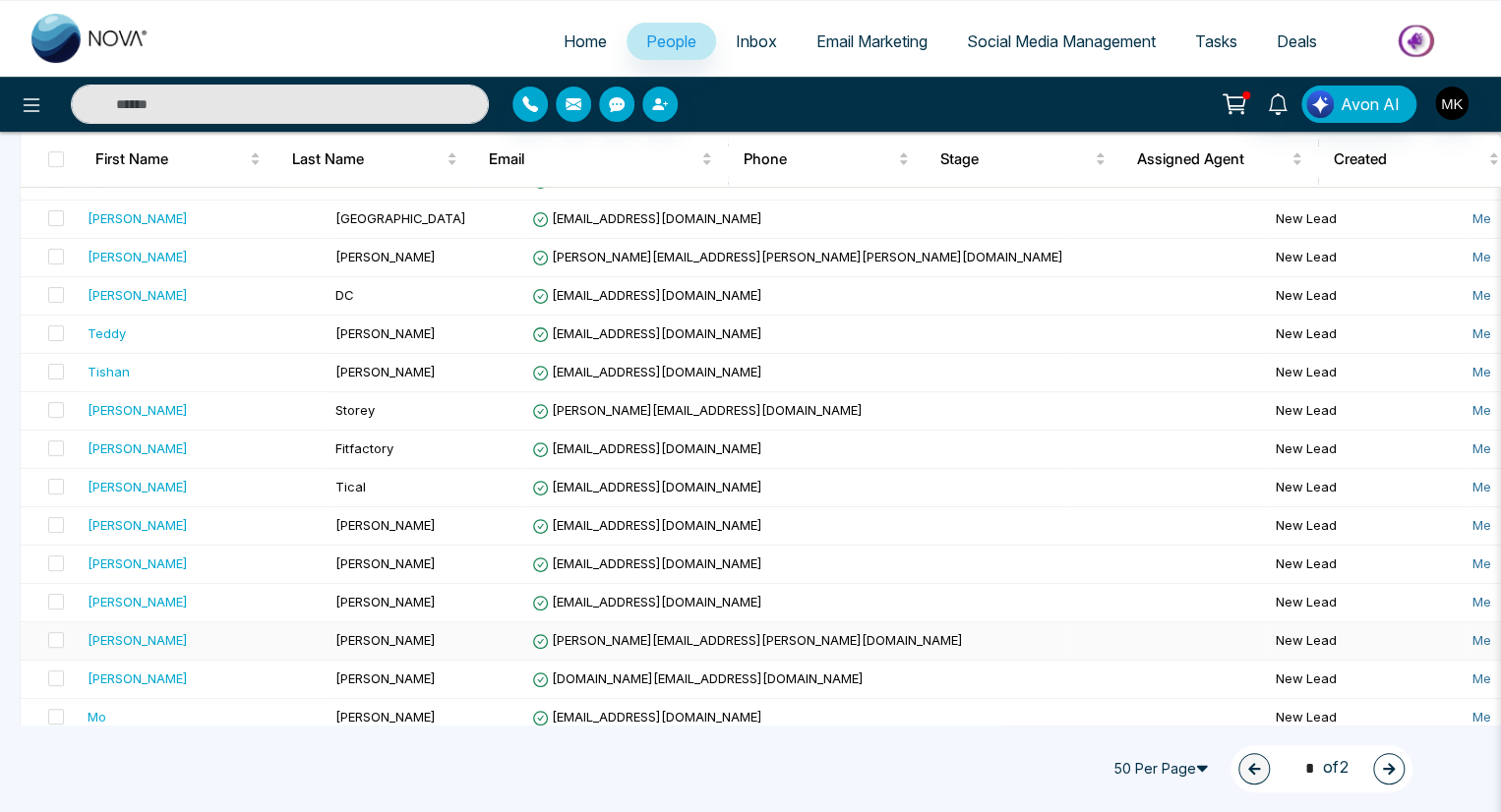 click on "Sean" at bounding box center [204, 640] 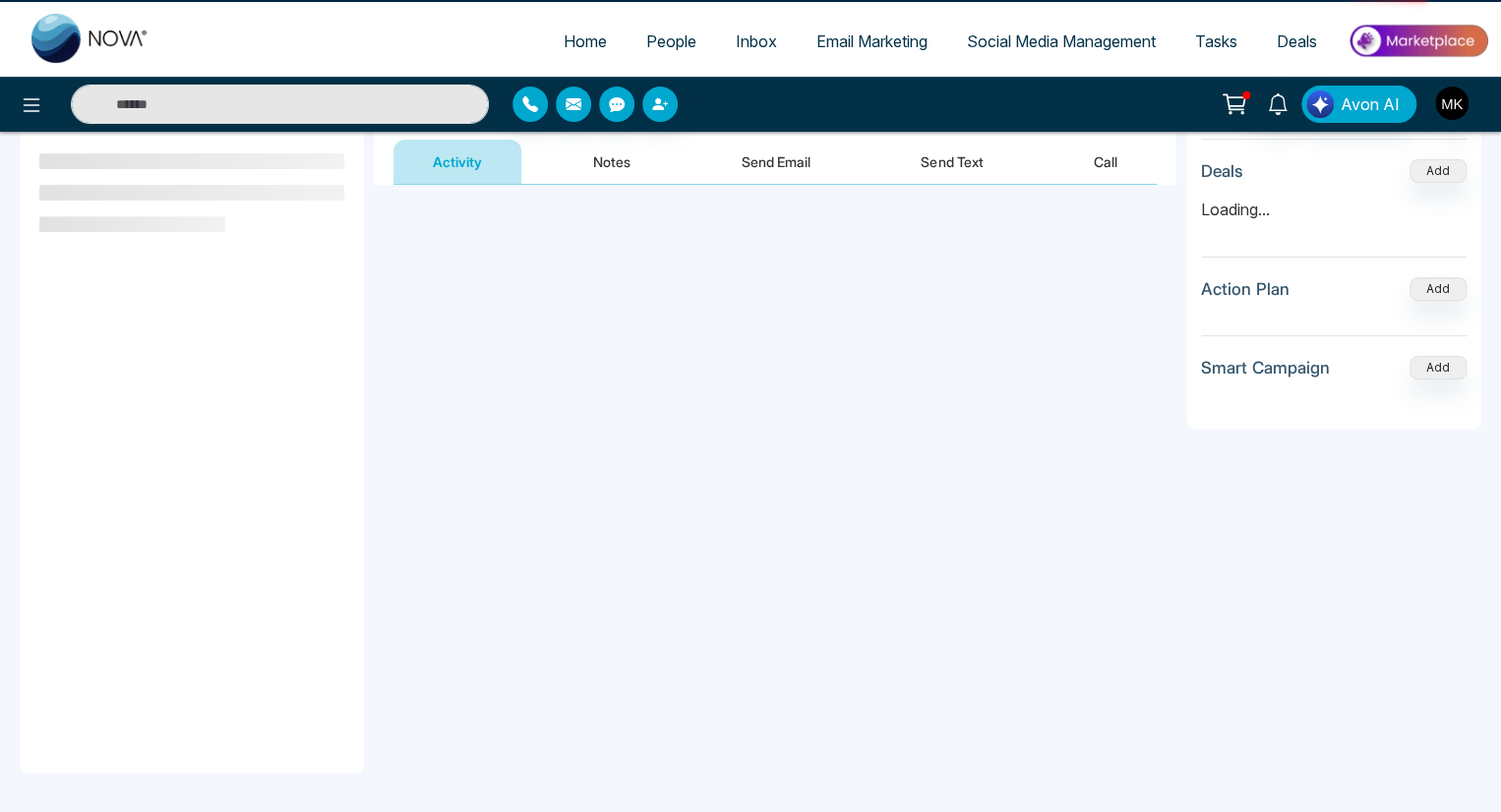 scroll, scrollTop: 0, scrollLeft: 0, axis: both 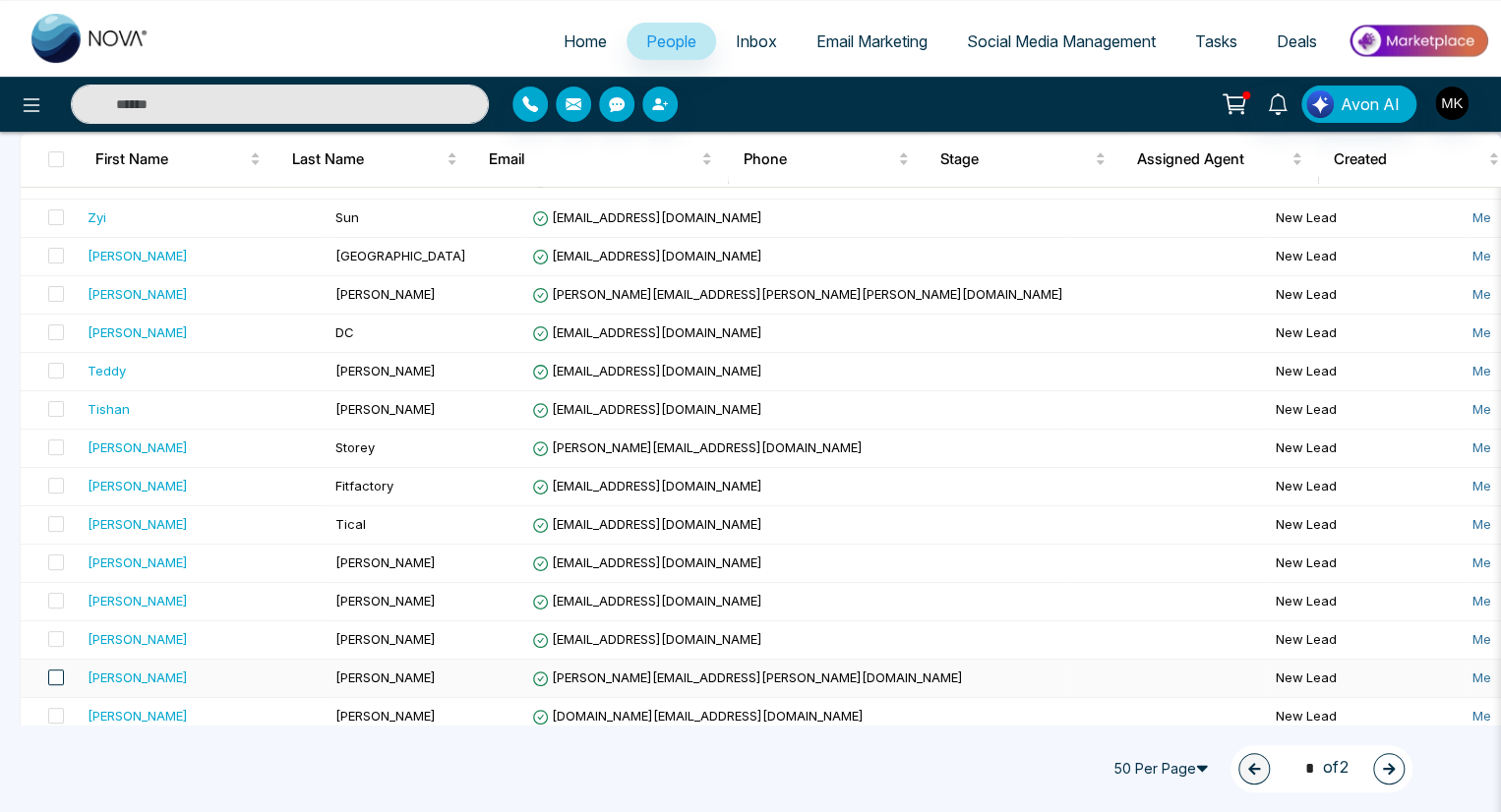 click at bounding box center (56, 677) 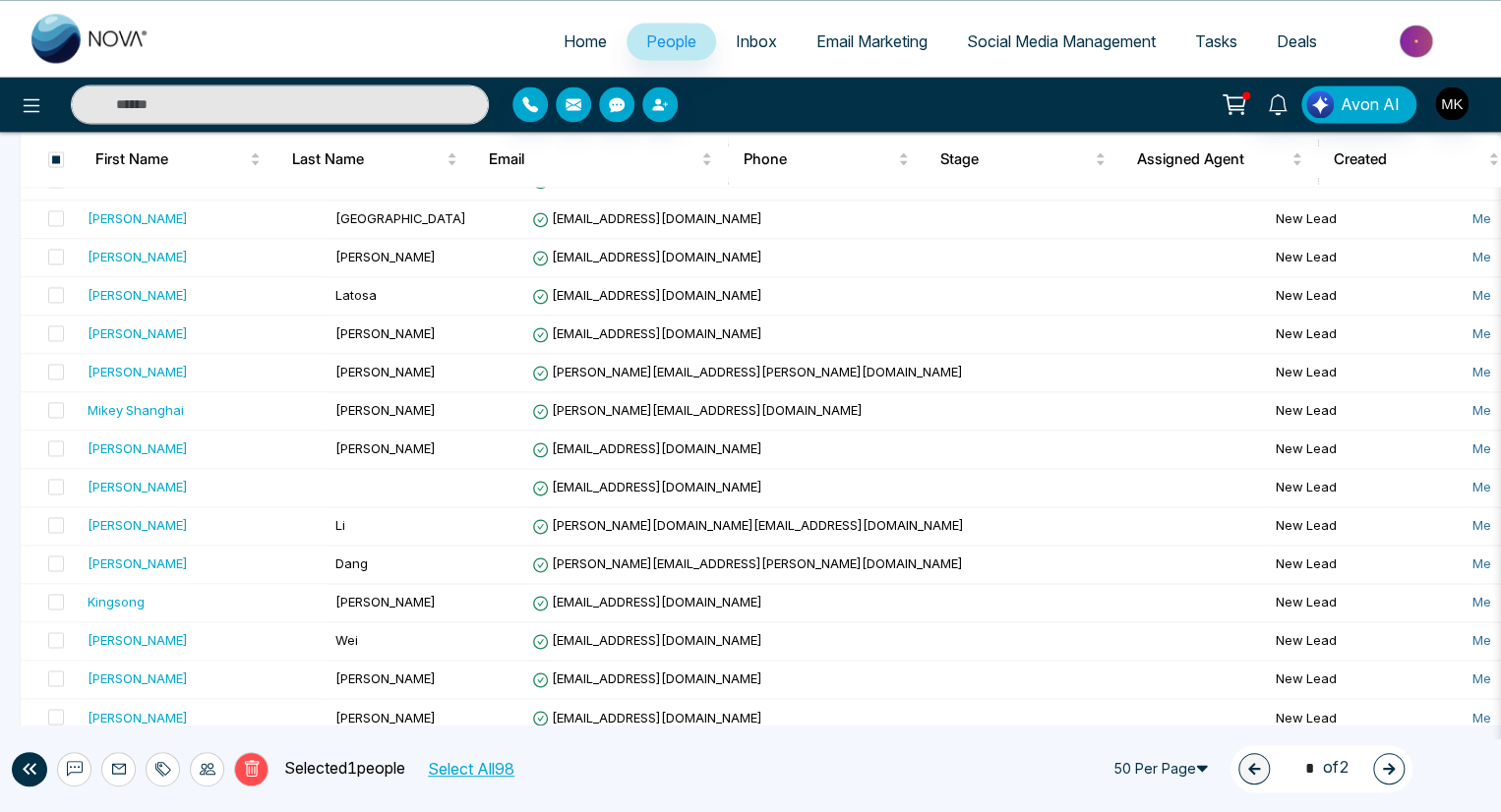 scroll, scrollTop: 1590, scrollLeft: 0, axis: vertical 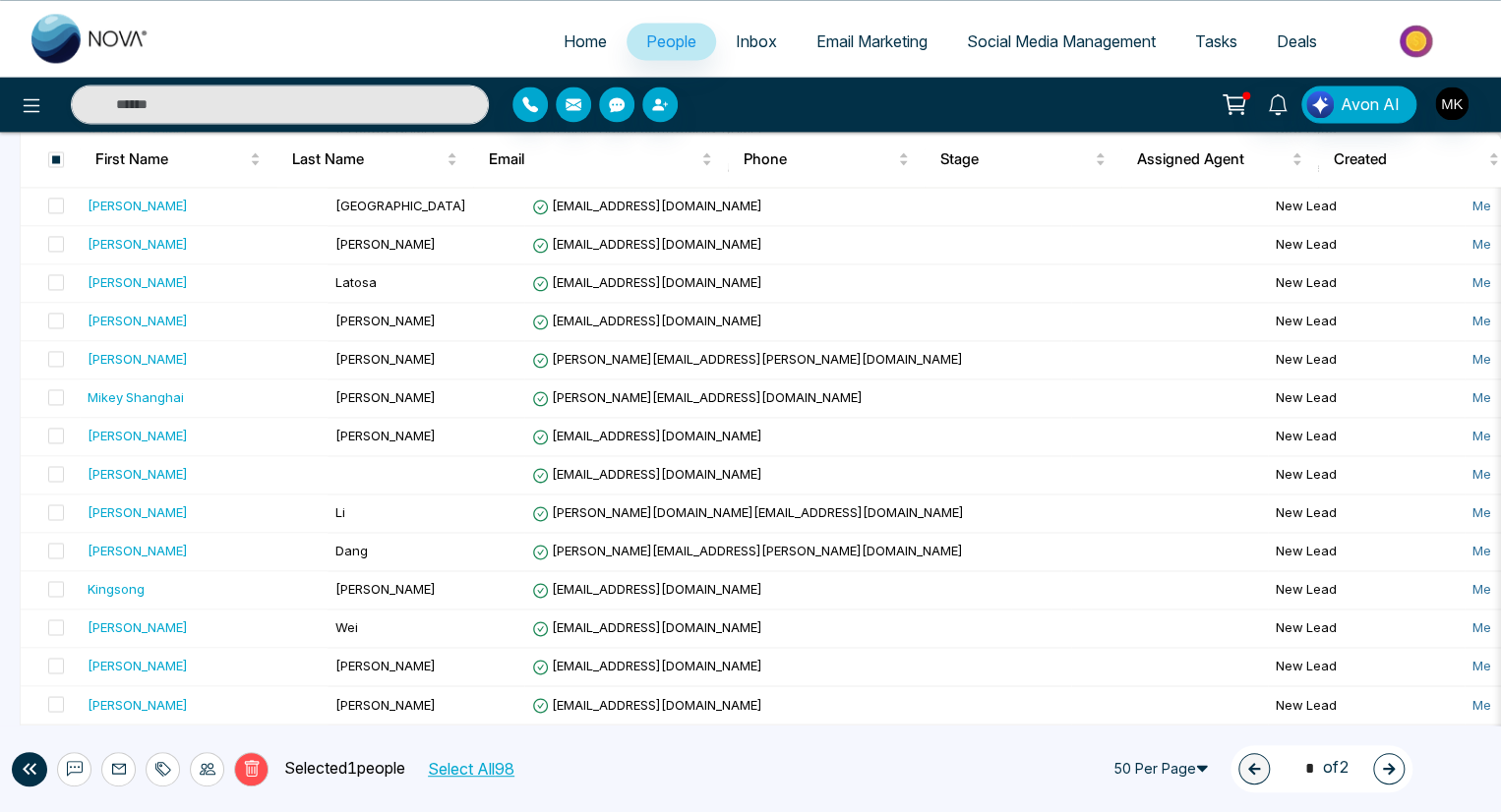 click 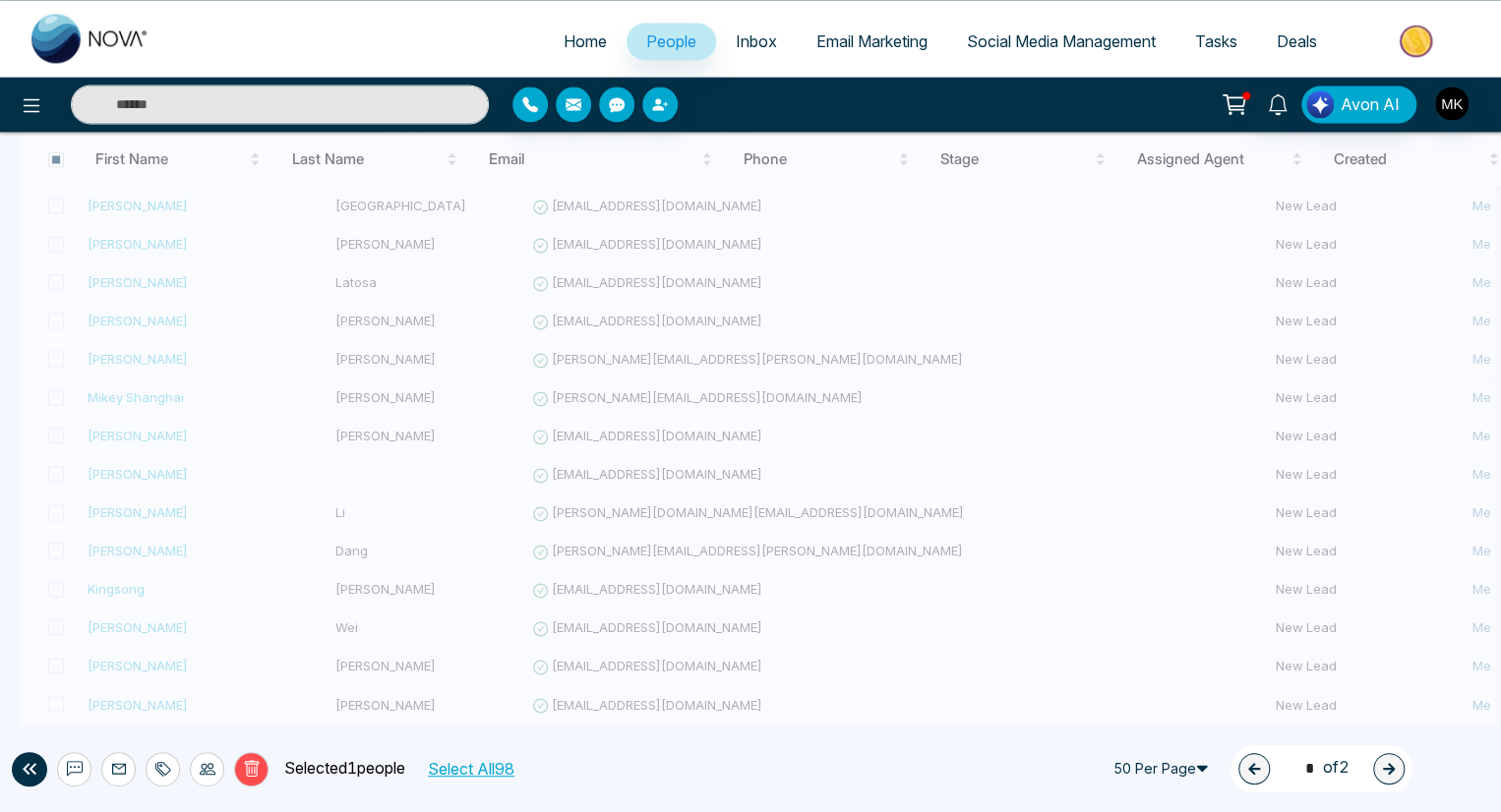 type on "*" 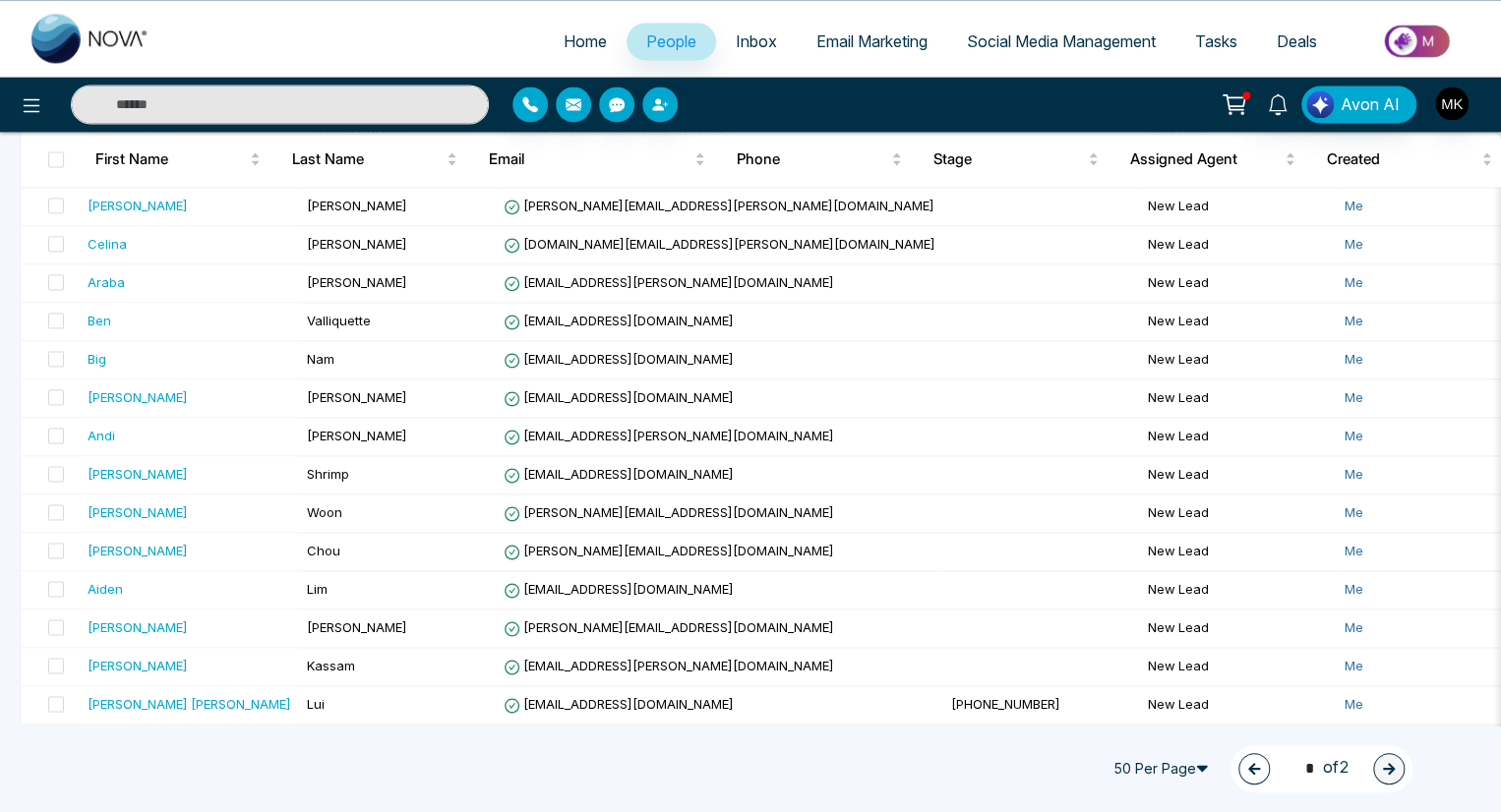 scroll, scrollTop: 1514, scrollLeft: 0, axis: vertical 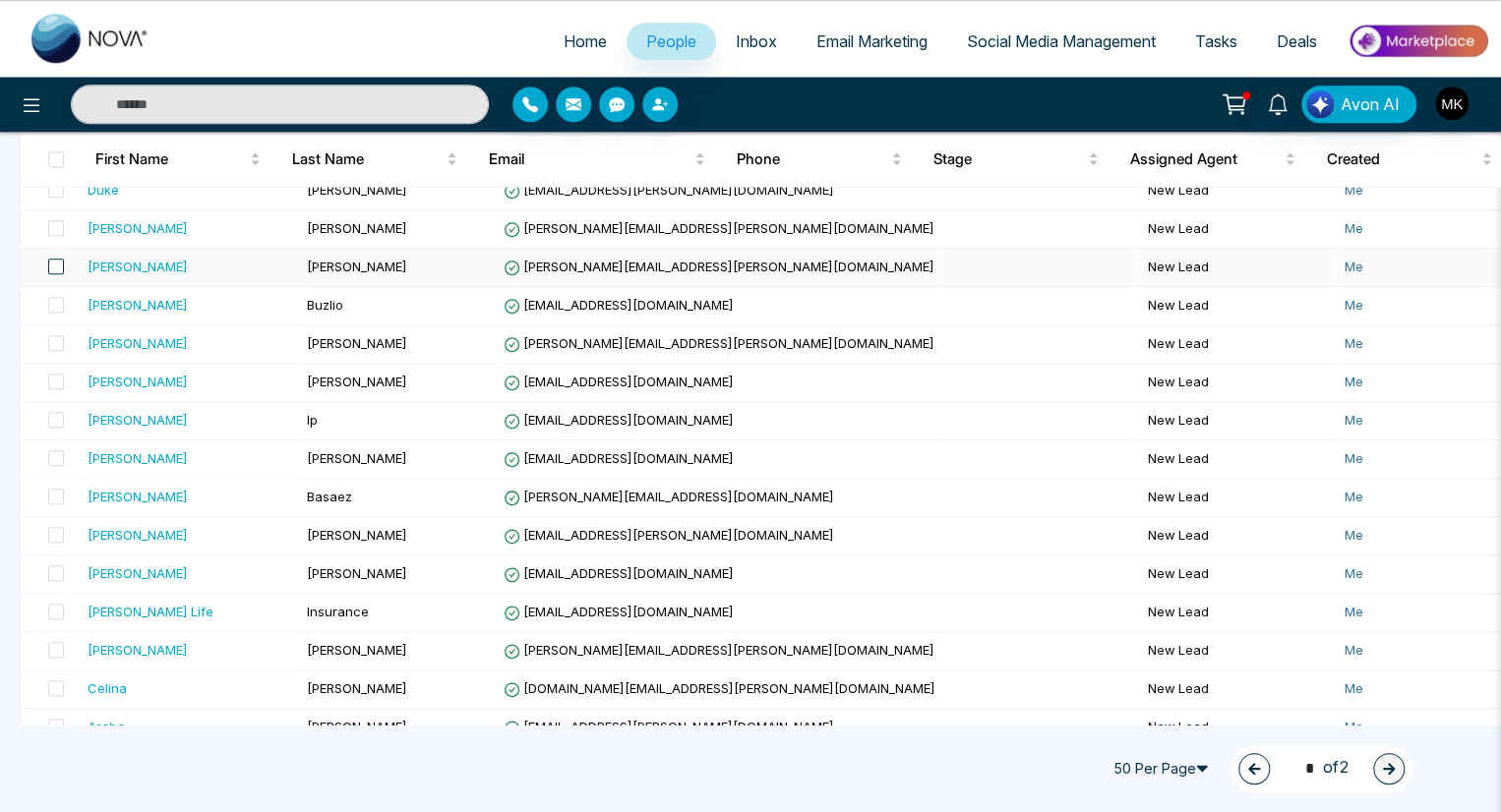 click at bounding box center (56, 266) 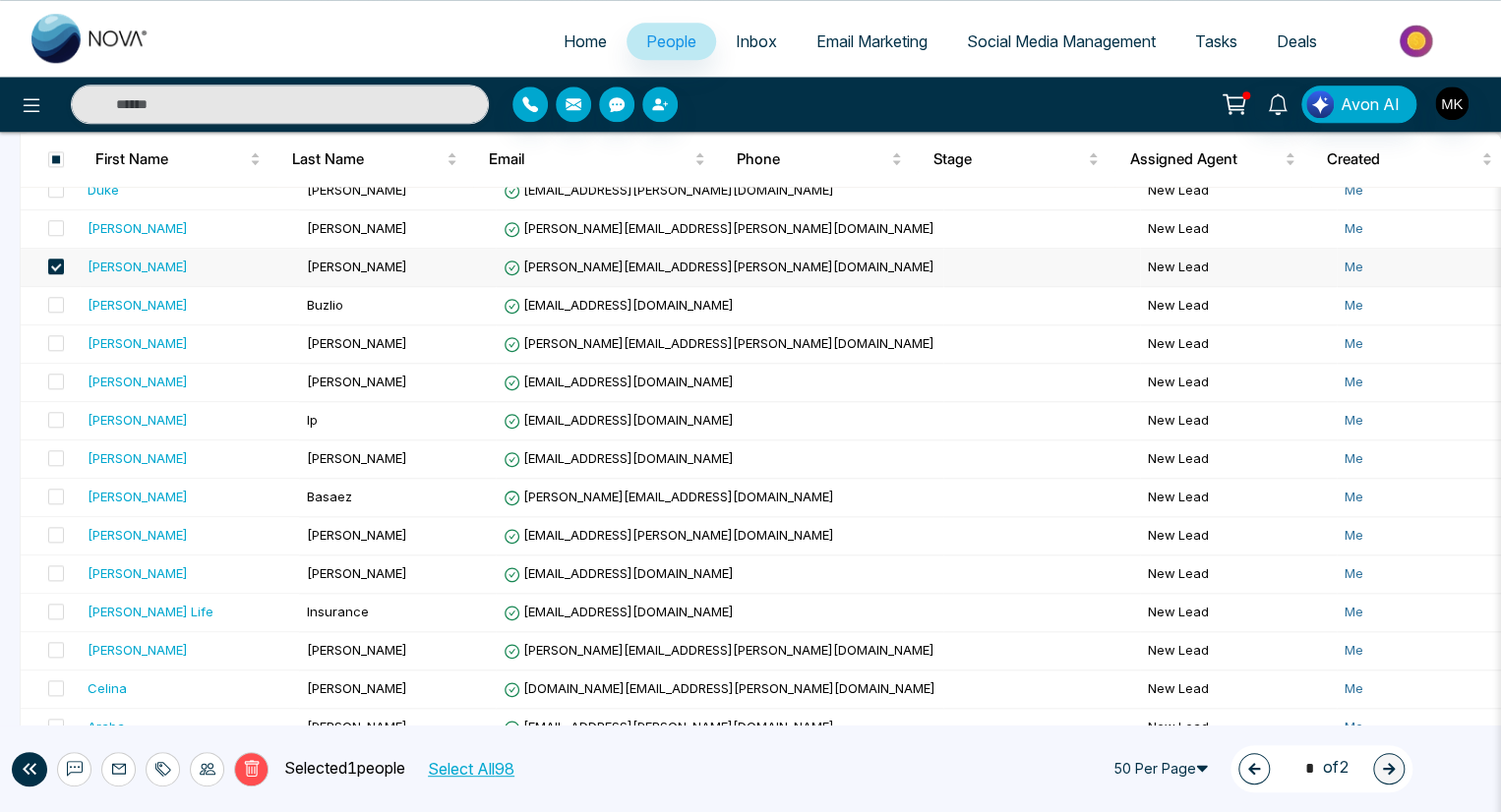 click on "July 24, 2025   01:22 AM" at bounding box center (1632, 266) 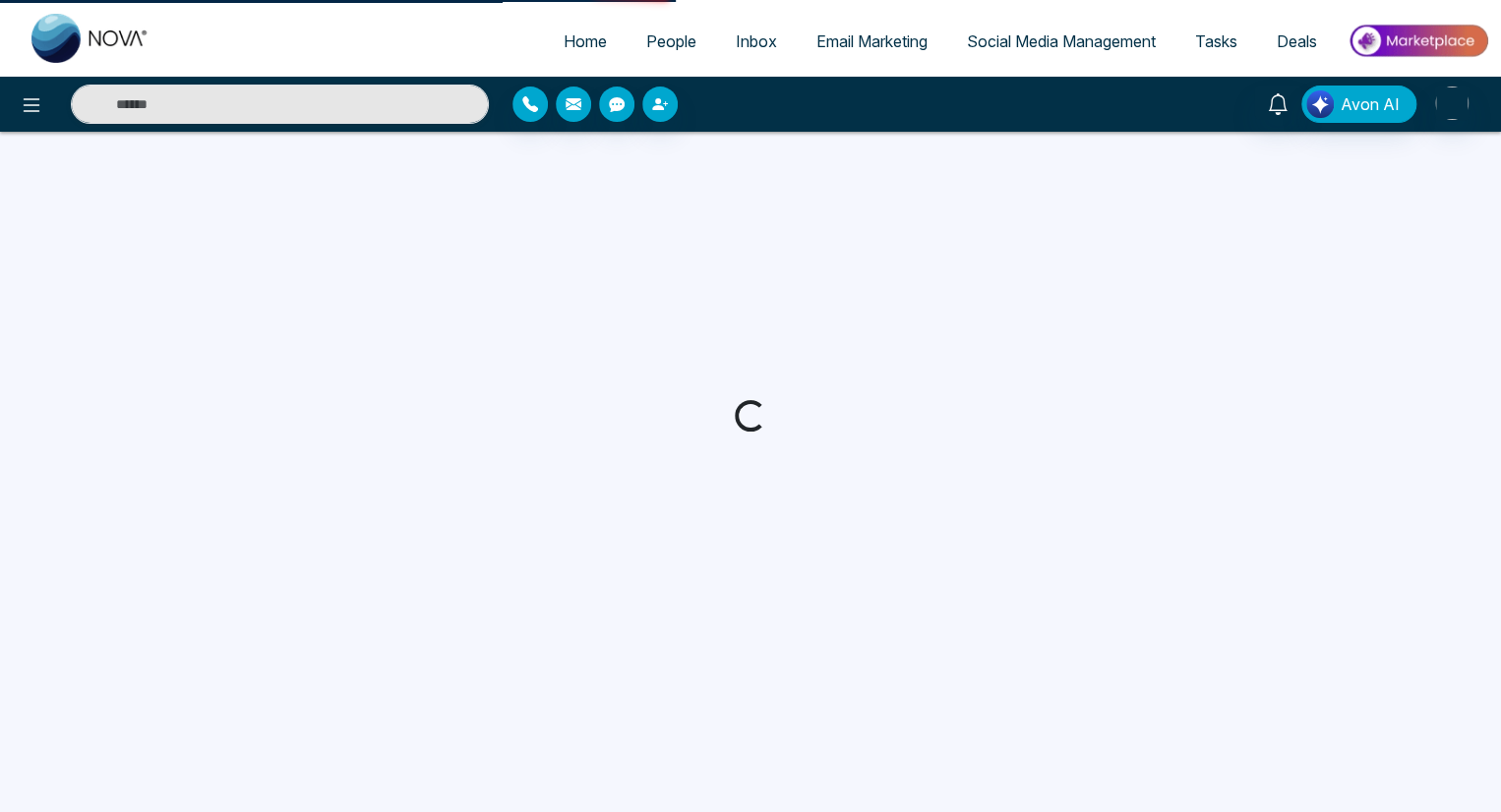 scroll, scrollTop: 0, scrollLeft: 0, axis: both 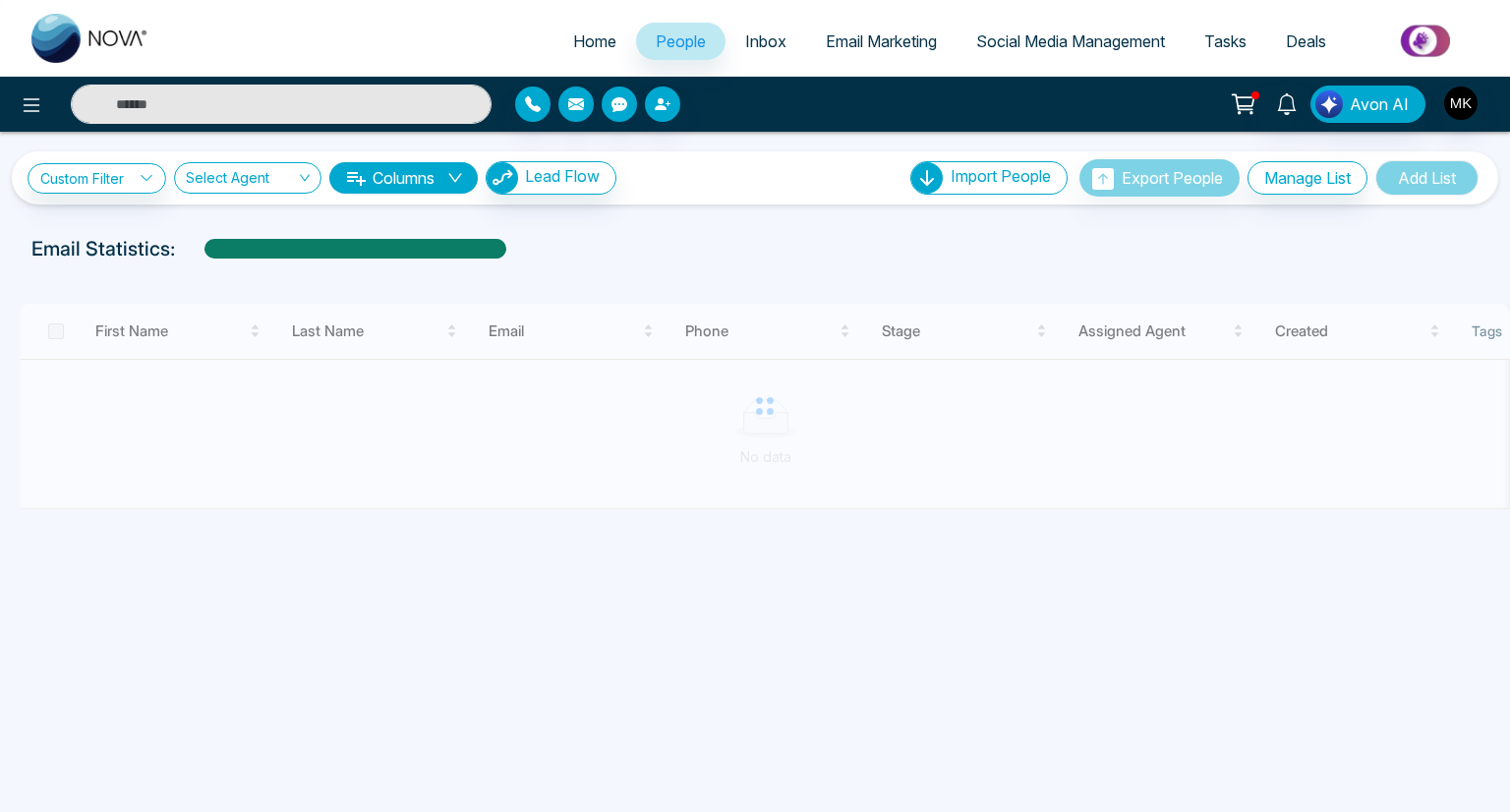 click at bounding box center (281, 104) 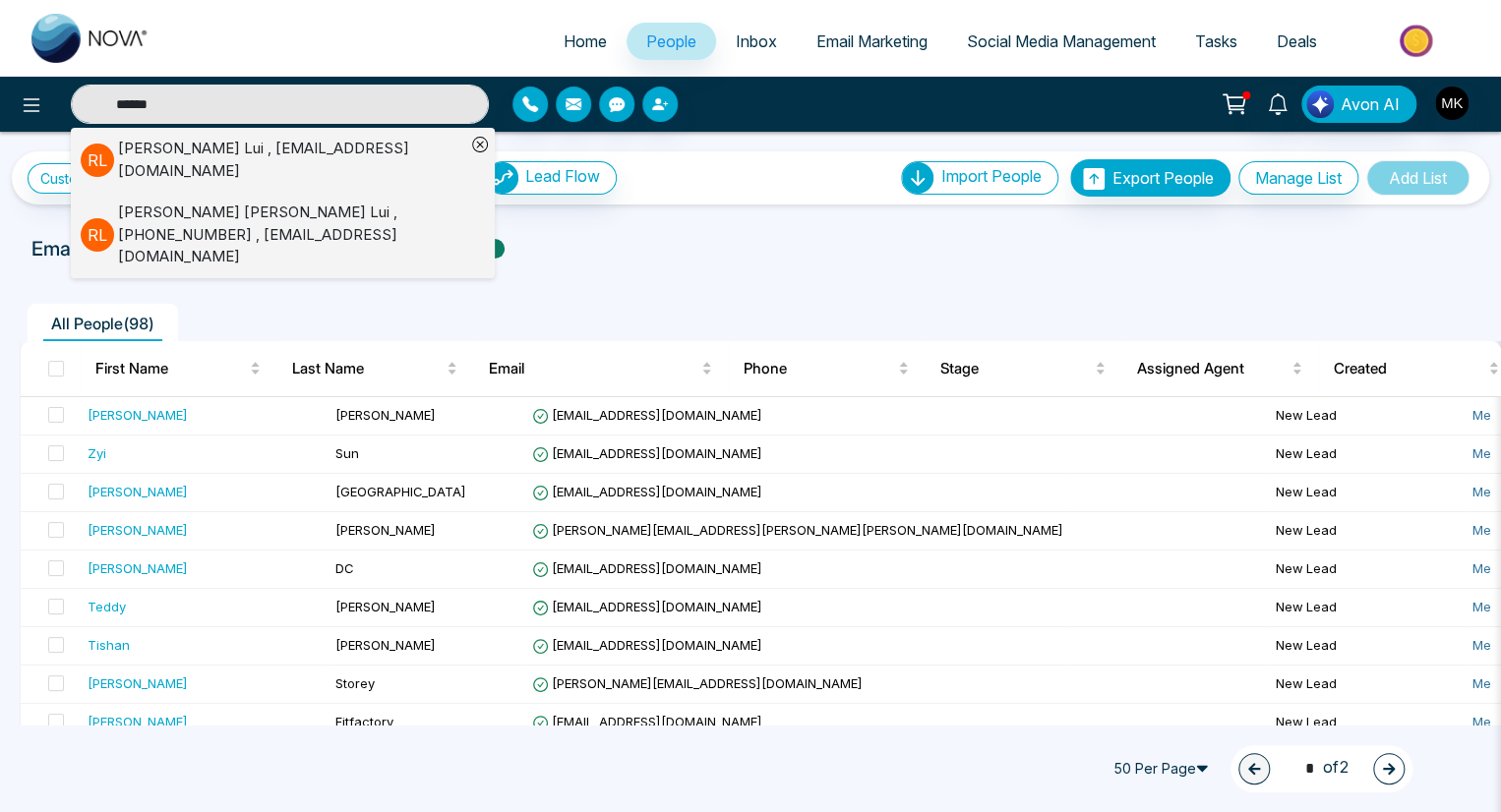 type on "******" 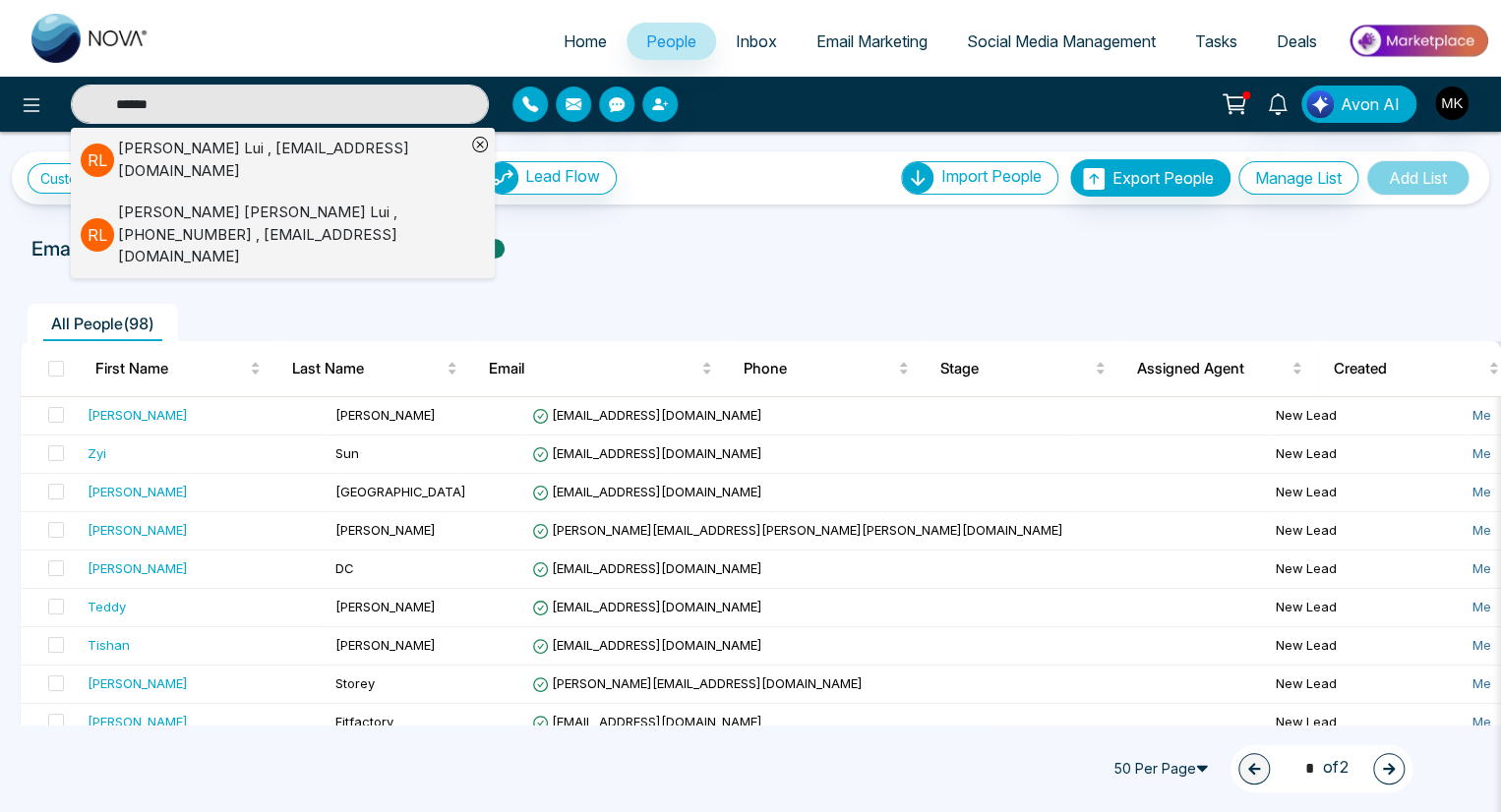click on "Raymond   Lui     , raymondlui@live.ca" at bounding box center (291, 159) 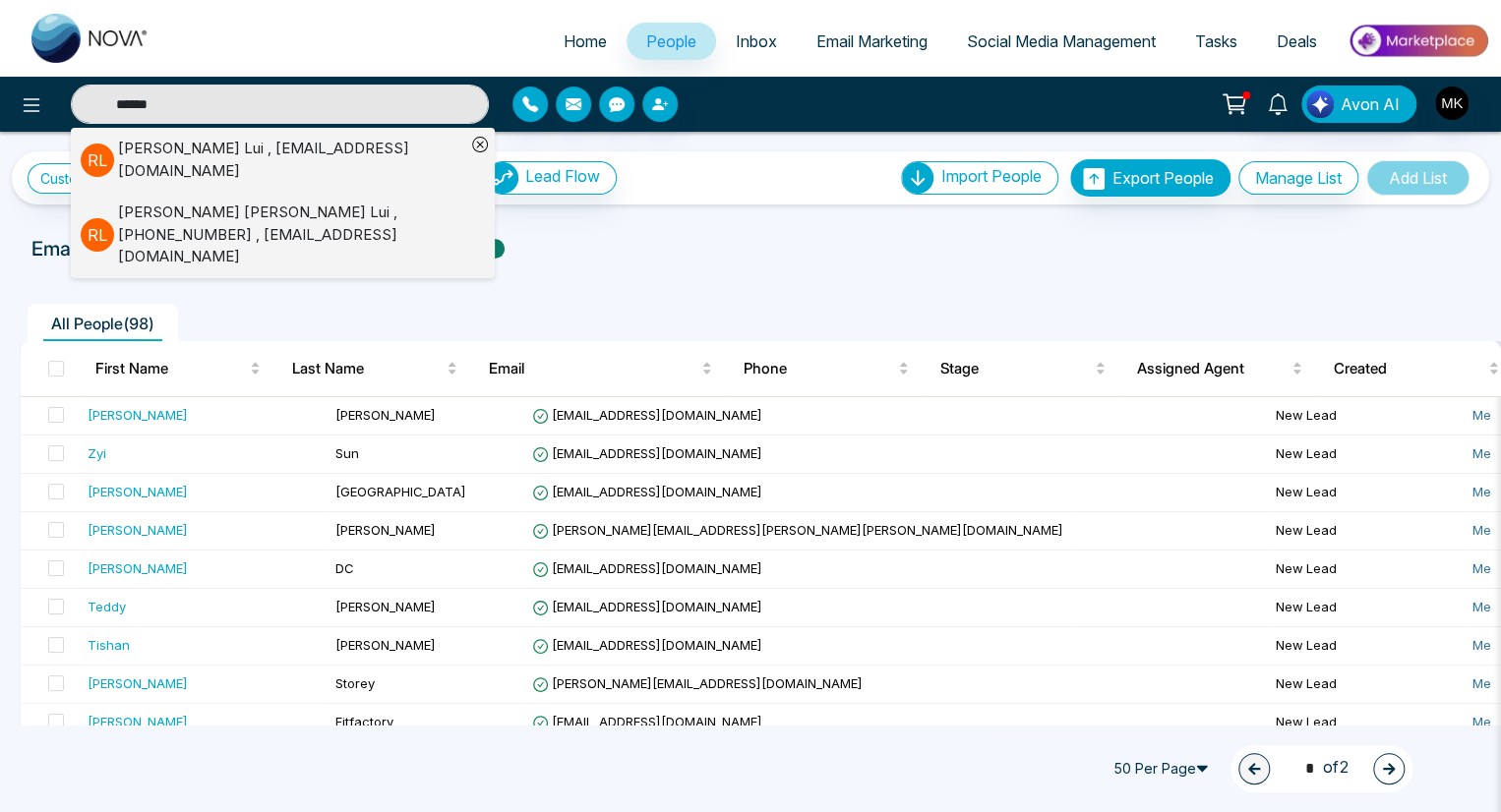type 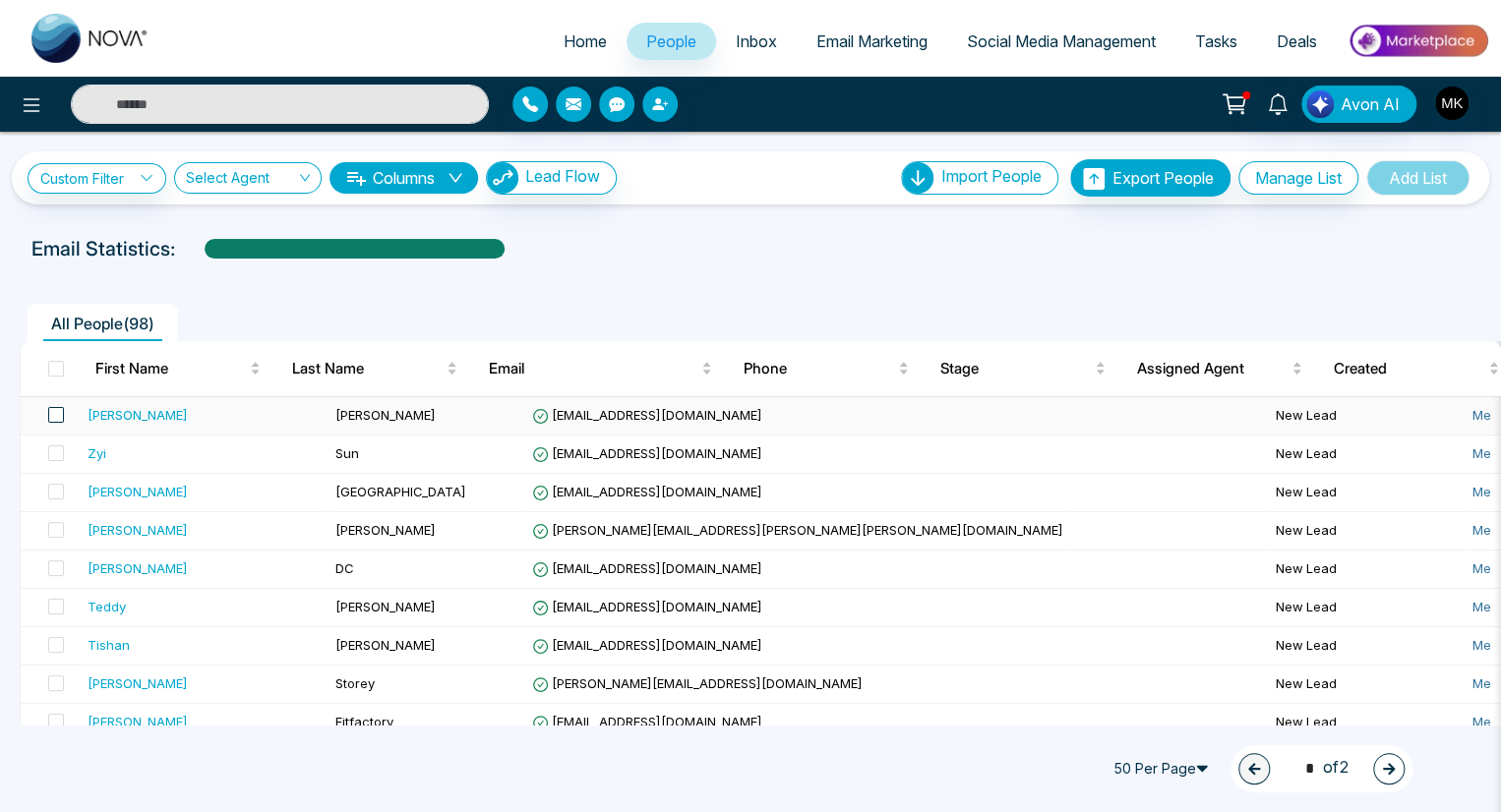 click at bounding box center (56, 415) 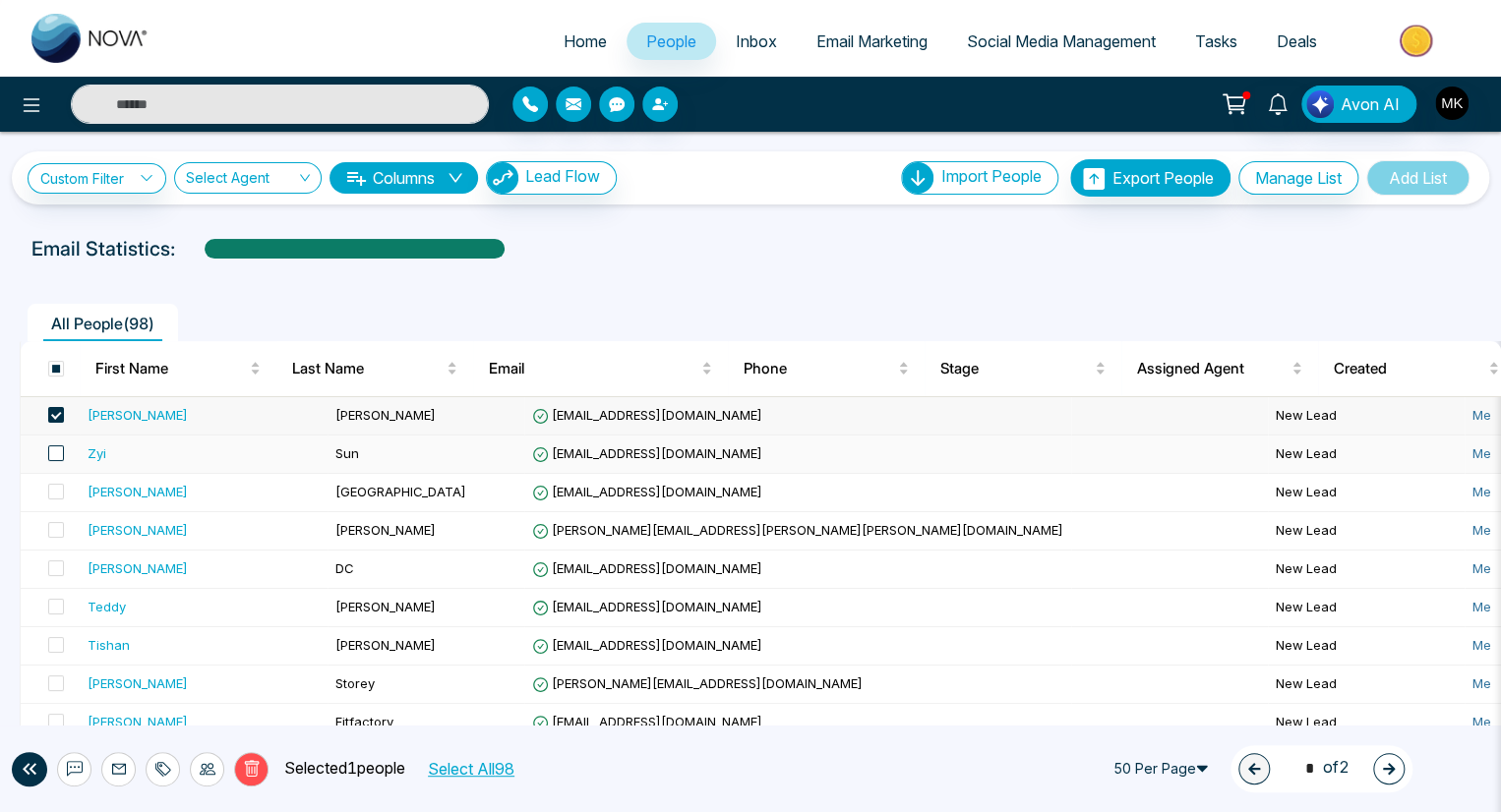 click at bounding box center (56, 453) 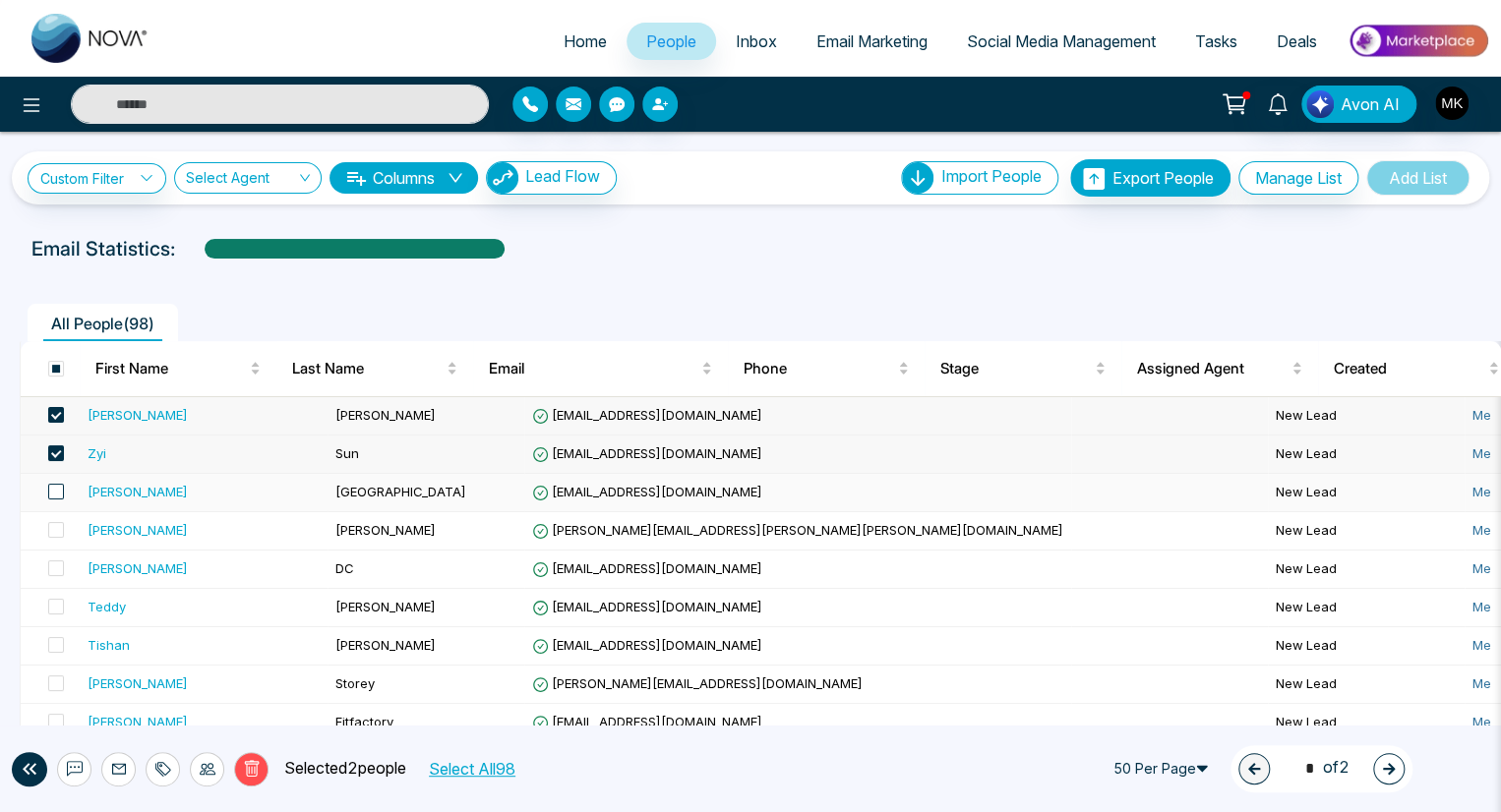 click at bounding box center (56, 492) 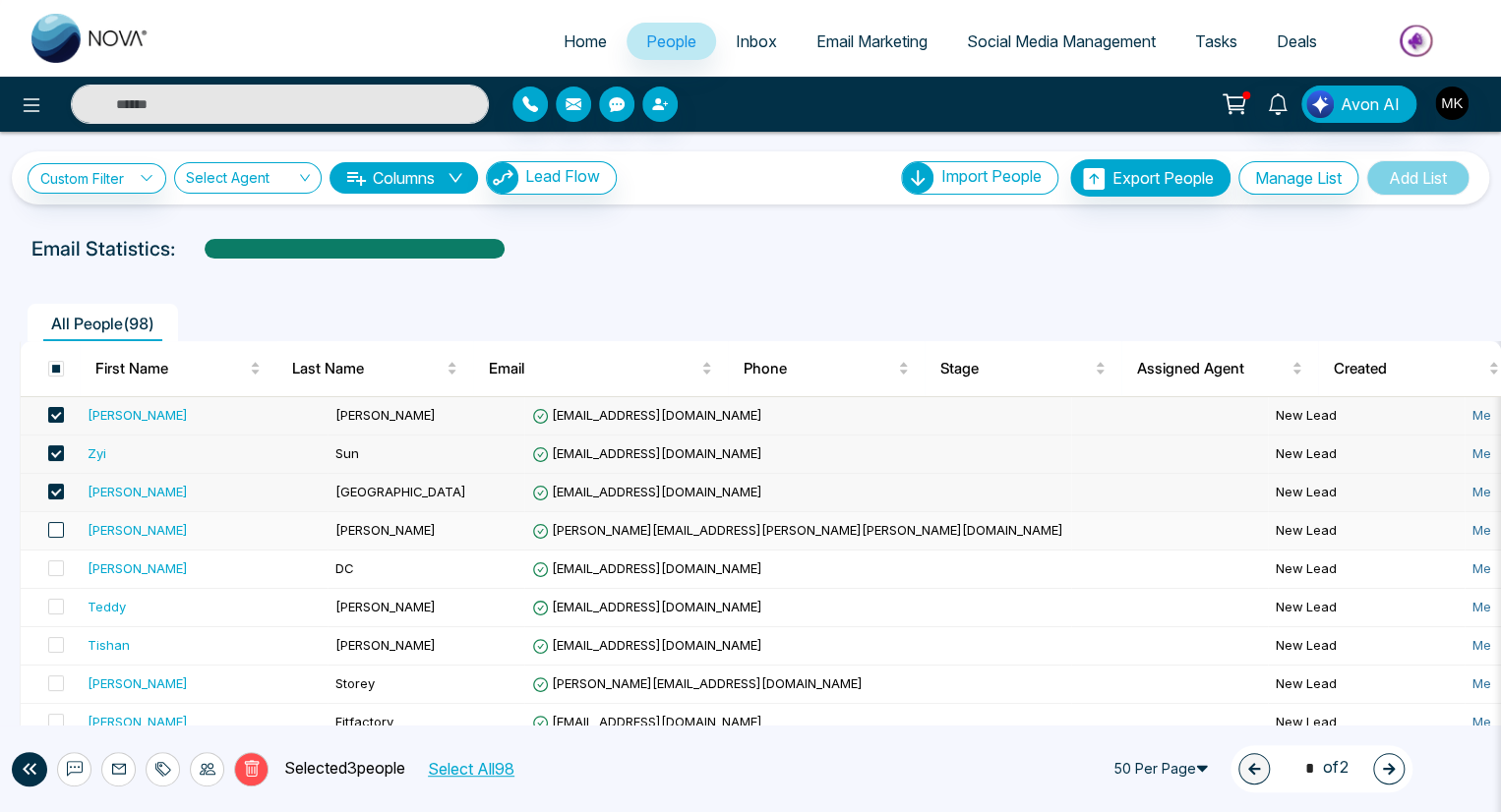 click at bounding box center [56, 530] 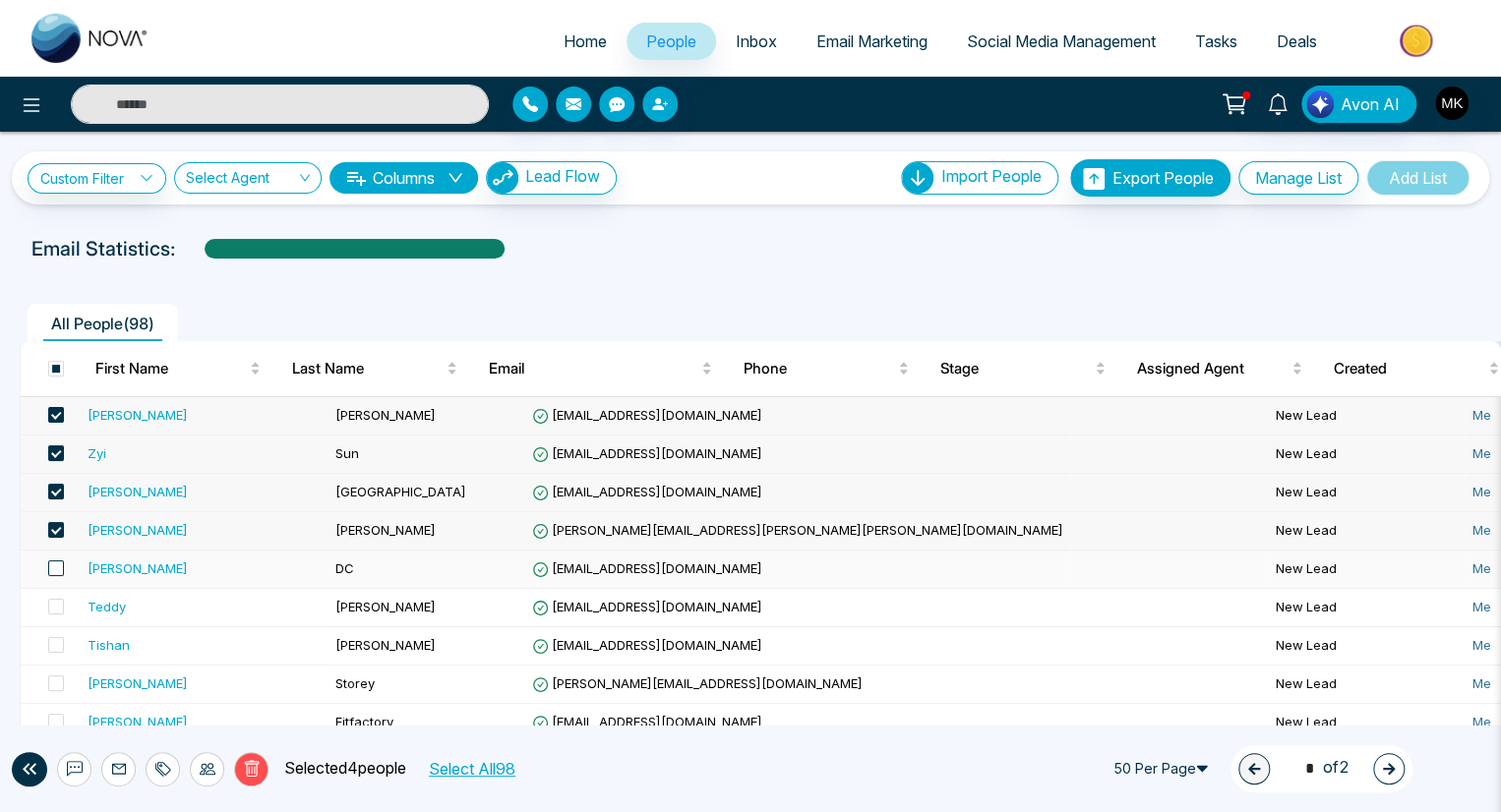 click at bounding box center [56, 568] 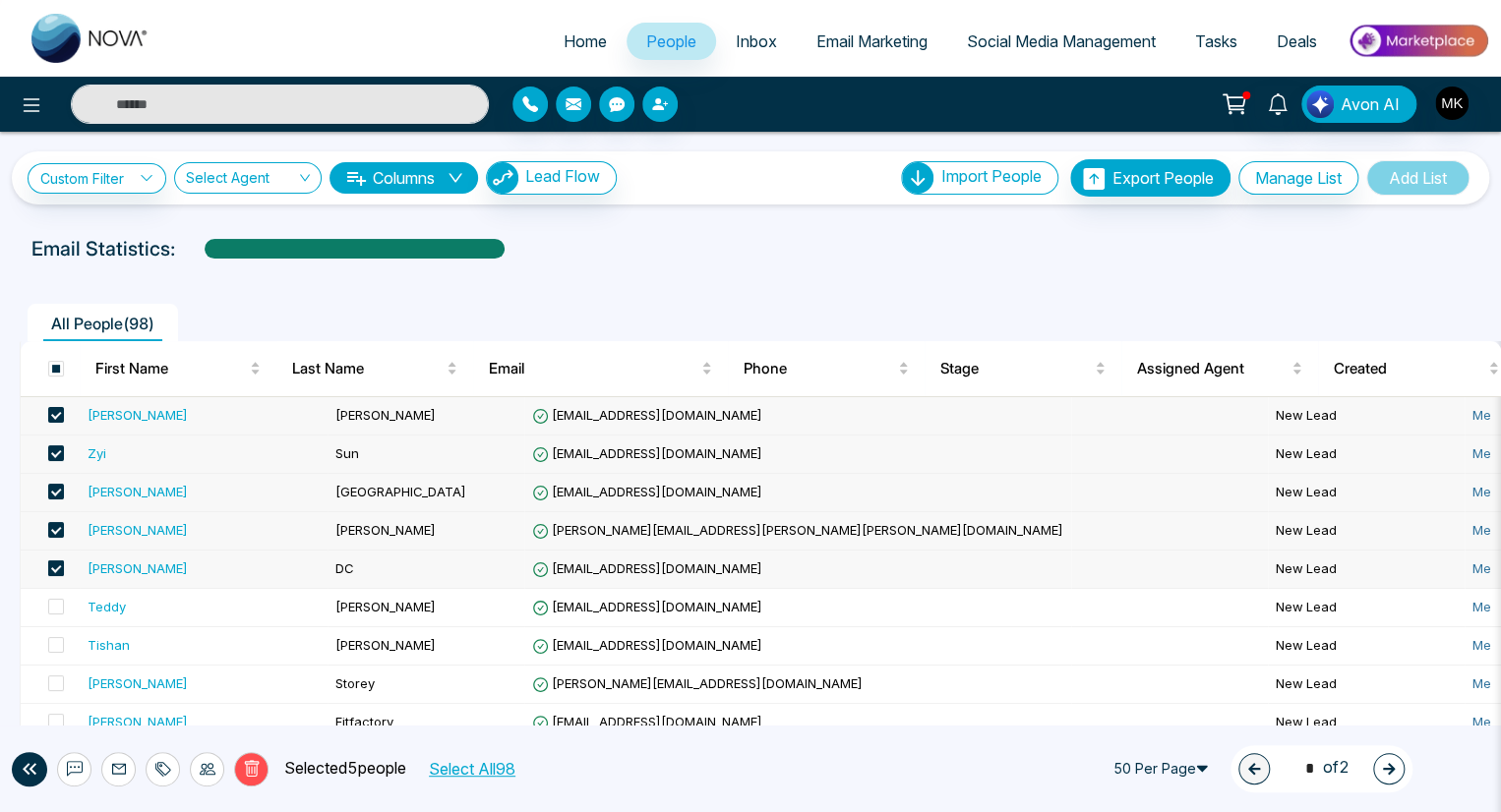 click at bounding box center (56, 568) 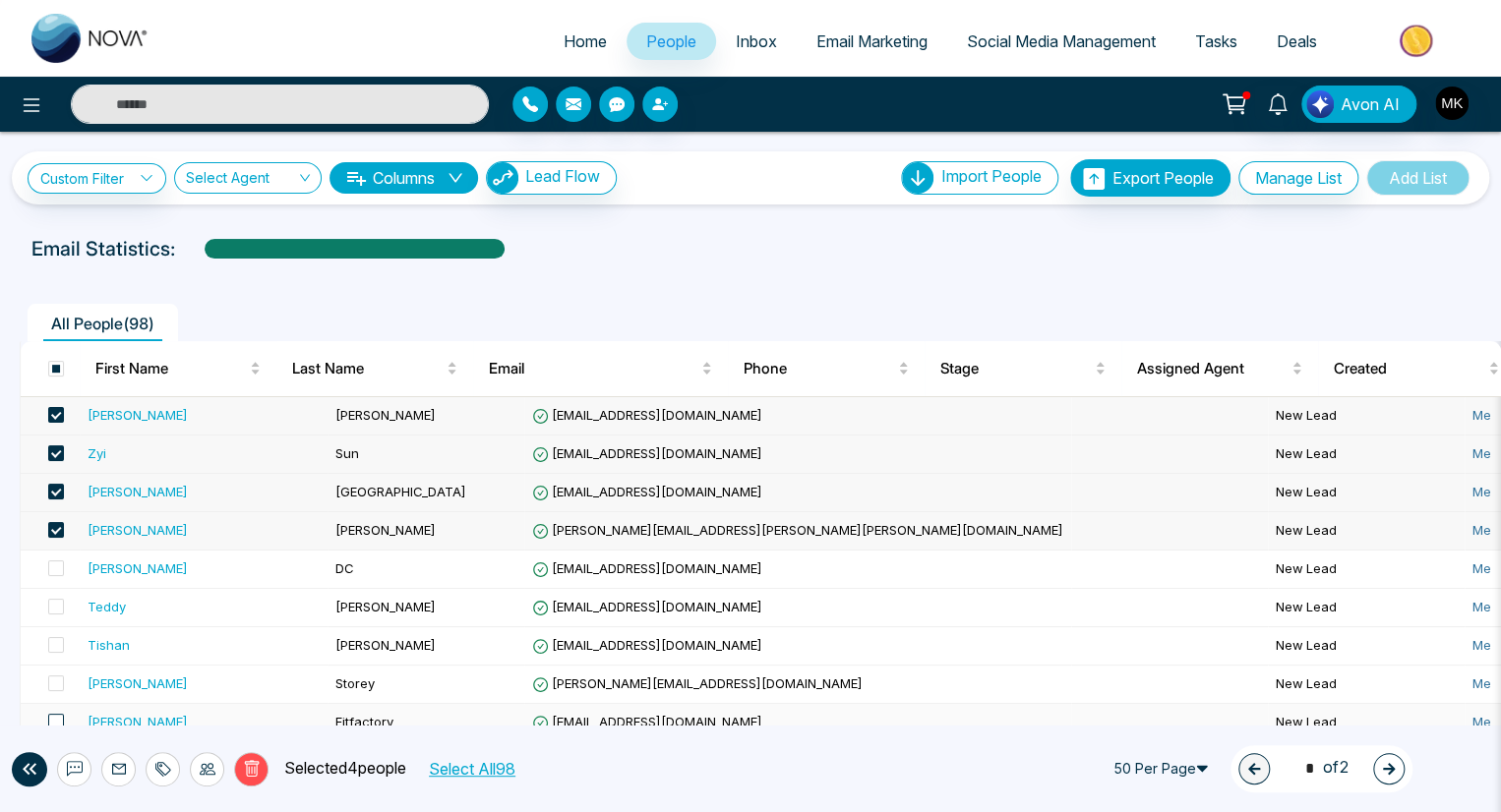 click at bounding box center (56, 722) 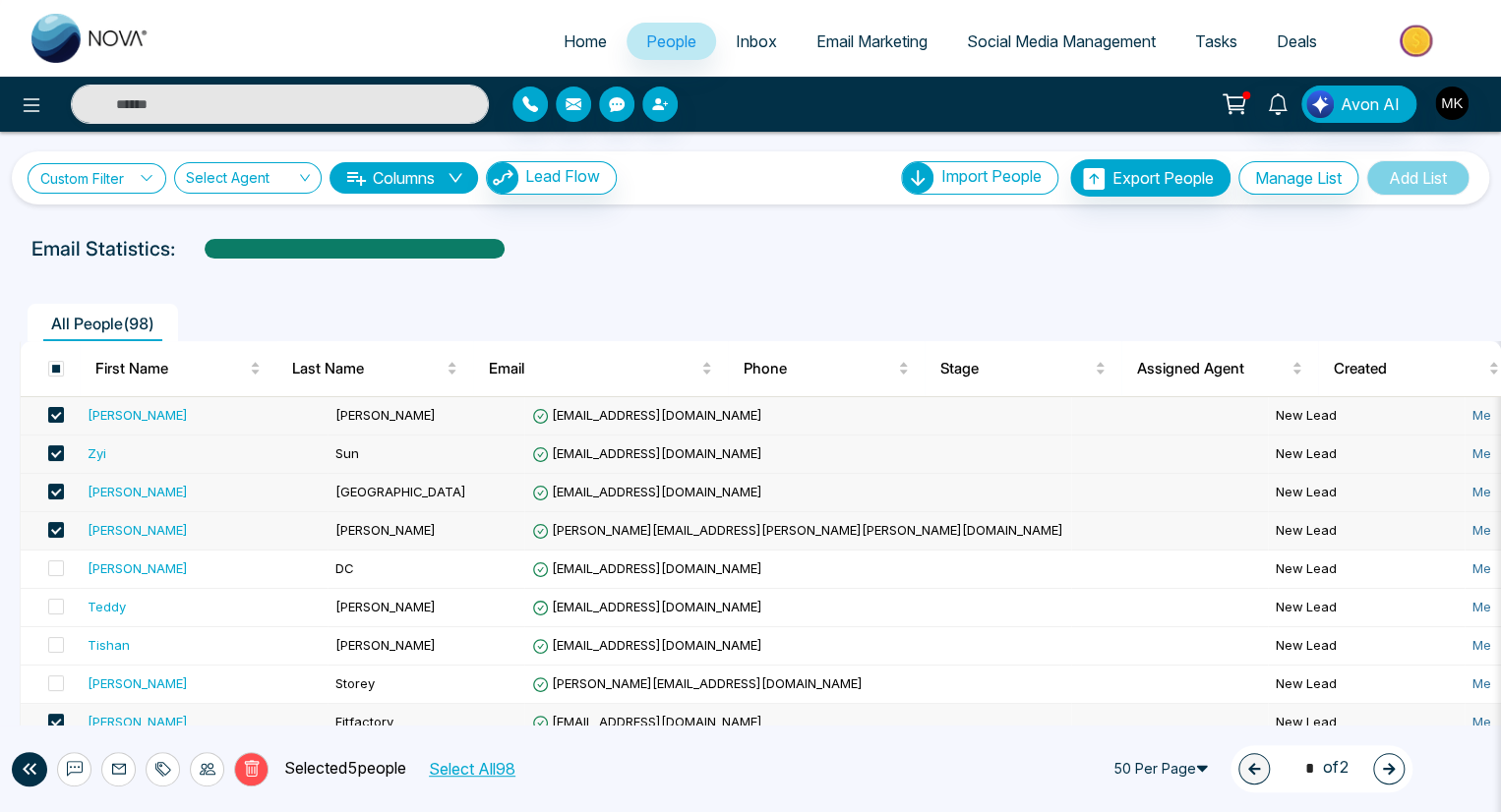 click 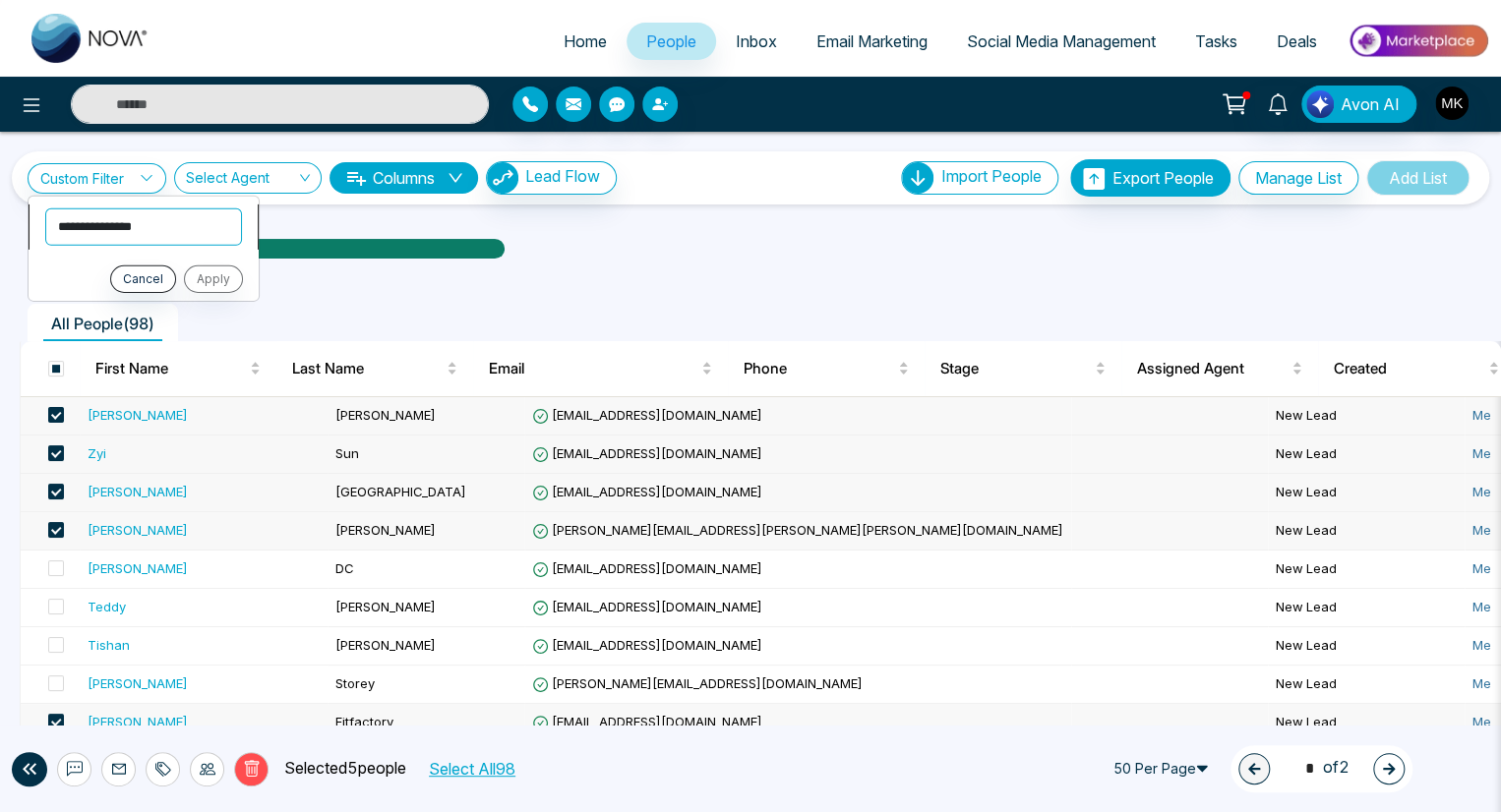 click on "**********" at bounding box center (144, 226) 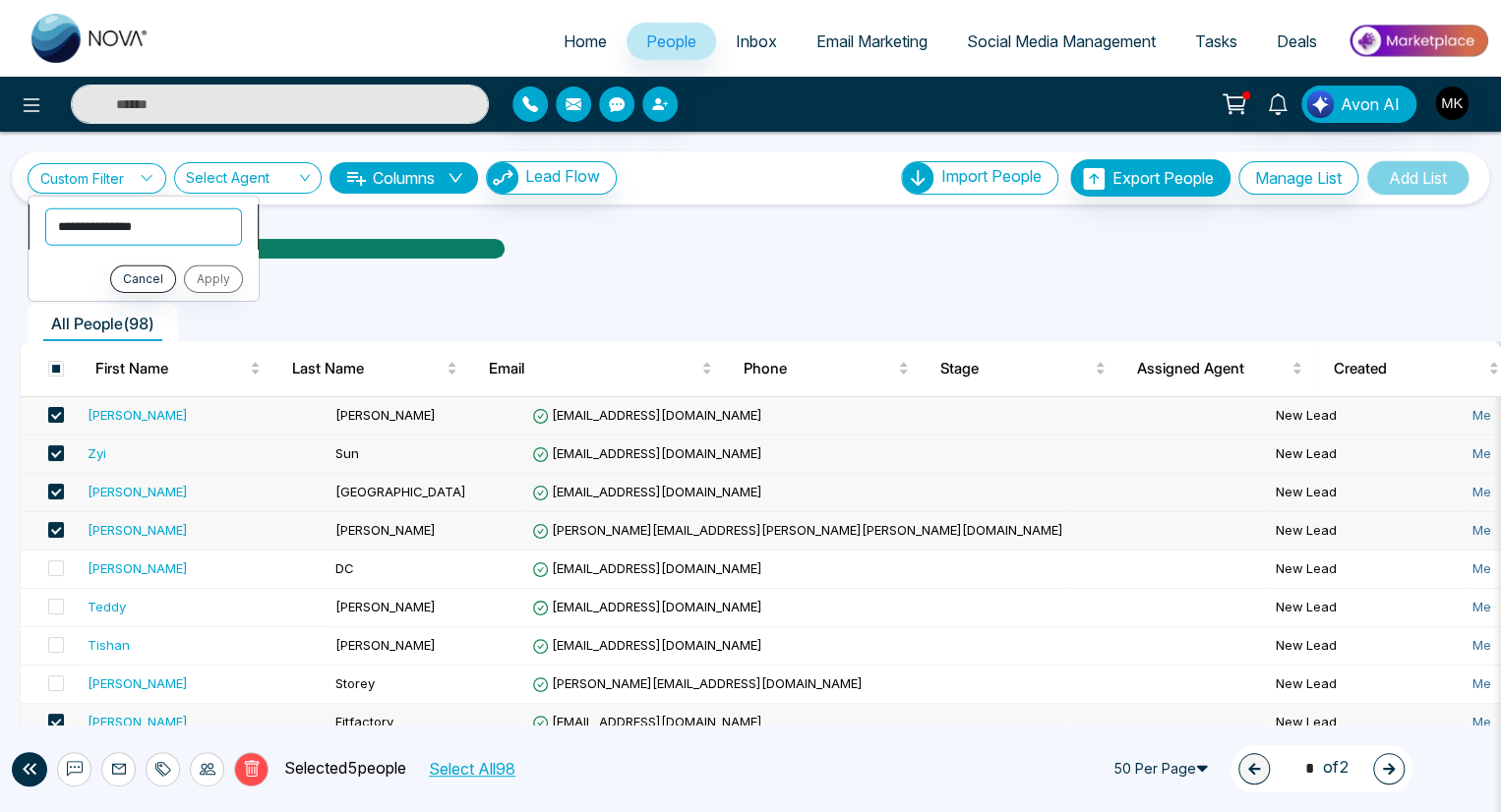 select on "**********" 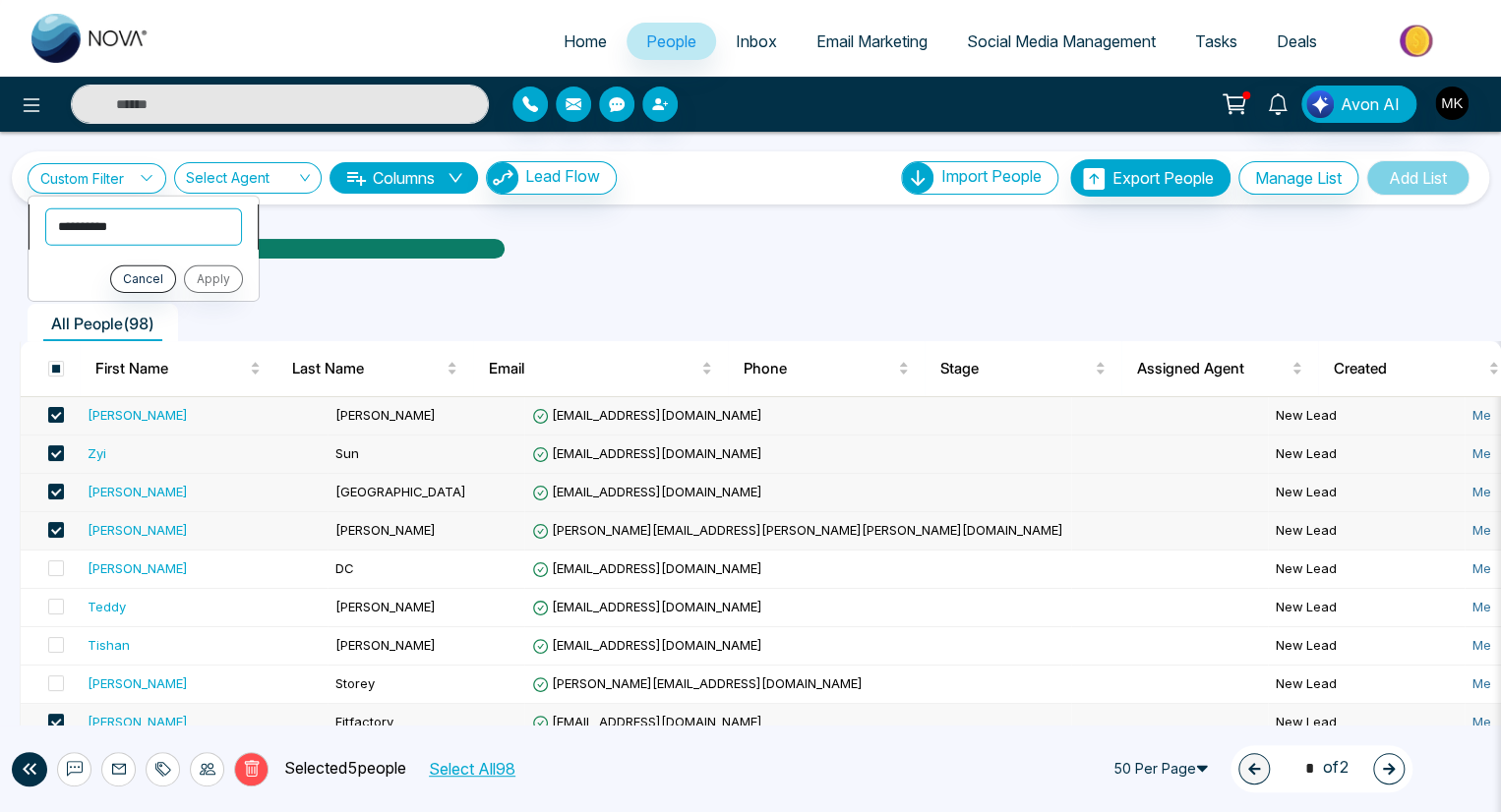click on "**********" at bounding box center (144, 226) 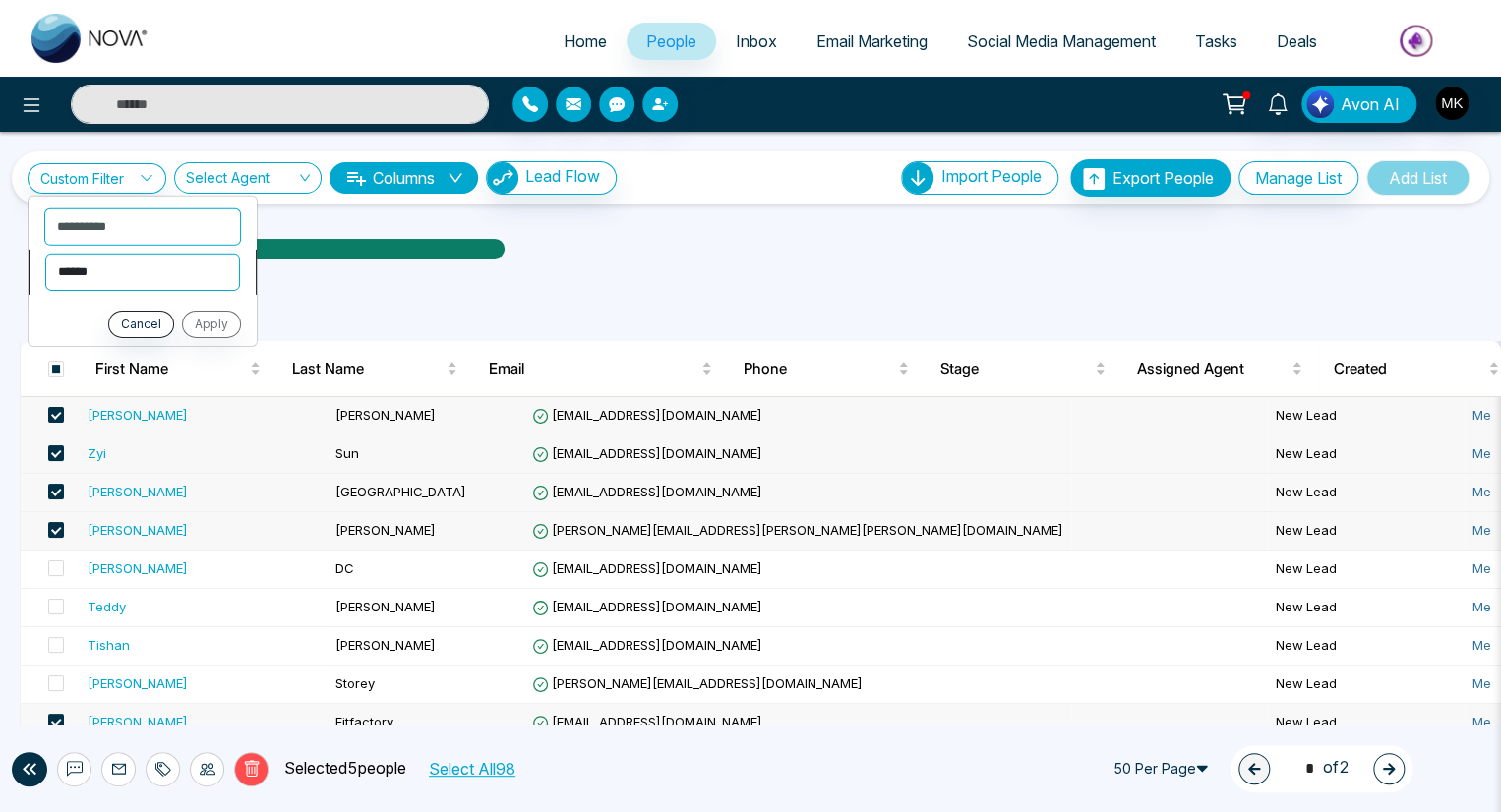 click on "**********" at bounding box center (143, 271) 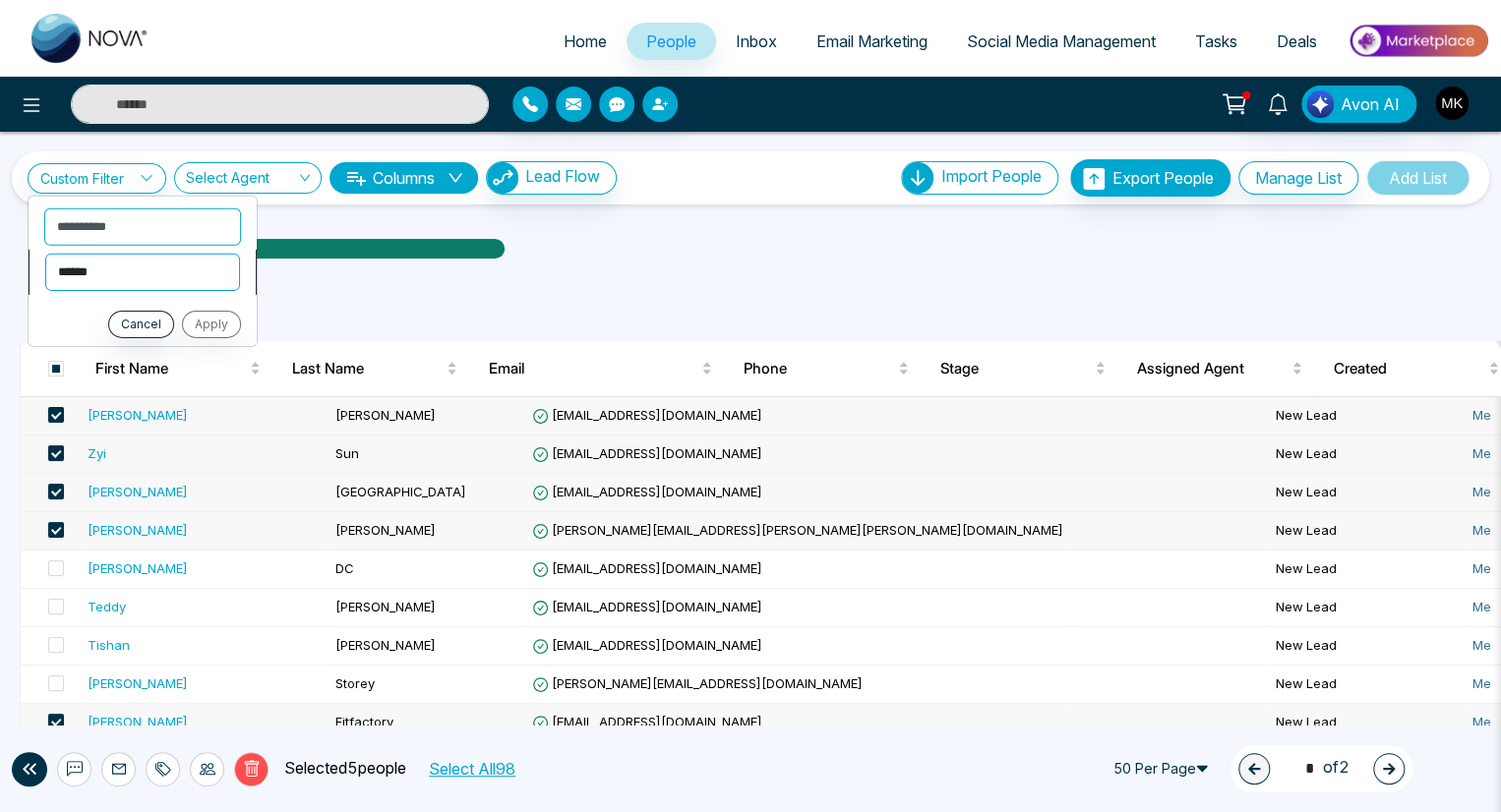select on "**********" 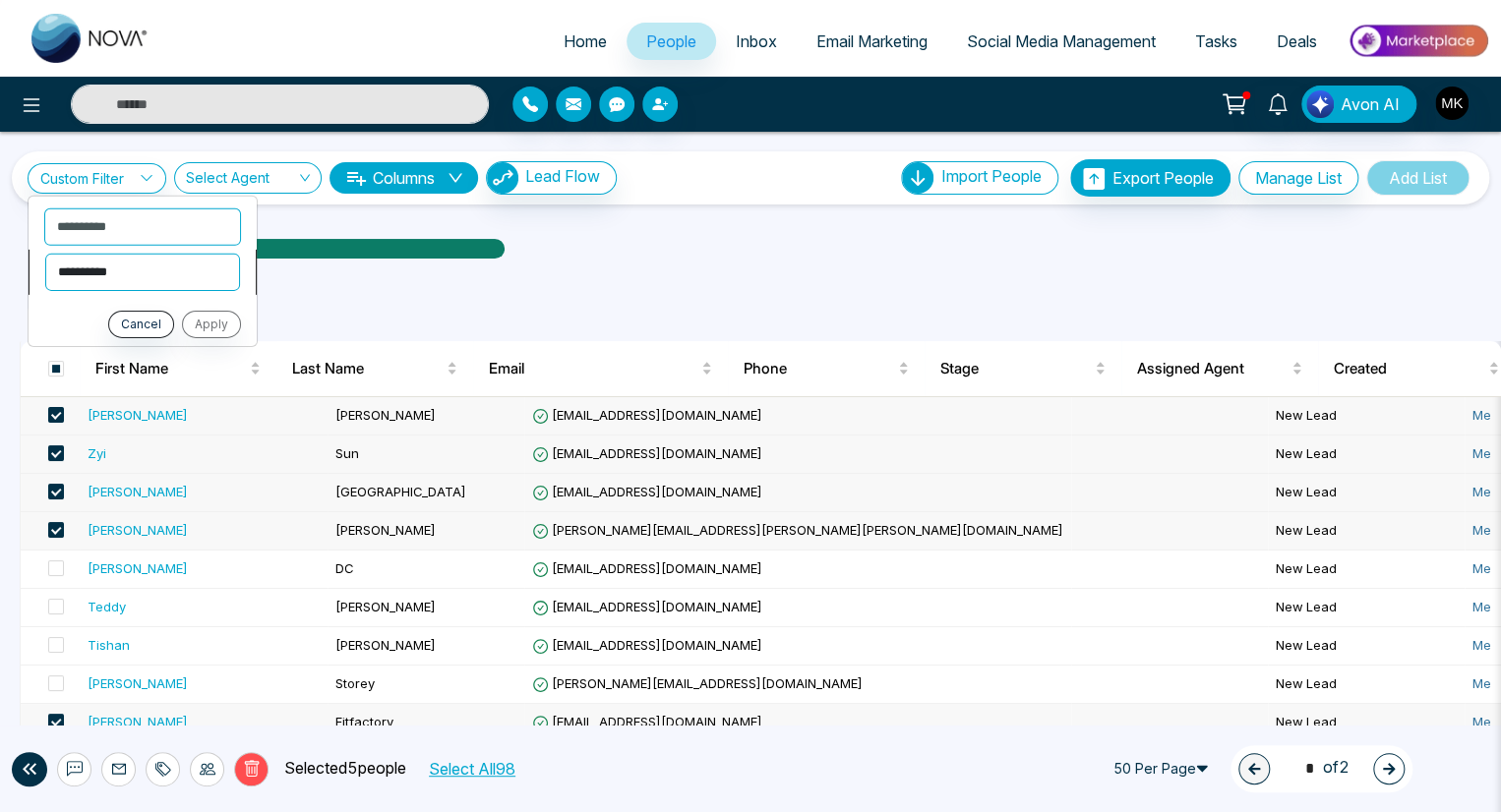 click on "**********" at bounding box center [143, 271] 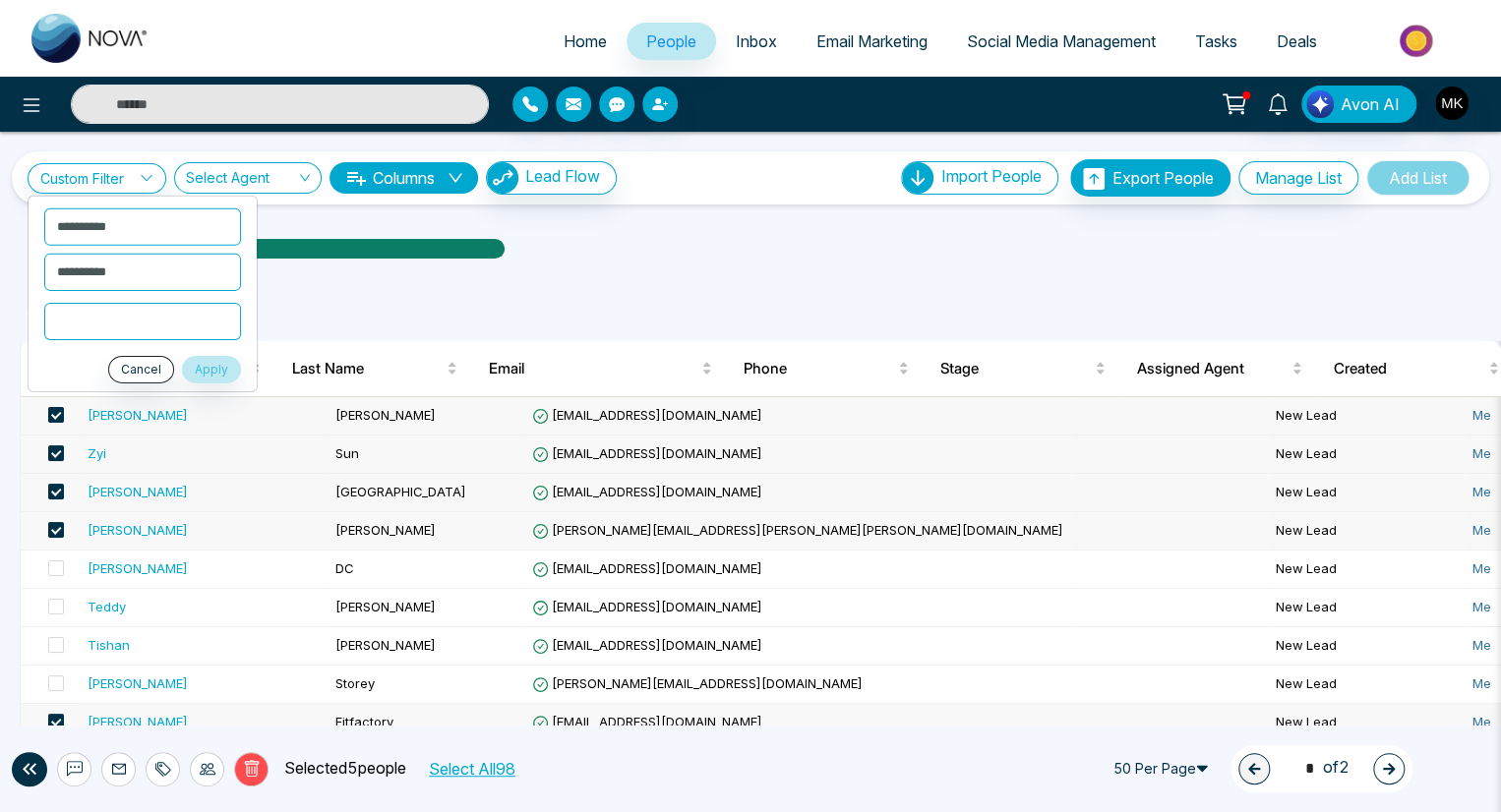 click at bounding box center [143, 320] 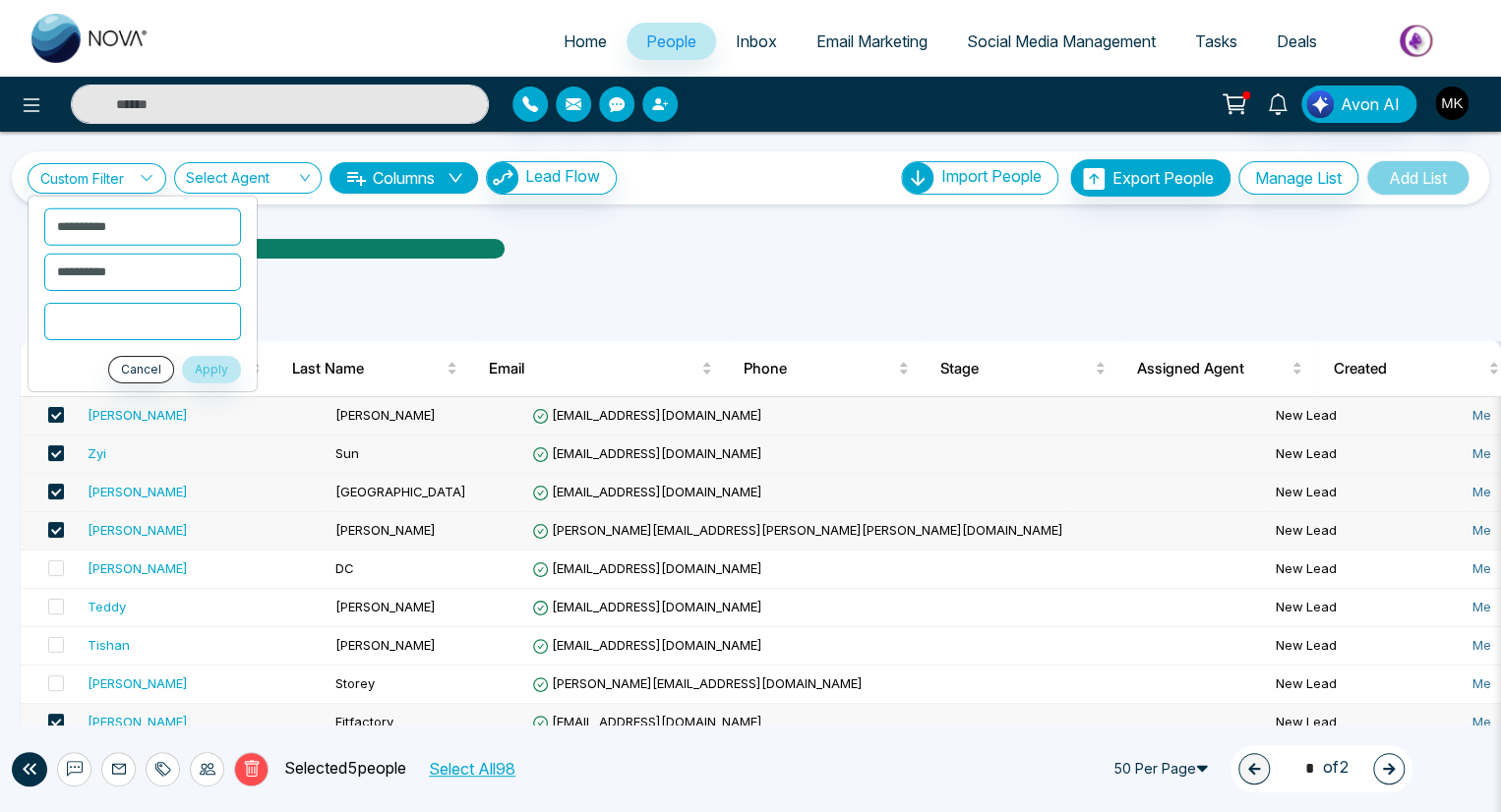 type on "*" 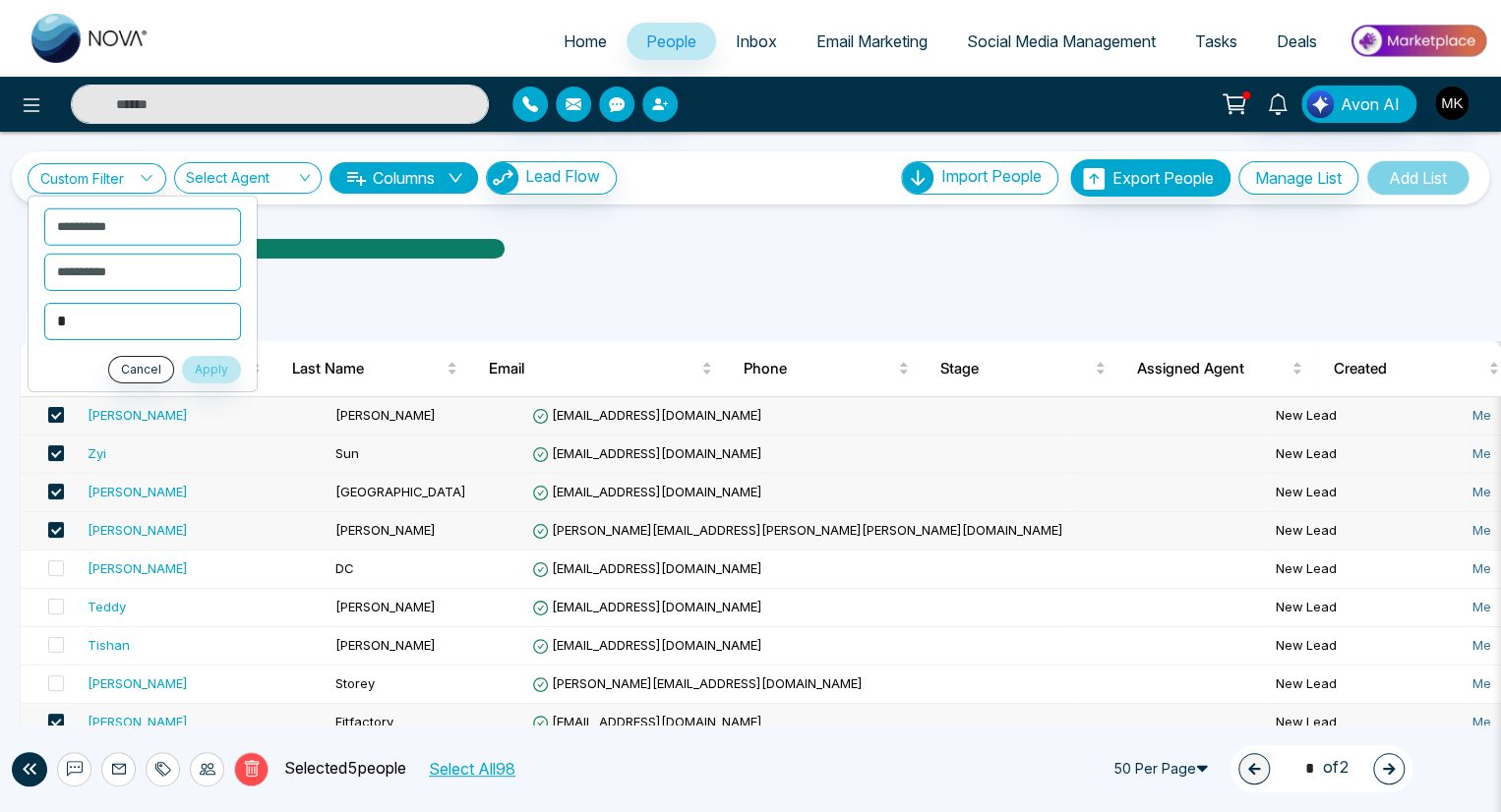 click on "Apply" at bounding box center (211, 369) 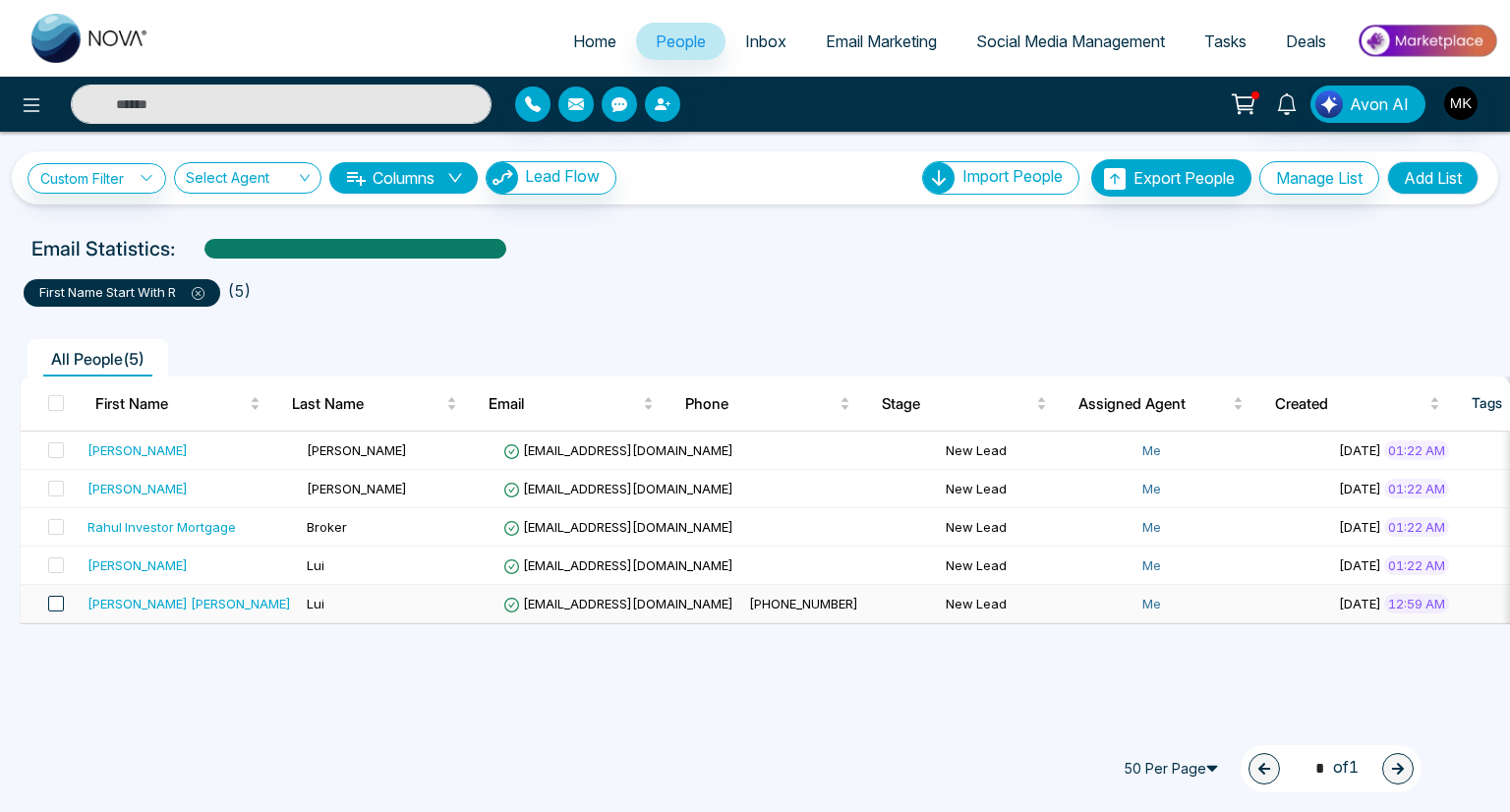 click at bounding box center (56, 604) 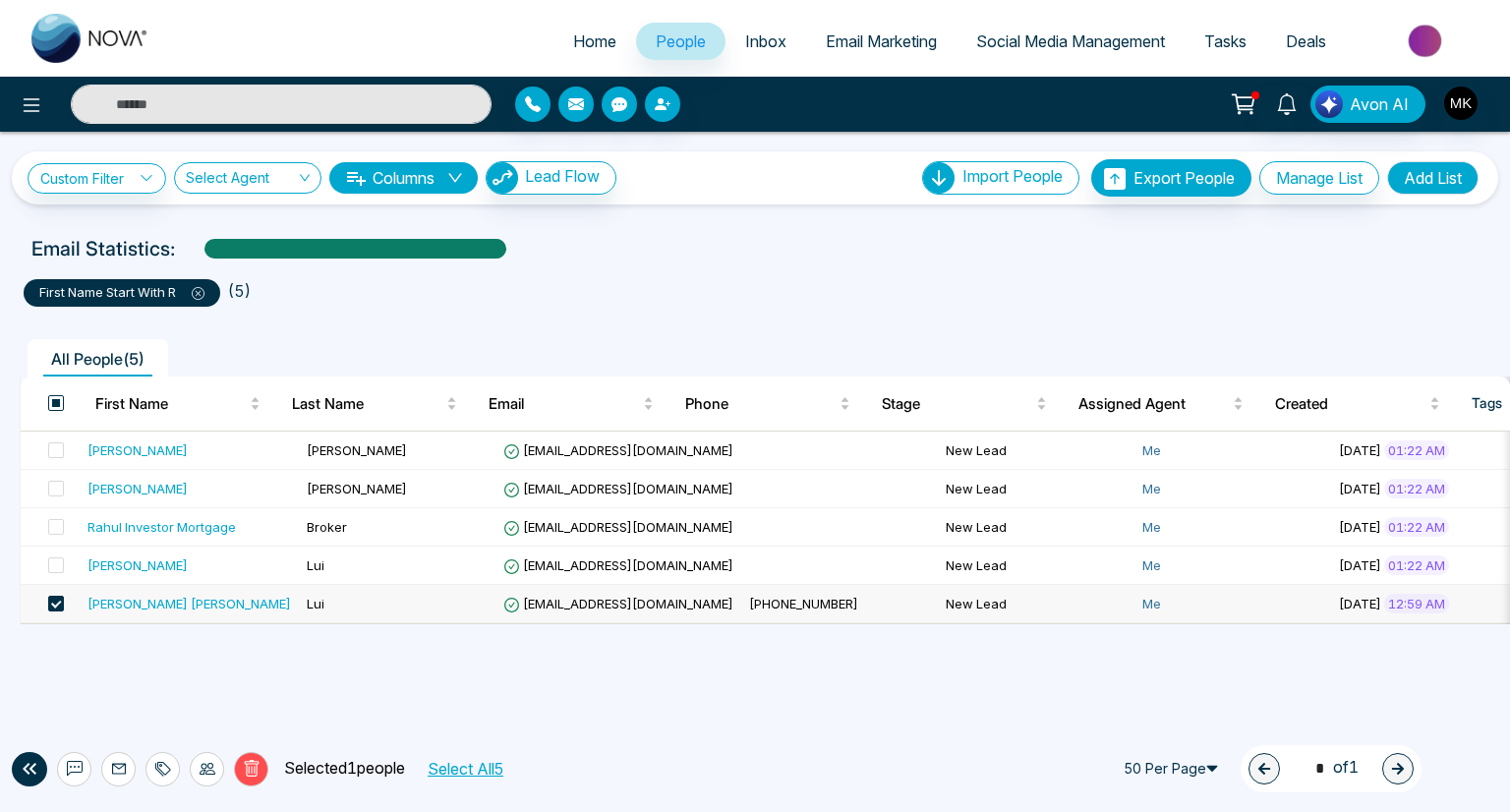 click at bounding box center (56, 403) 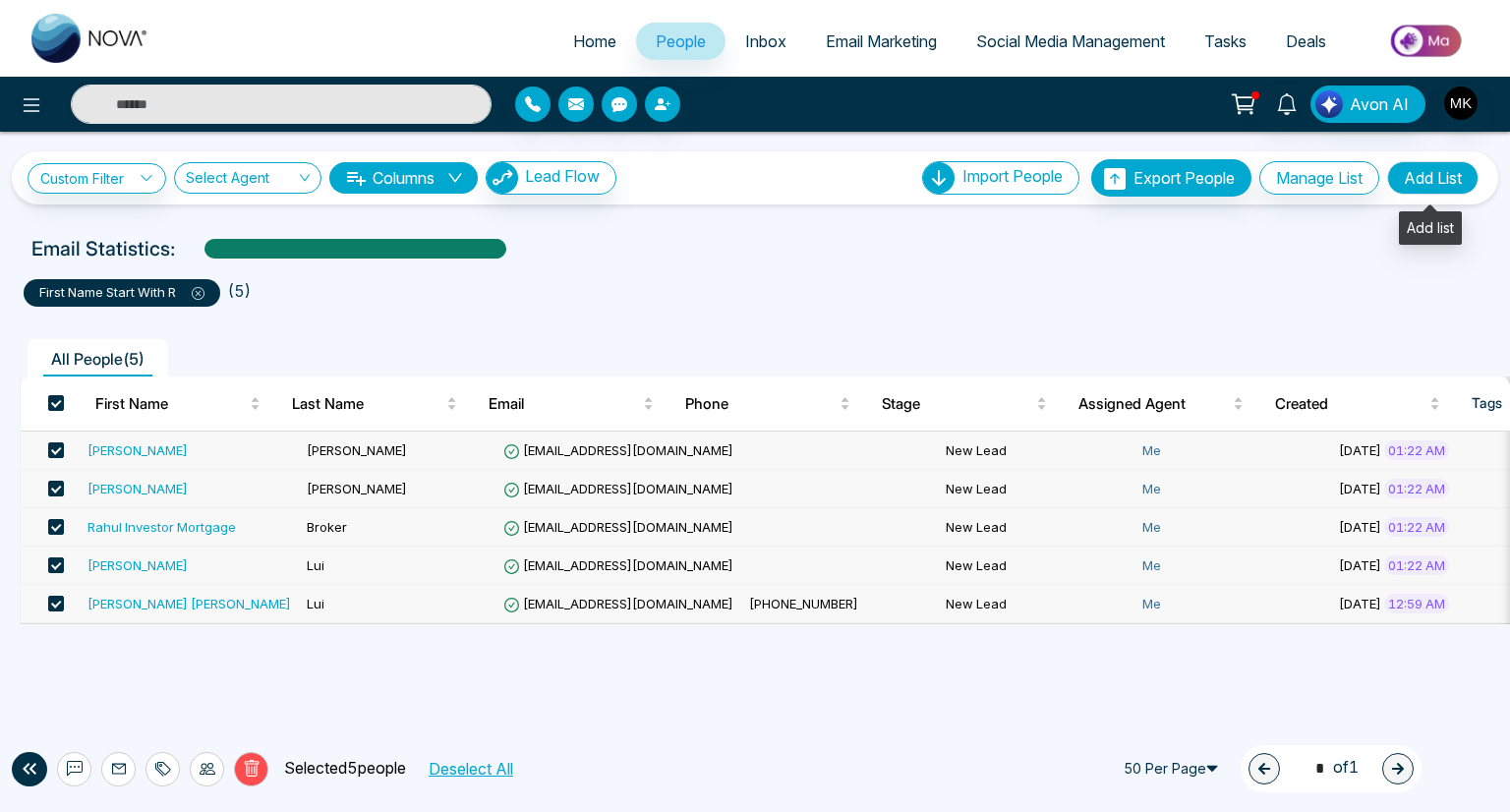 click on "Add List" at bounding box center (1432, 178) 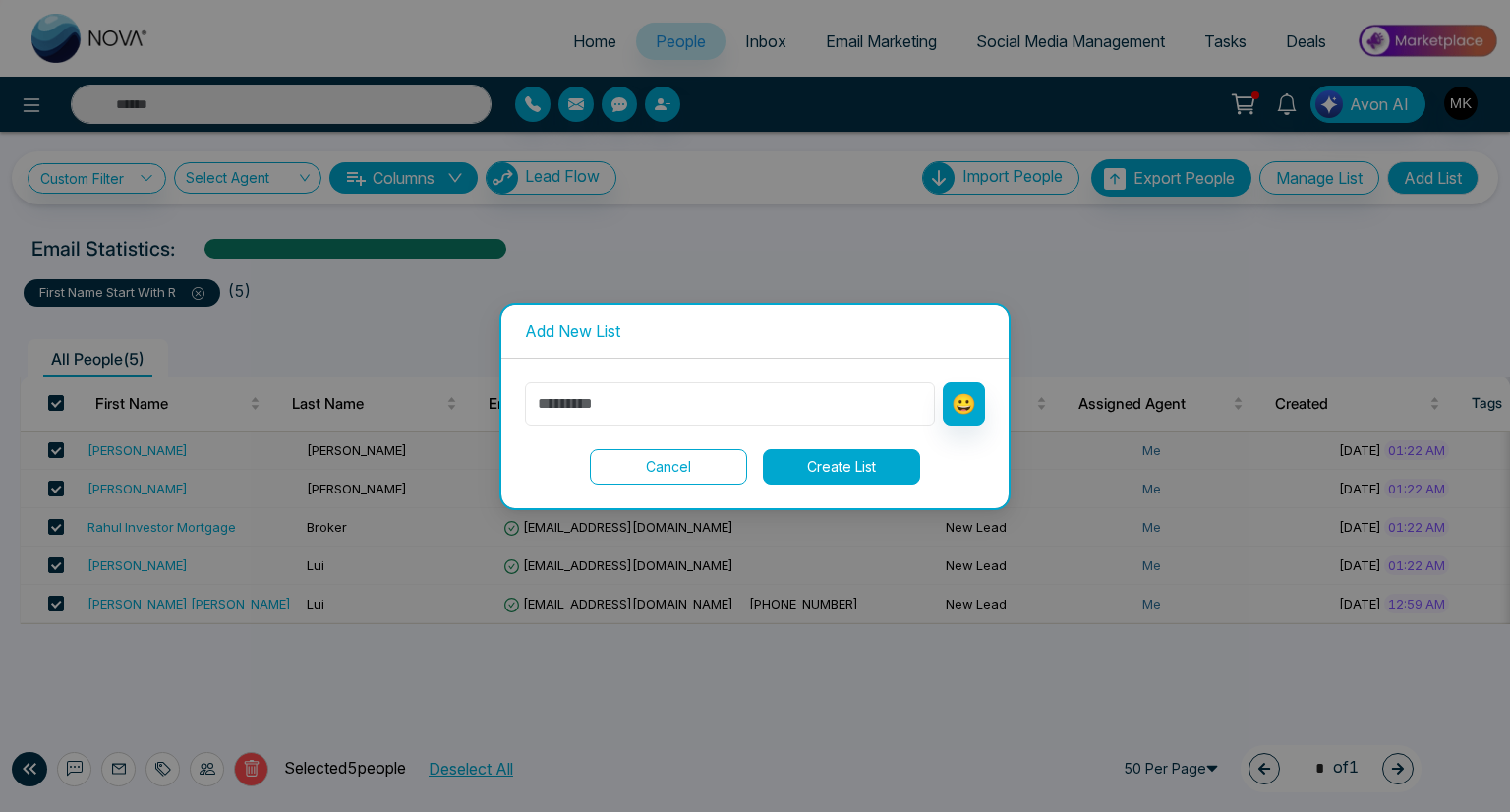 click at bounding box center [729, 404] 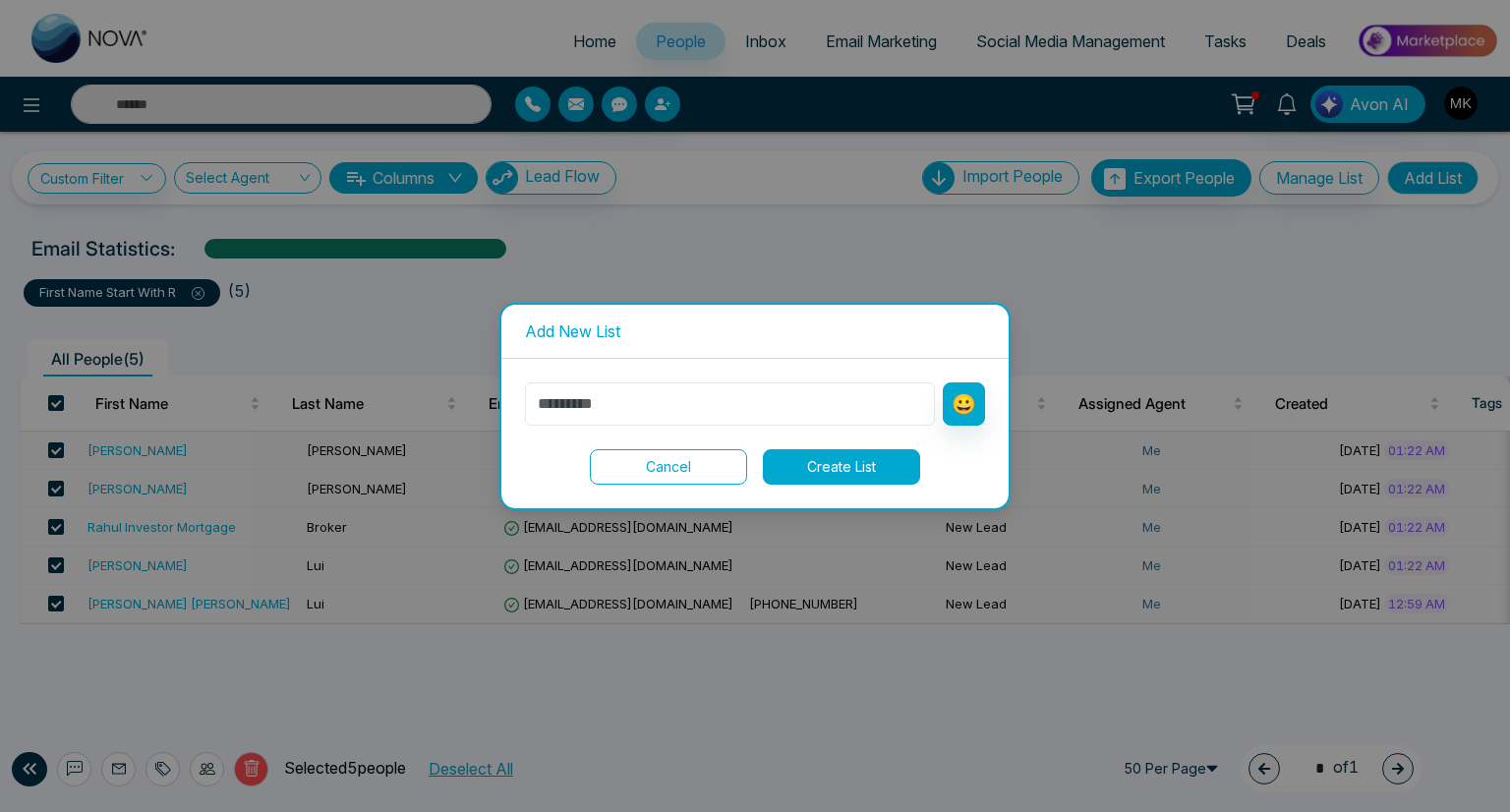 type on "*" 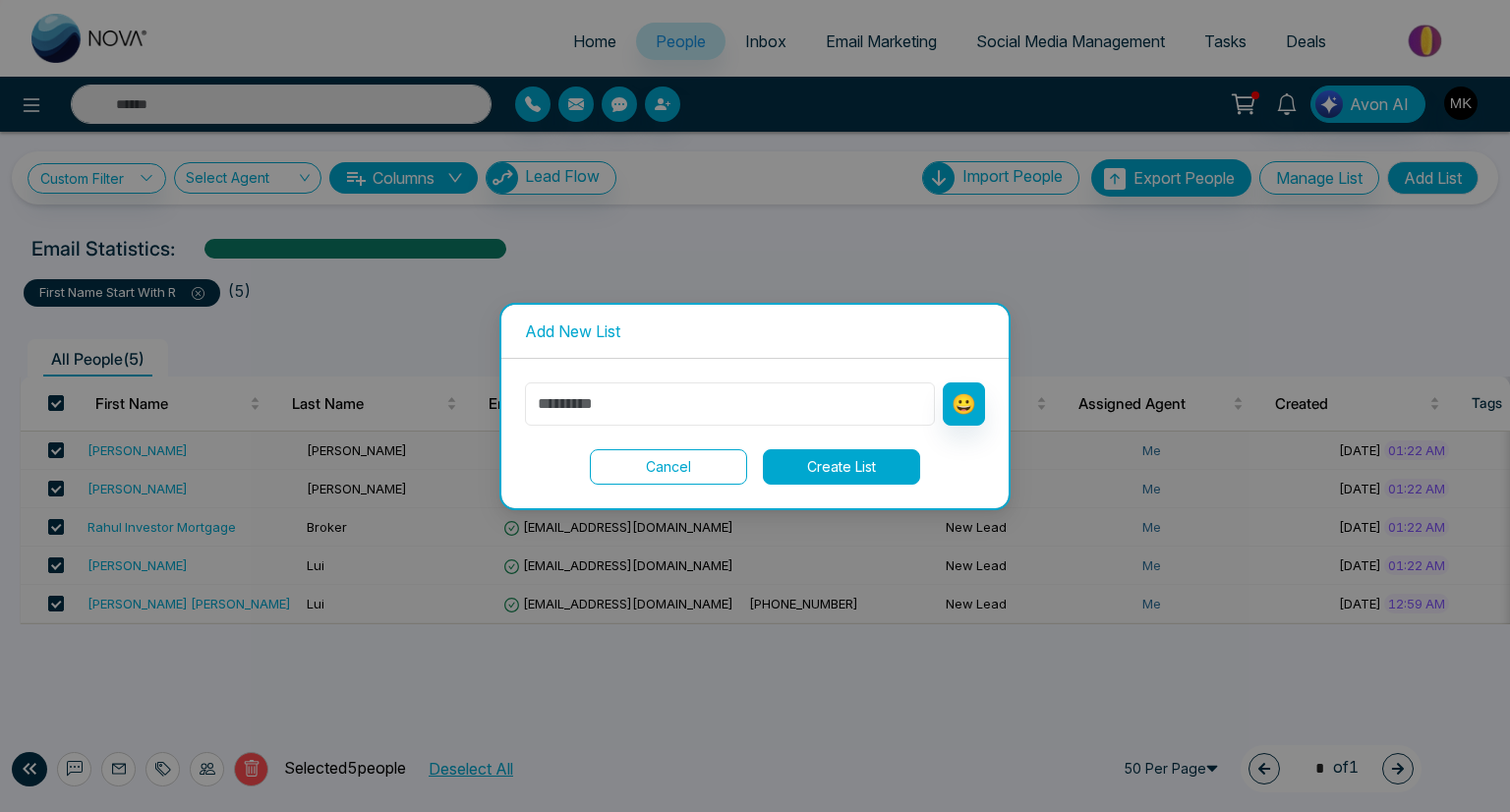 type on "*" 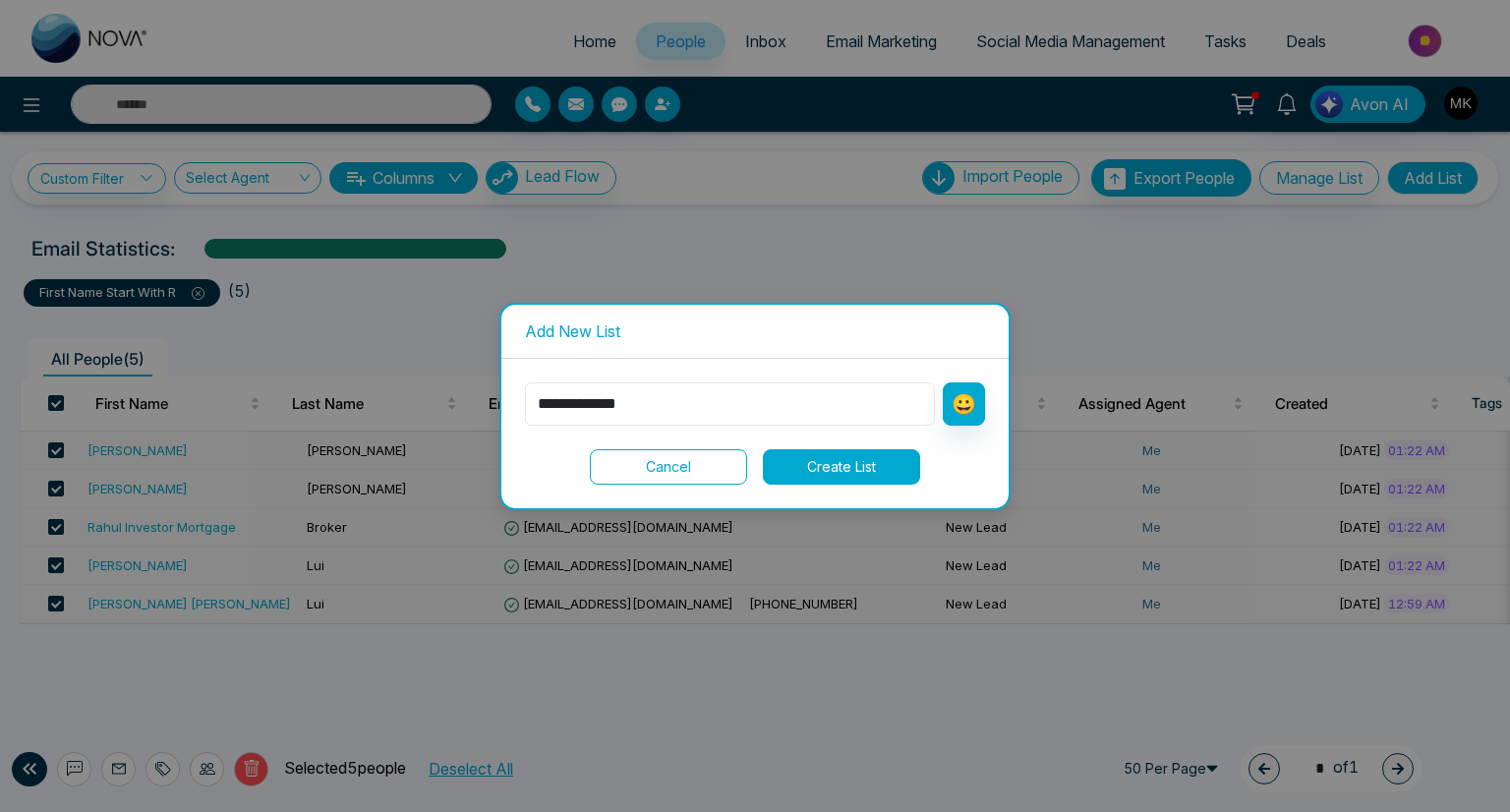 type on "**********" 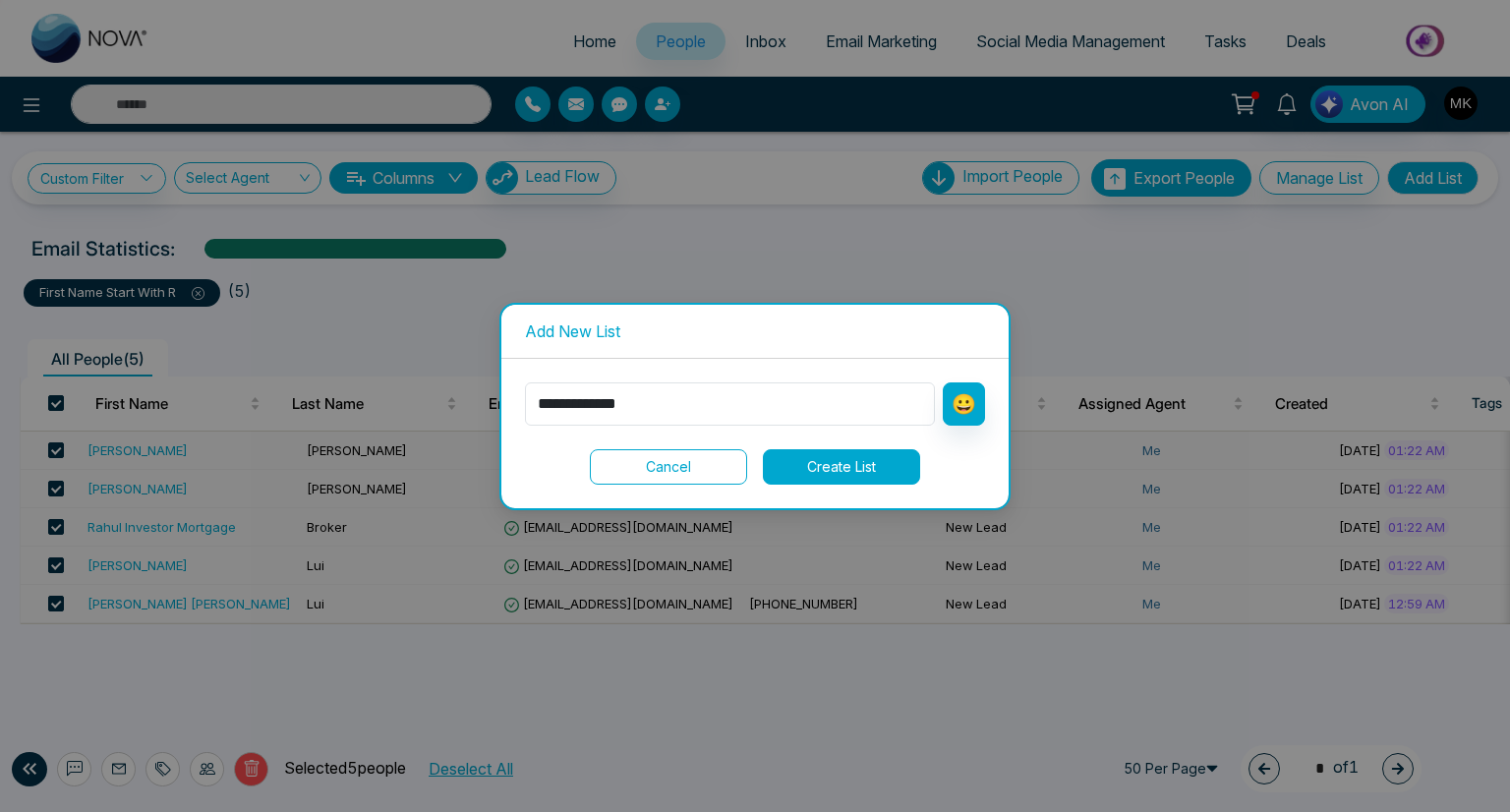 click on "Create List" at bounding box center (842, 467) 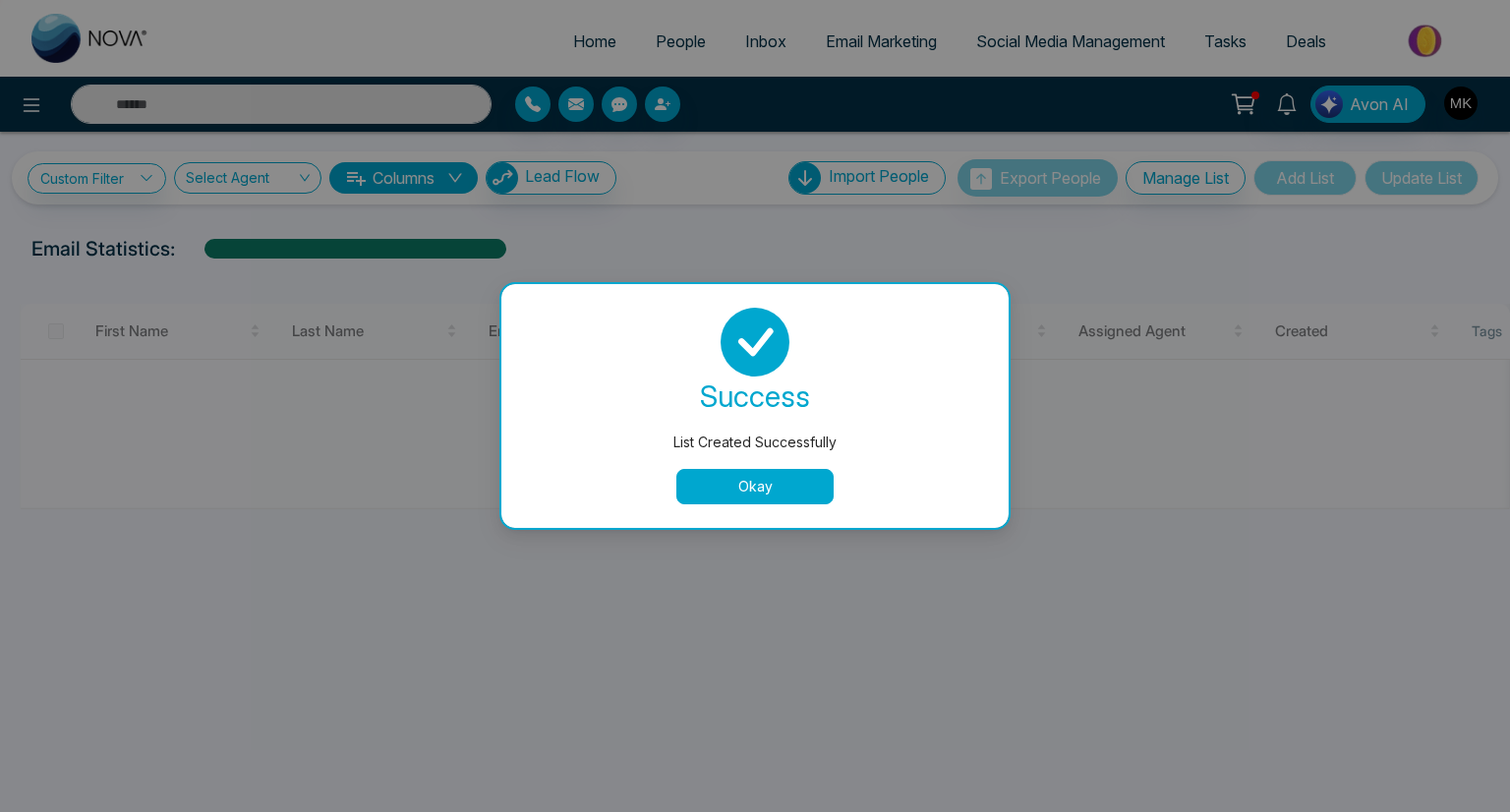 click on "Okay" at bounding box center [755, 487] 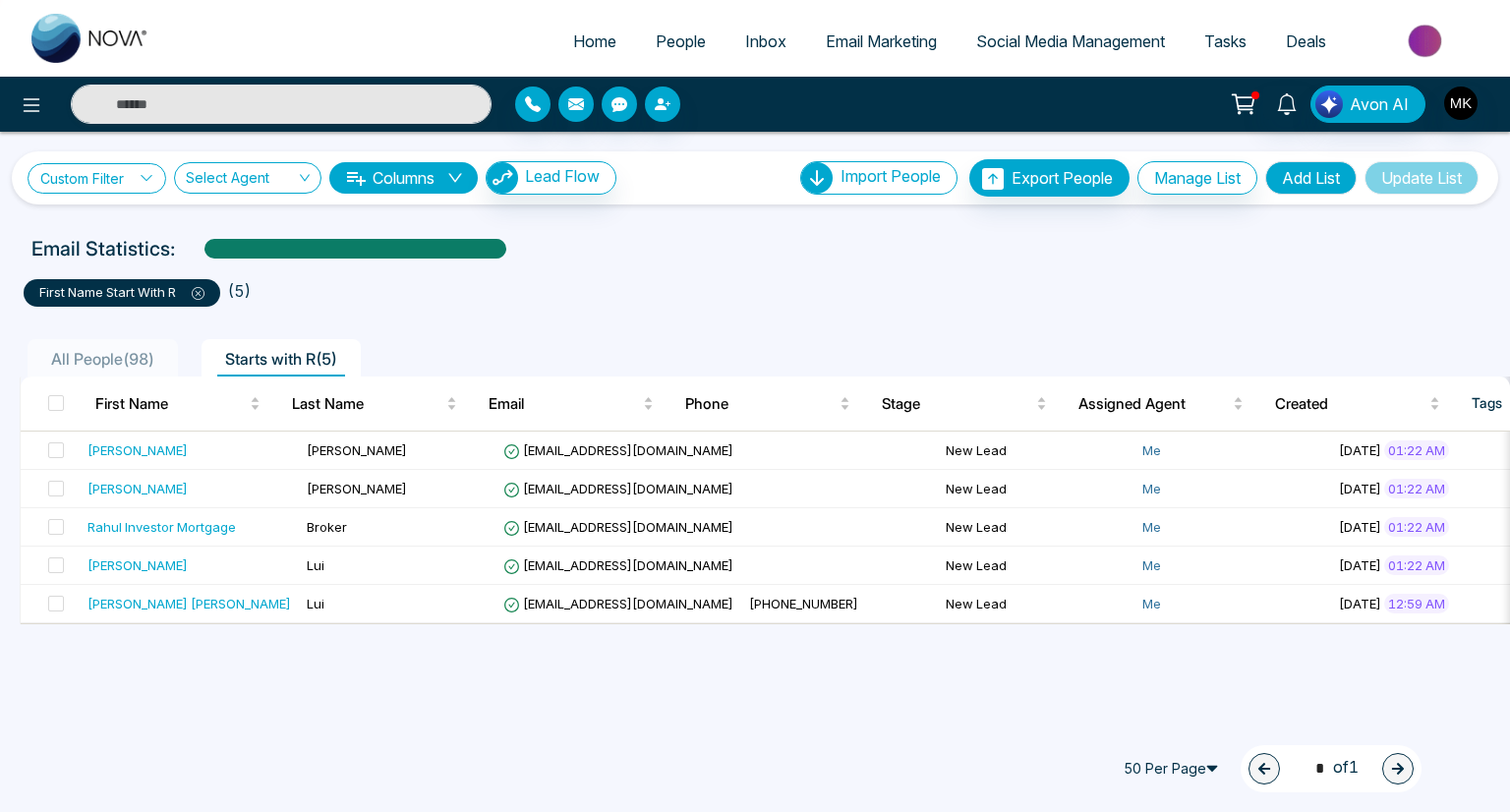 click on "Custom Filter" at bounding box center (96, 178) 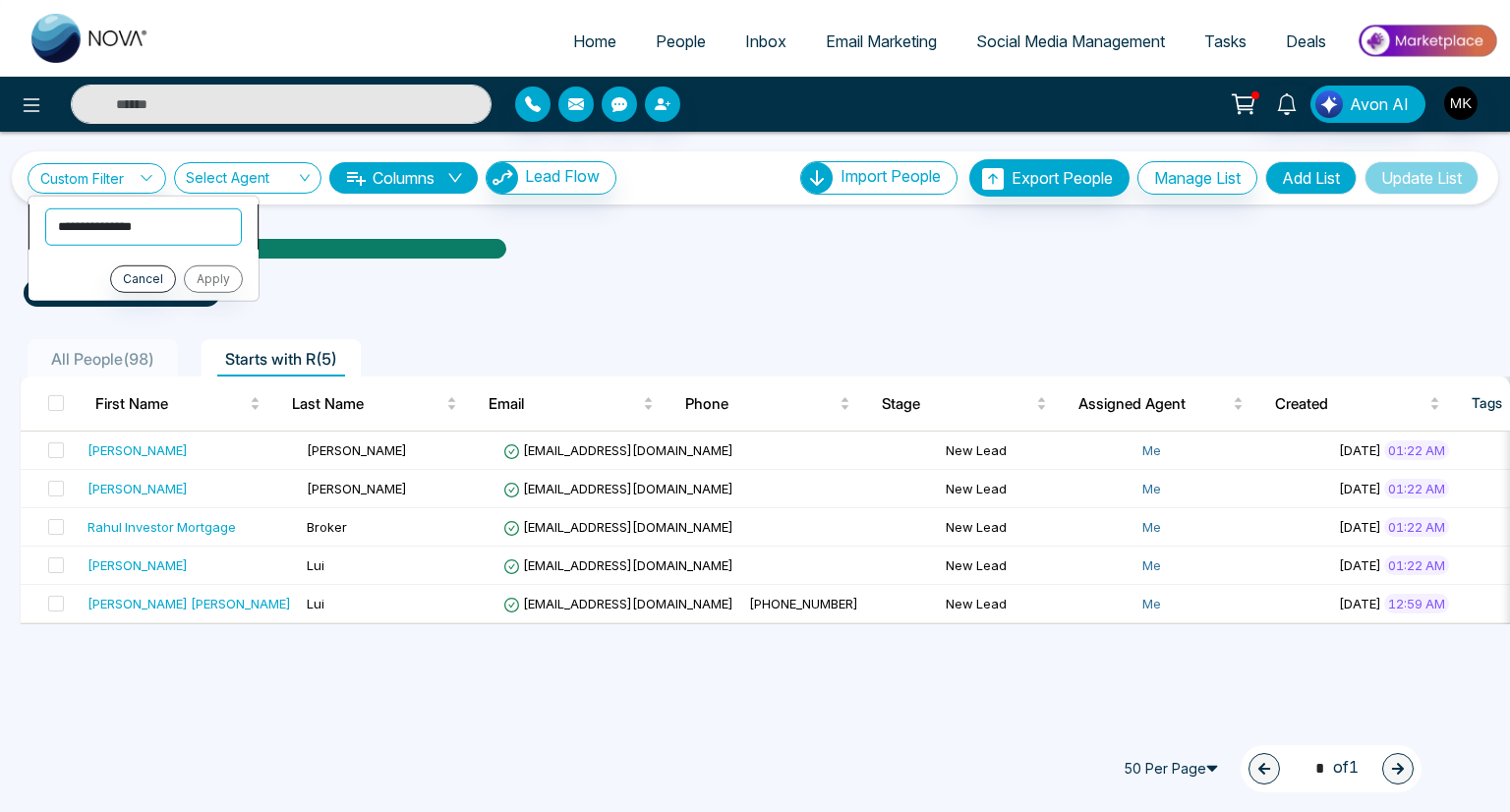 click on "**********" at bounding box center (144, 226) 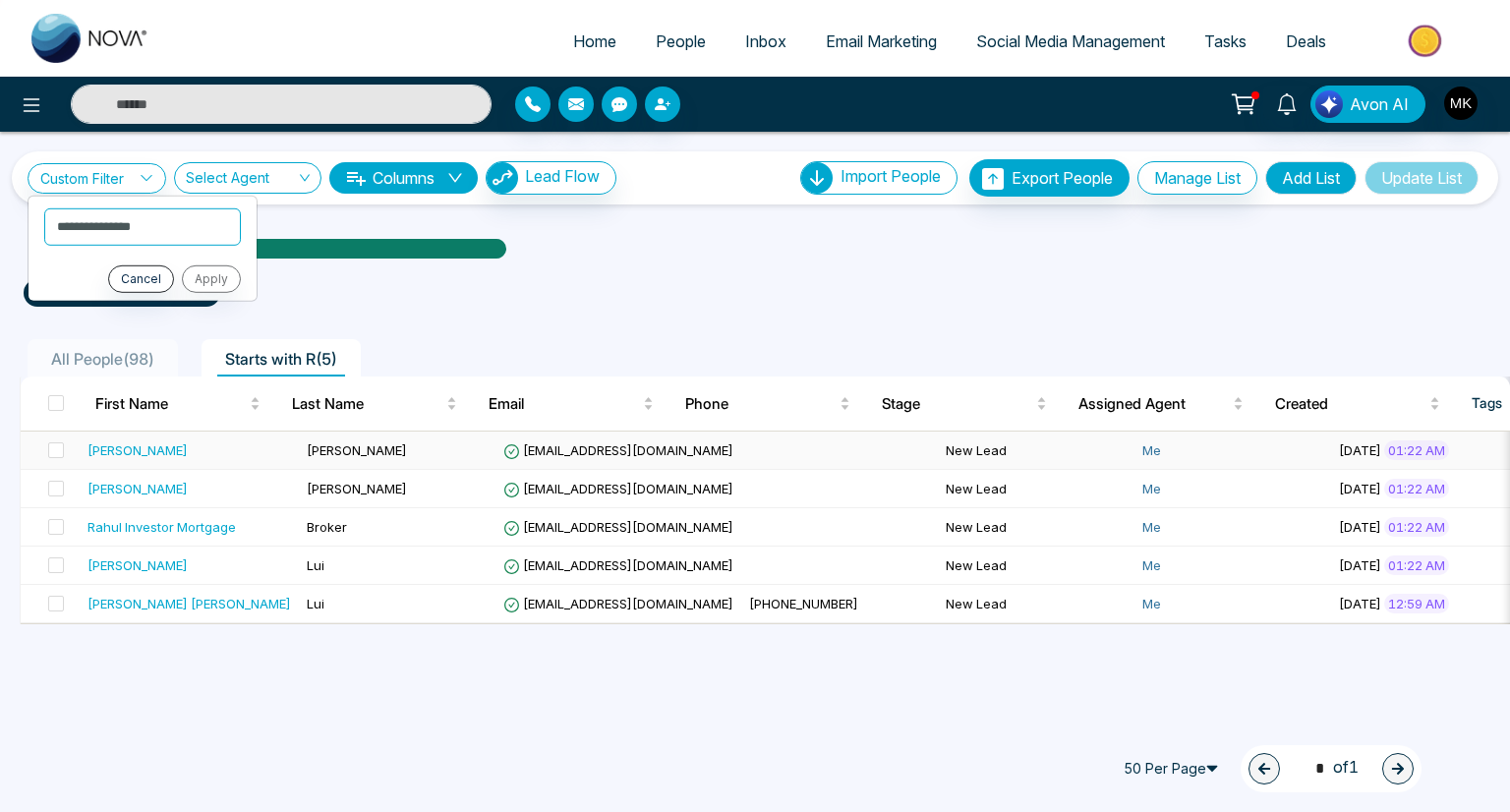click on "Chan" at bounding box center (397, 450) 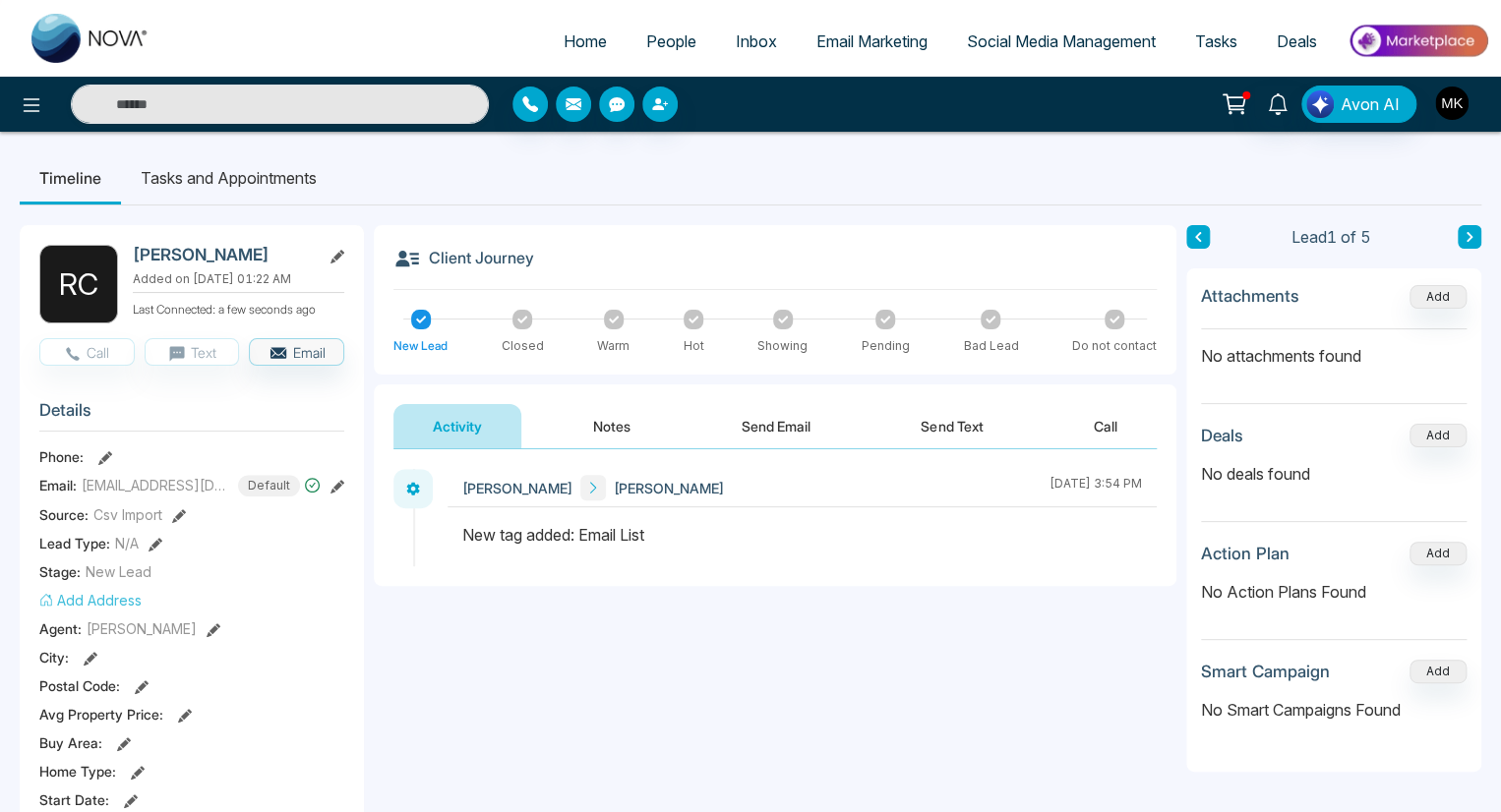 click at bounding box center (1452, 103) 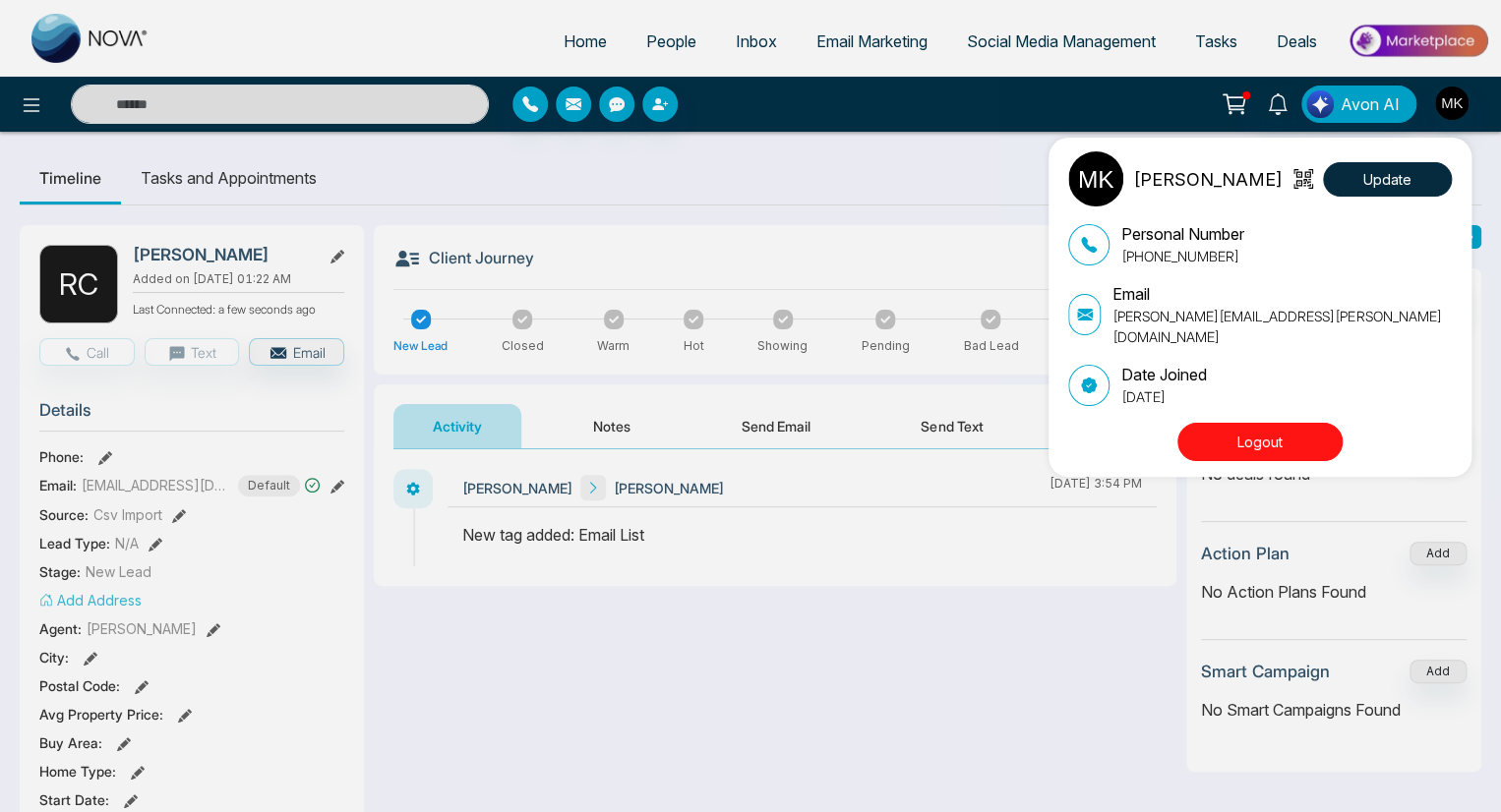 click on "Michael Kwok Update Personal Number +14168417369 Email michael.kwok@century21.ca Date Joined June 12, 2025 Logout" at bounding box center (750, 406) 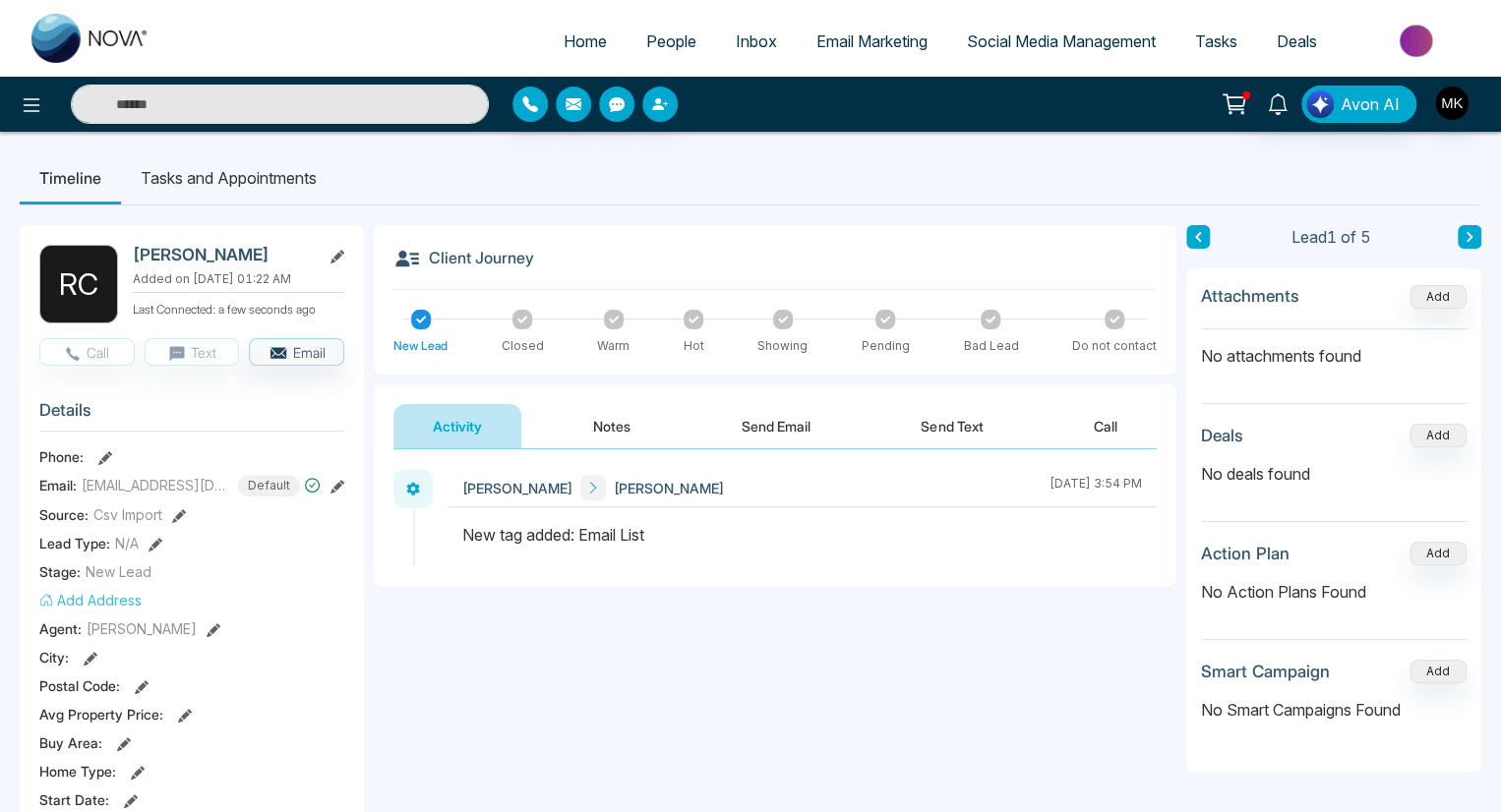 click 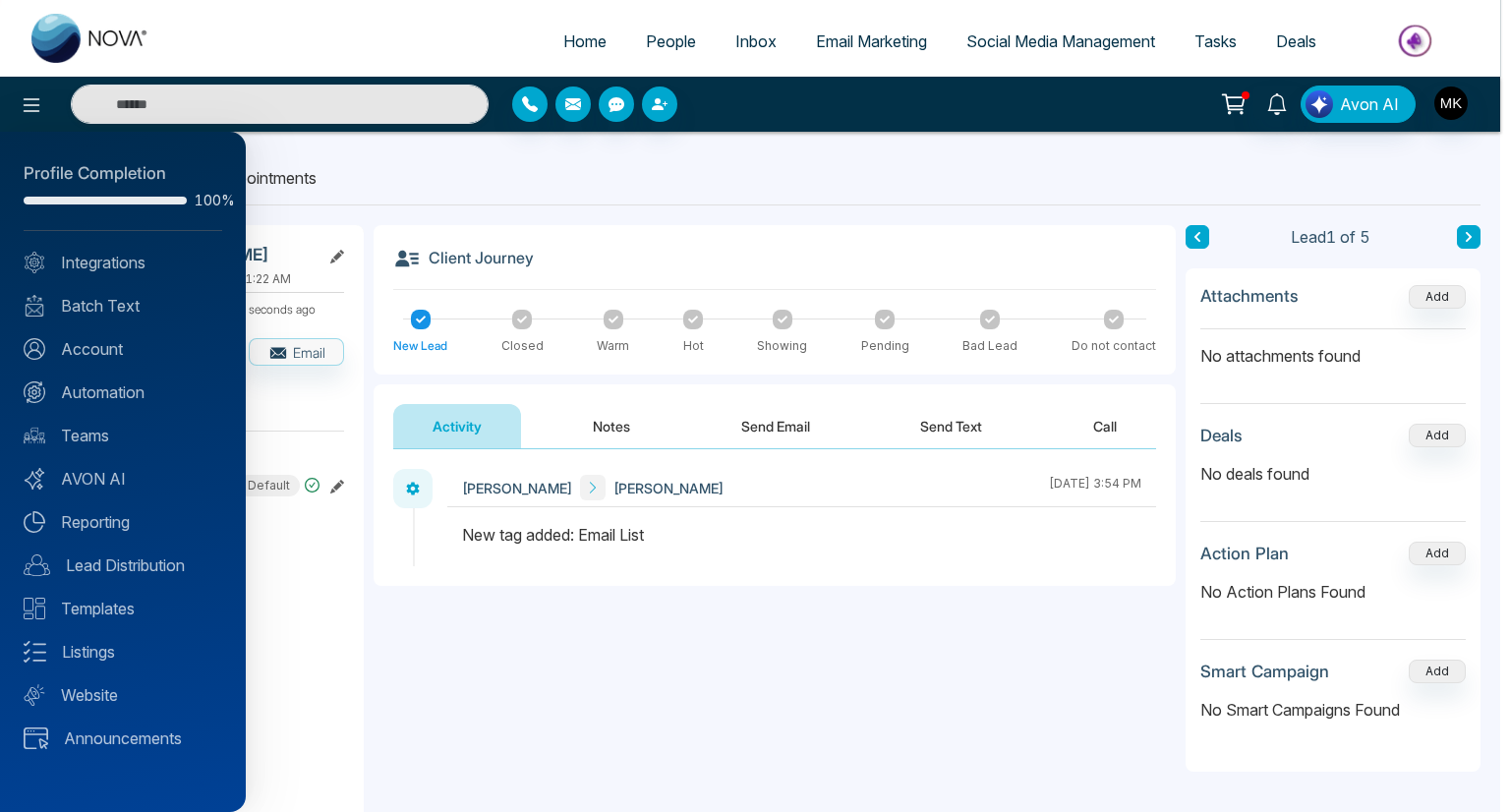 click at bounding box center (755, 406) 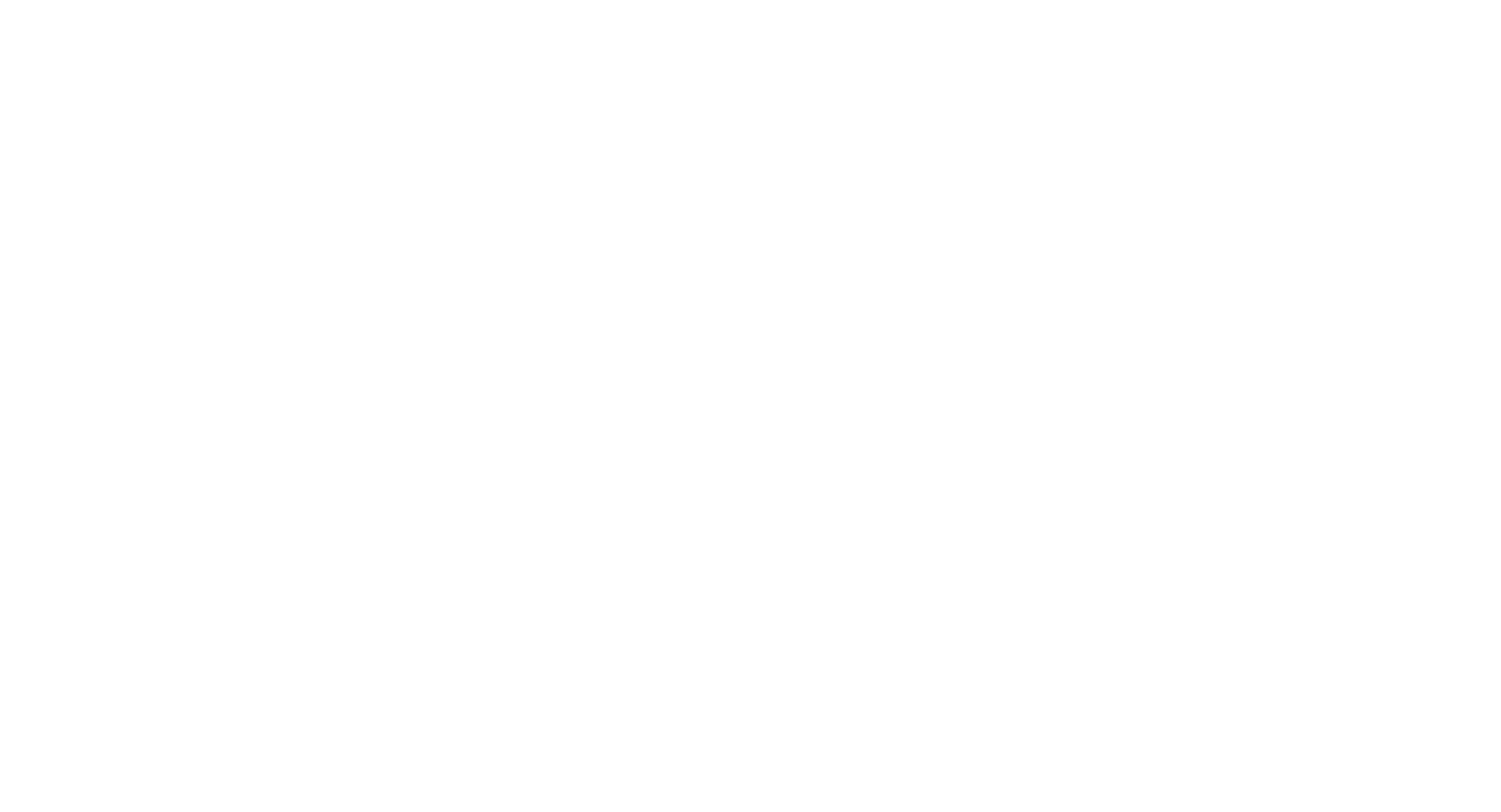scroll, scrollTop: 0, scrollLeft: 0, axis: both 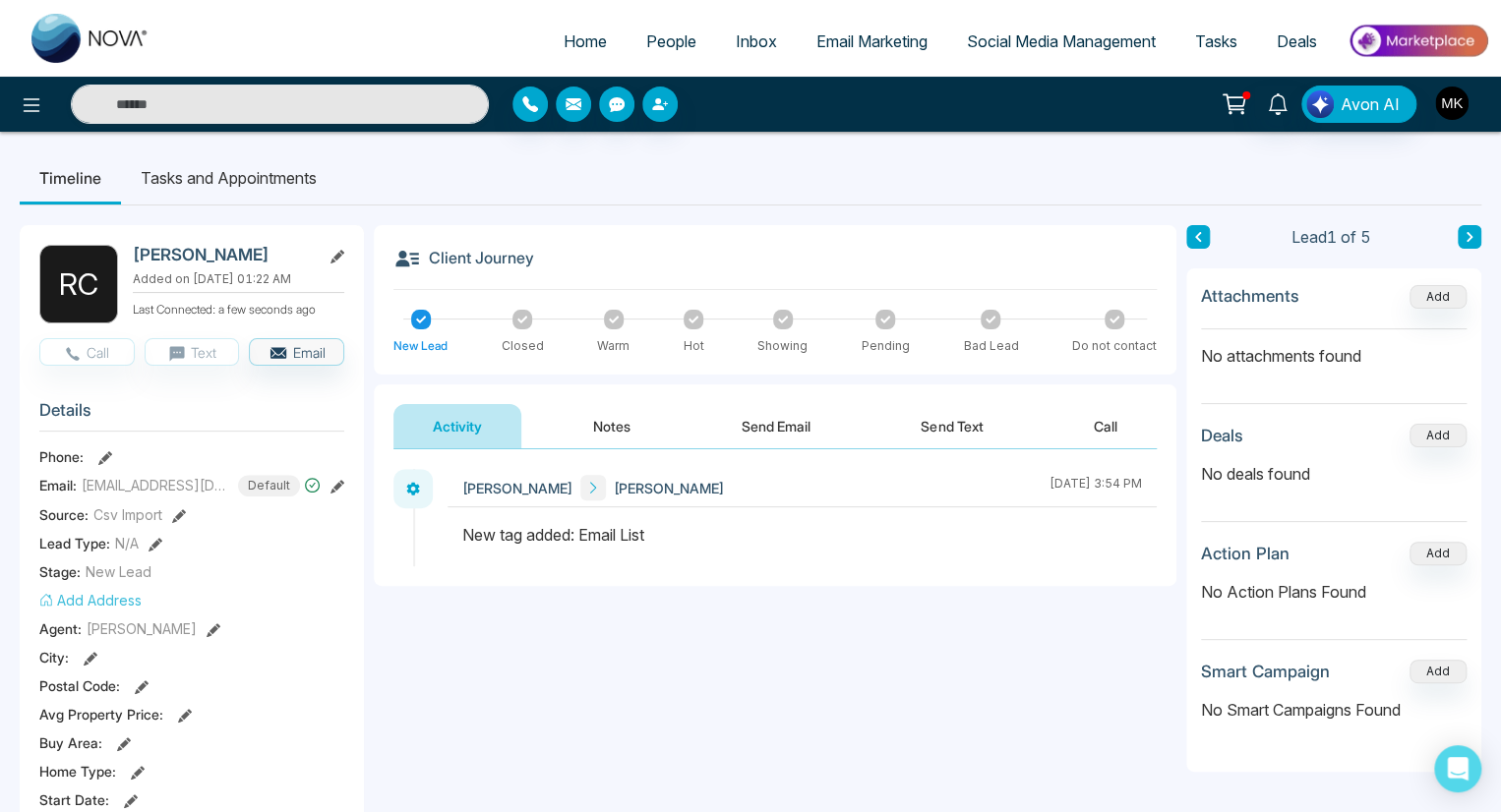 click at bounding box center (1452, 103) 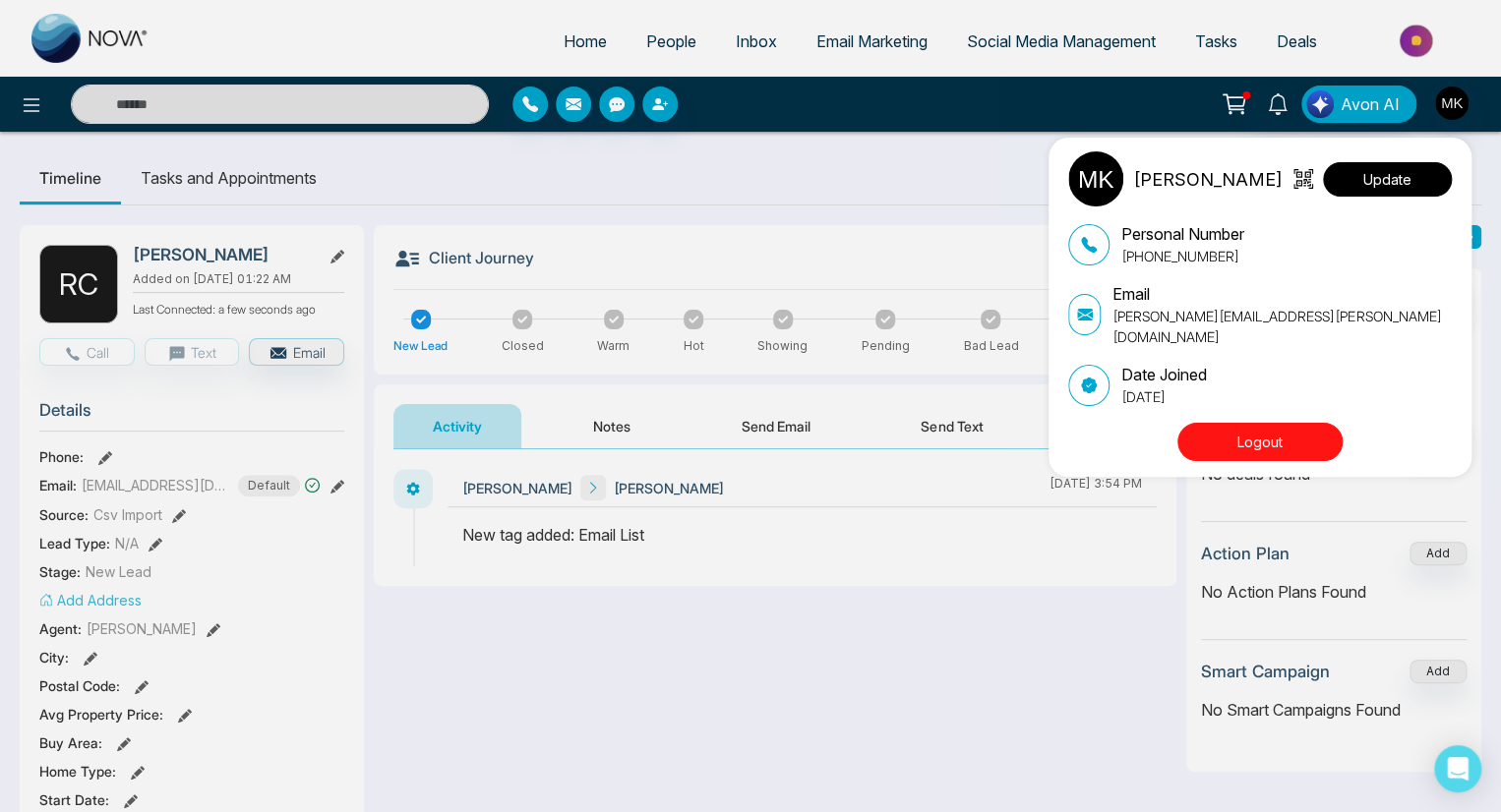 click on "Update" at bounding box center (1387, 179) 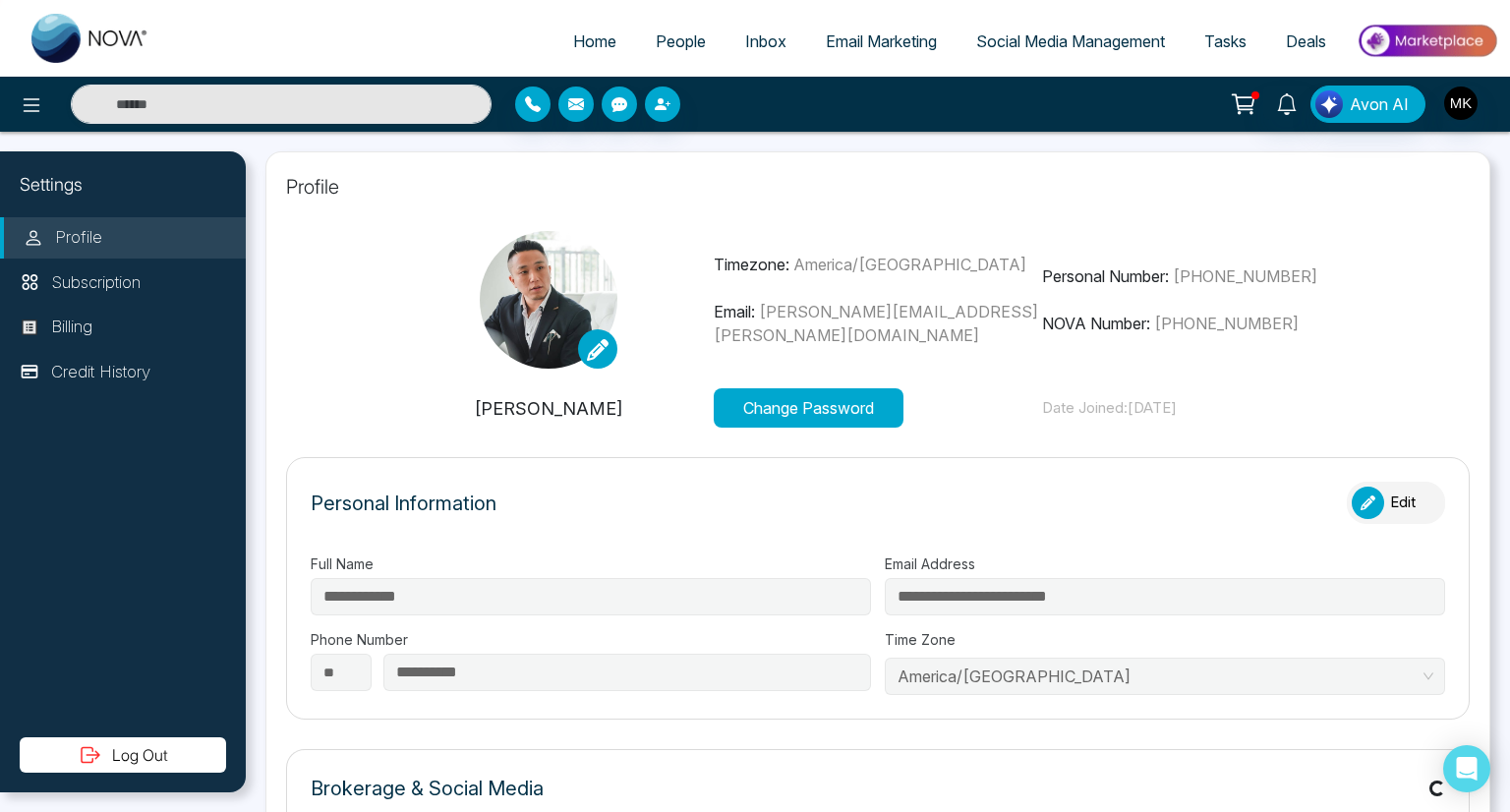 type on "**********" 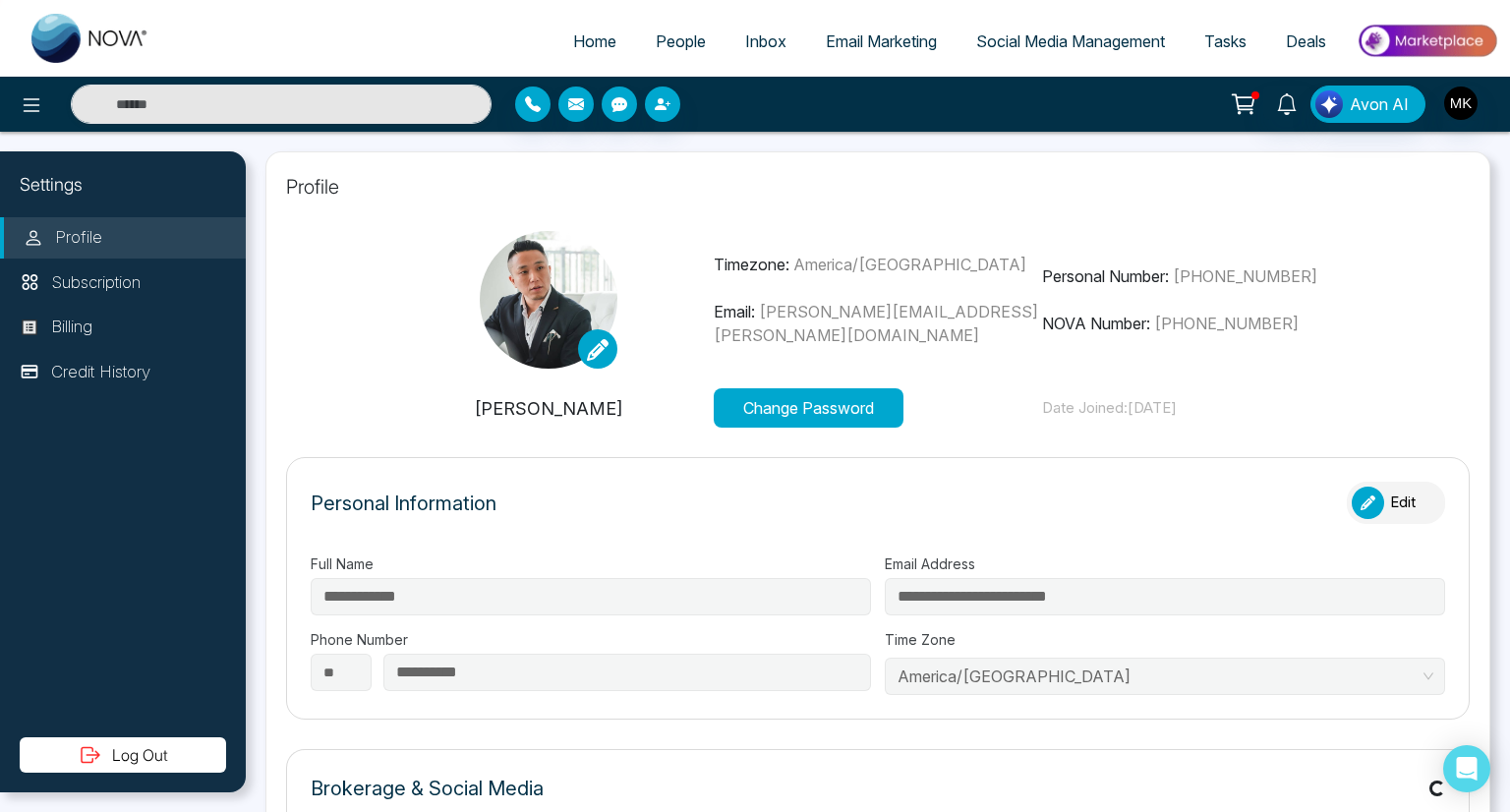 type on "**********" 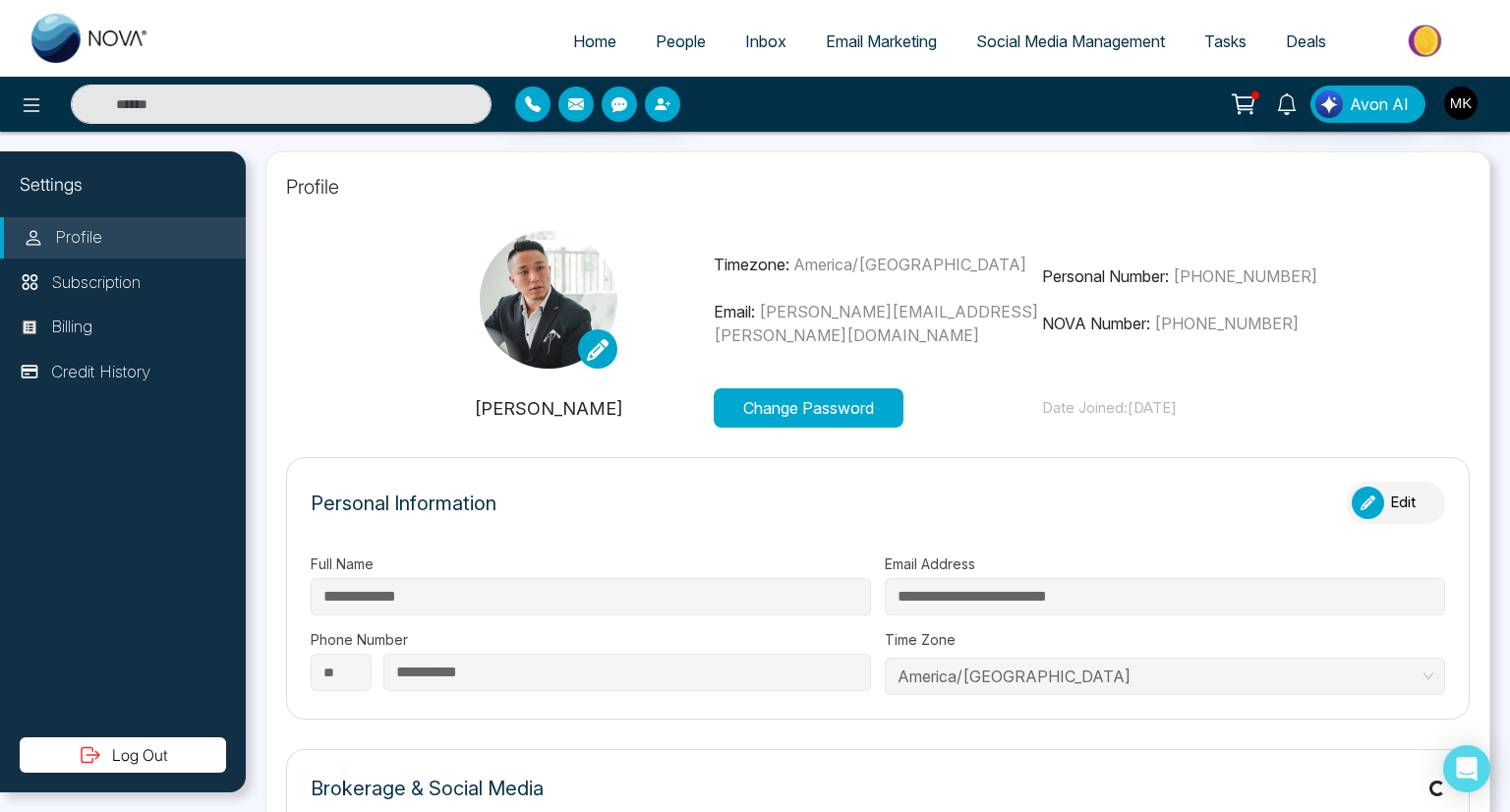 type on "**********" 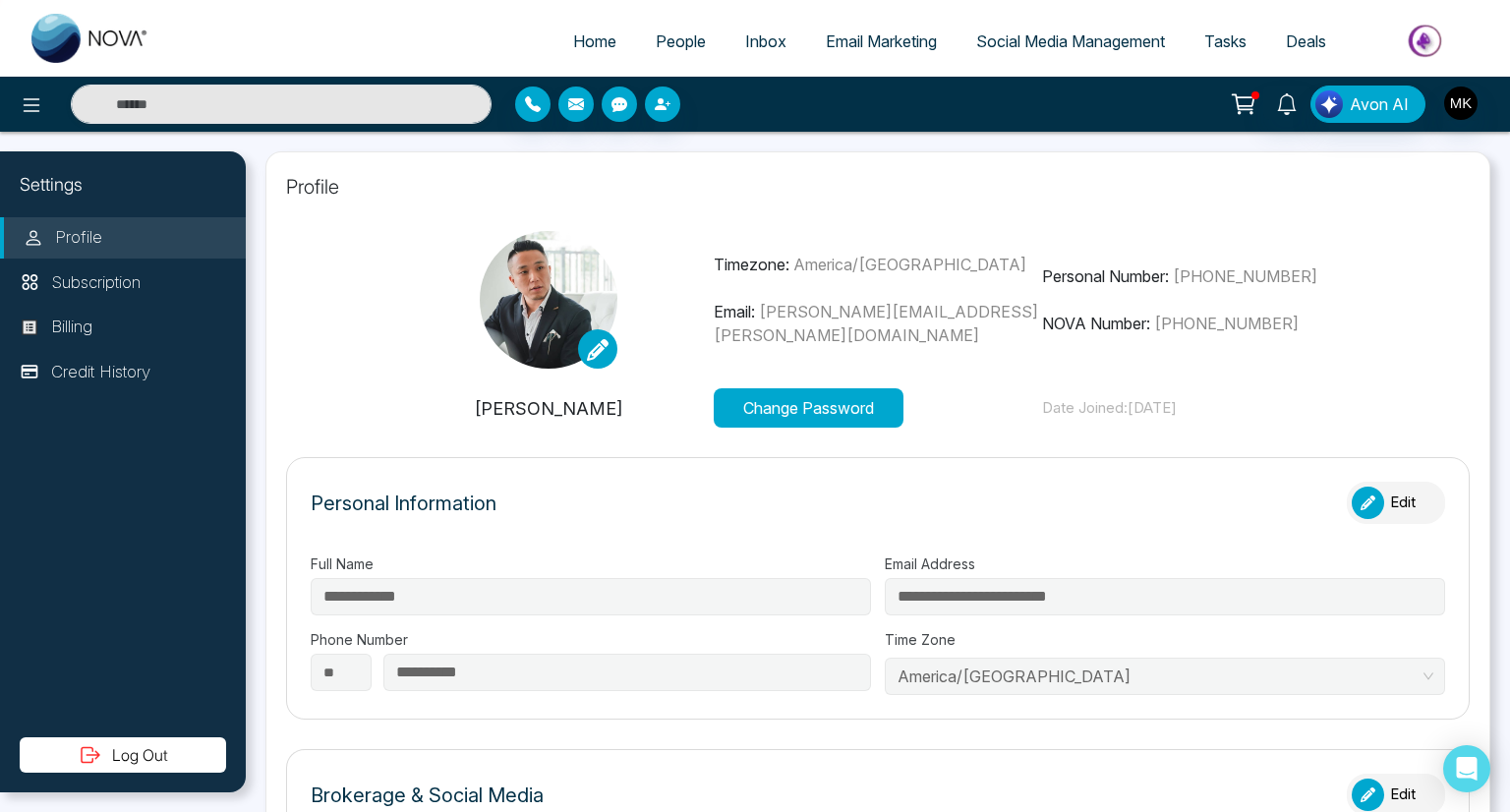 click on "**********" at bounding box center (878, 472) 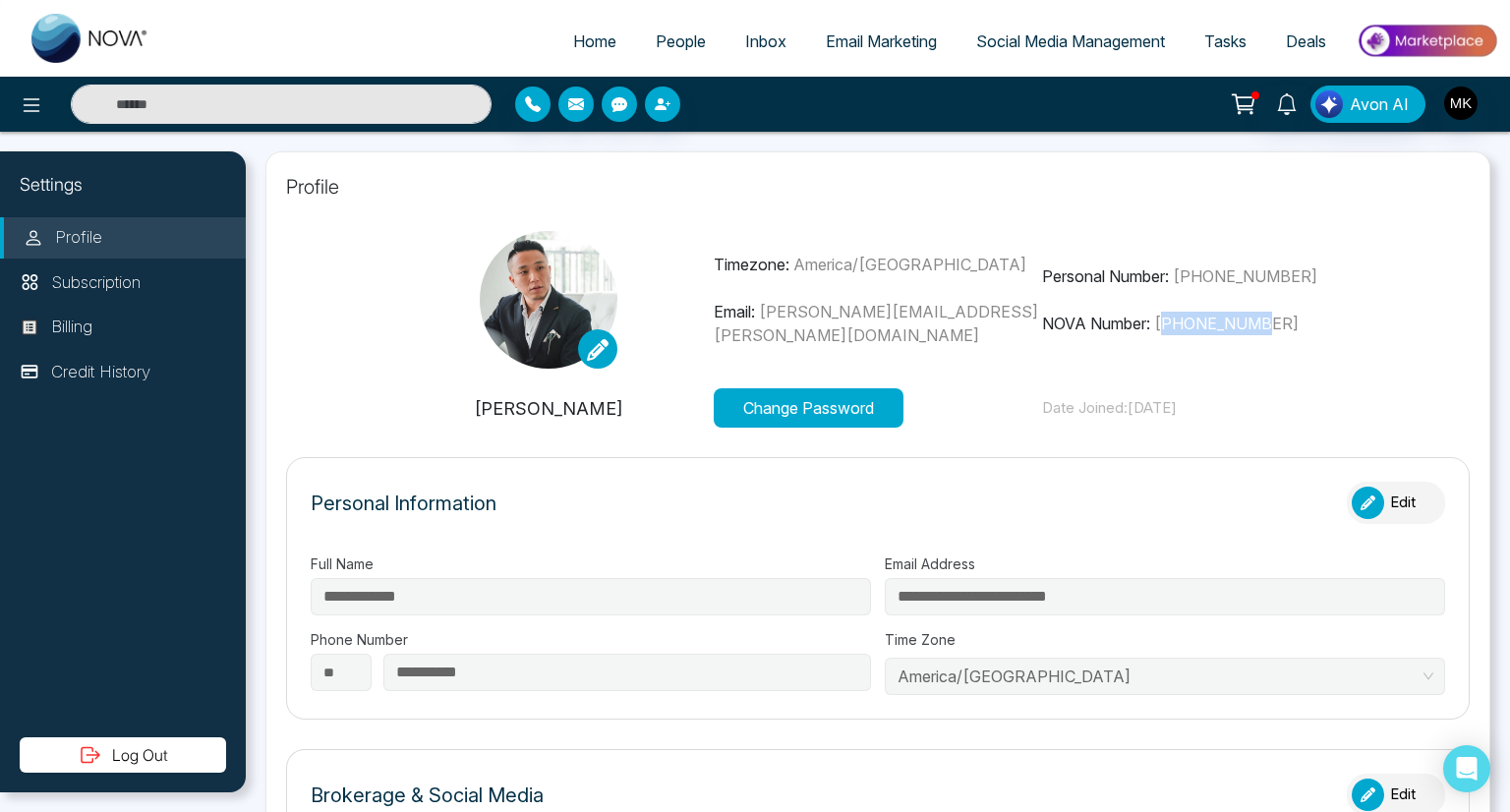 drag, startPoint x: 1269, startPoint y: 323, endPoint x: 1161, endPoint y: 321, distance: 108.01852 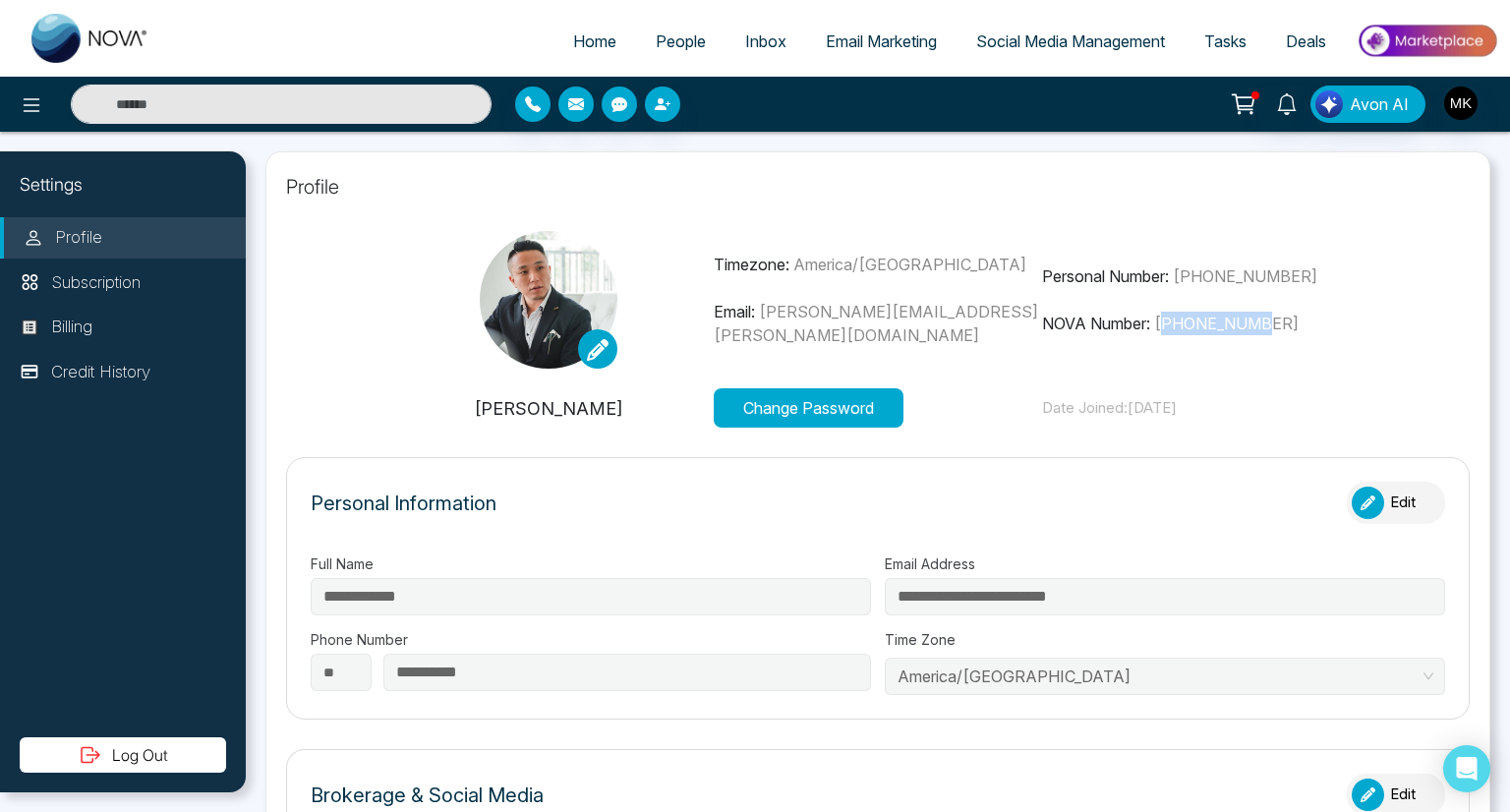 click on "[PHONE_NUMBER]" at bounding box center (1226, 323) 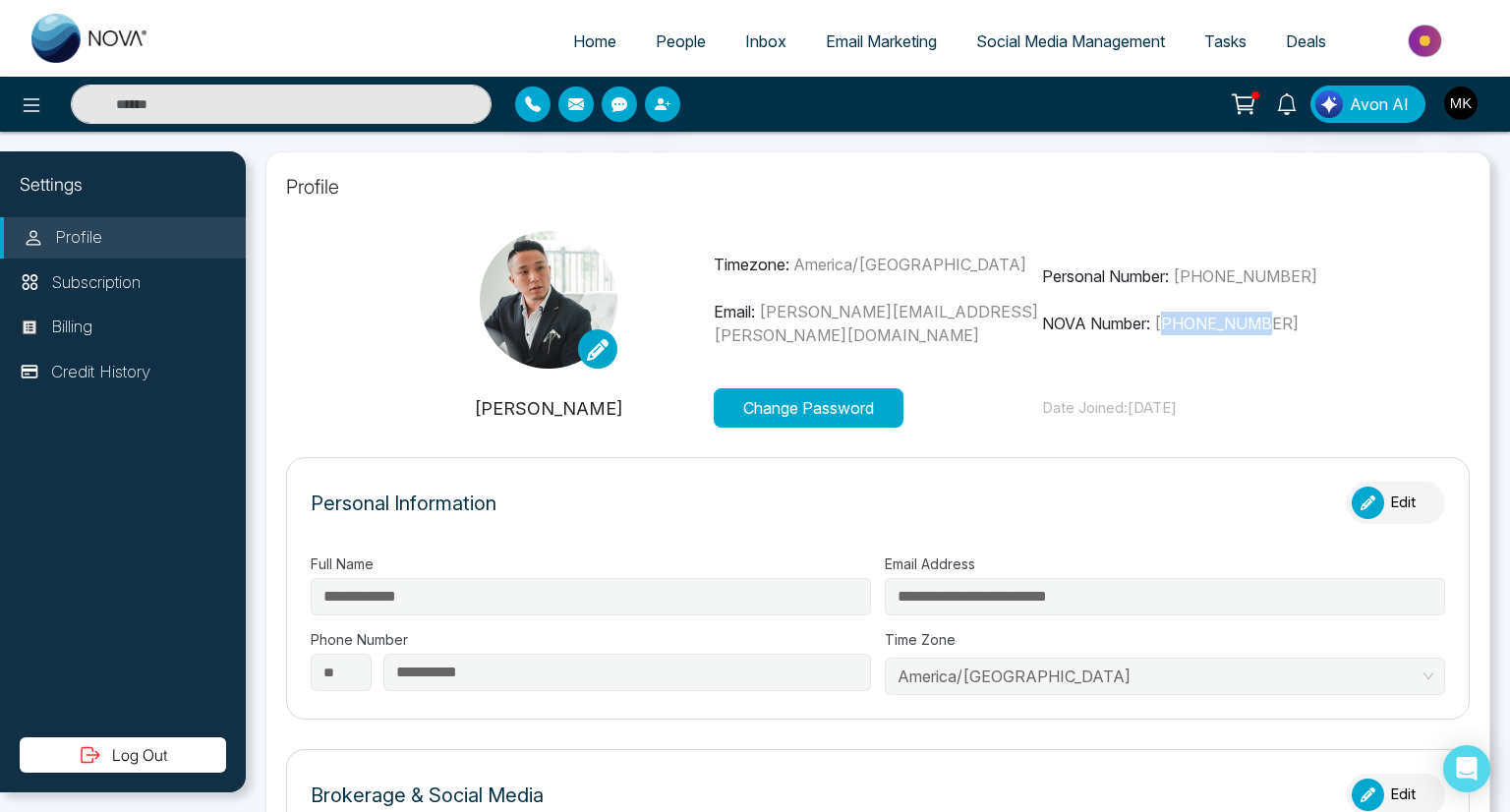 click on "[PHONE_NUMBER]" at bounding box center (1226, 323) 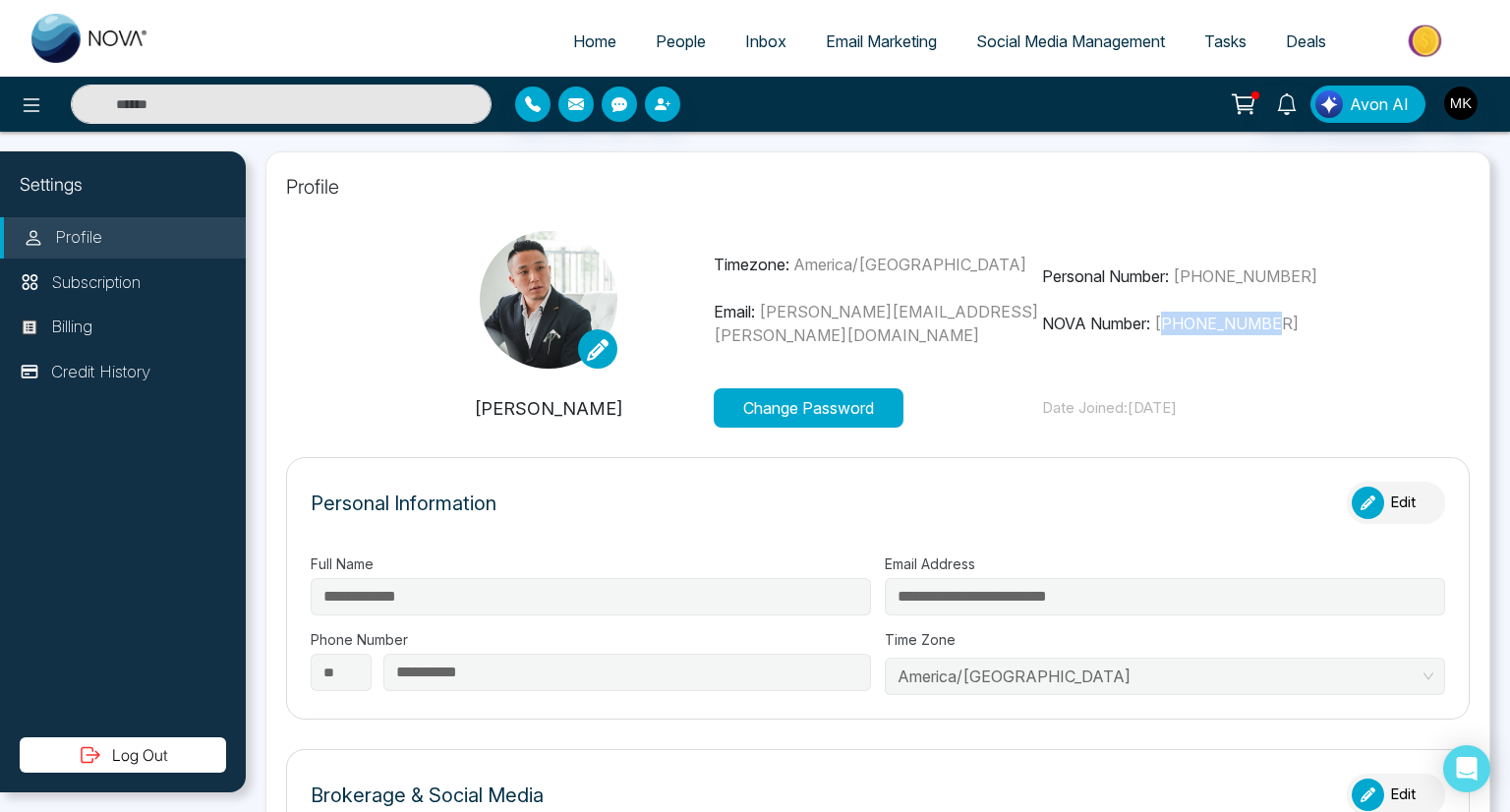 drag, startPoint x: 1161, startPoint y: 321, endPoint x: 1287, endPoint y: 327, distance: 126.14278 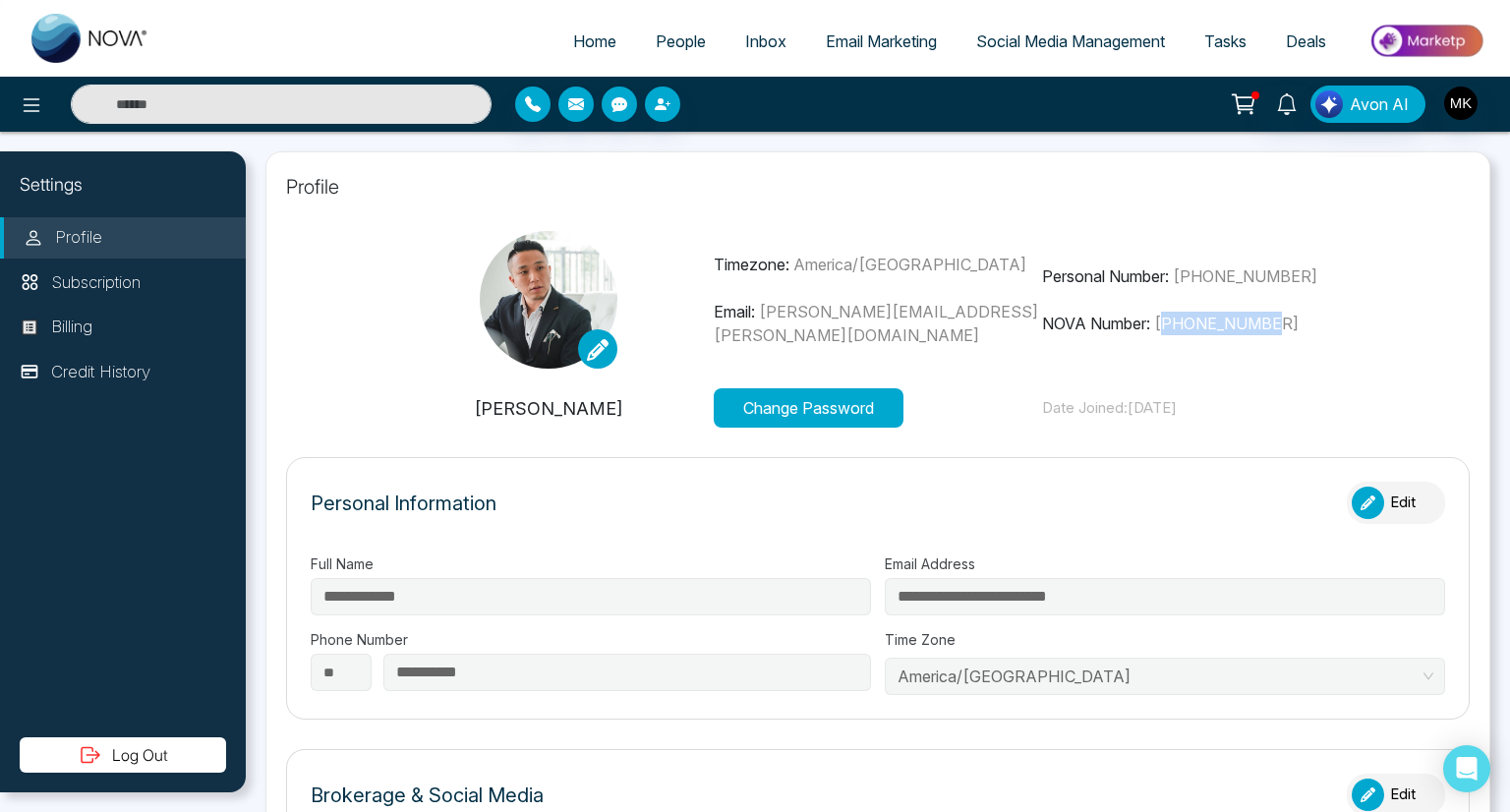 click on "NOVA Number:  +19029143877" at bounding box center (1206, 323) 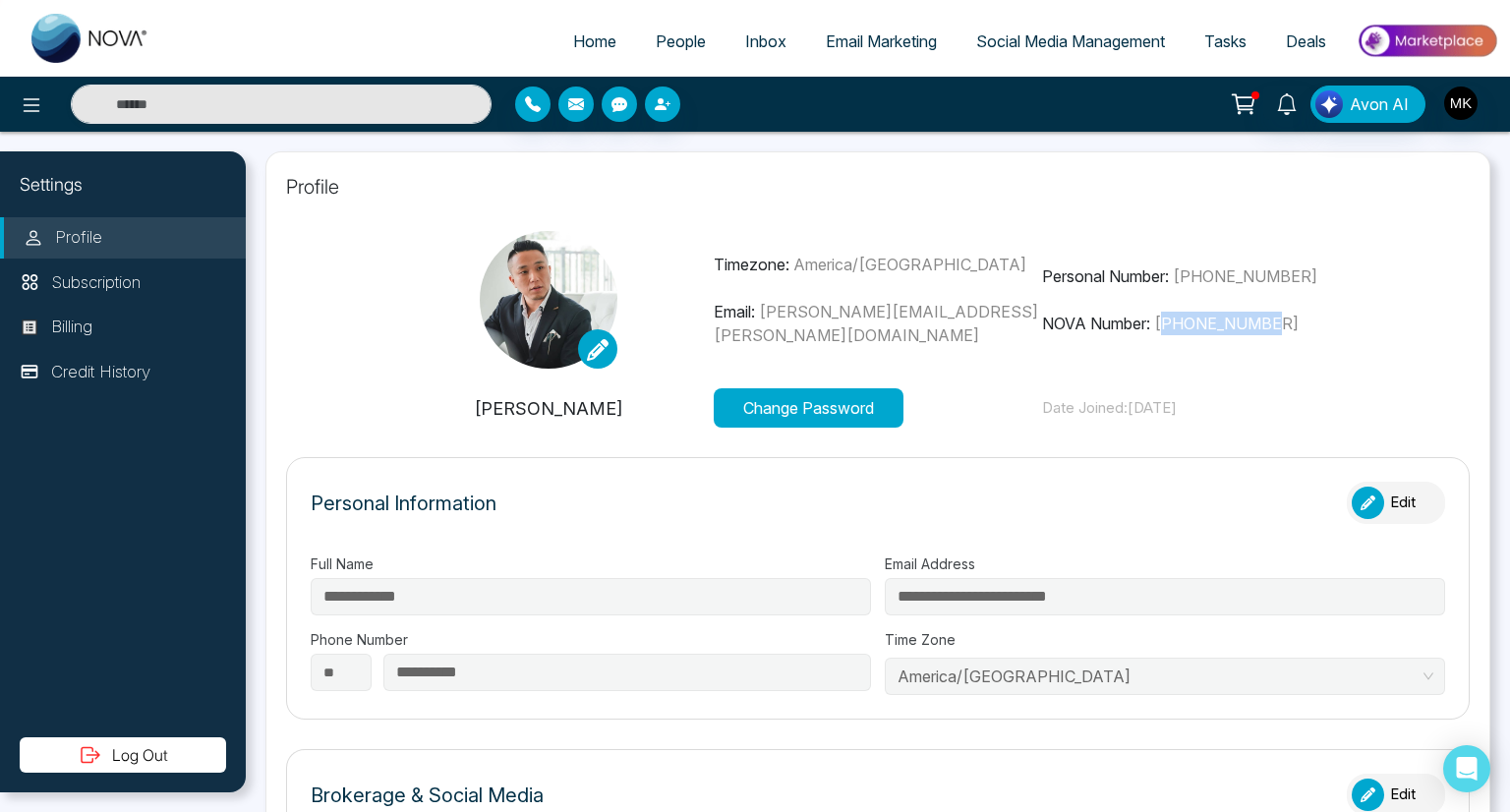 click on "People" at bounding box center [680, 41] 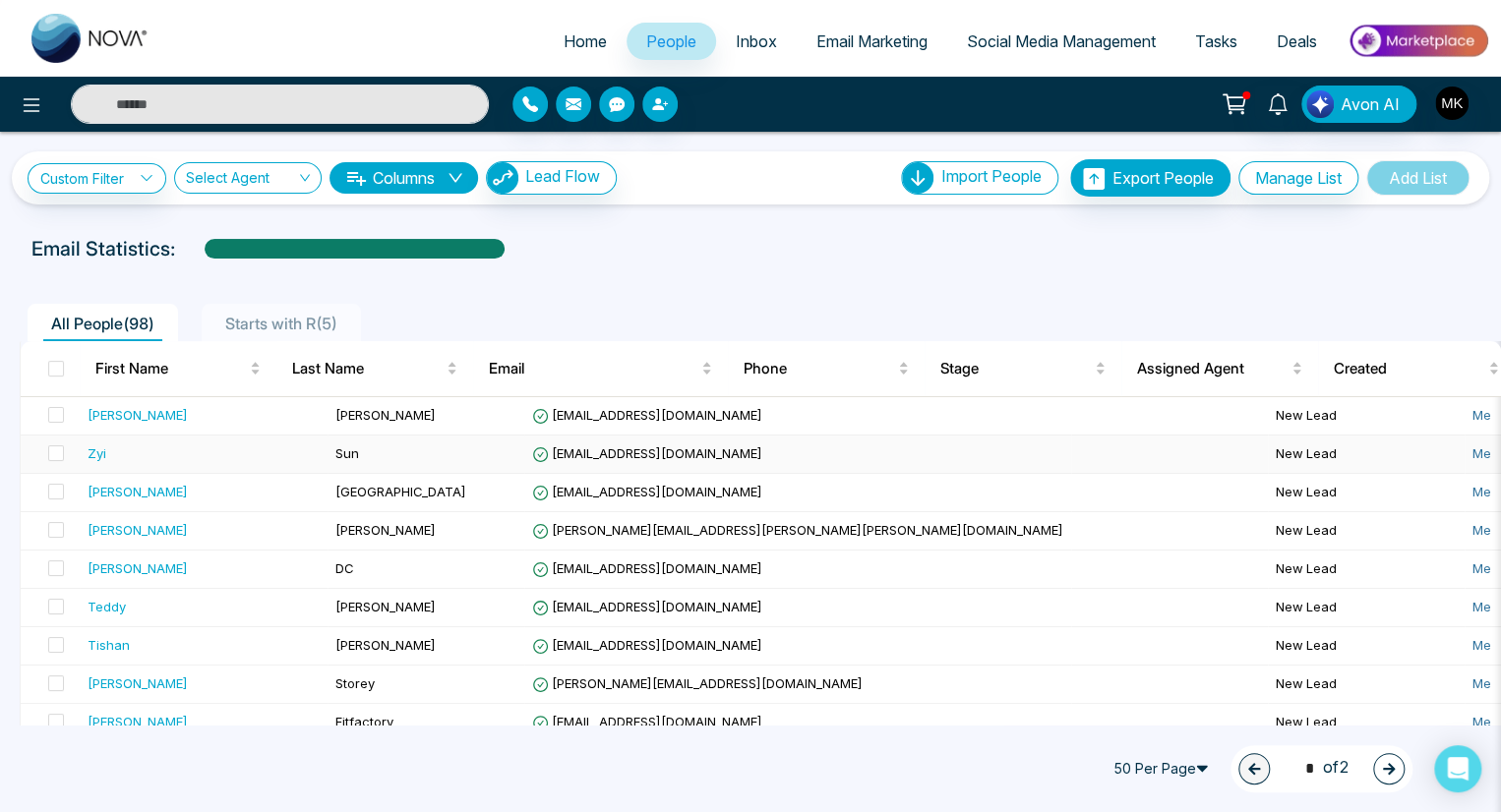 click on "Sun" at bounding box center (426, 454) 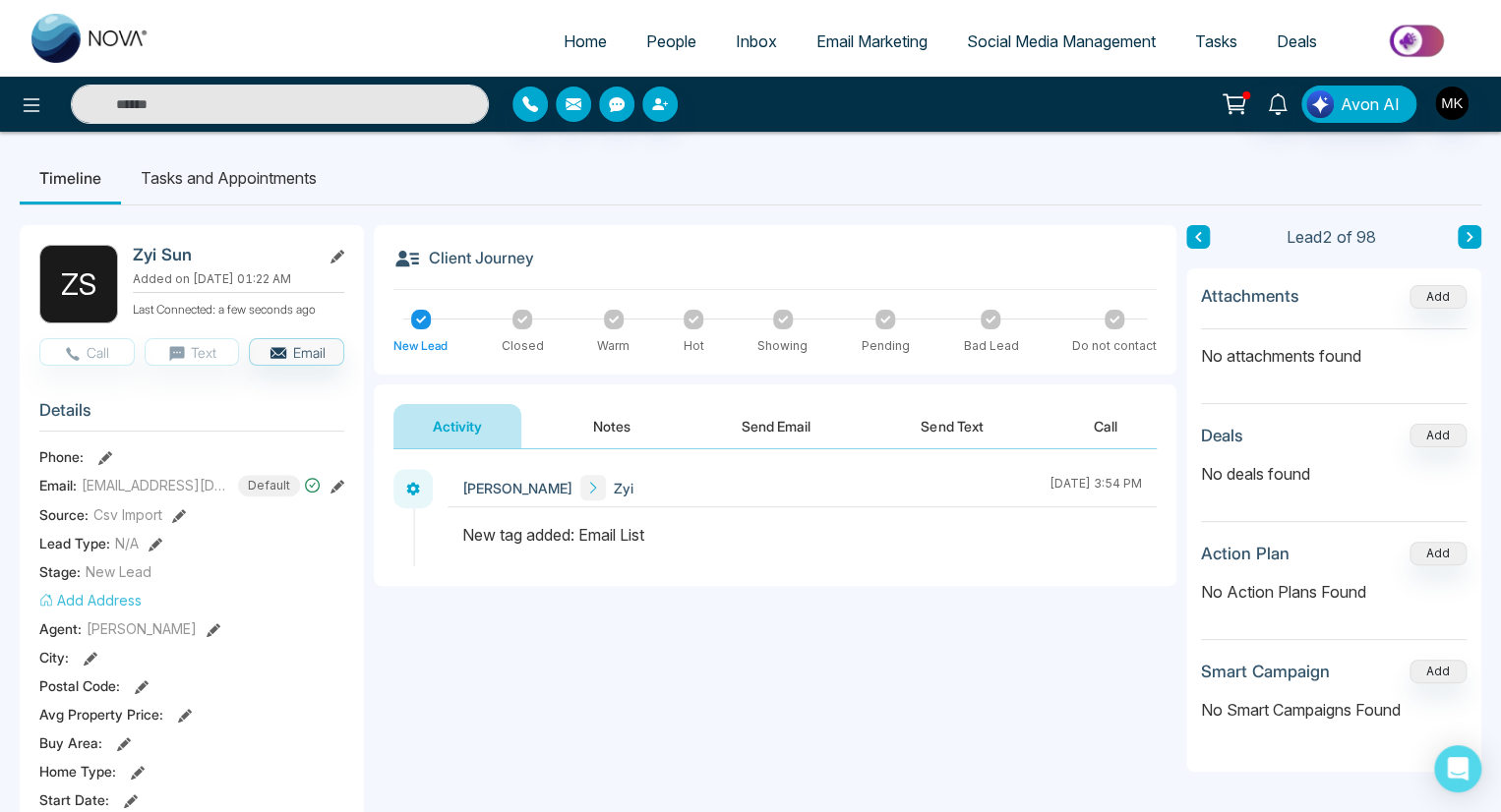 click at bounding box center (522, 319) 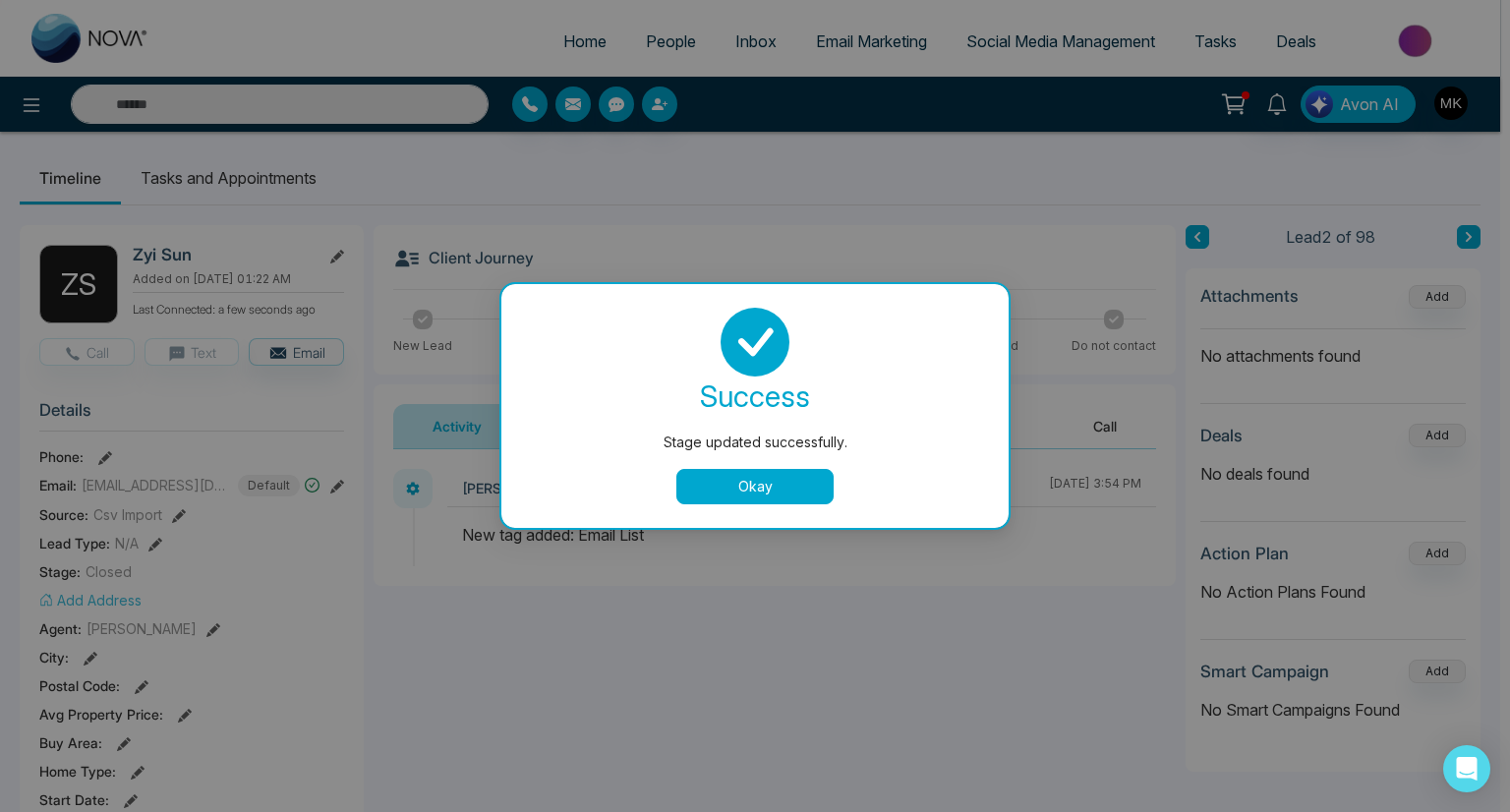 click on "Okay" at bounding box center [755, 487] 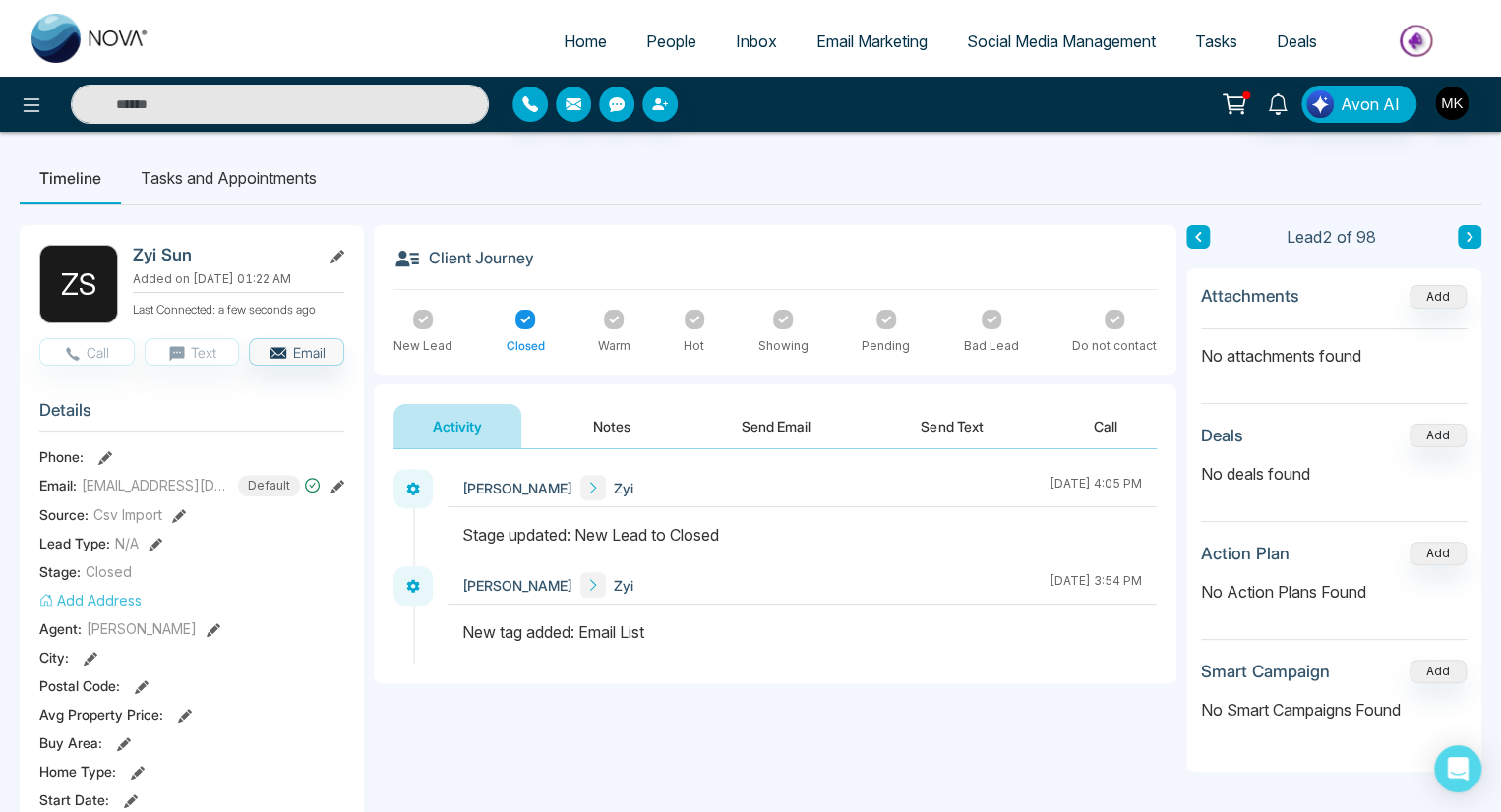 click 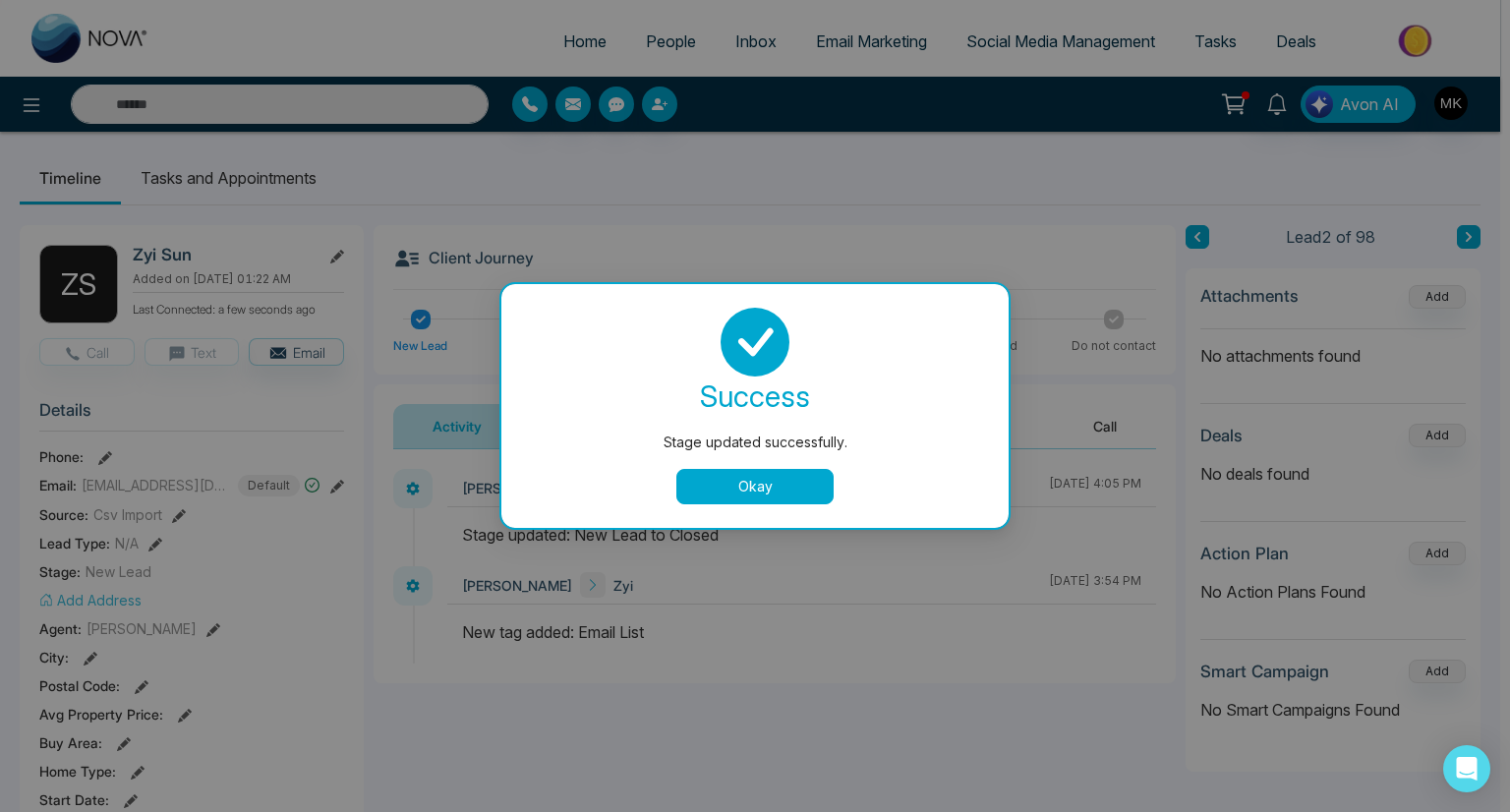 click on "Okay" at bounding box center (755, 487) 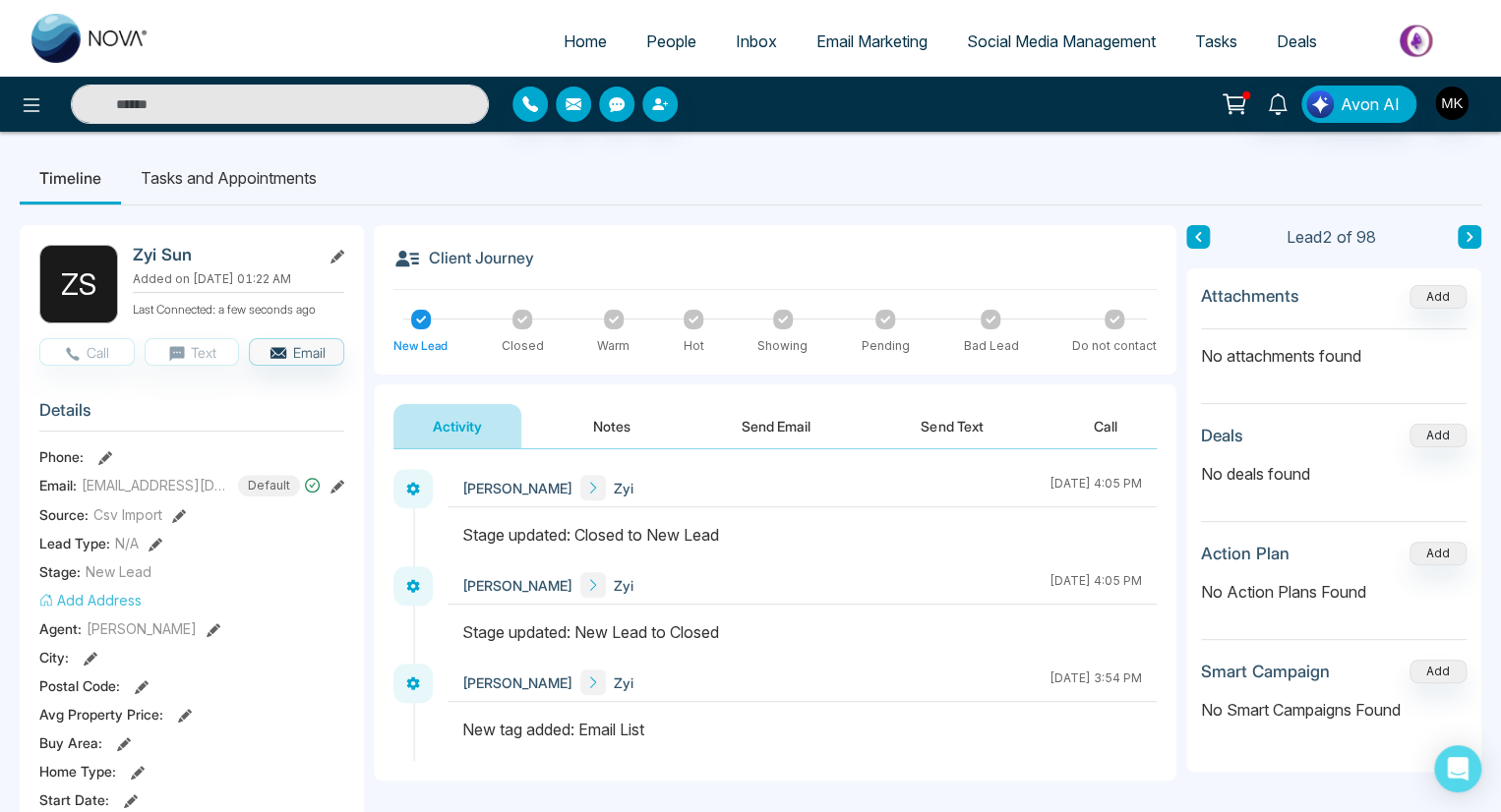 click at bounding box center [614, 319] 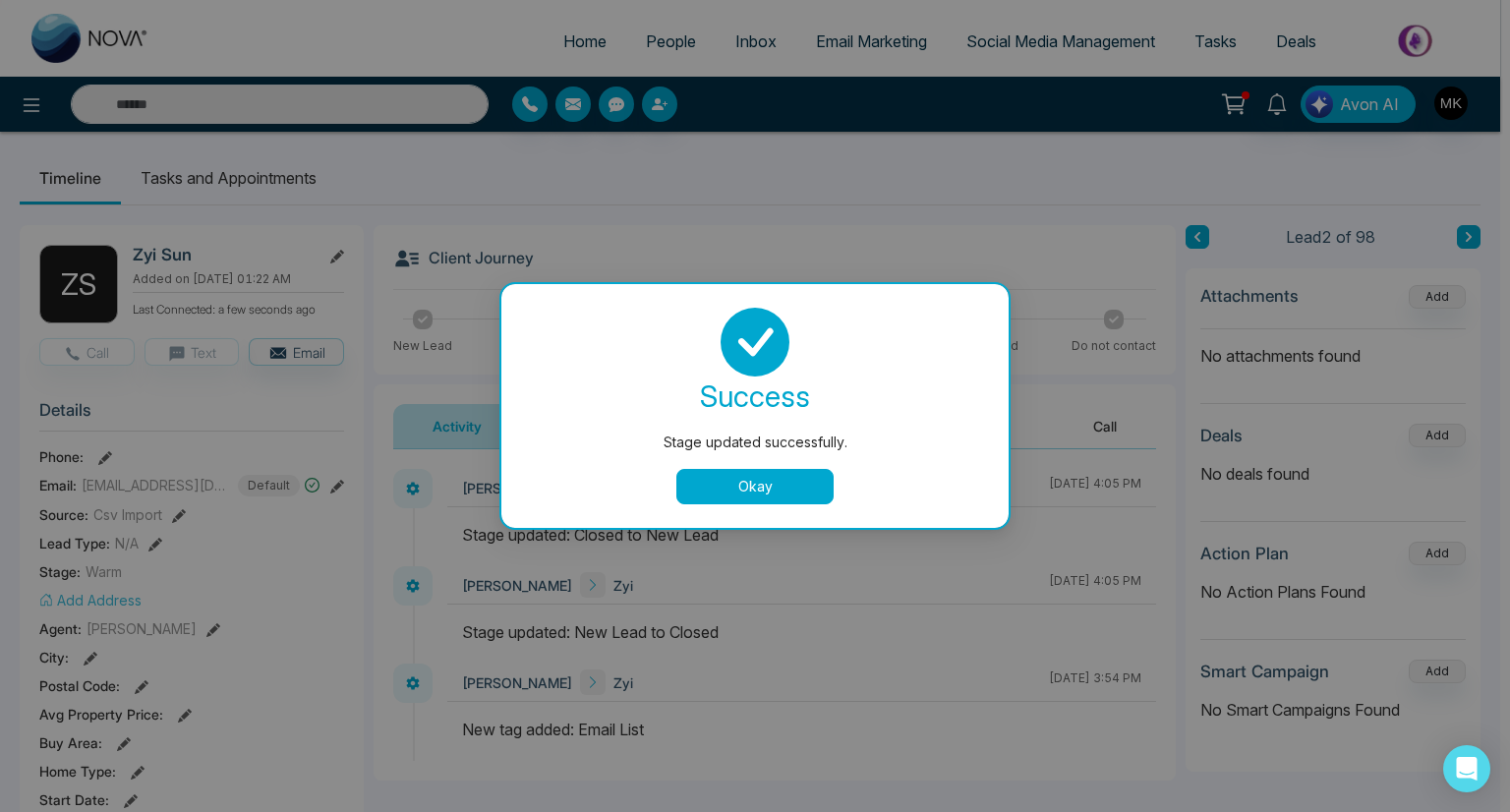 click on "Okay" at bounding box center [755, 487] 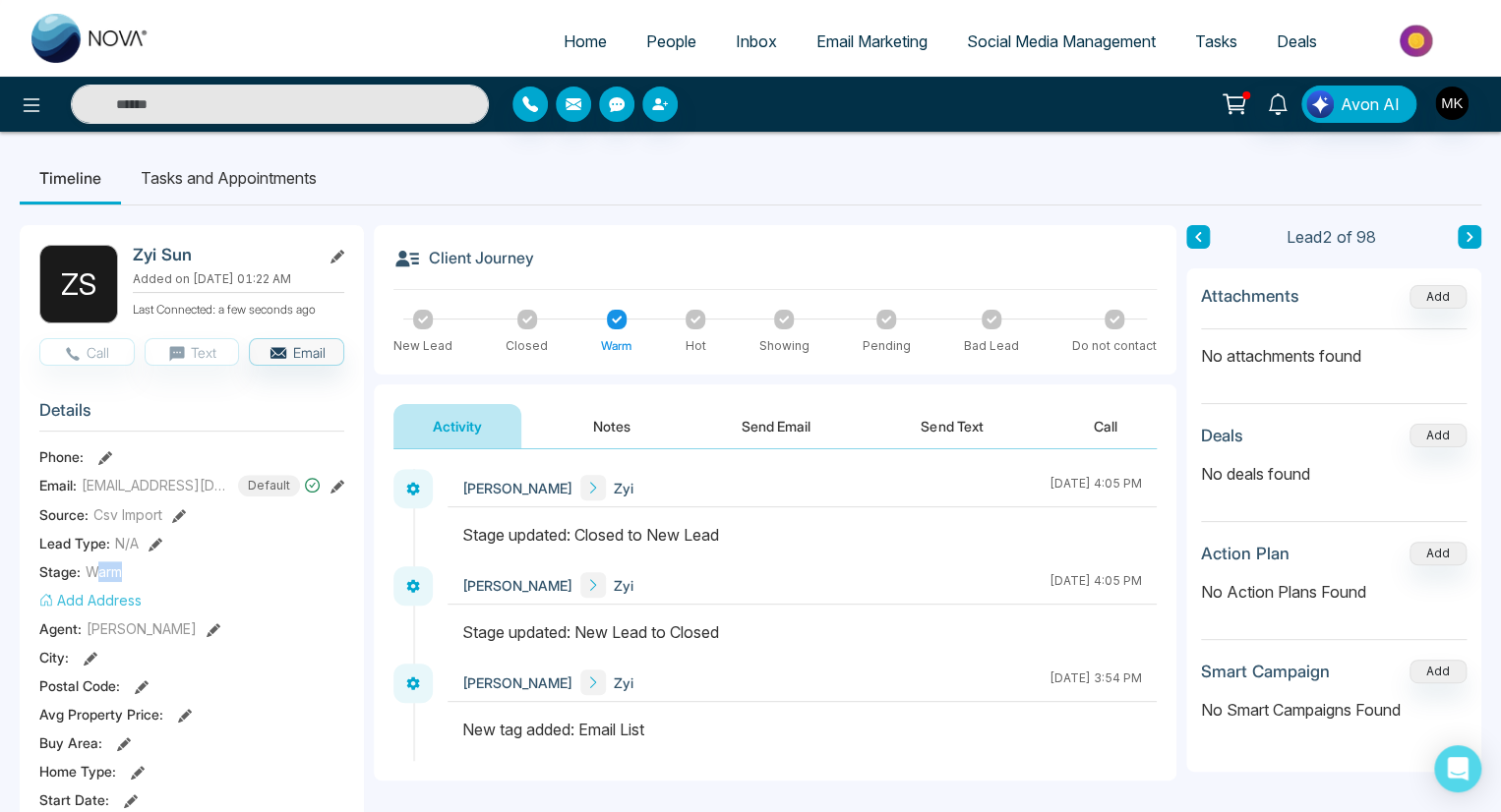 drag, startPoint x: 90, startPoint y: 570, endPoint x: 164, endPoint y: 584, distance: 75.31268 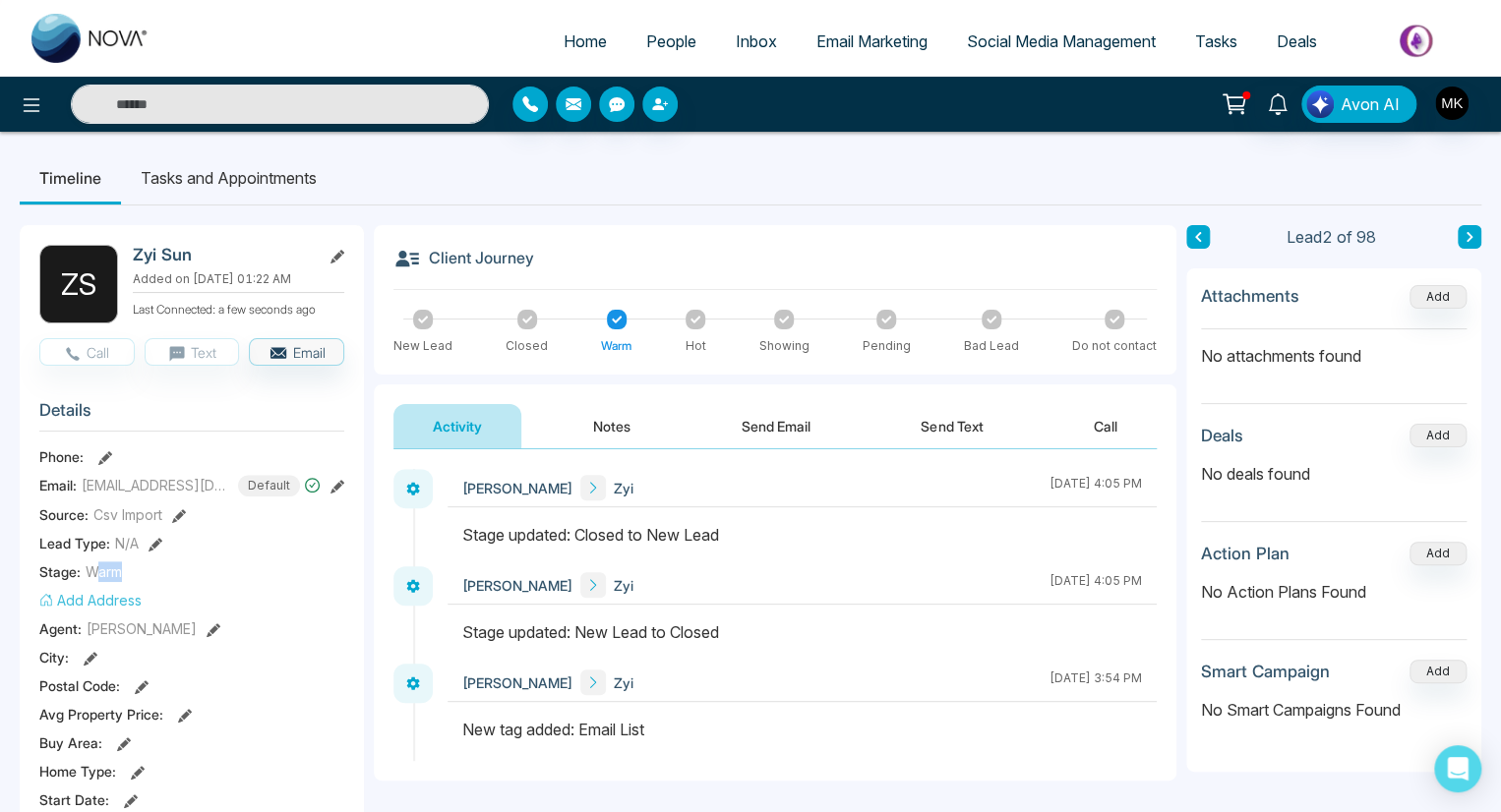 click on "Details Phone: Email: zyisun88@gmail.com Default Source: Csv Import Lead Type: N/A Stage: Warm Add Address Agent: Michael Kwok City : Postal Code : Avg Property Price : Buy Area : Home Type : Start Date : Last Contact Date : Province : Timeframe : Urgency :" at bounding box center (192, 658) 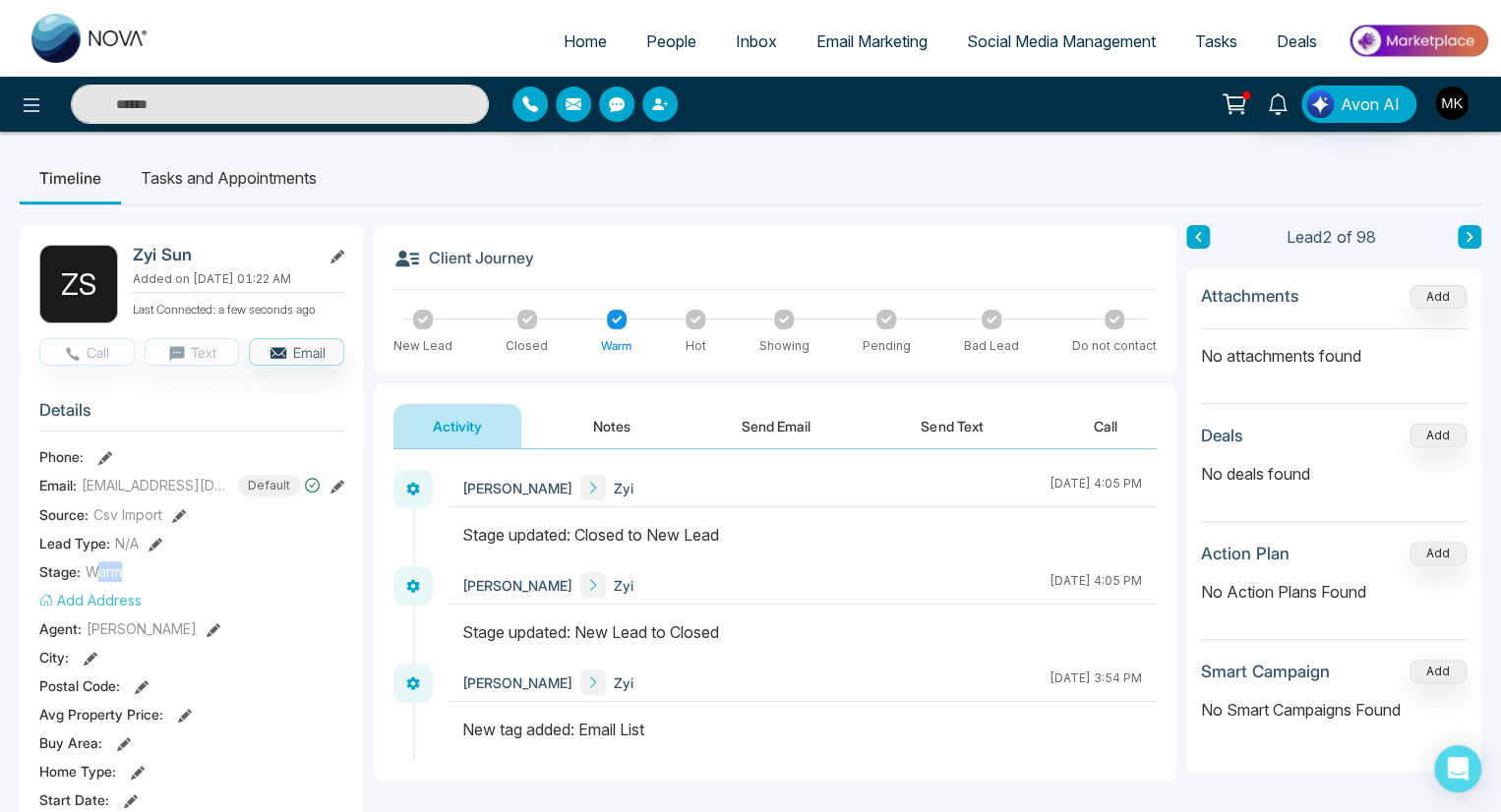 click on "Details Phone: Email: zyisun88@gmail.com Default Source: Csv Import Lead Type: N/A Stage: Warm Add Address Agent: Michael Kwok City : Postal Code : Avg Property Price : Buy Area : Home Type : Start Date : Last Contact Date : Province : Timeframe : Urgency :" at bounding box center [192, 658] 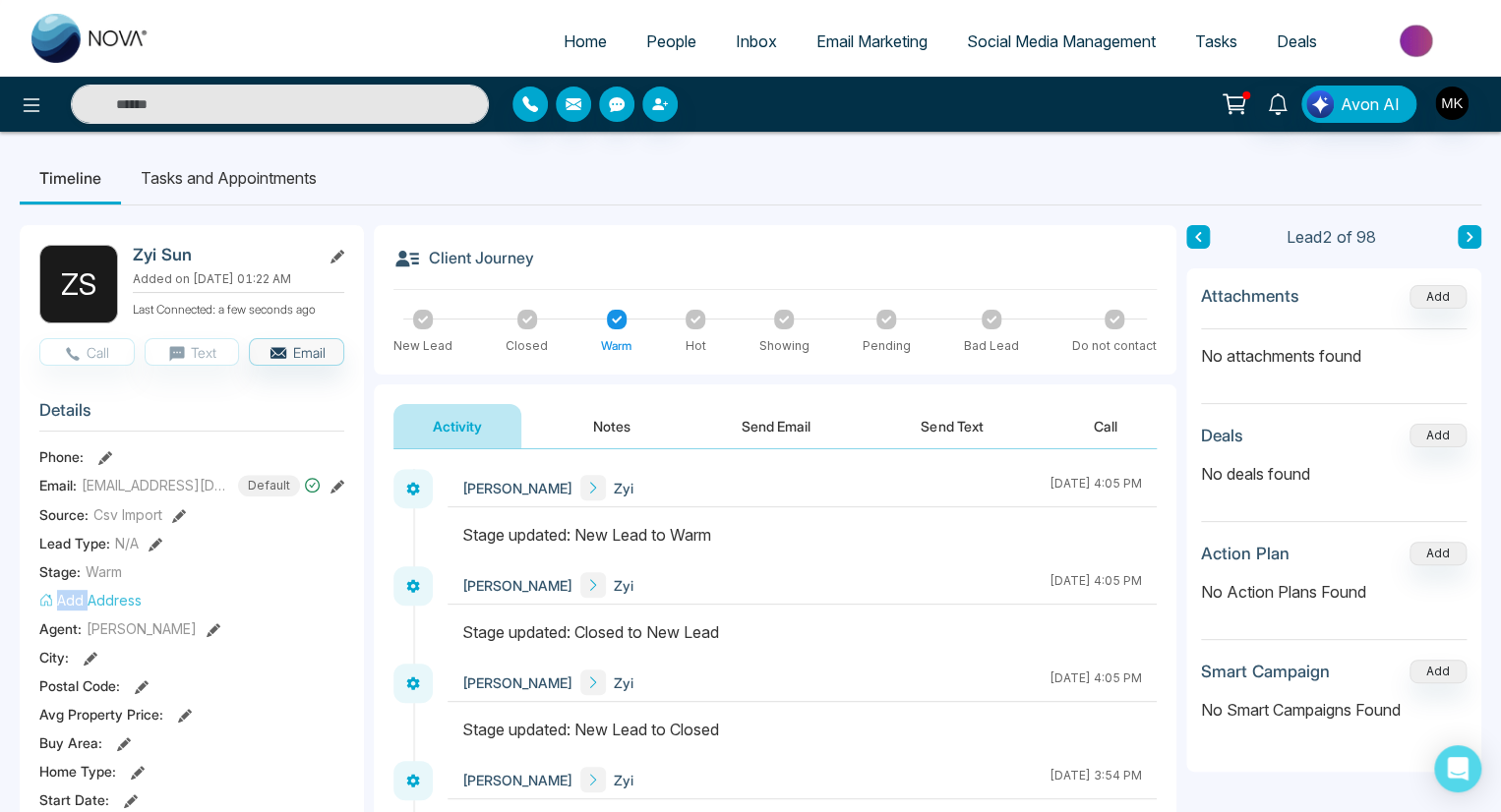 click on "Details Phone: Email: zyisun88@gmail.com Default Source: Csv Import Lead Type: N/A Stage: Warm Add Address Agent: Michael Kwok City : Postal Code : Avg Property Price : Buy Area : Home Type : Start Date : Last Contact Date : Province : Timeframe : Urgency :" at bounding box center [192, 658] 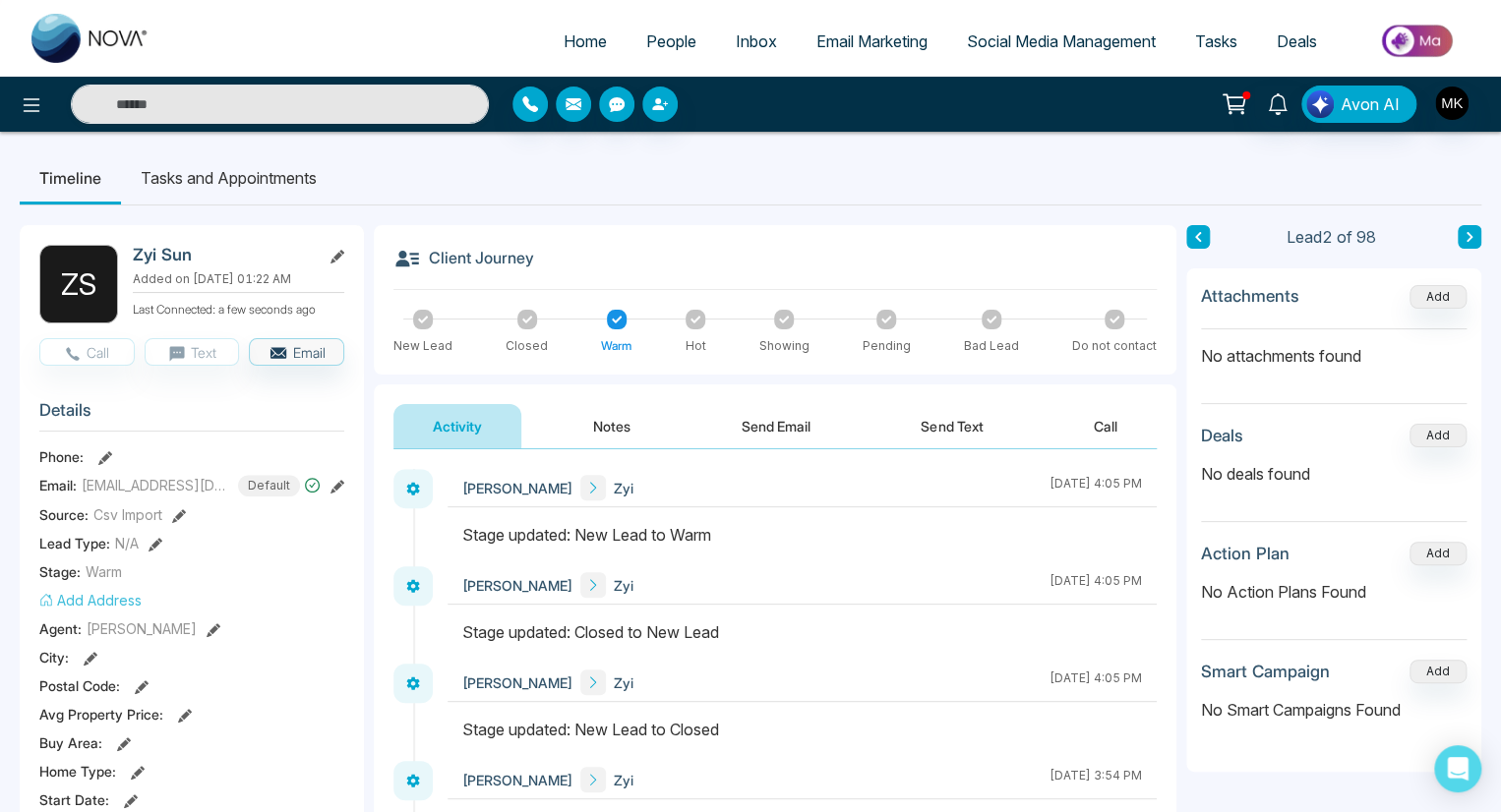 click on "Stage: Warm" at bounding box center [192, 571] 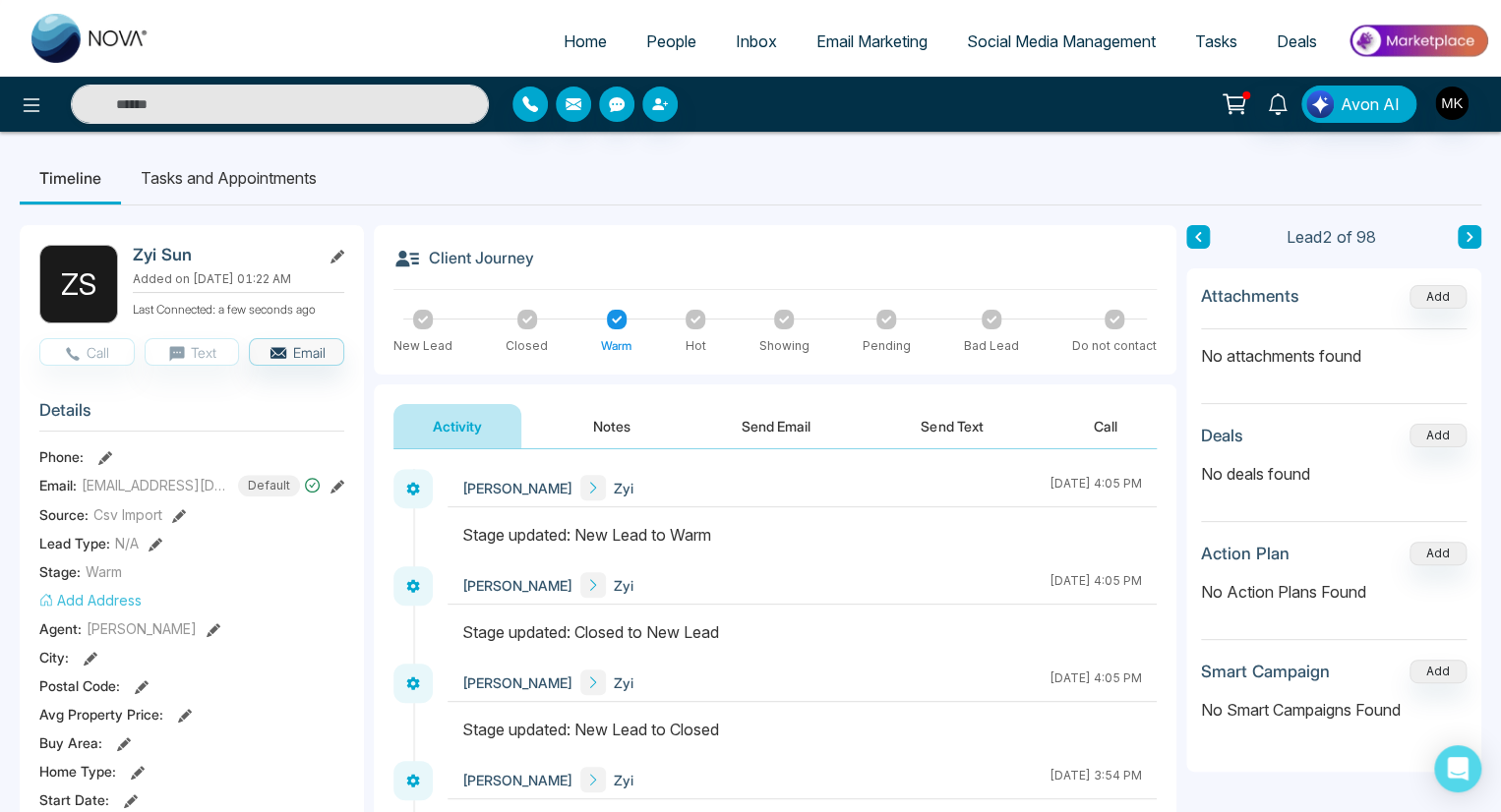 click on "Timeline Tasks and Appointments" at bounding box center [750, 178] 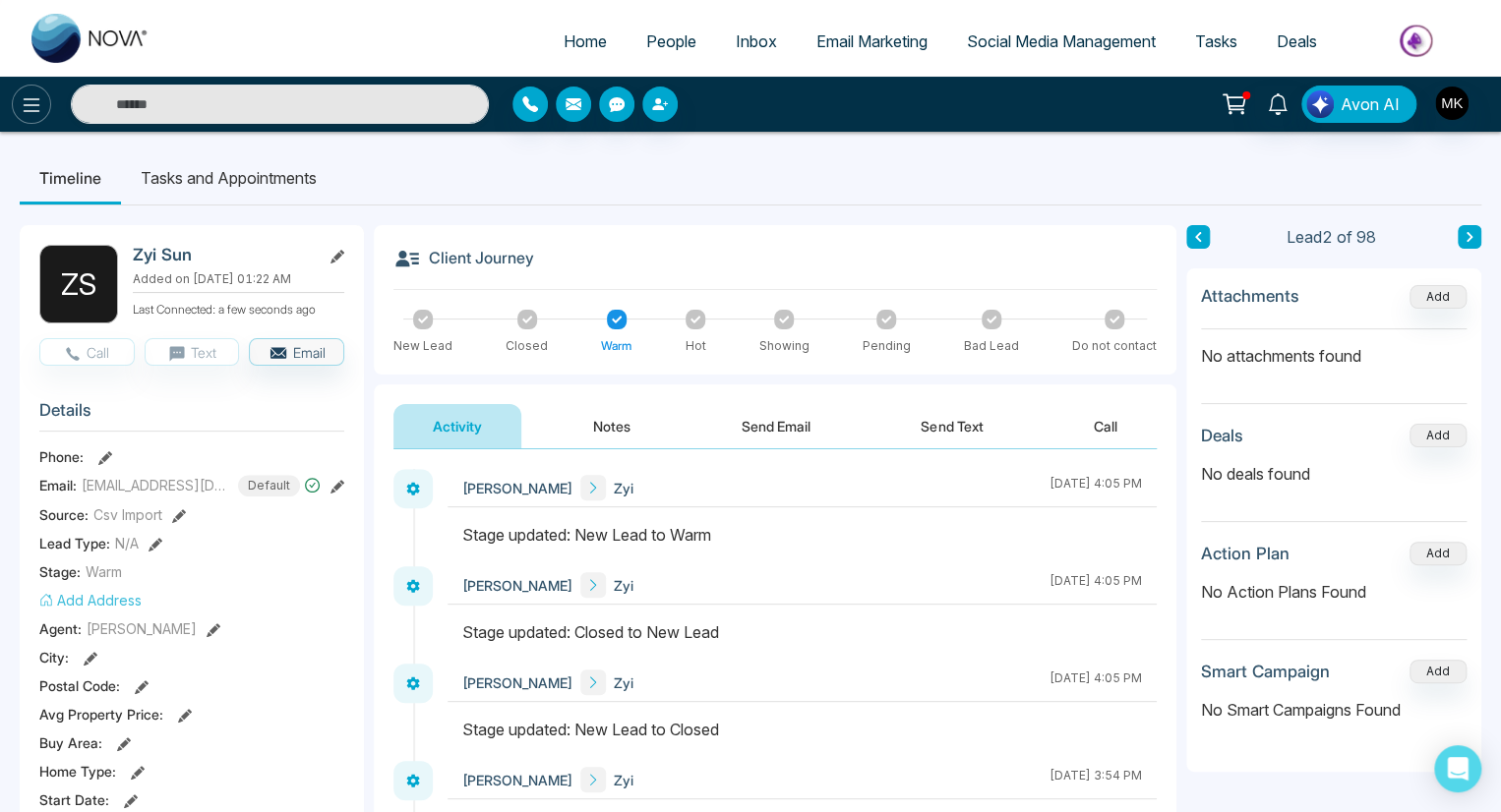 click 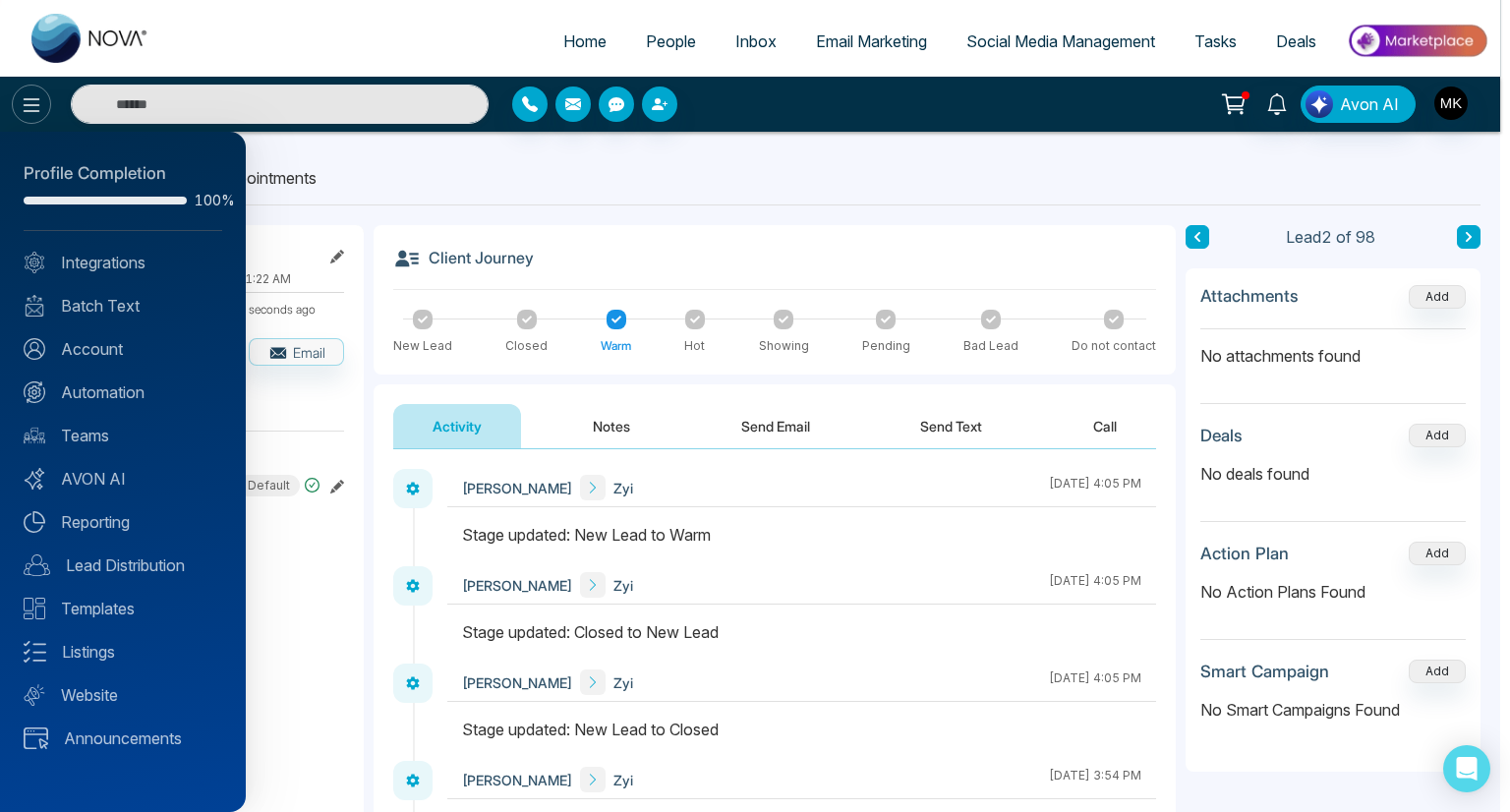 click at bounding box center [755, 406] 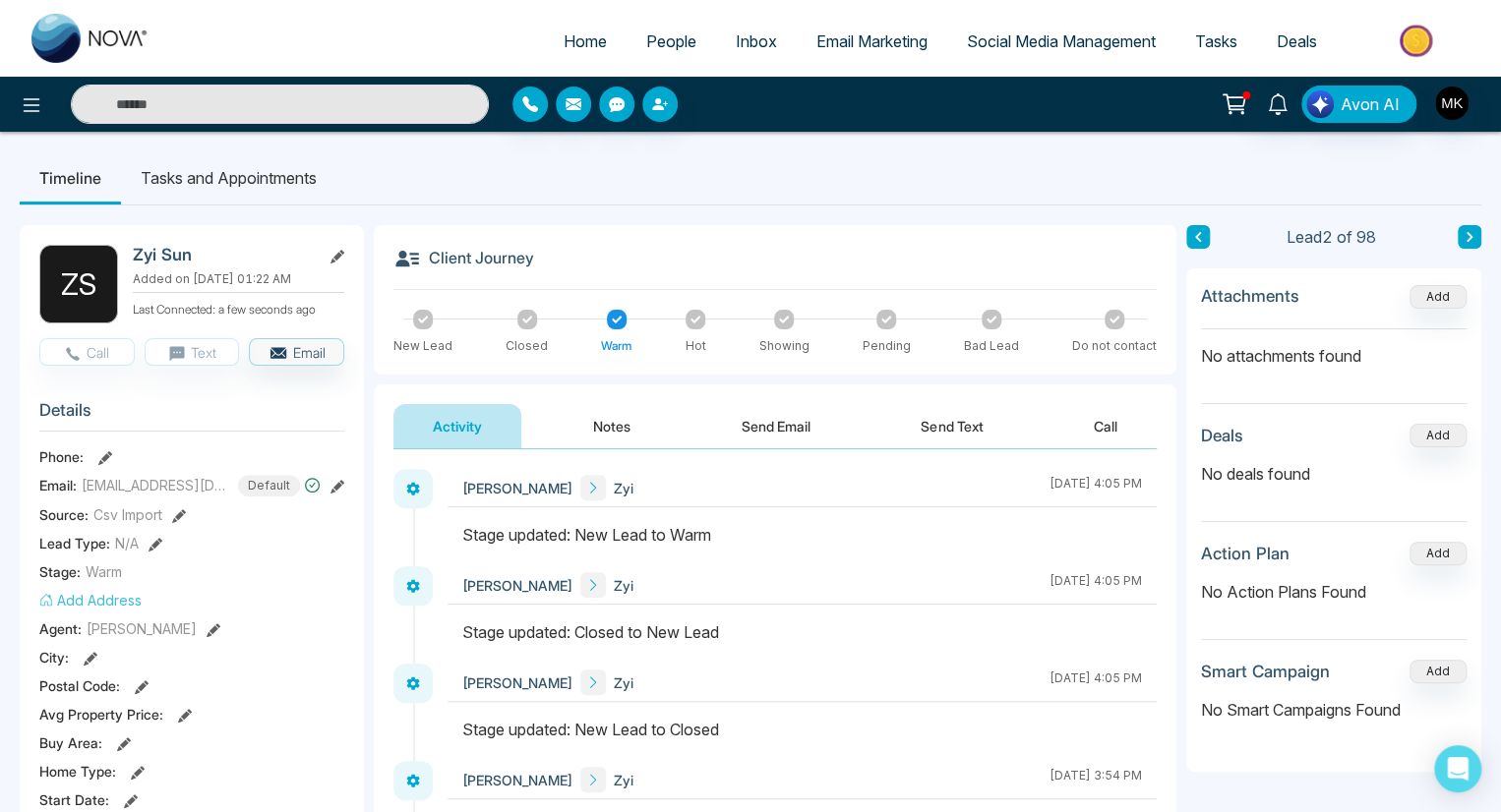 click on "Z S Zyi Sun Added on   Jul 24, 2025 at 01:22 AM Last Connected:   a few seconds ago   Call   Text   Email Details Phone: Email: zyisun88@gmail.com Default Source: Csv Import Lead Type: N/A Stage: Warm Add Address Agent: Michael Kwok City : Postal Code : Avg Property Price : Buy Area : Home Type : Start Date : Last Contact Date : Province : Timeframe : Urgency : Tags Email List   × Is this lead a Realtor? Lead Summary 0 Calls 0 Texts 0 Emails Social Profile   Not found Not found Not found Custom Lead Data Delete lead" at bounding box center [192, 907] 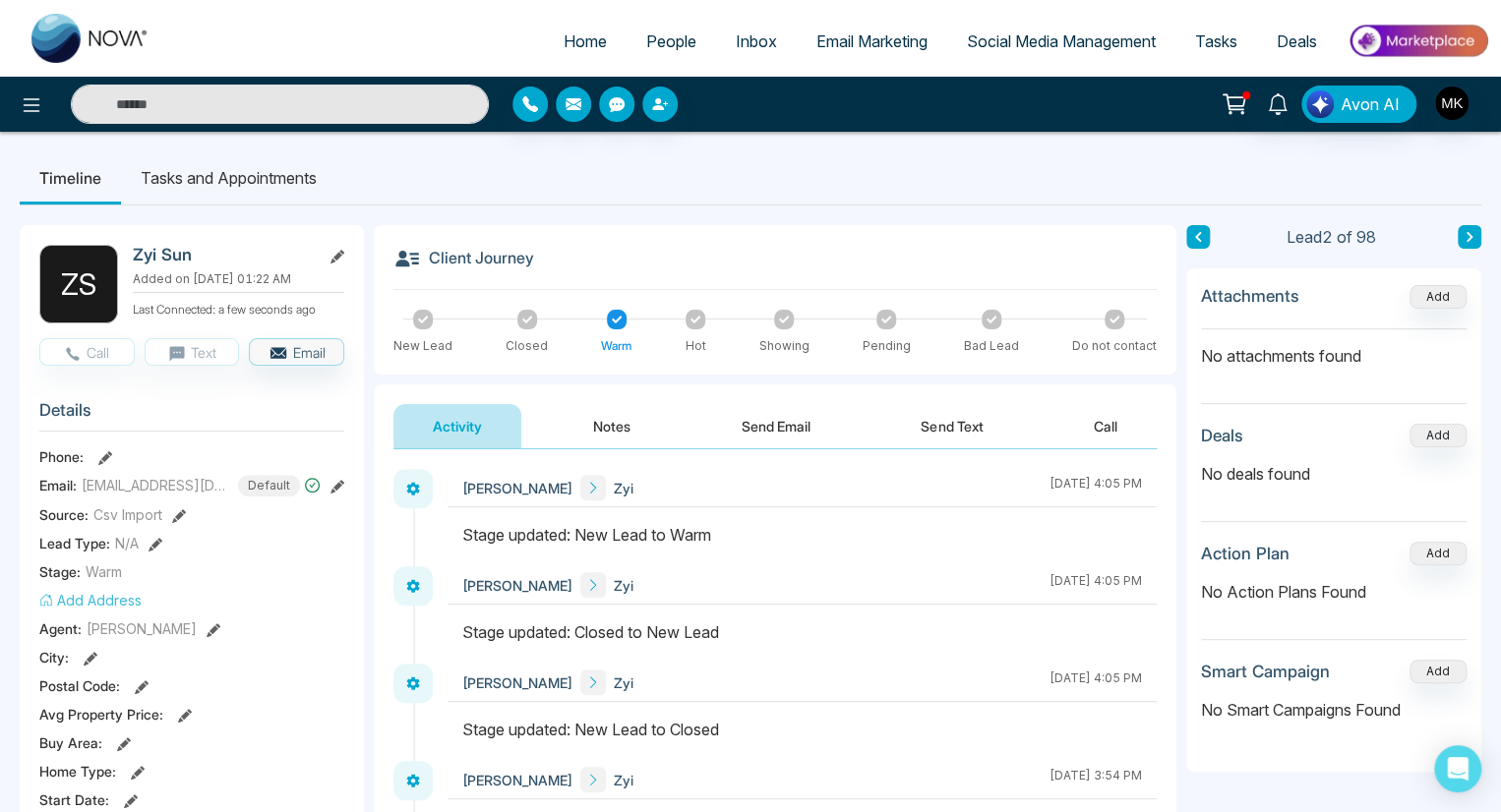 click on "Notes" at bounding box center [612, 426] 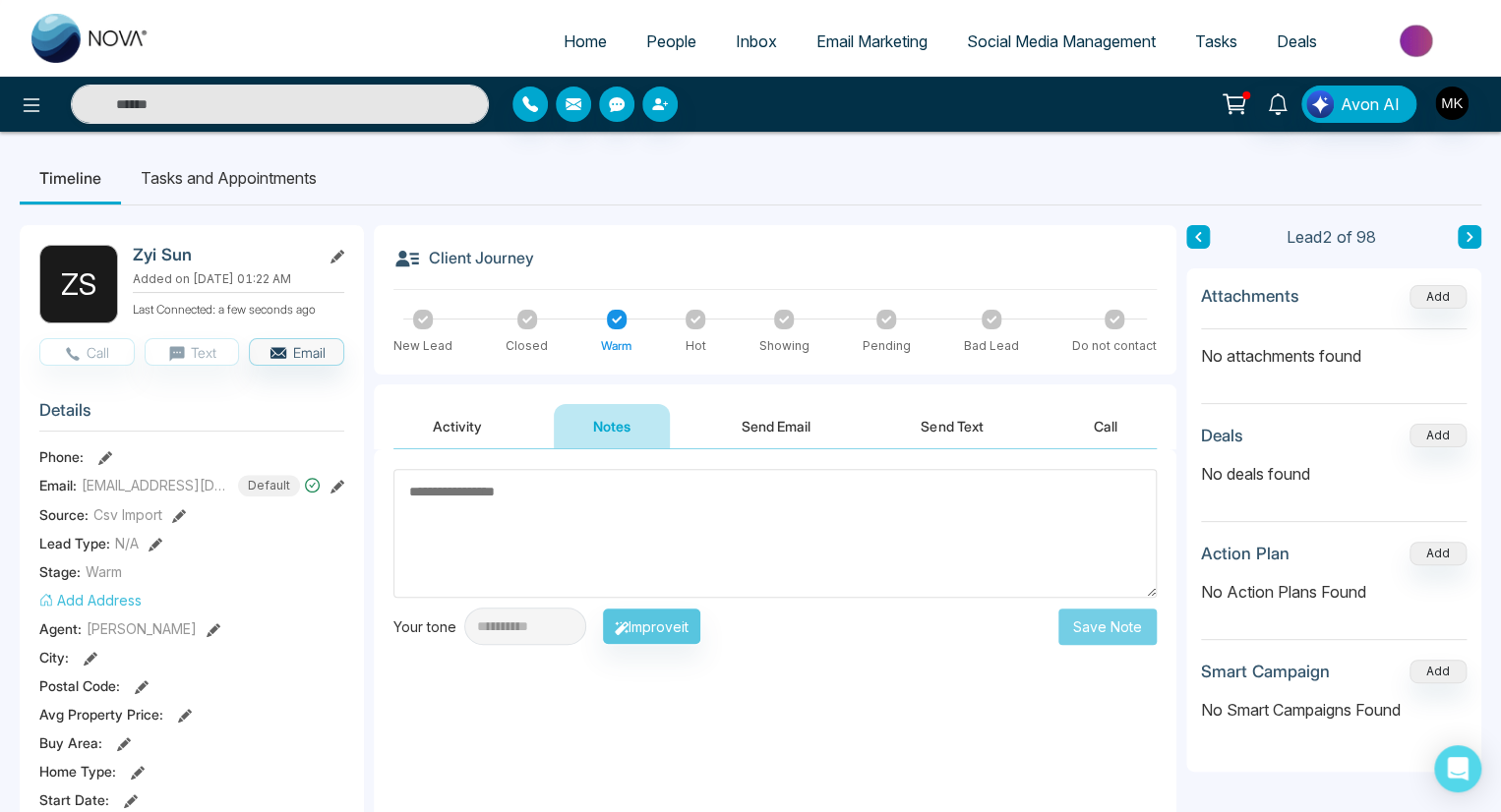 click at bounding box center [775, 533] 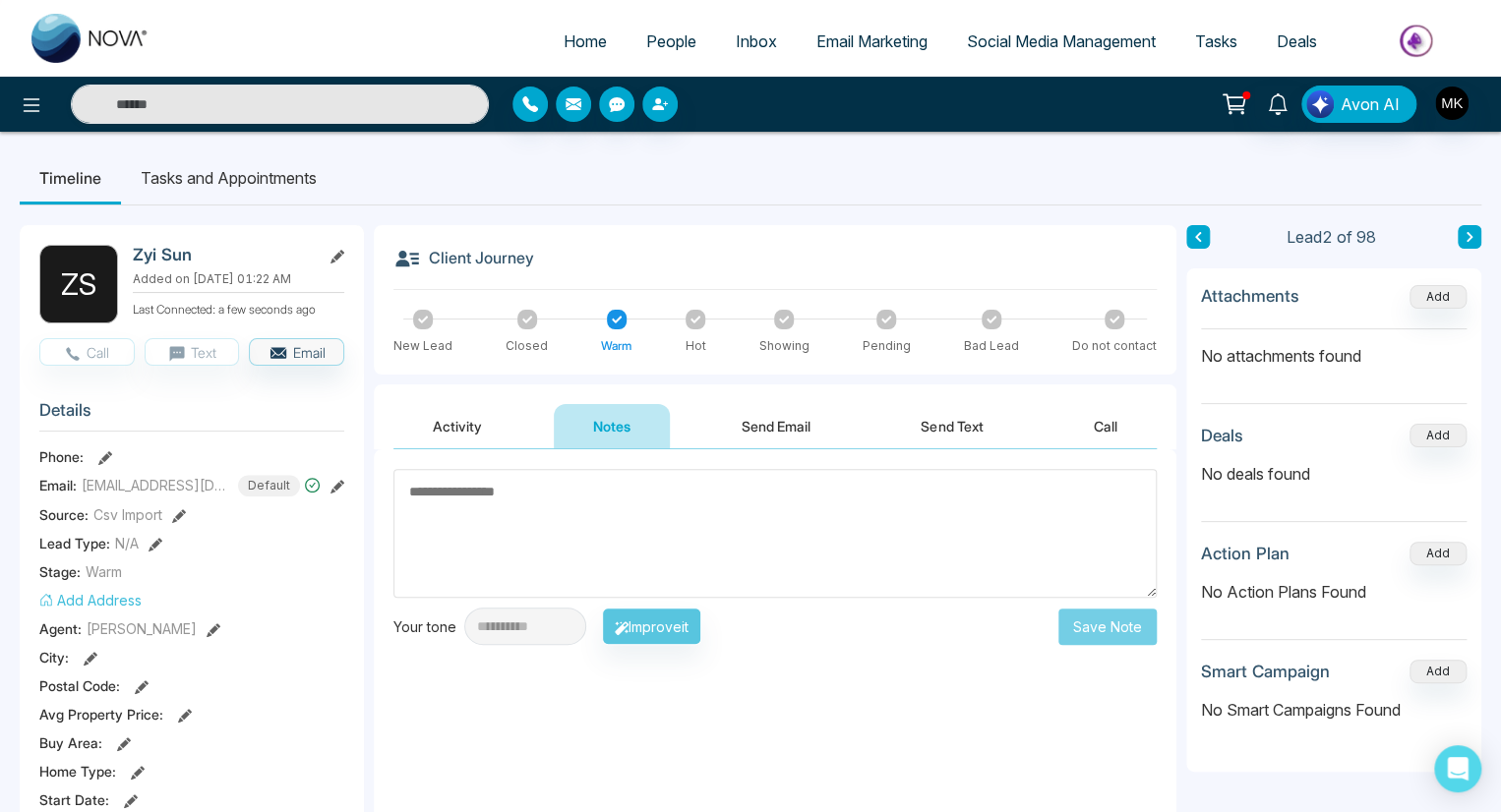 click at bounding box center [775, 533] 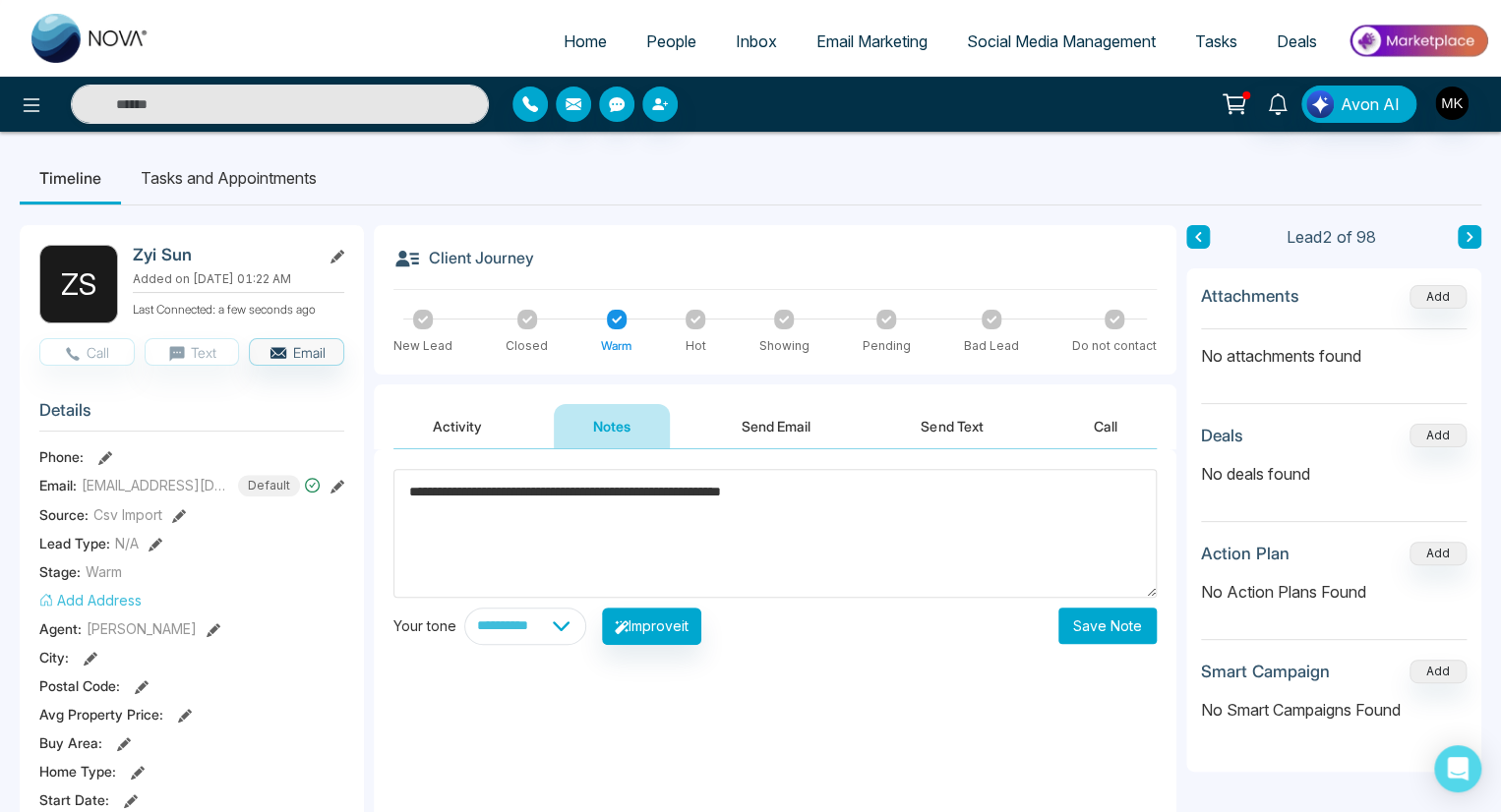 type on "**********" 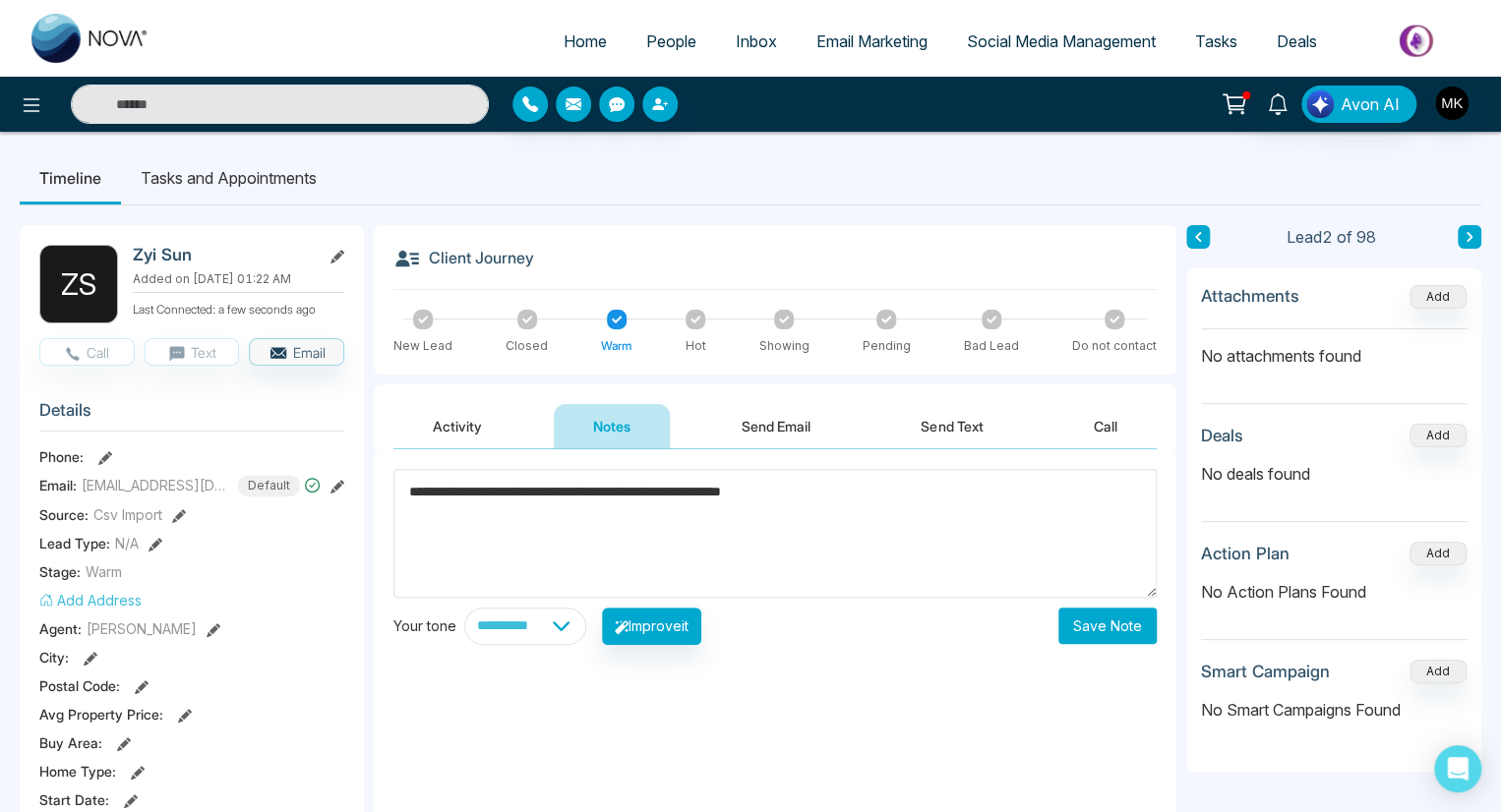 click on "Save Note" at bounding box center [1108, 625] 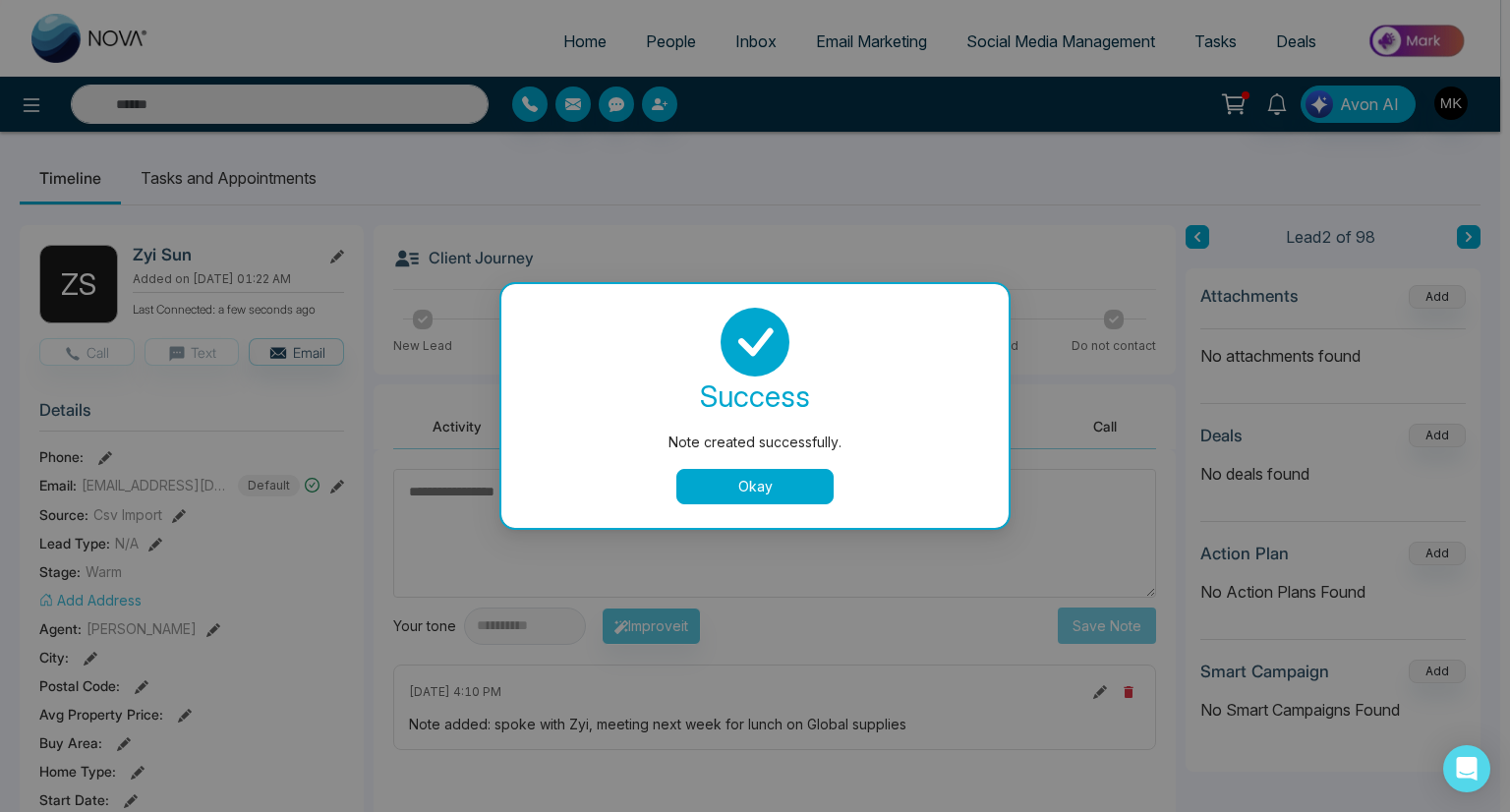 click on "Okay" at bounding box center (755, 487) 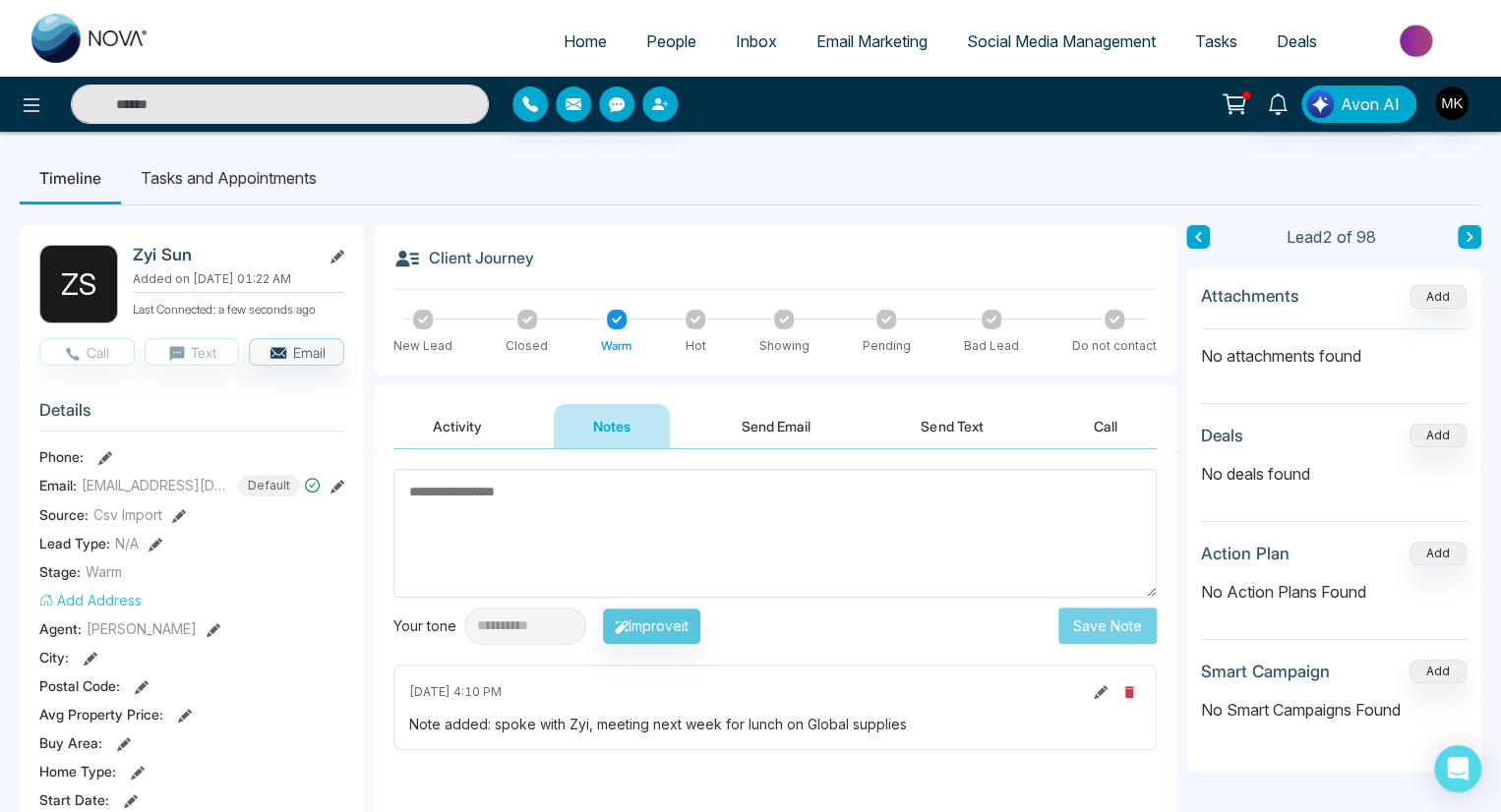 click at bounding box center [1101, 692] 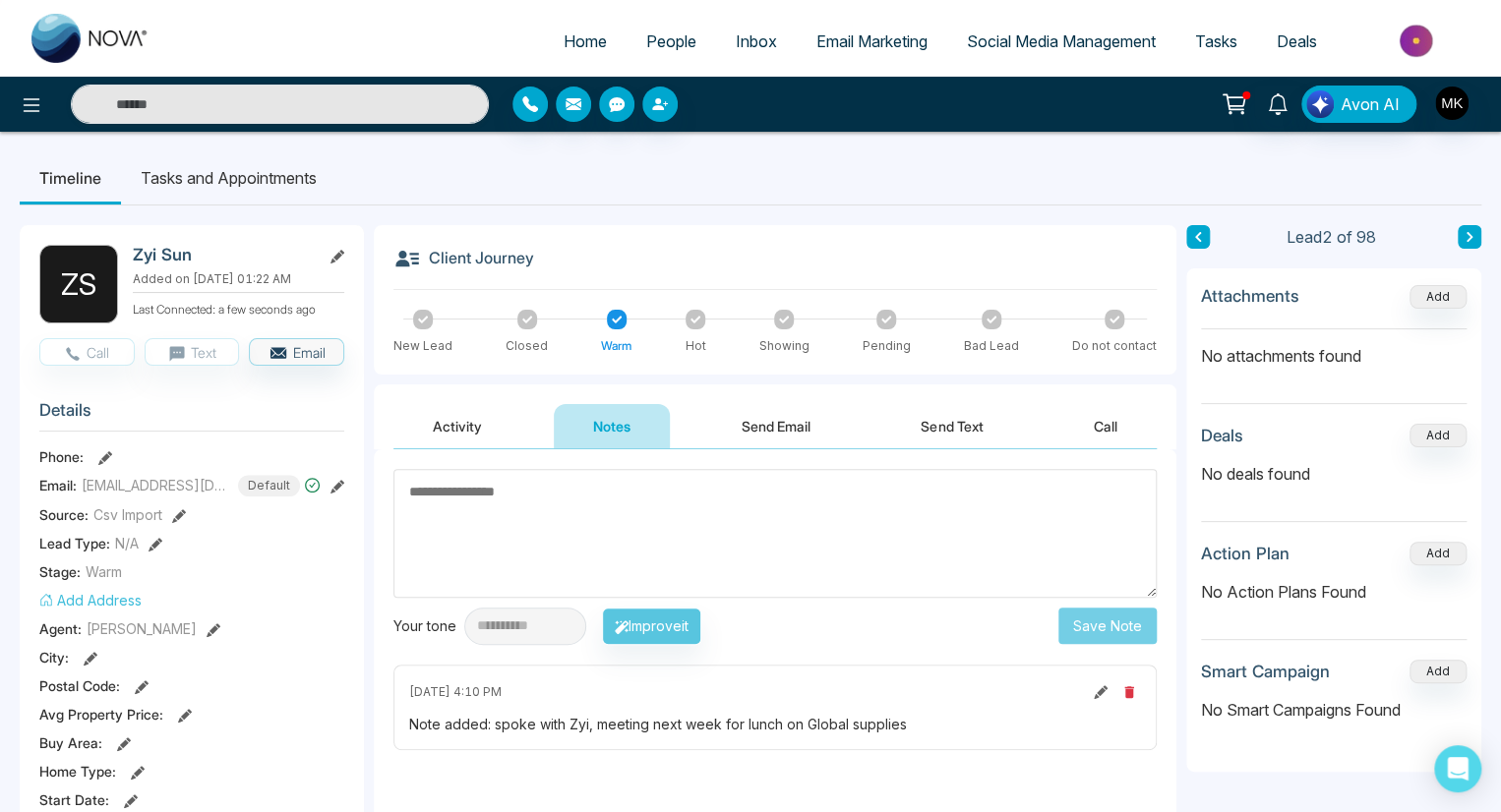 type on "**********" 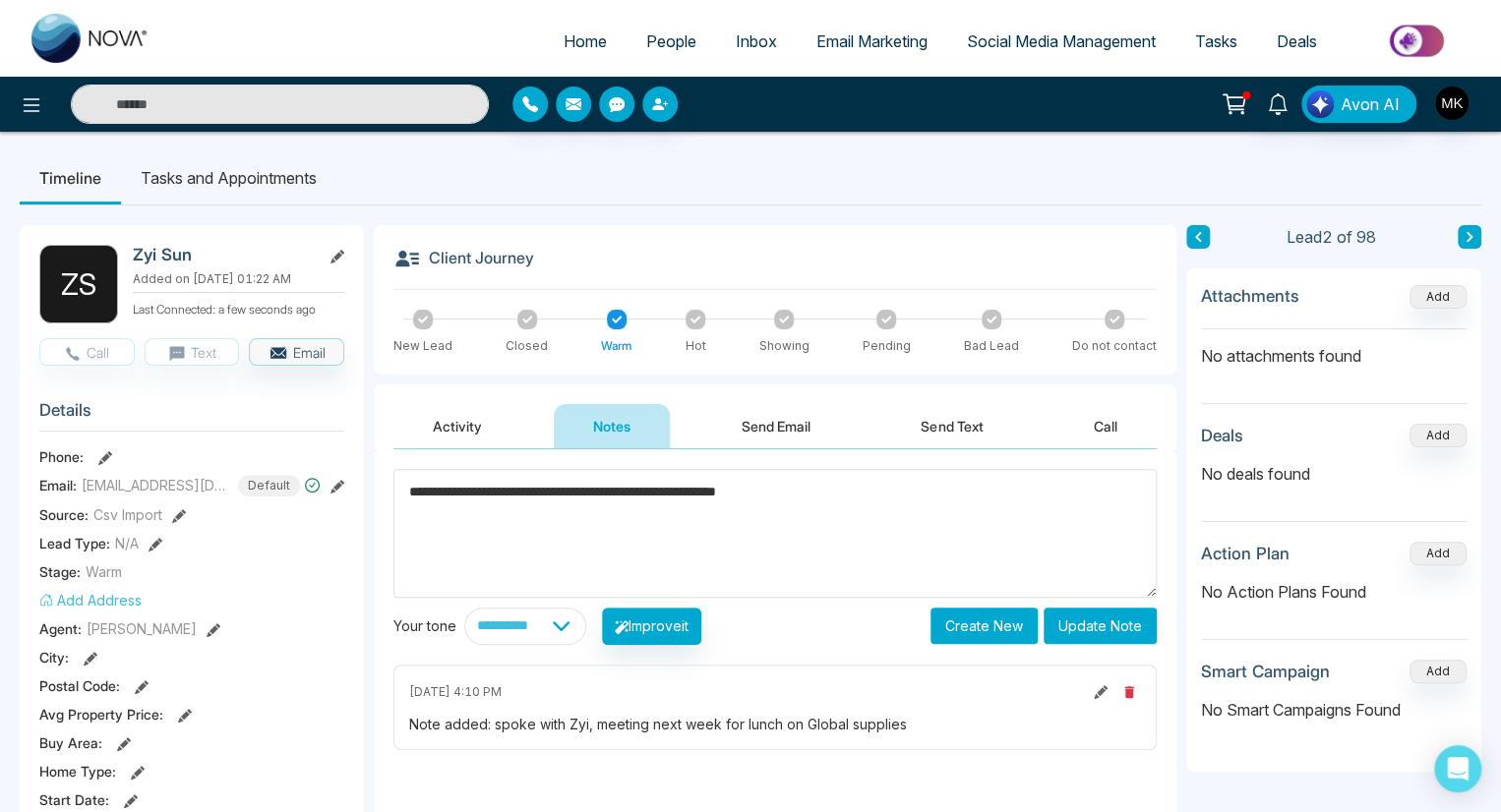 click on "Note added: spoke with Zyi, meeting next week for lunch on Global supplies" at bounding box center (775, 724) 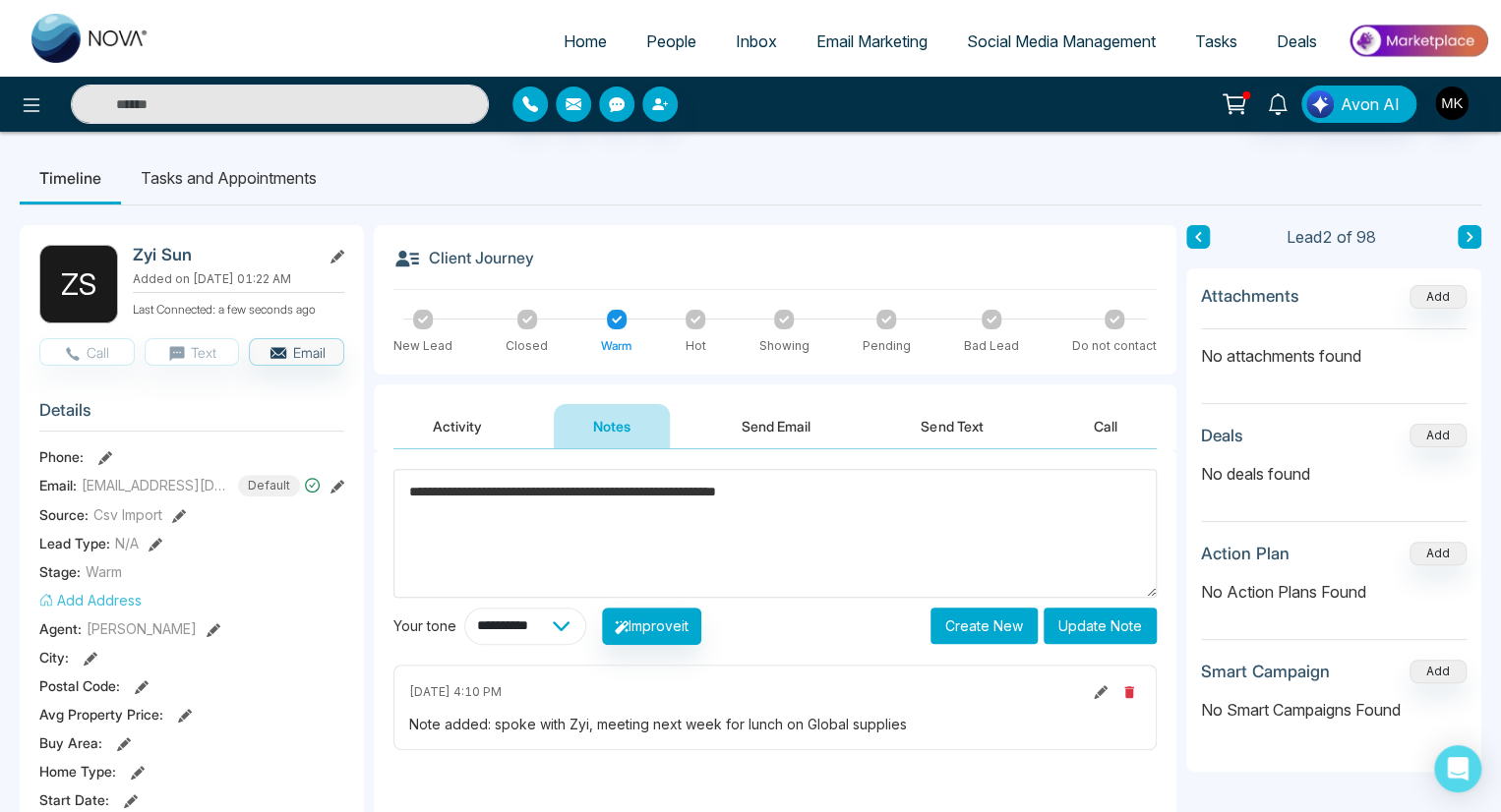 click on "**********" at bounding box center [525, 626] 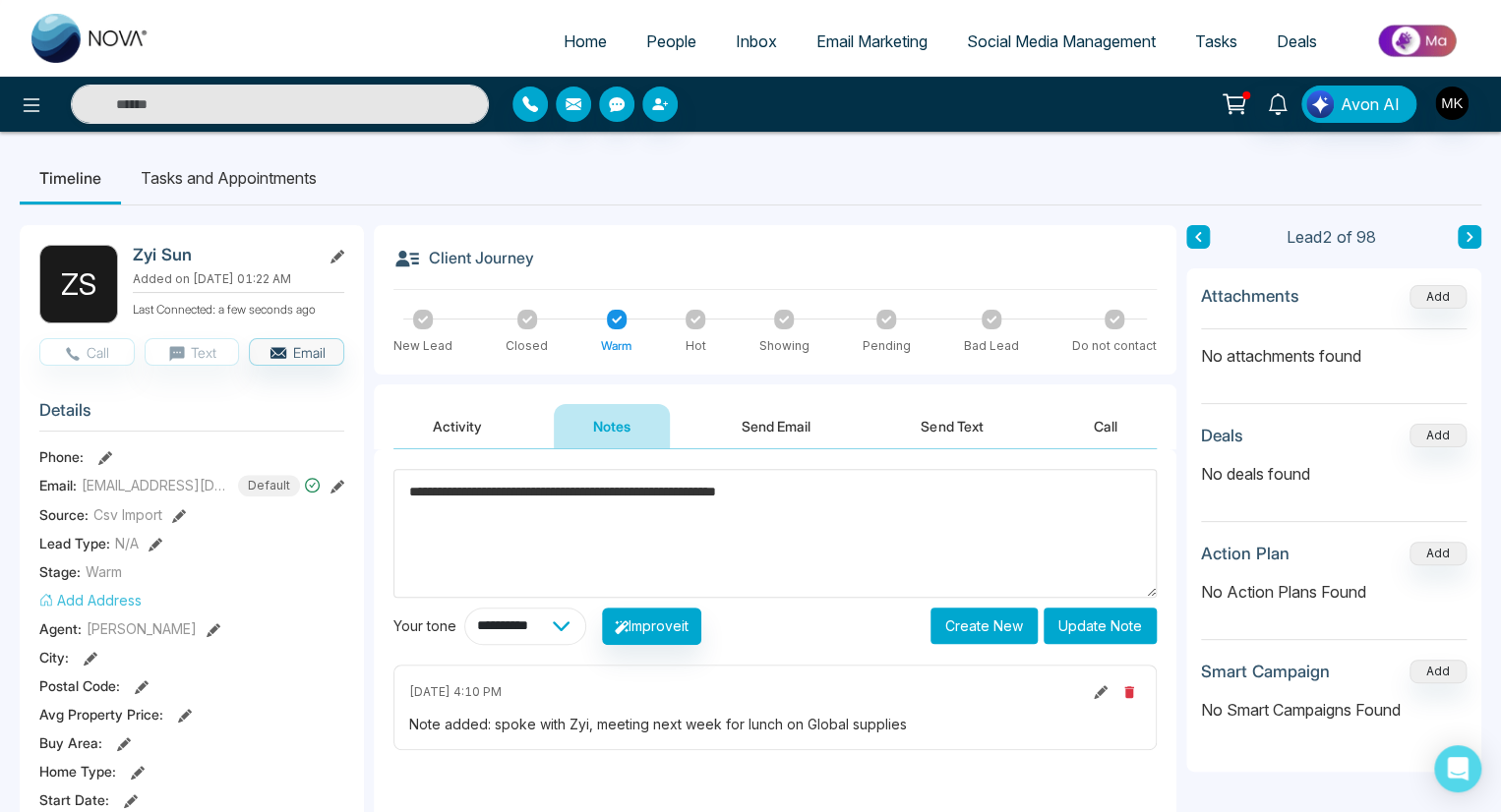 select on "**********" 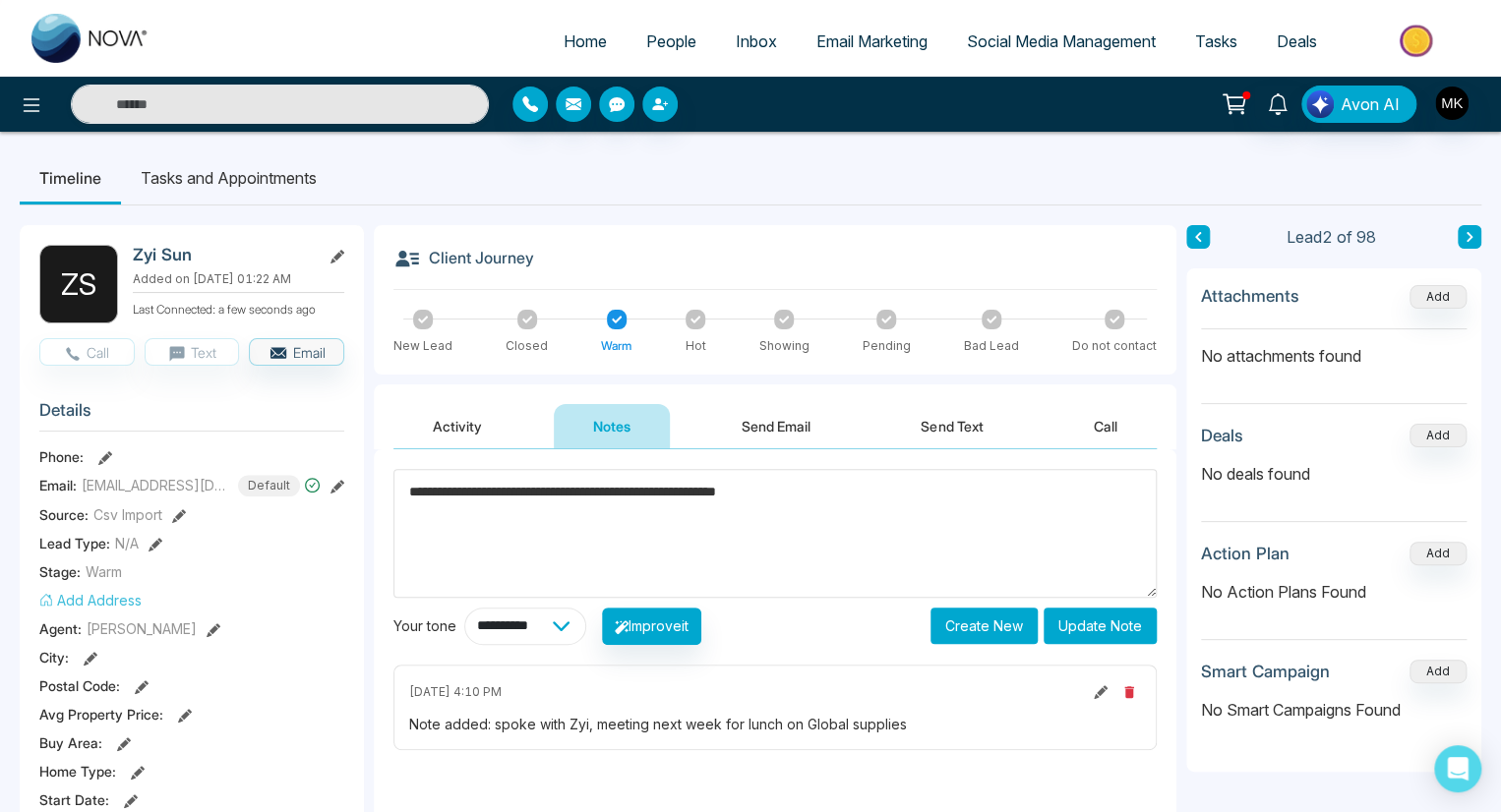 click on "**********" at bounding box center [525, 626] 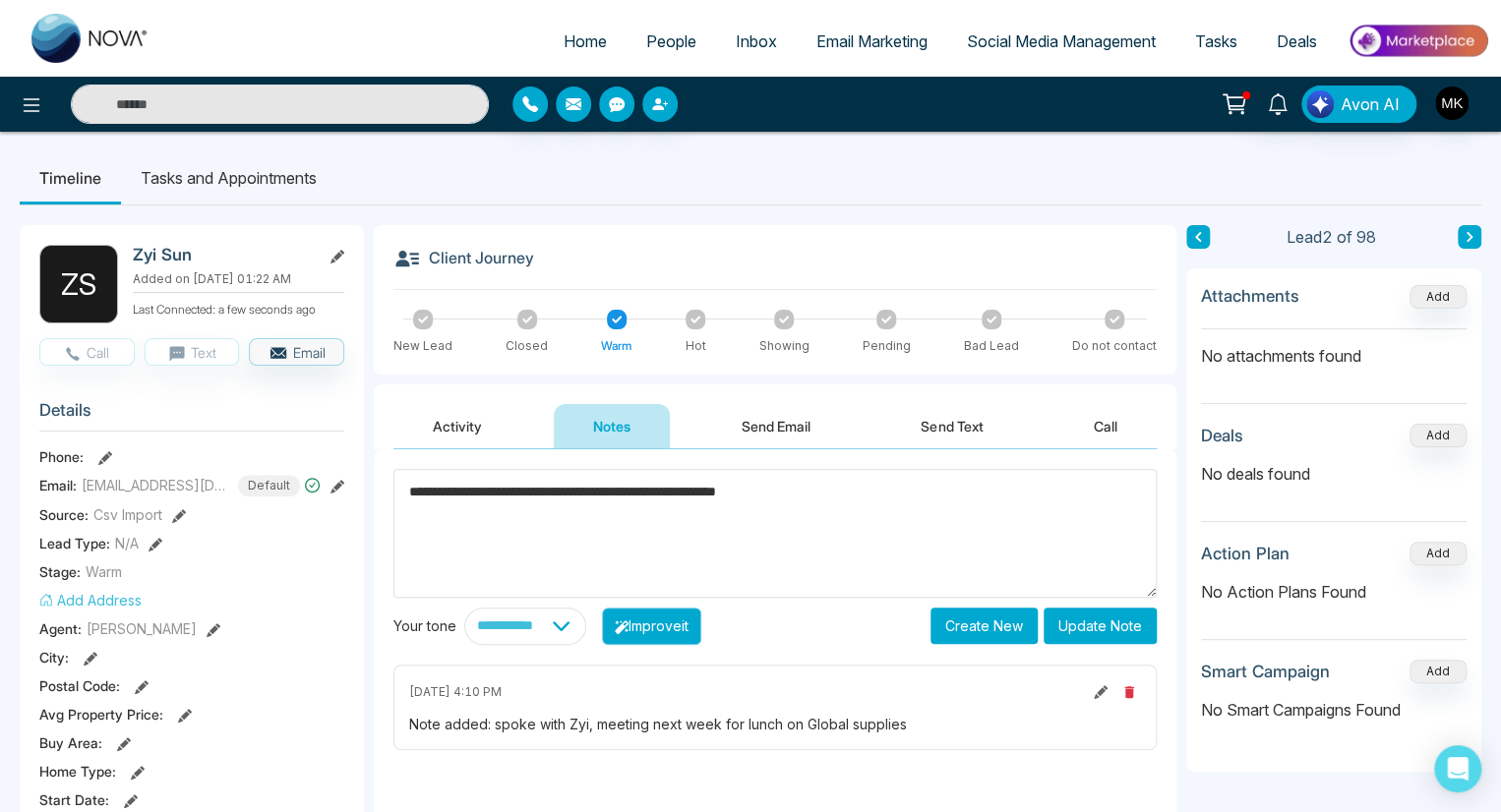 click on "Improve  it" at bounding box center (651, 626) 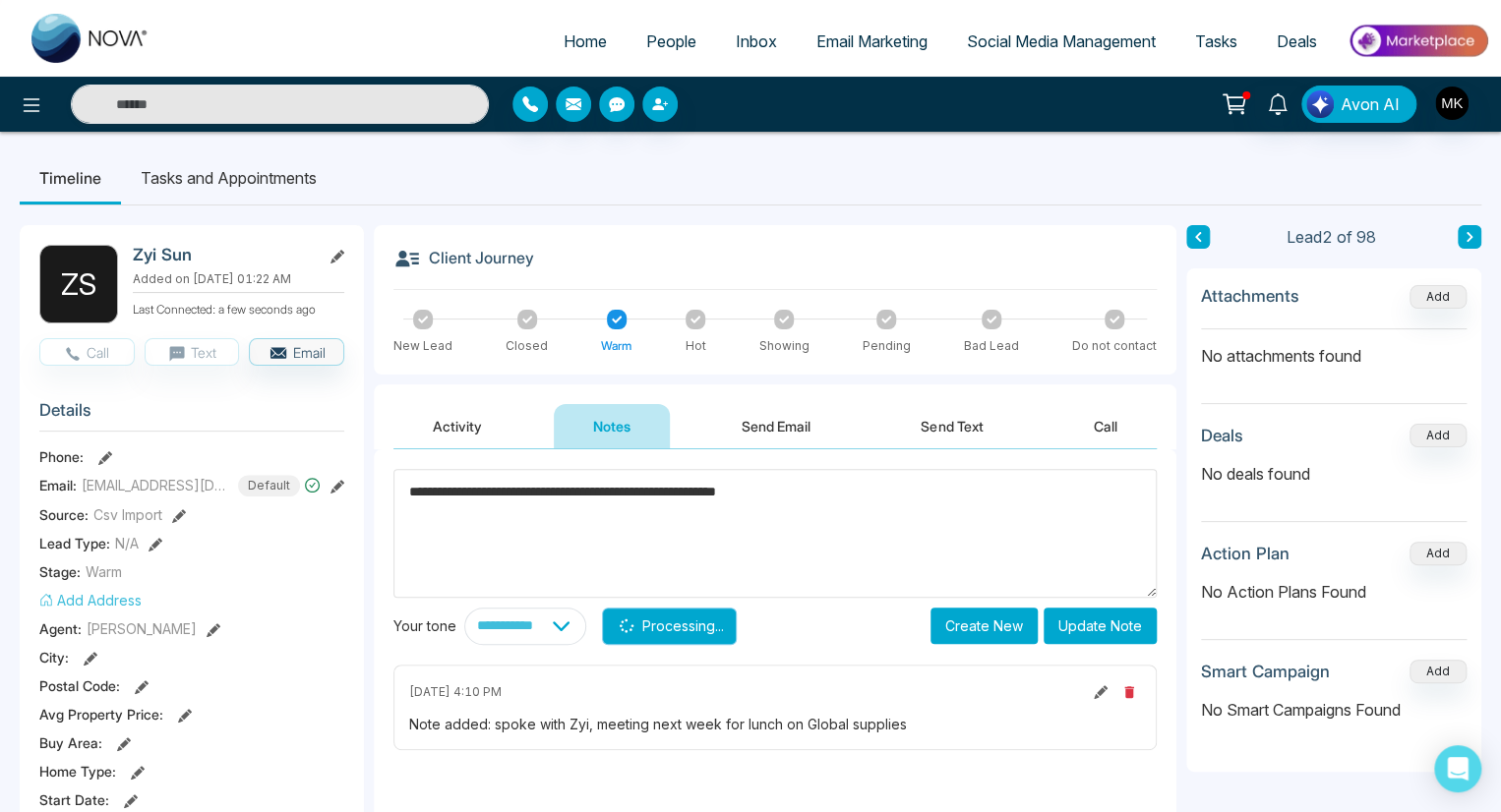 type on "**********" 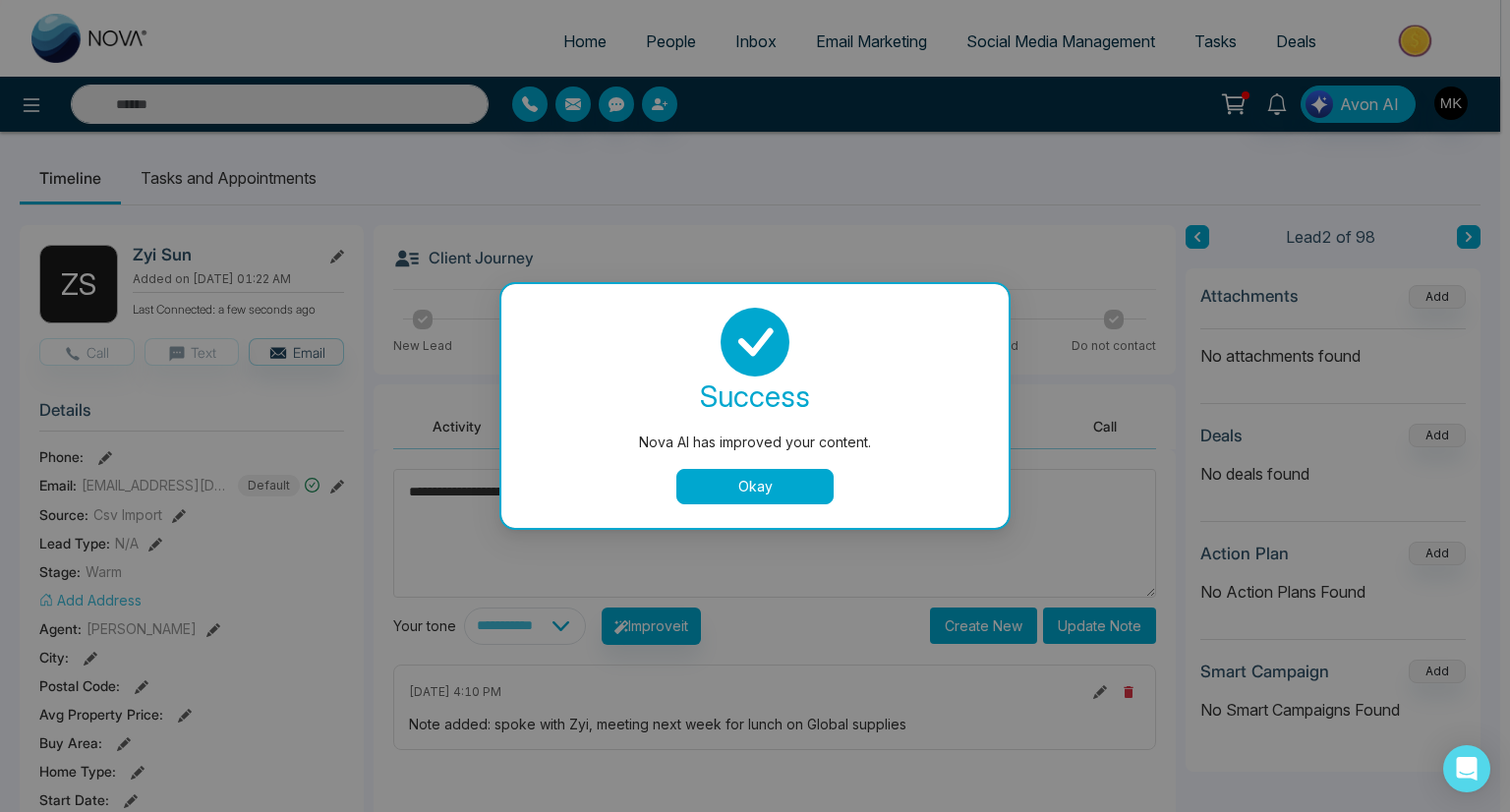 click on "Okay" at bounding box center [755, 487] 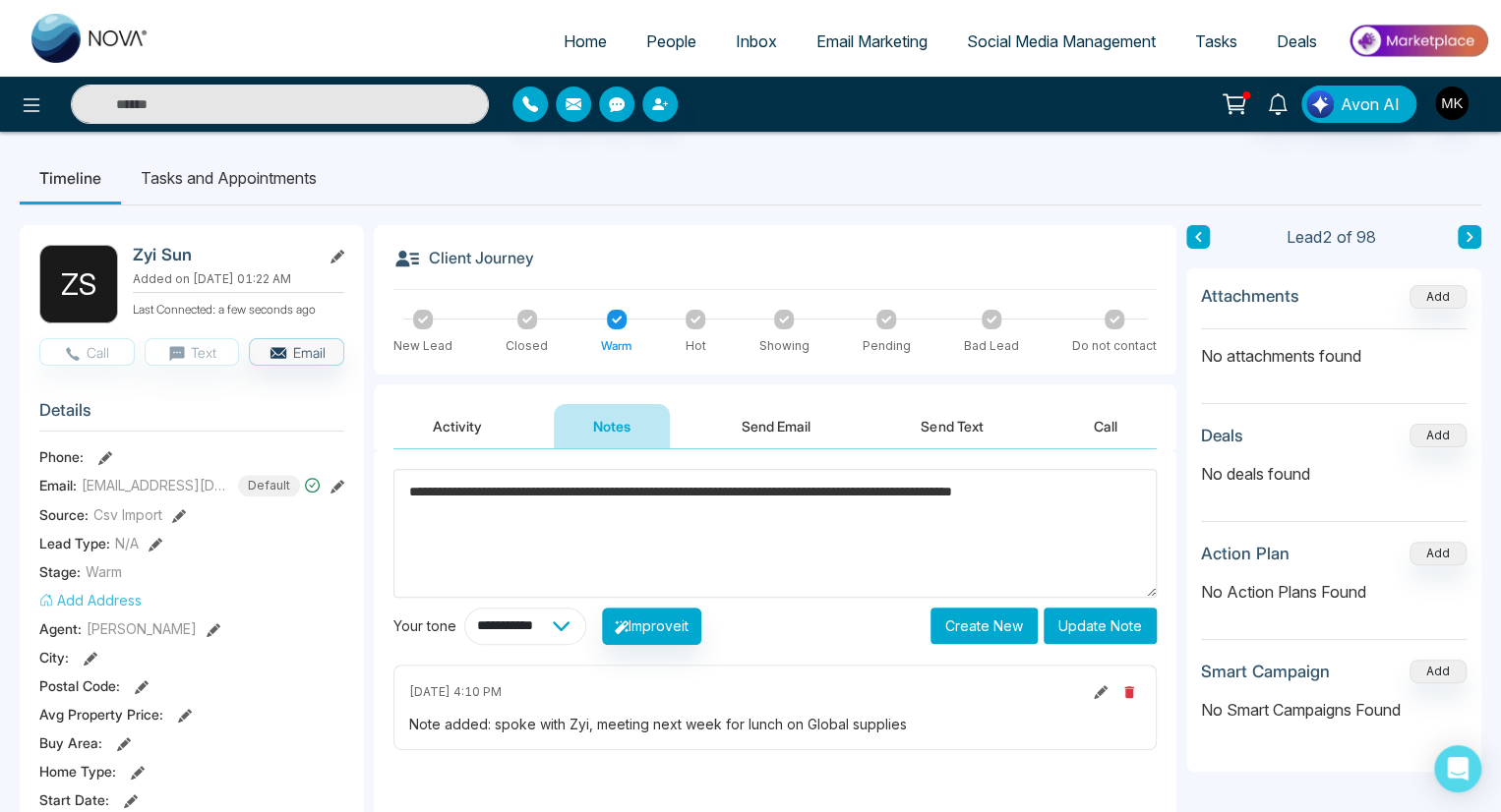 click on "**********" at bounding box center (525, 626) 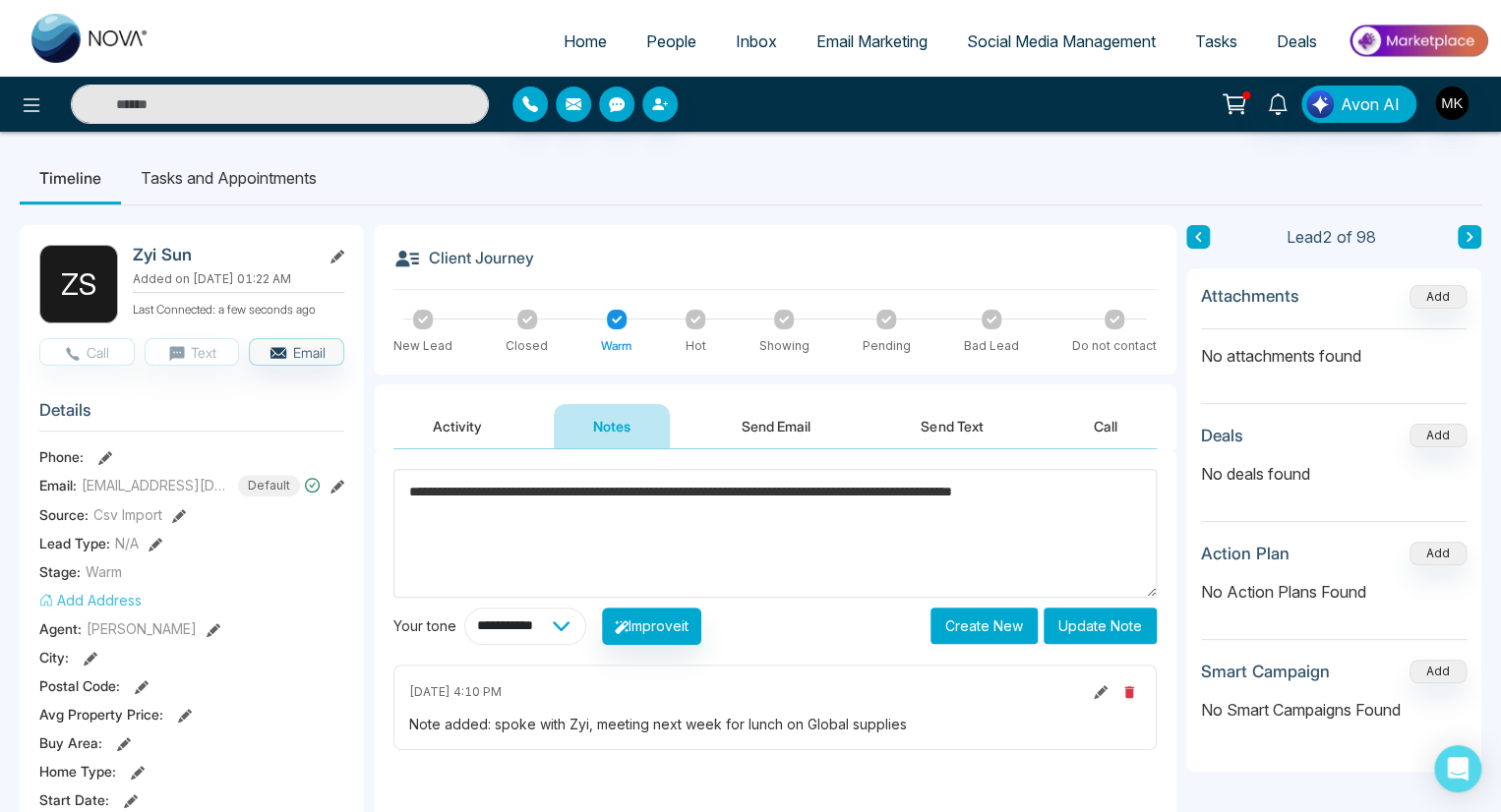 select on "********" 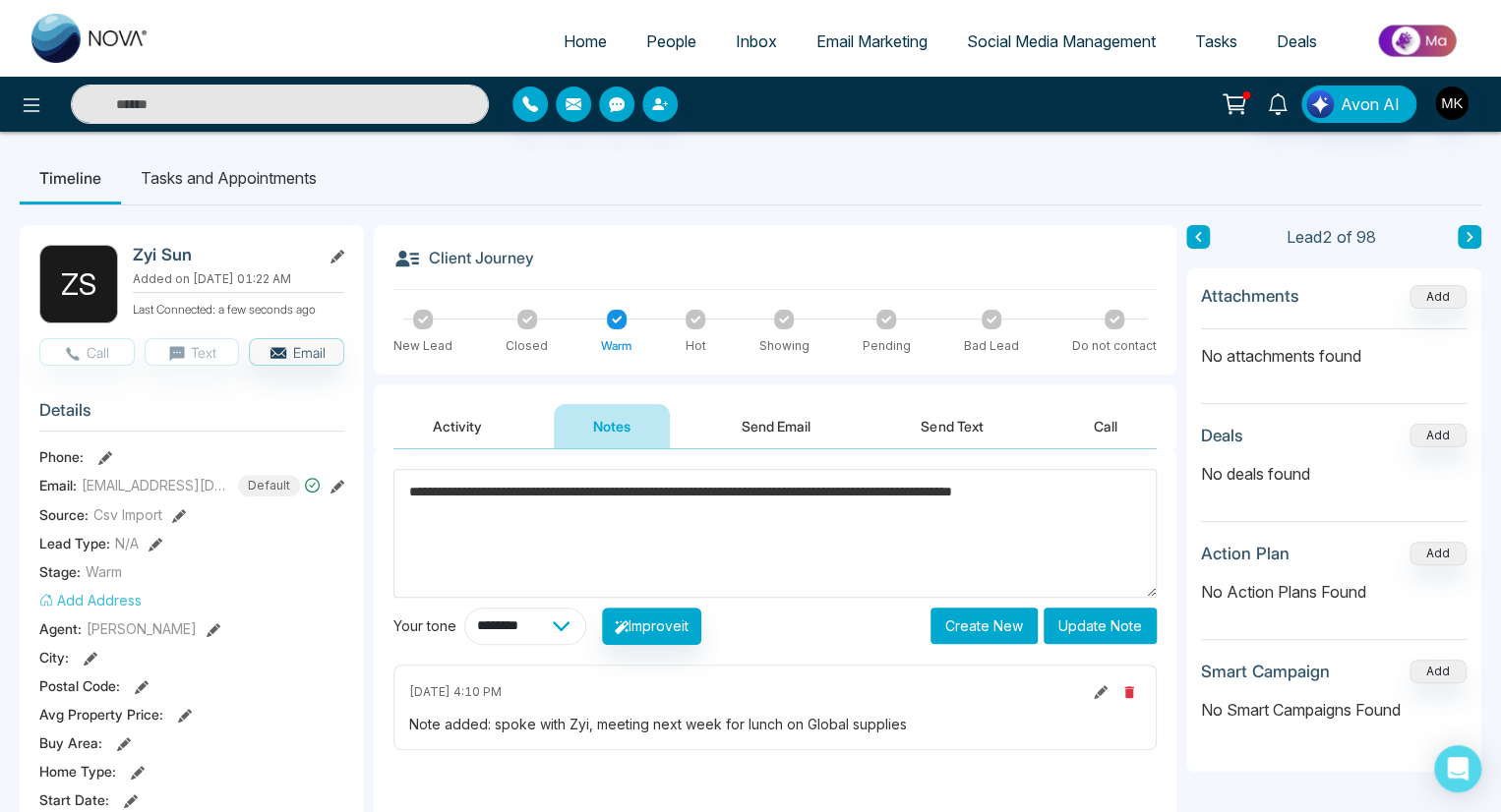 click on "**********" at bounding box center [525, 626] 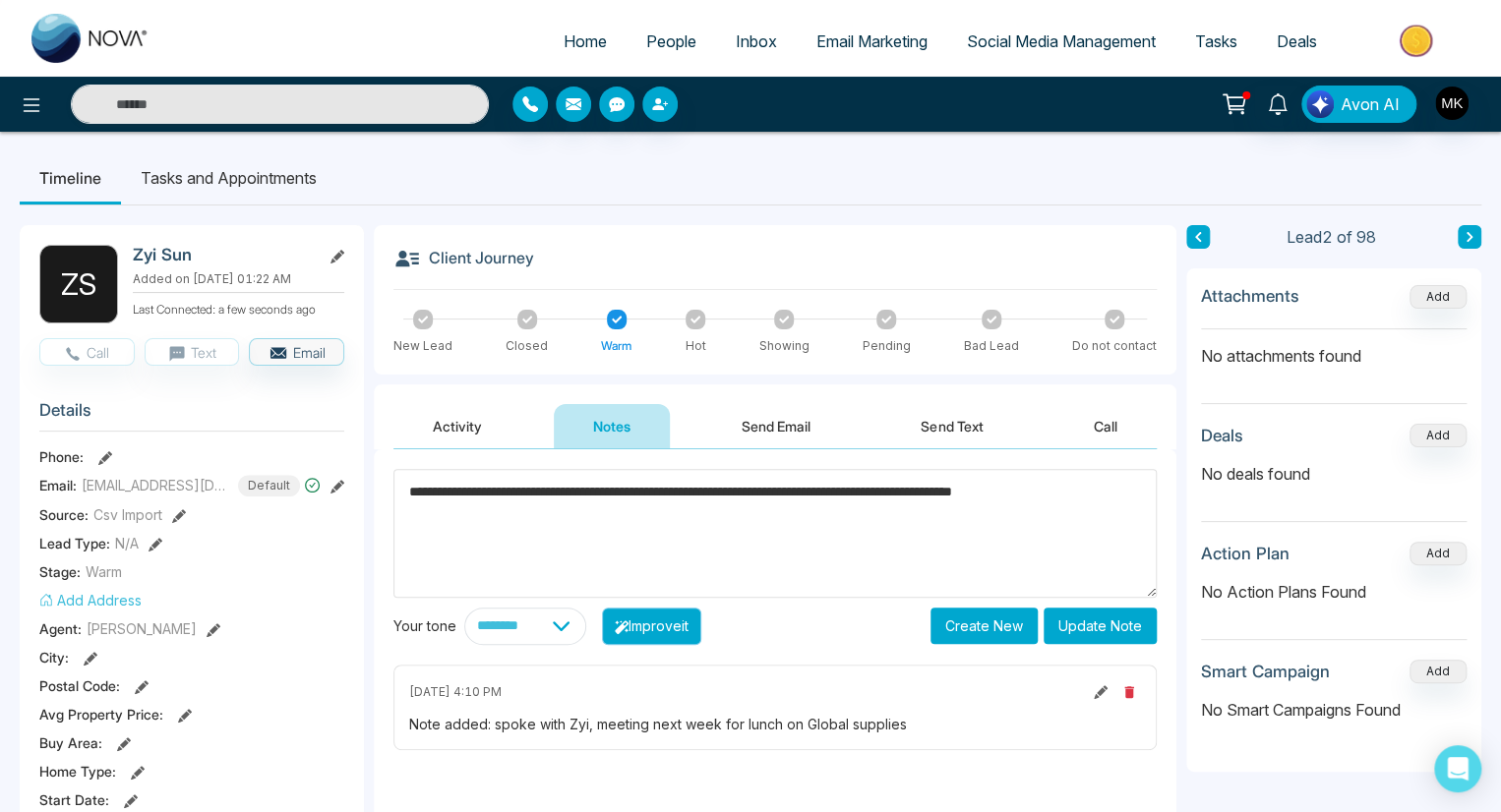 click on "Improve  it" at bounding box center [651, 626] 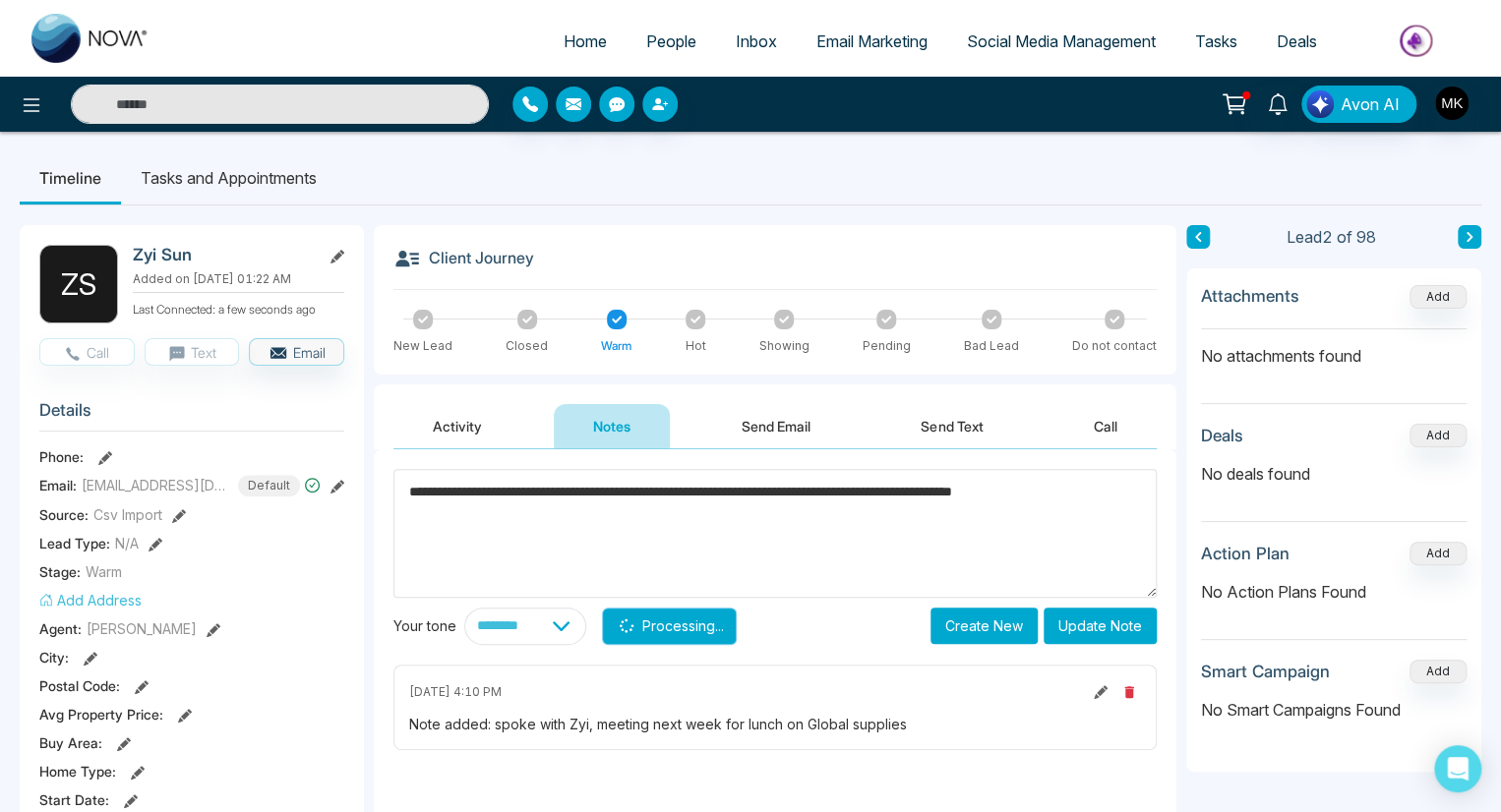 type on "**********" 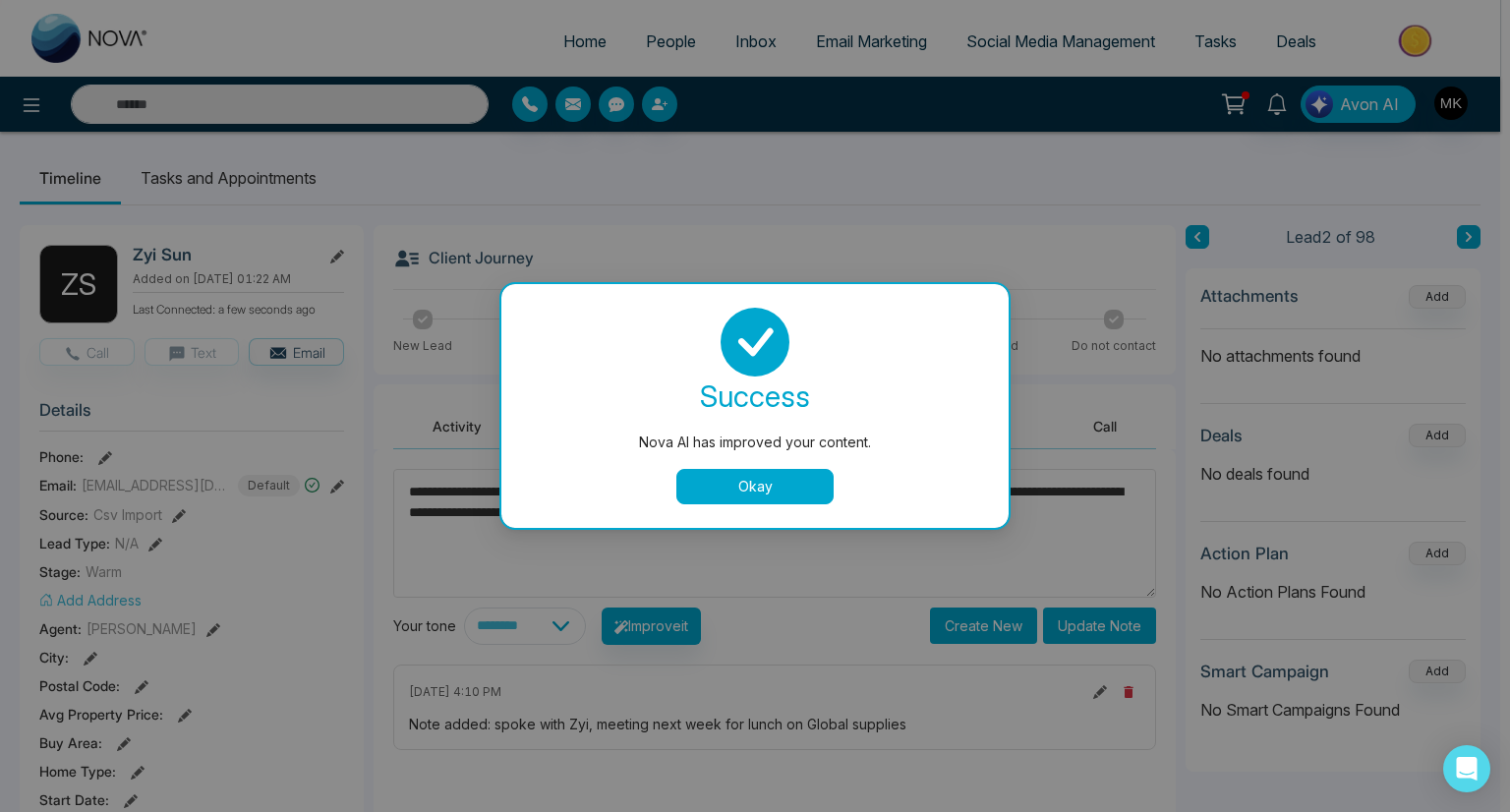 click on "Okay" at bounding box center [755, 487] 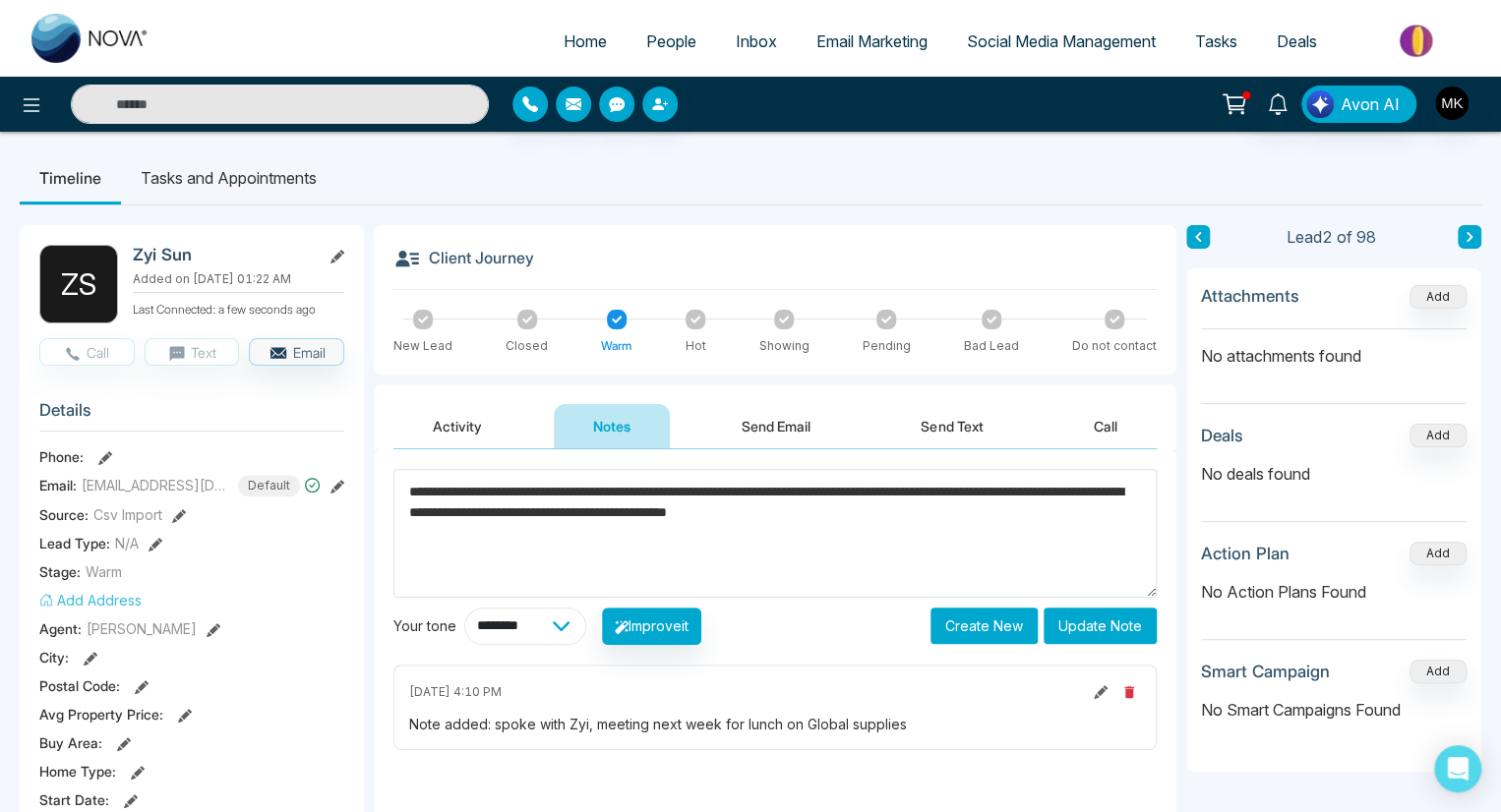 click on "**********" at bounding box center [525, 626] 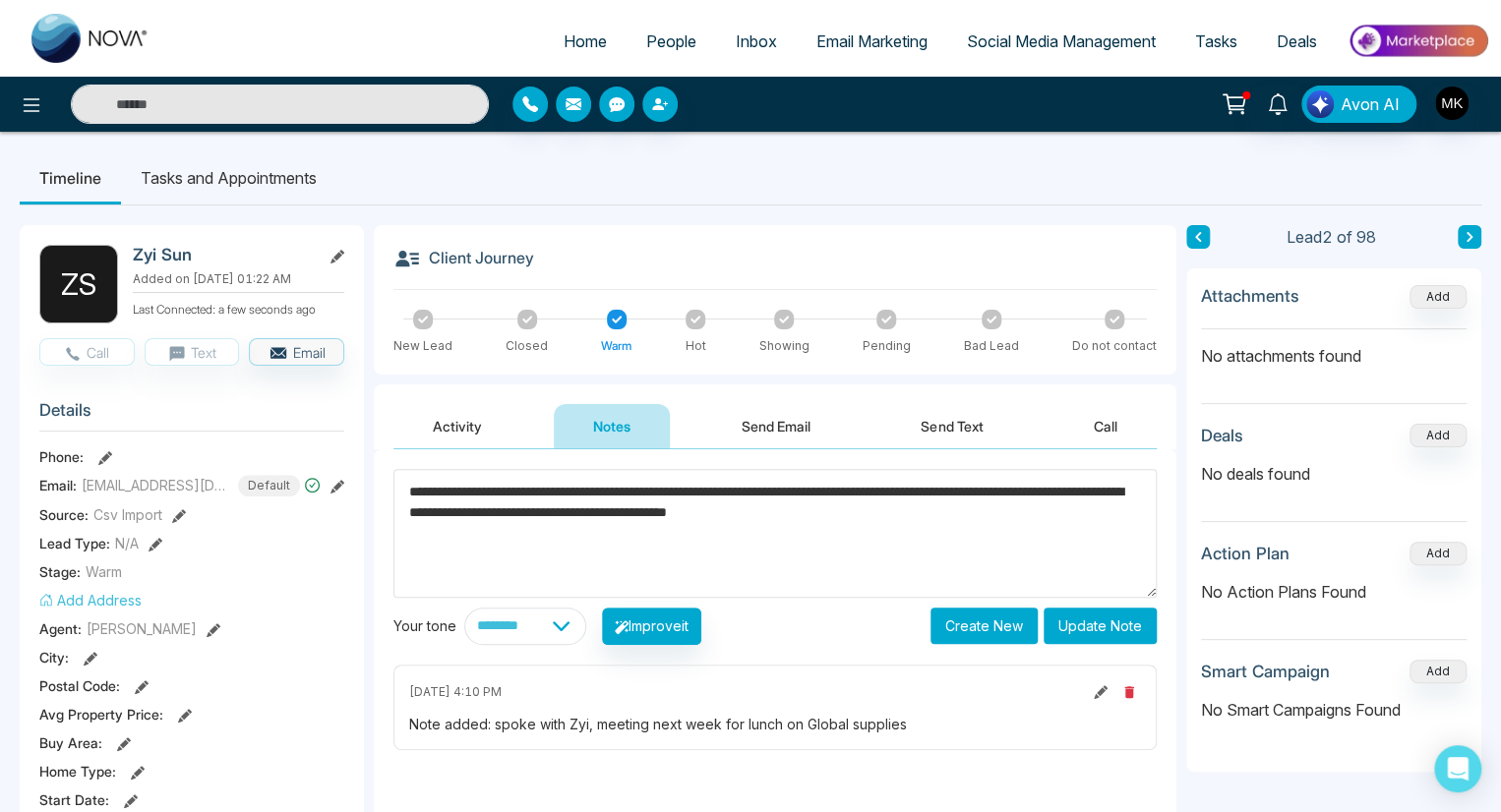 click on "**********" at bounding box center (775, 533) 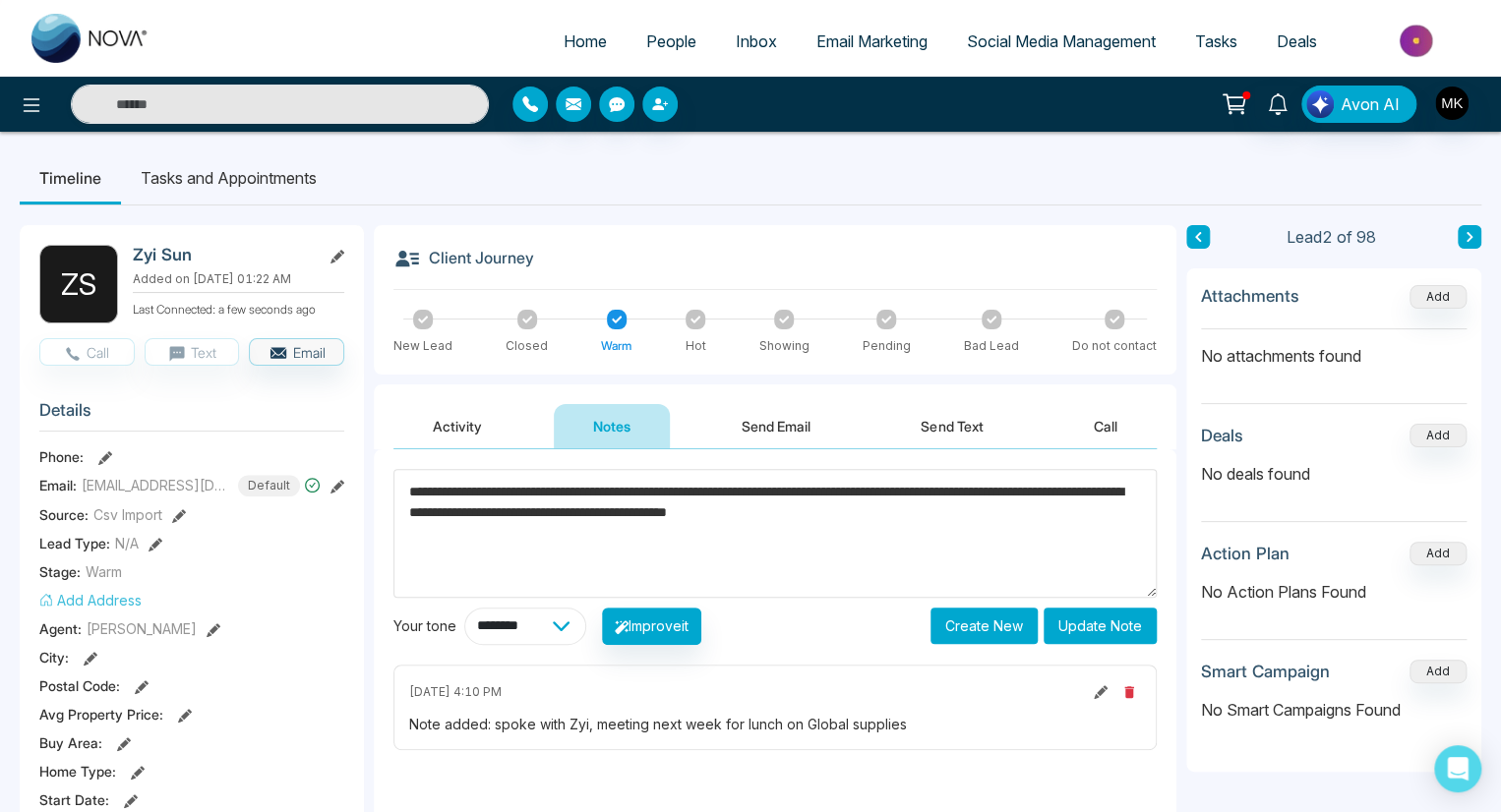 click on "**********" at bounding box center [525, 626] 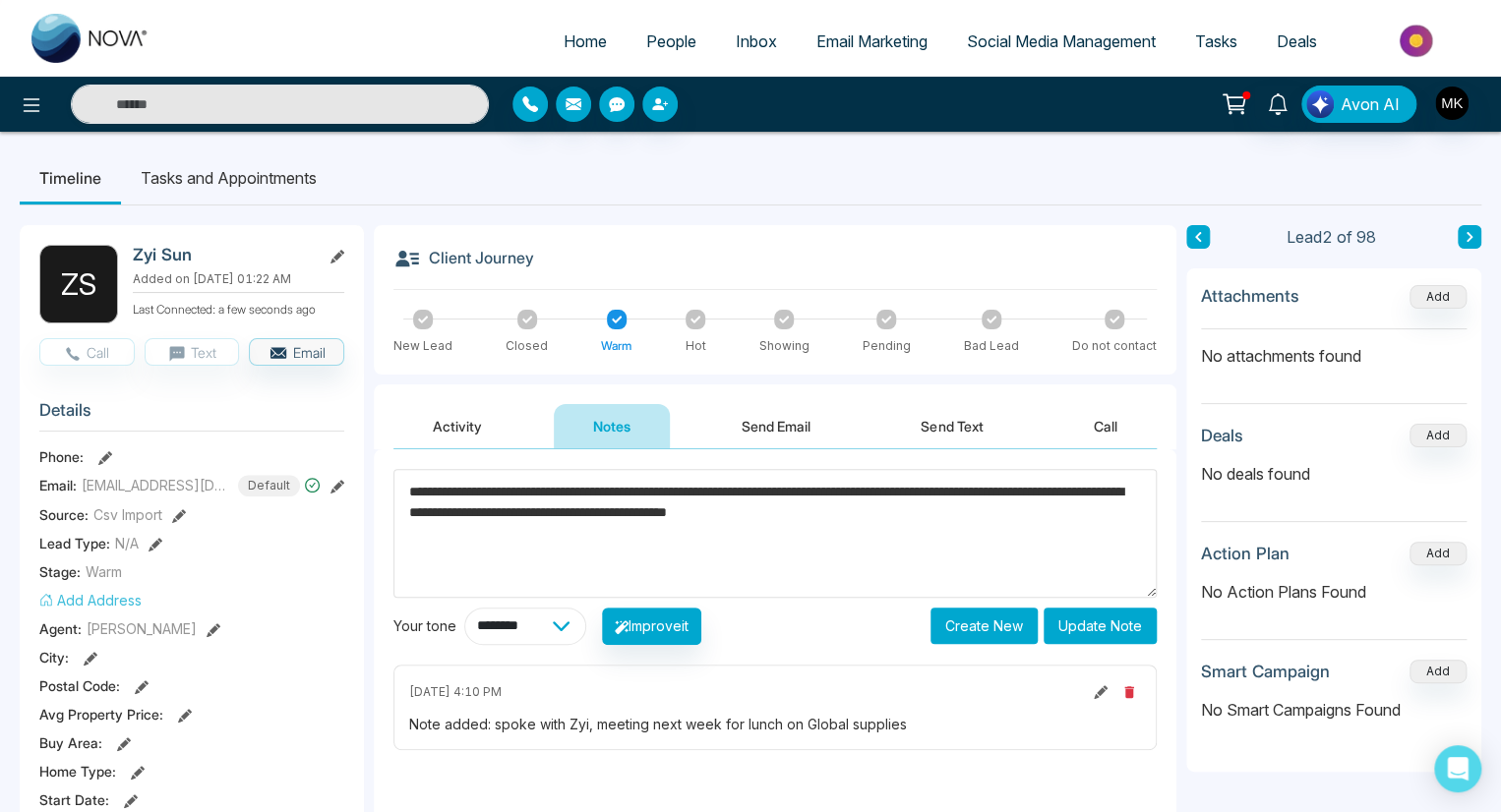 select on "******" 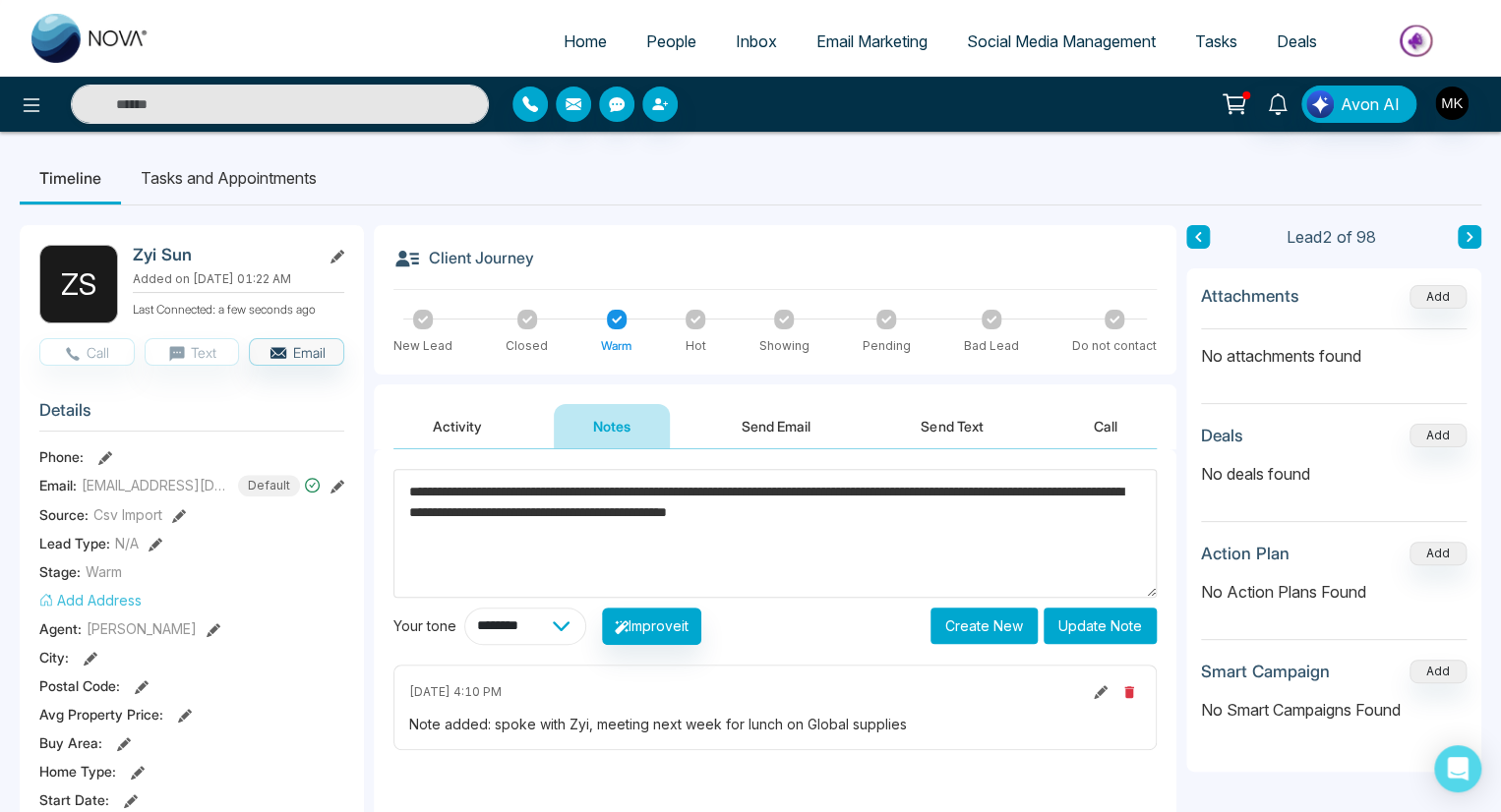click on "**********" at bounding box center [525, 626] 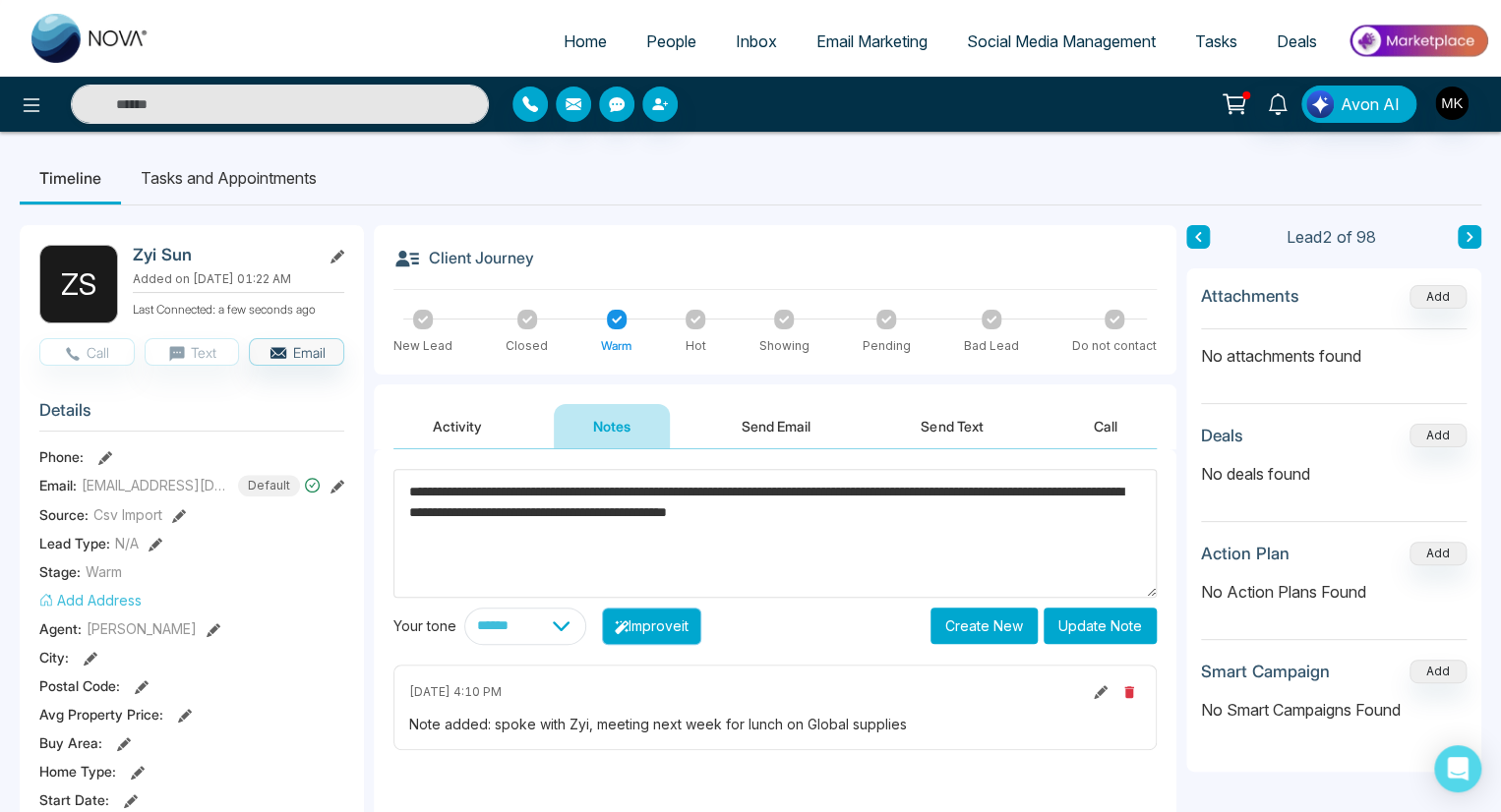 click on "Improve  it" at bounding box center (651, 626) 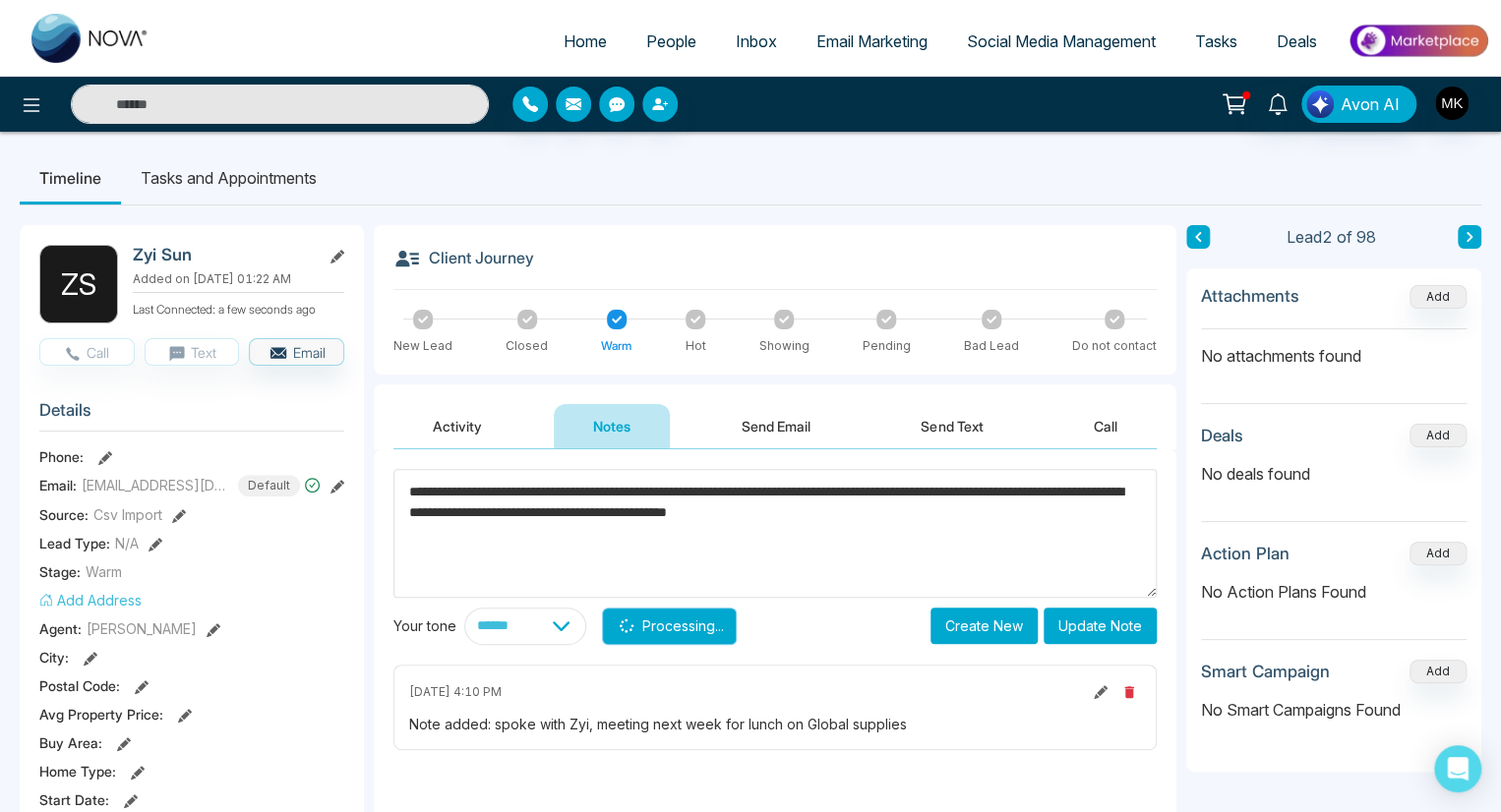 type on "**********" 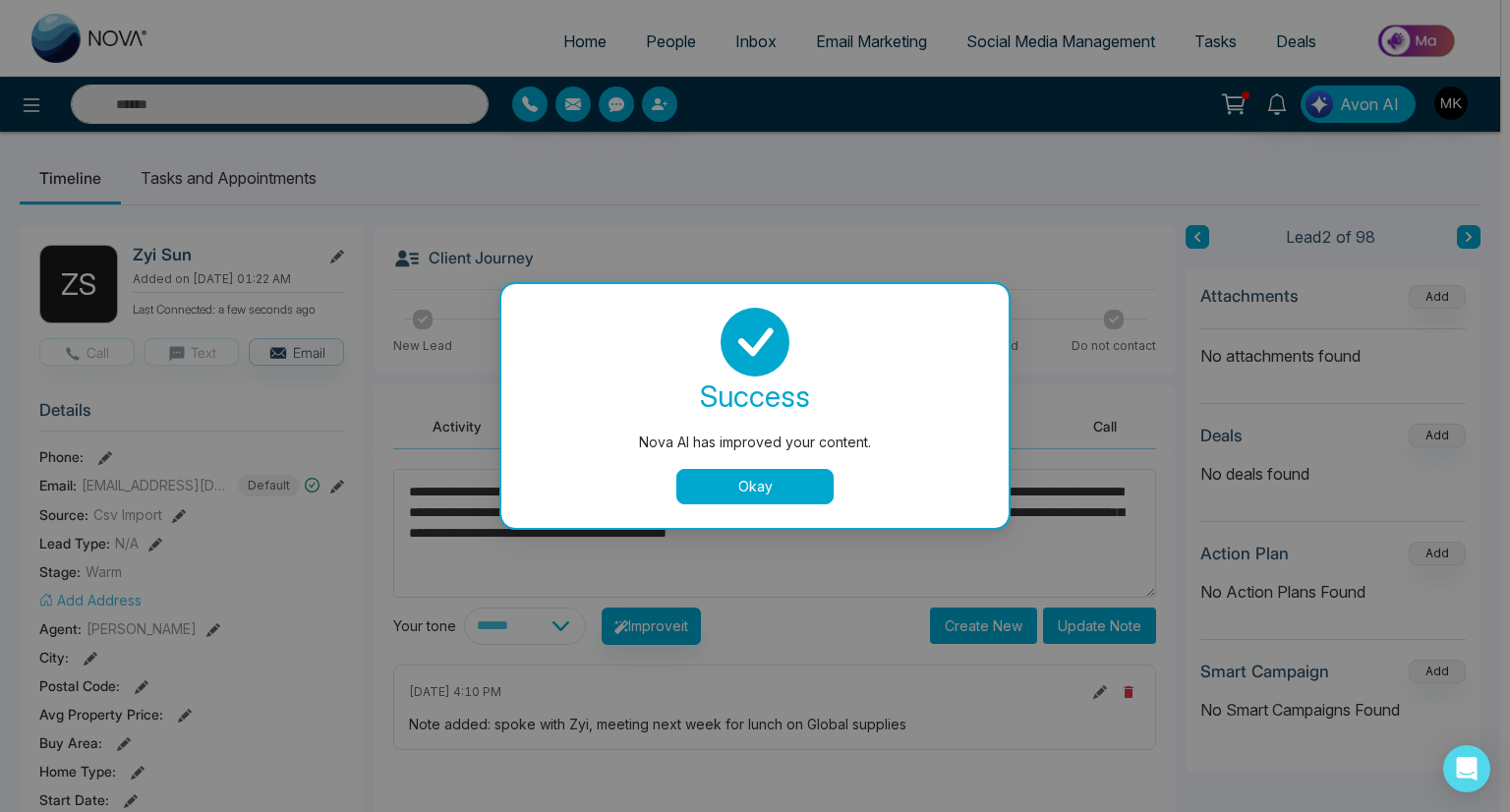 click on "success Nova AI has improved your content.   Okay" at bounding box center [755, 406] 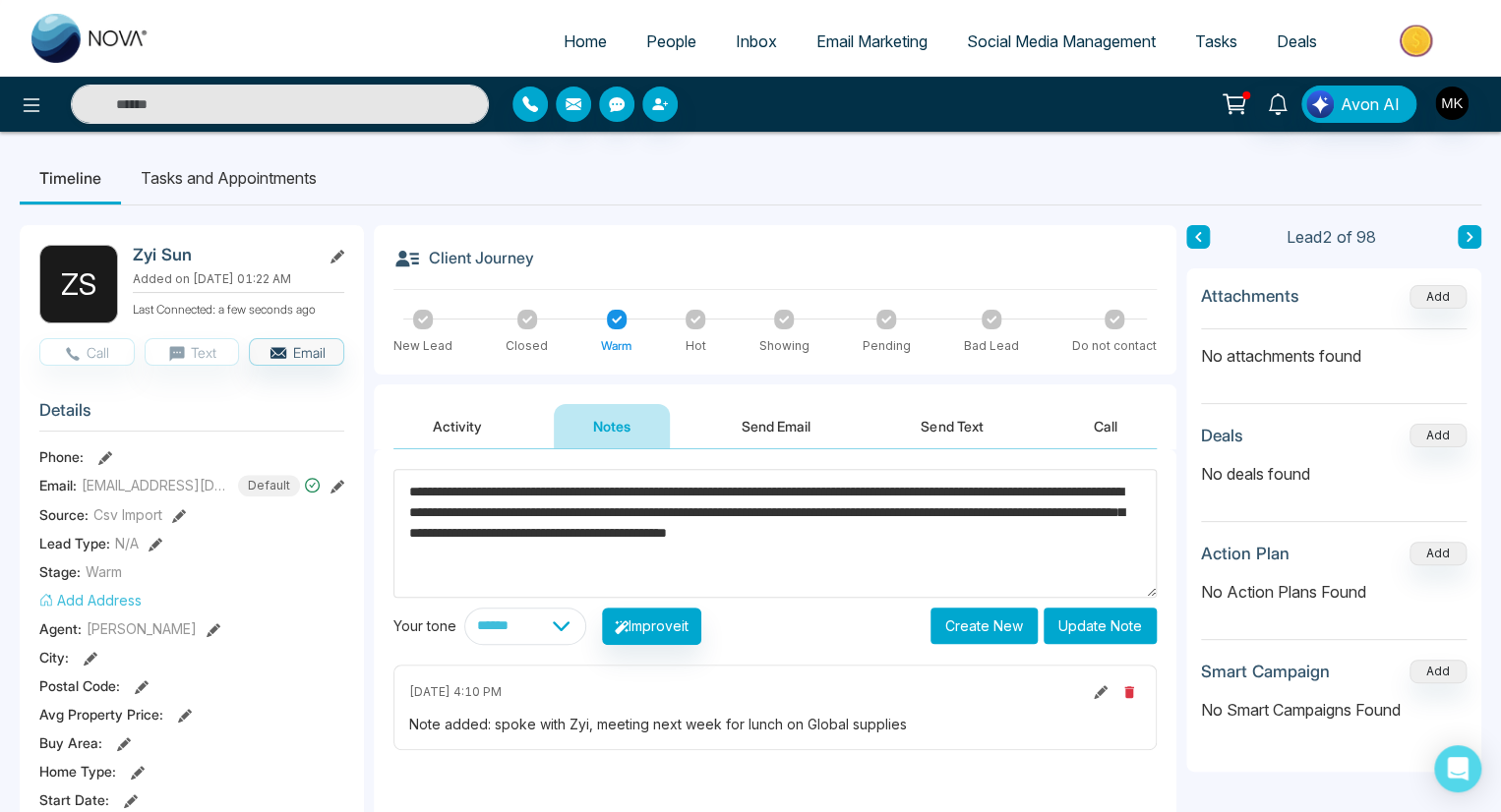 click on "Create New" at bounding box center (984, 625) 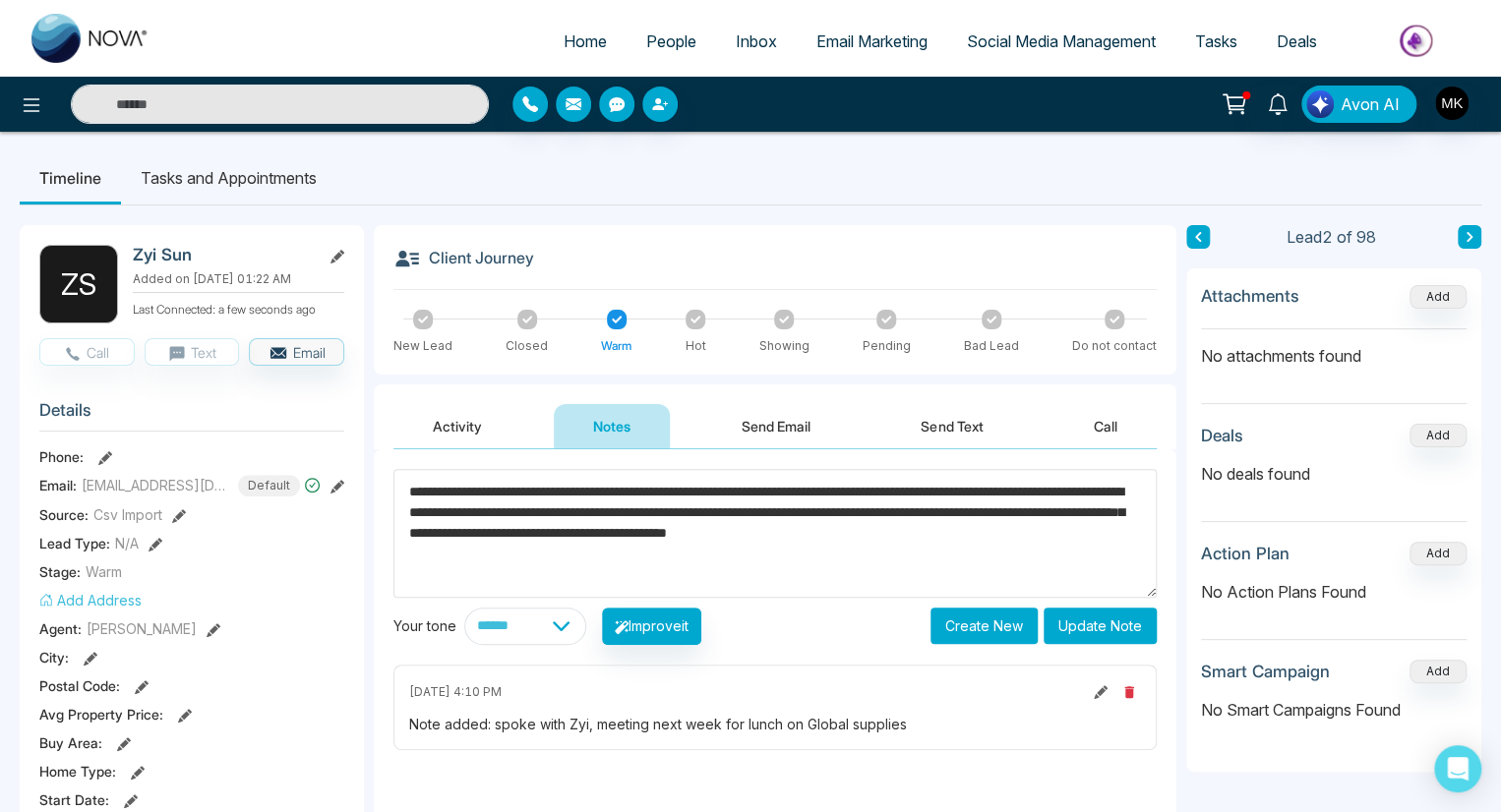 type 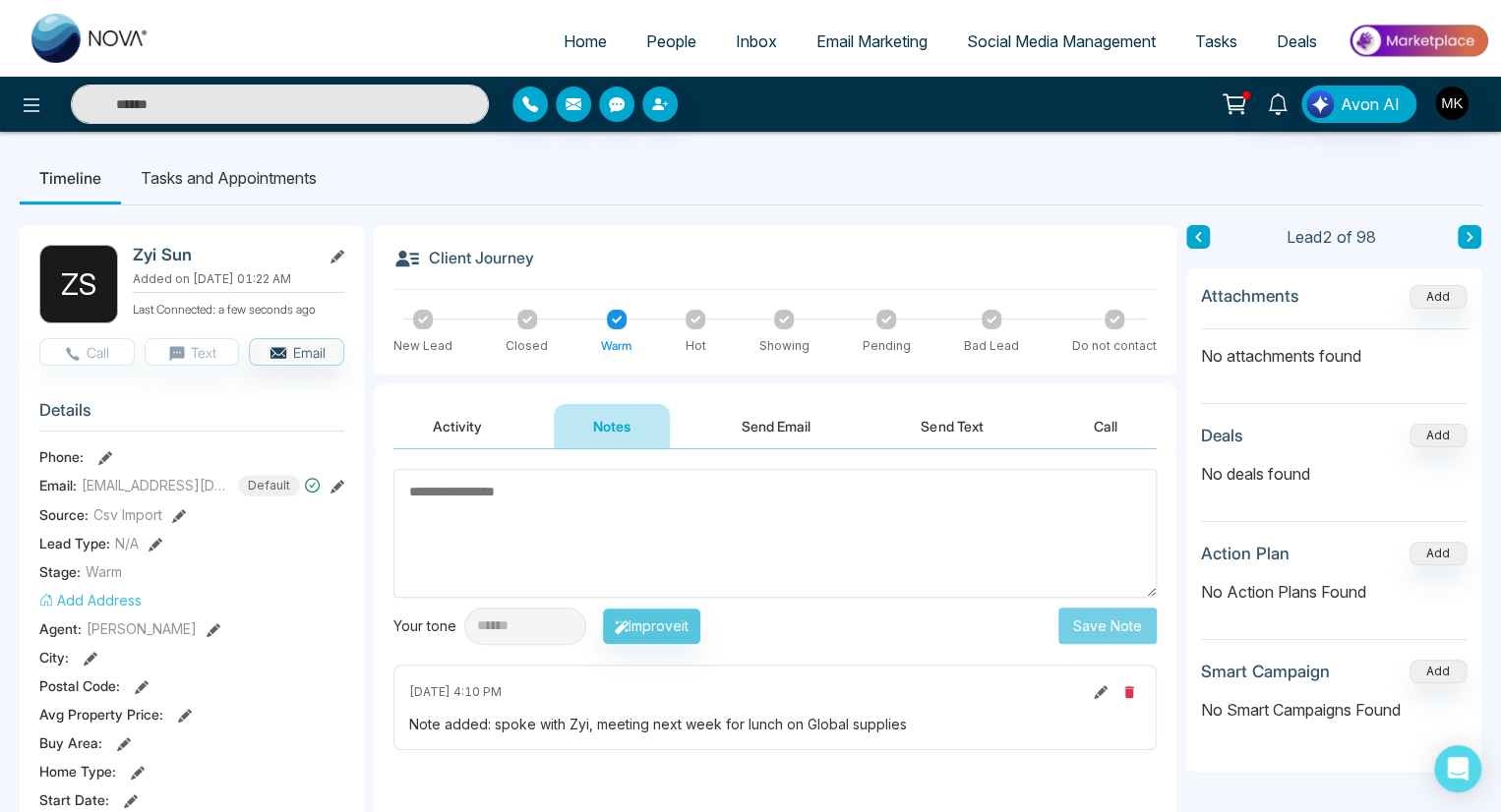 click at bounding box center [775, 533] 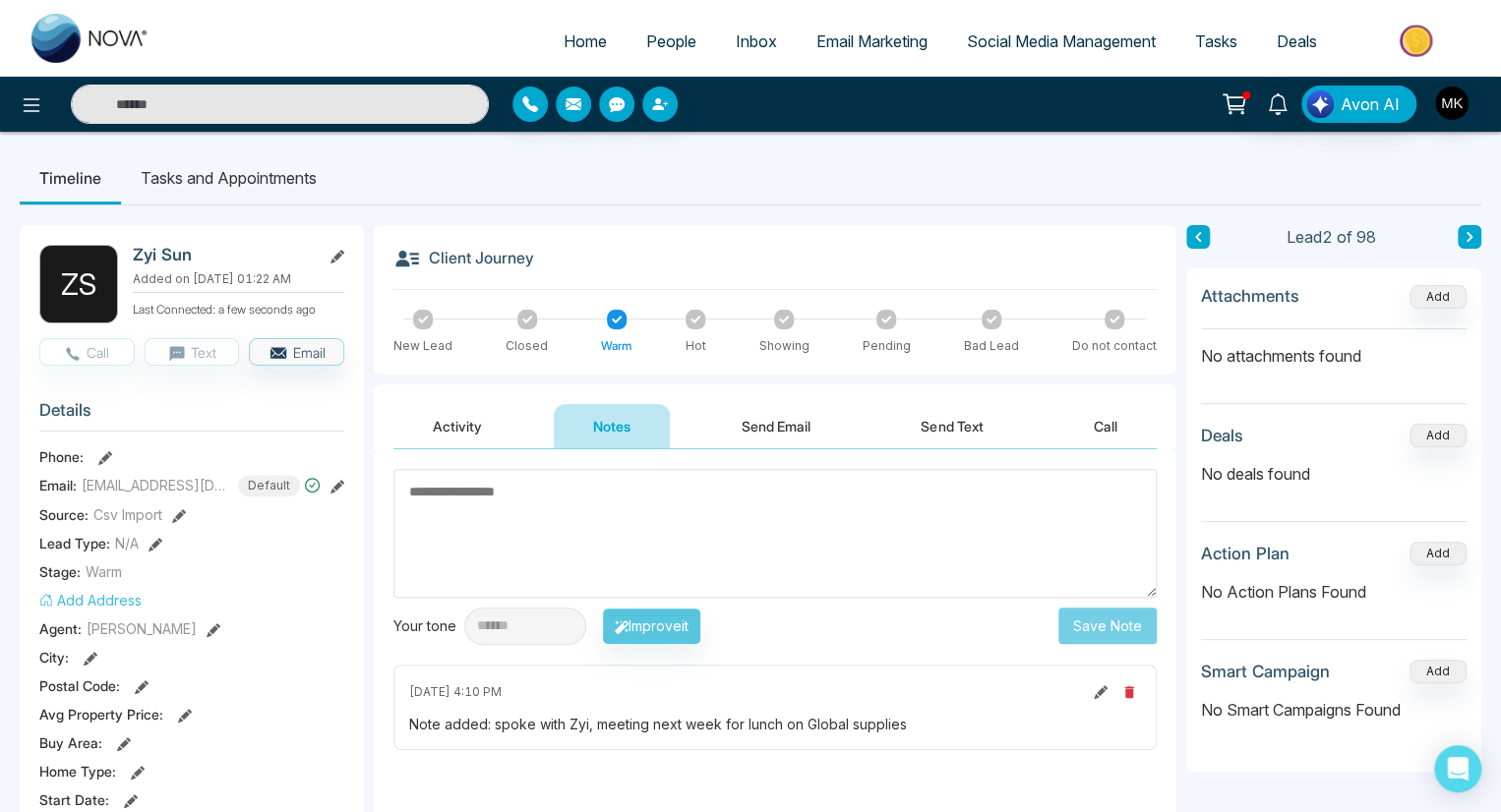 click on "Send Email" at bounding box center (776, 426) 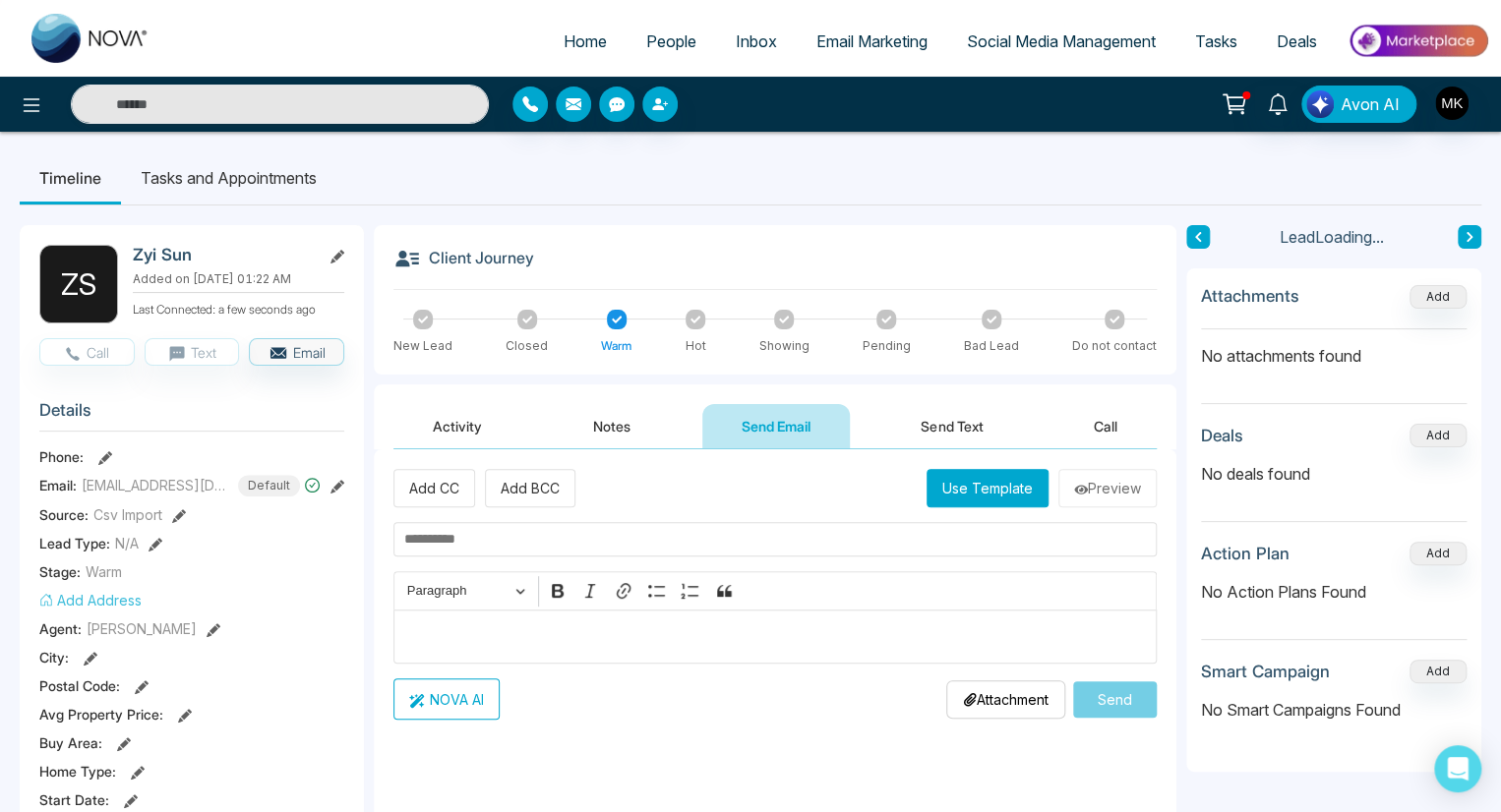 click on "Notes" at bounding box center (612, 426) 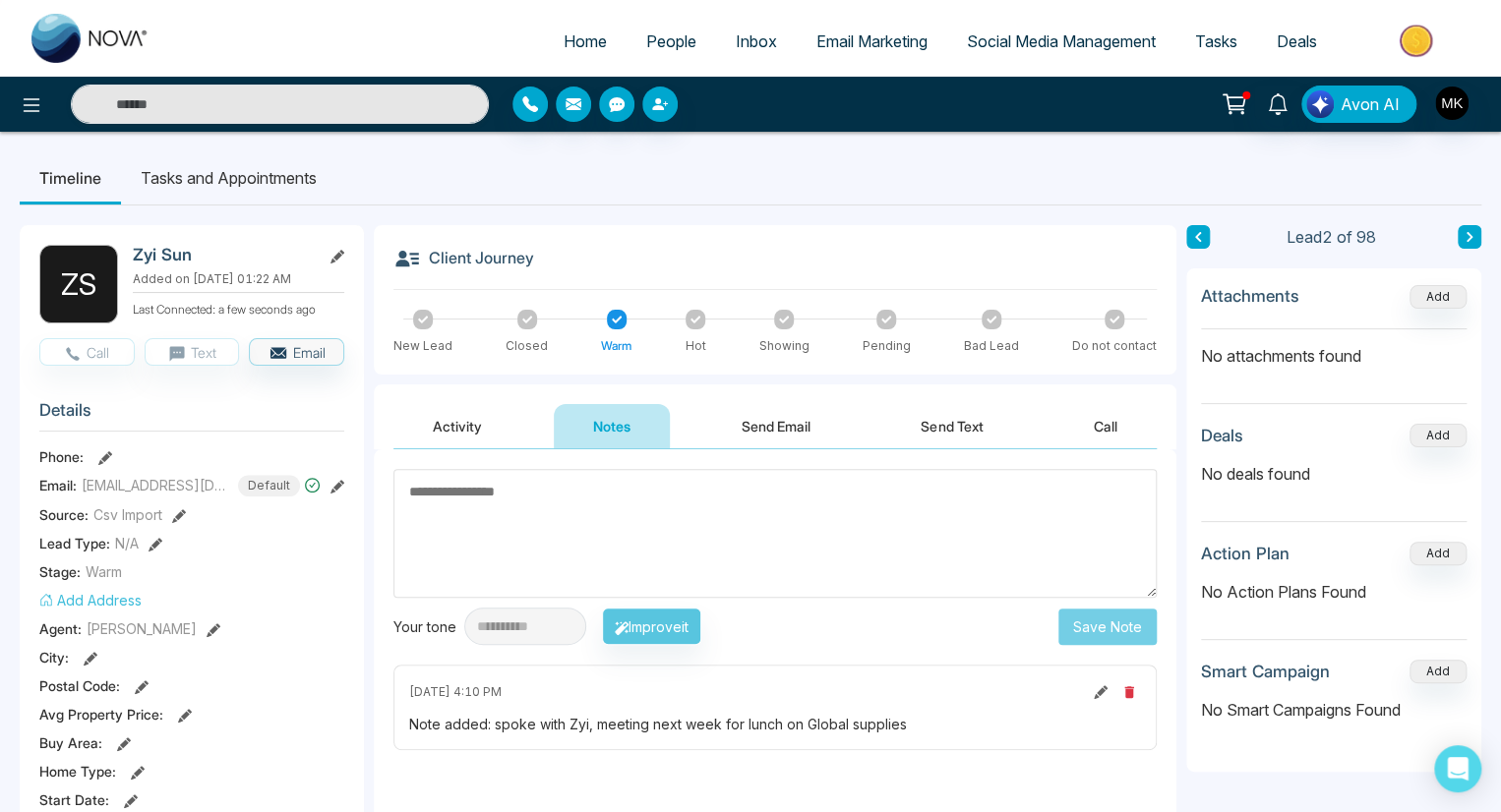 click on "Note added: spoke with Zyi, meeting next week for lunch on Global supplies" at bounding box center [775, 724] 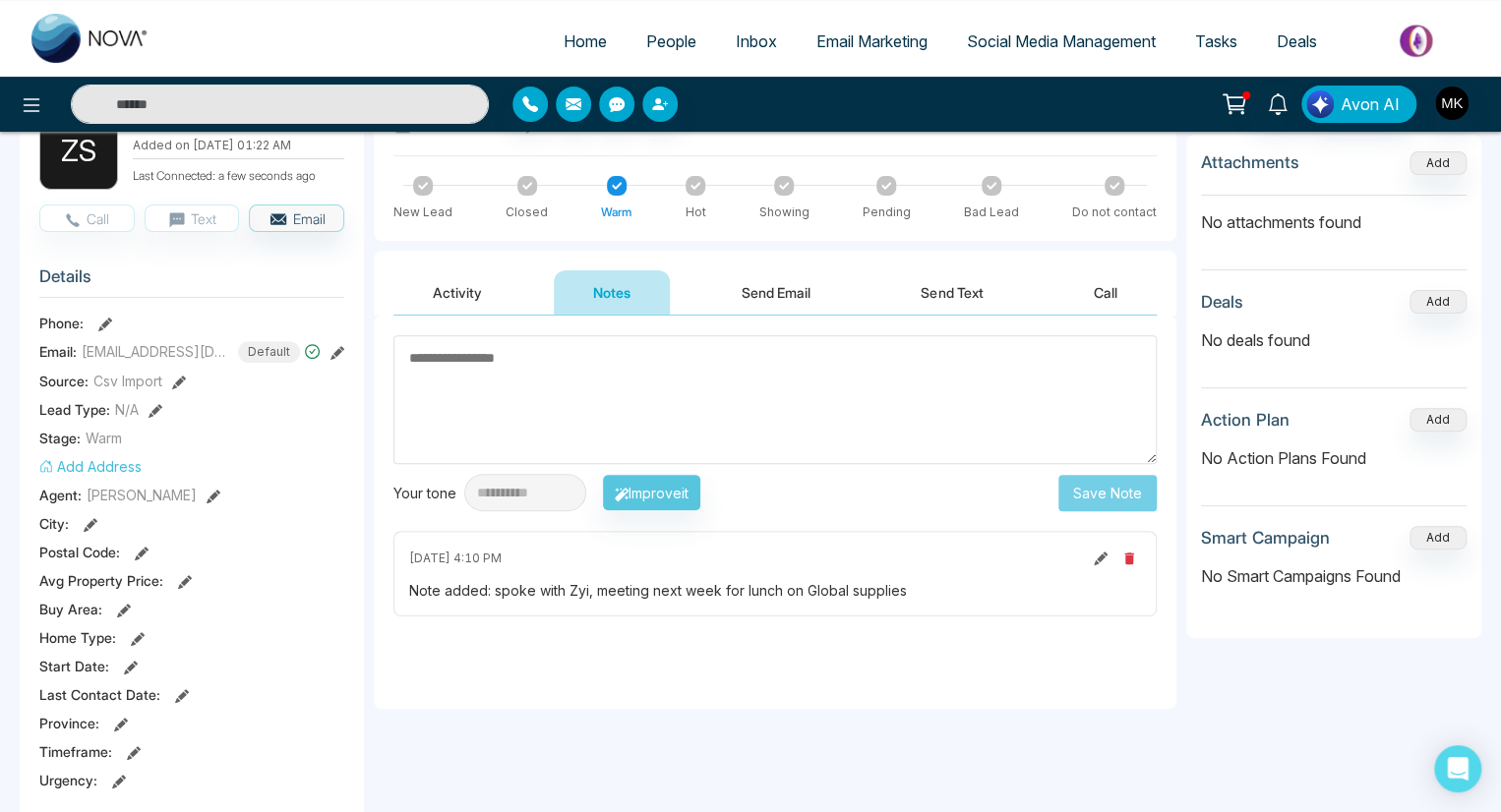 scroll, scrollTop: 157, scrollLeft: 0, axis: vertical 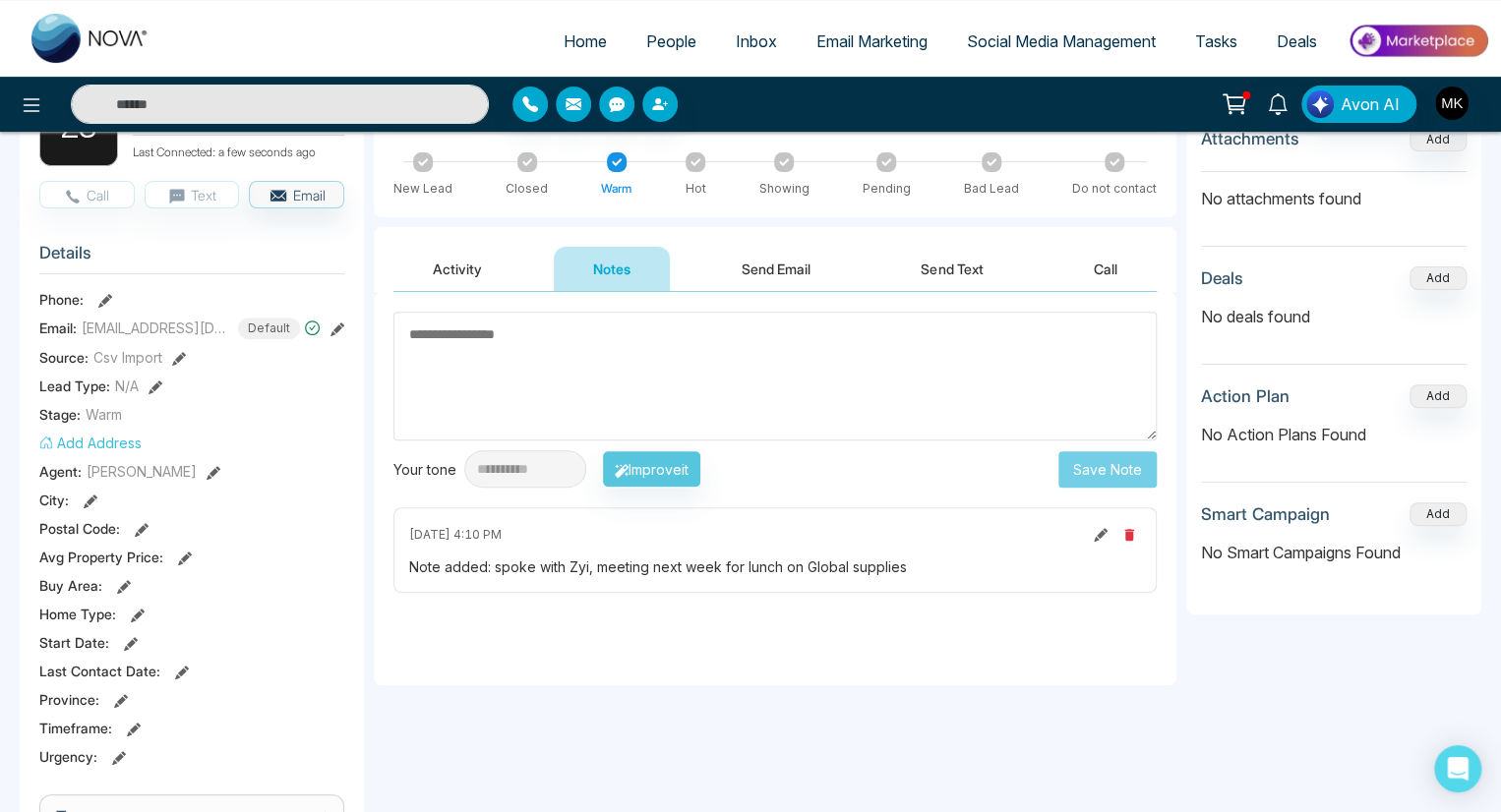 click at bounding box center (775, 376) 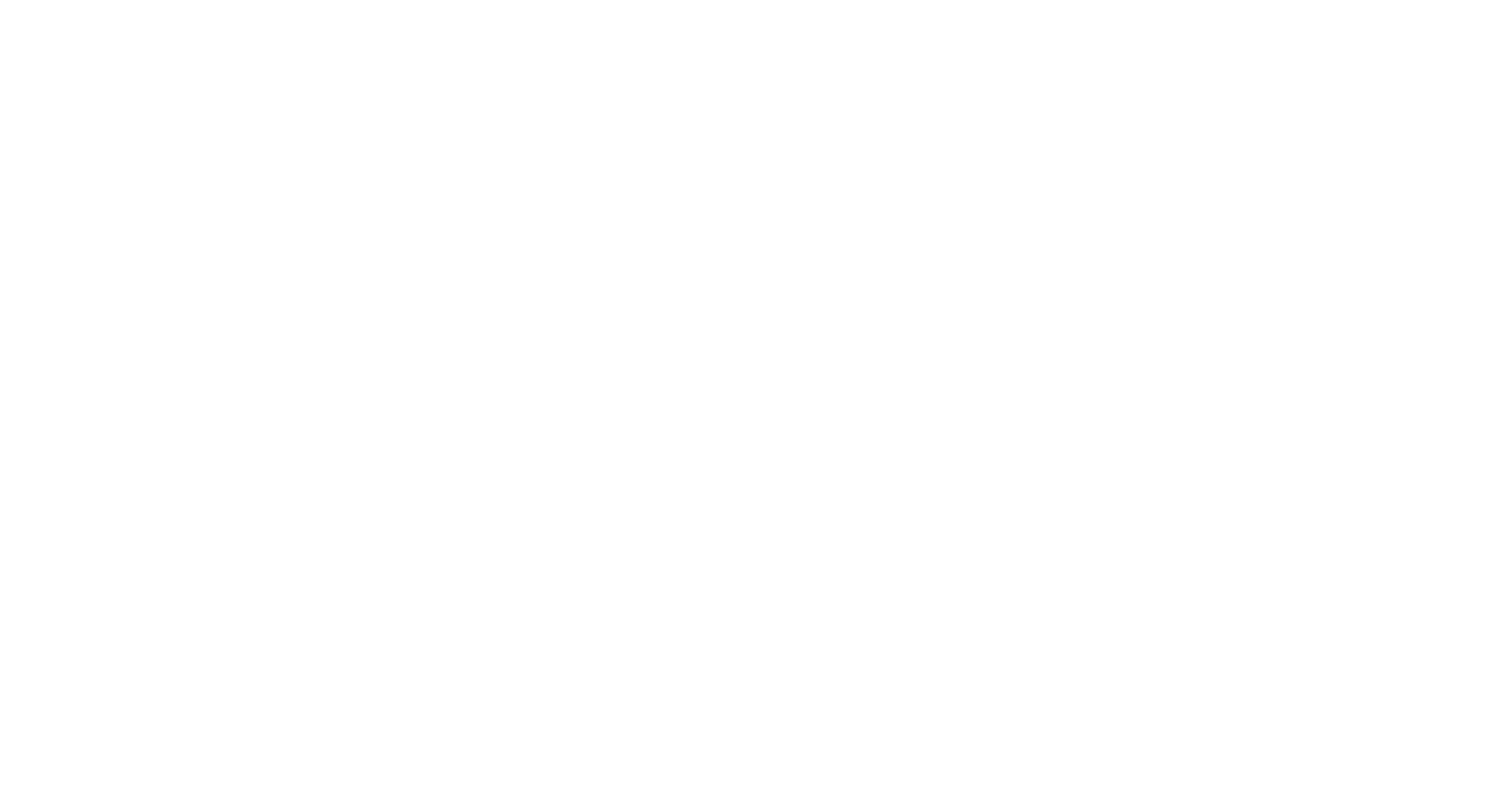 scroll, scrollTop: 0, scrollLeft: 0, axis: both 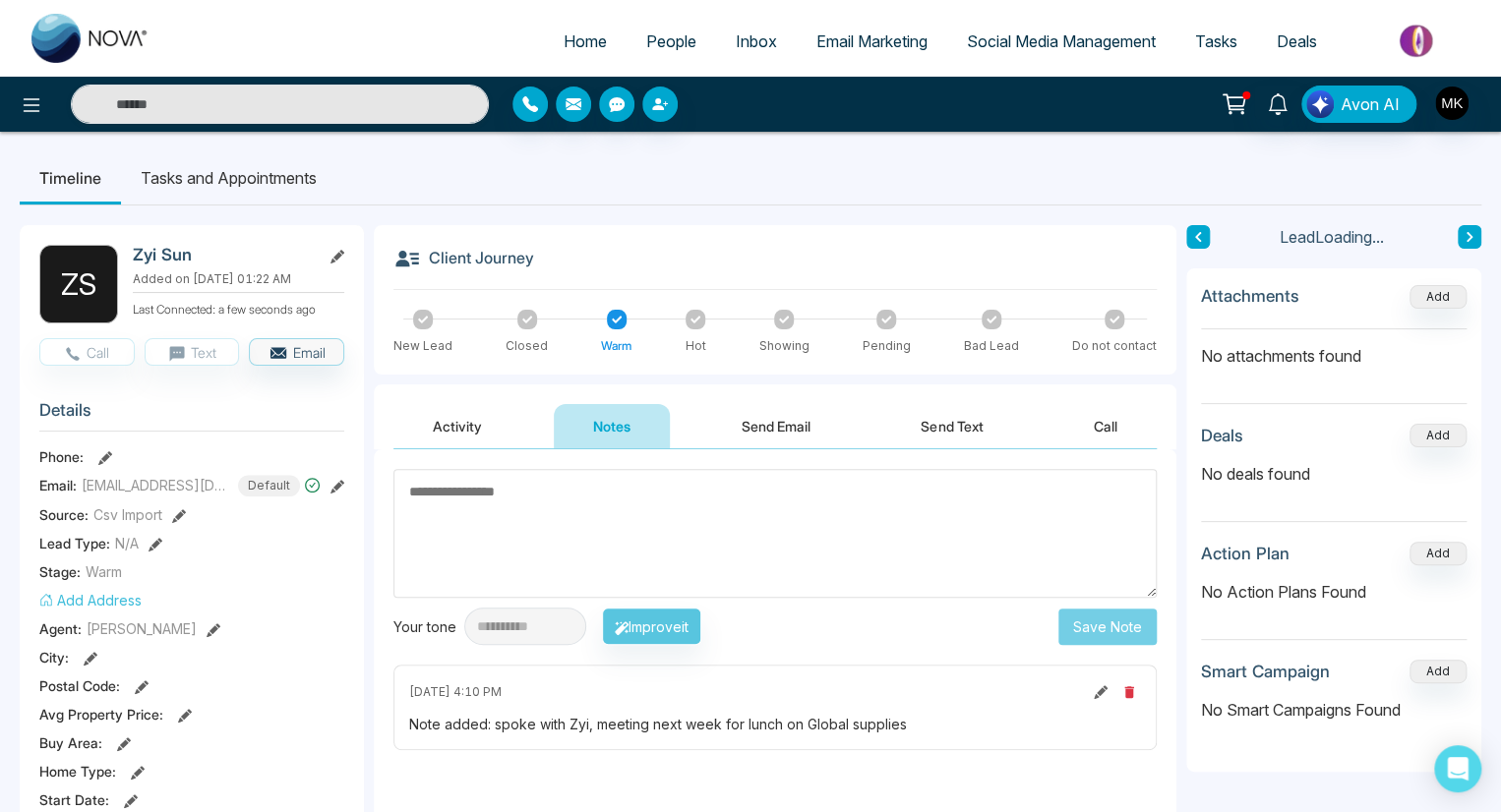 click on "**********" at bounding box center (775, 646) 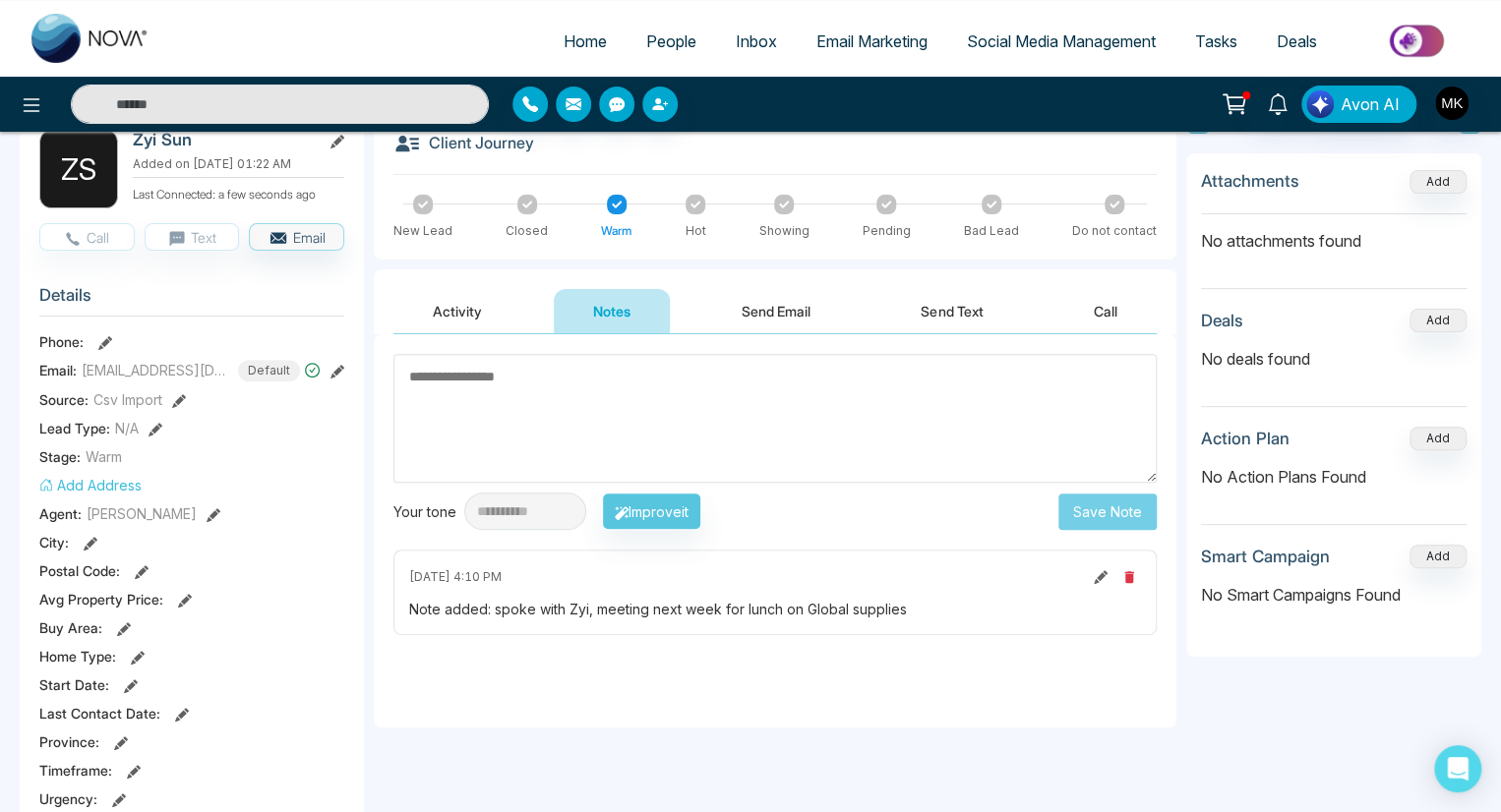 scroll, scrollTop: 118, scrollLeft: 0, axis: vertical 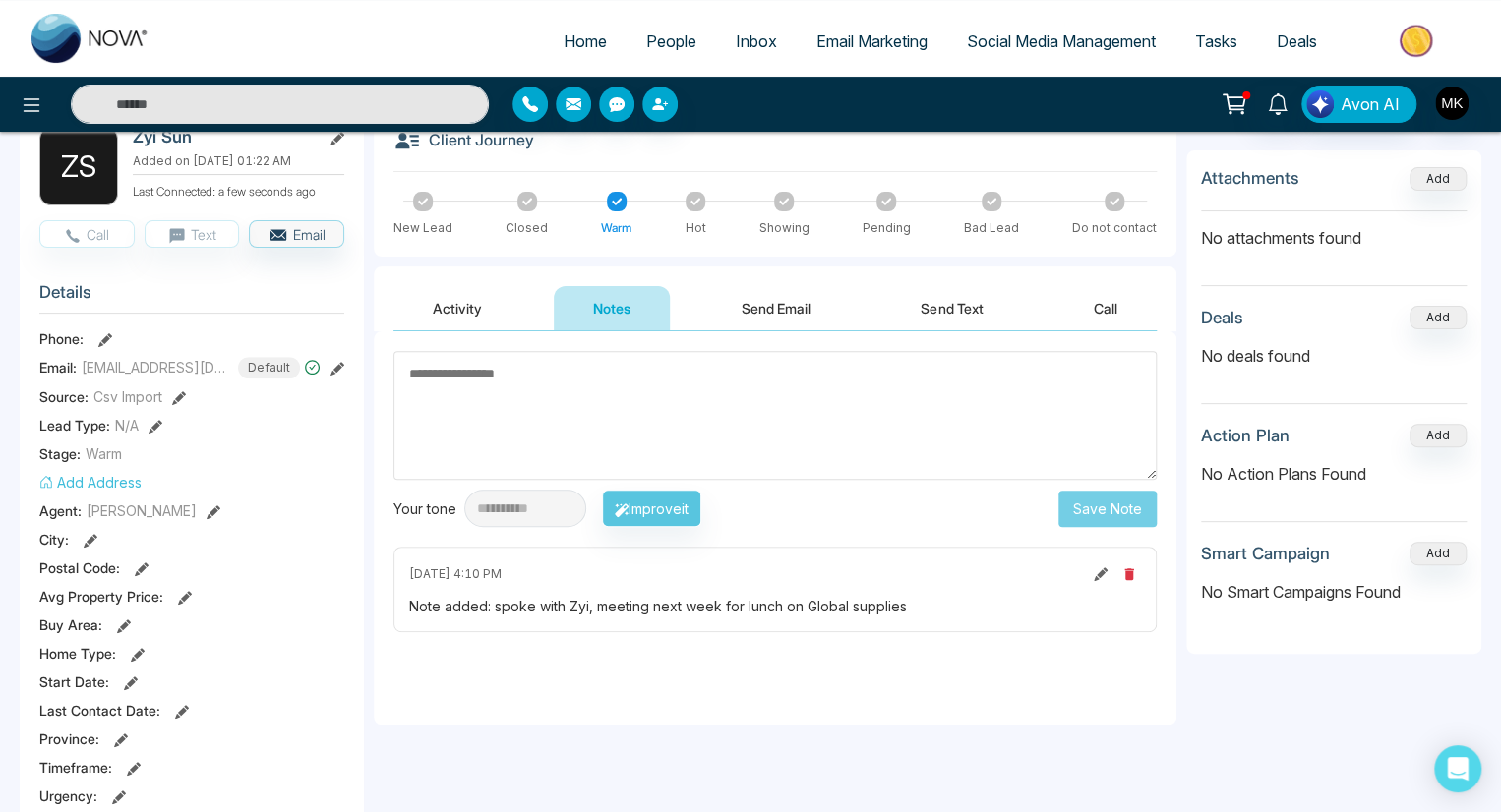 click at bounding box center [775, 415] 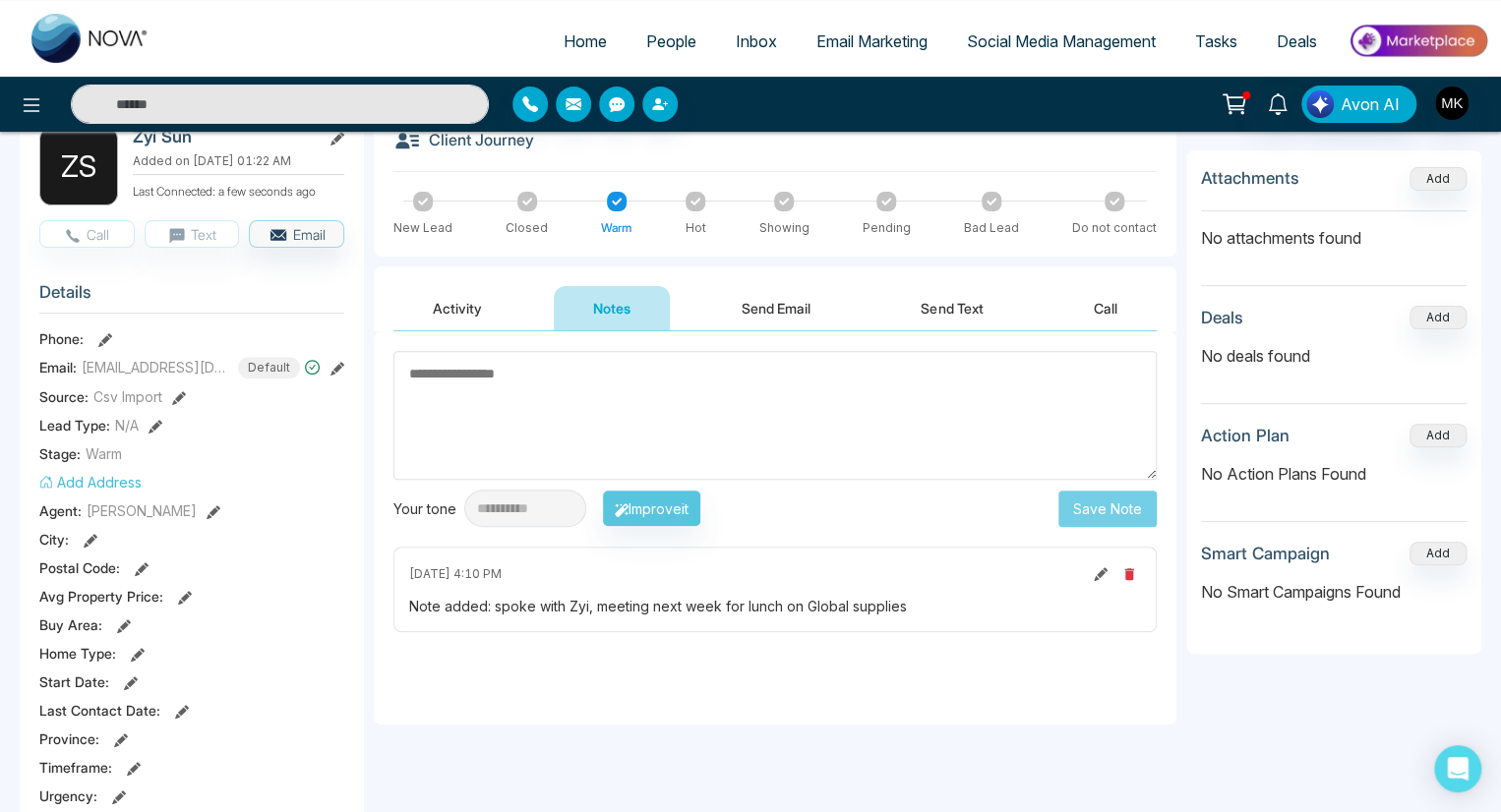 click on "Note added: spoke with Zyi, meeting next week for lunch on Global supplies" at bounding box center [775, 606] 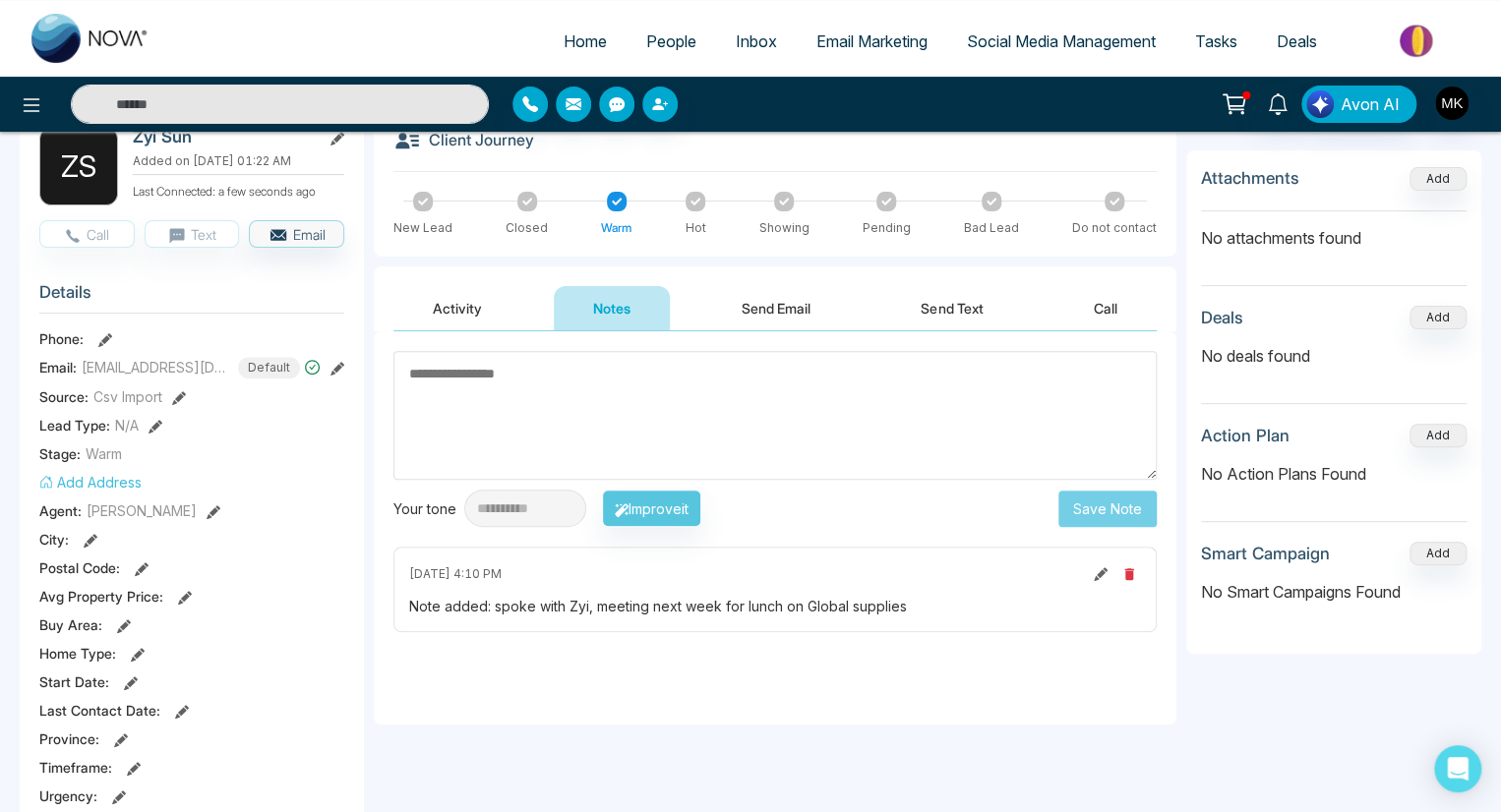 click at bounding box center [775, 415] 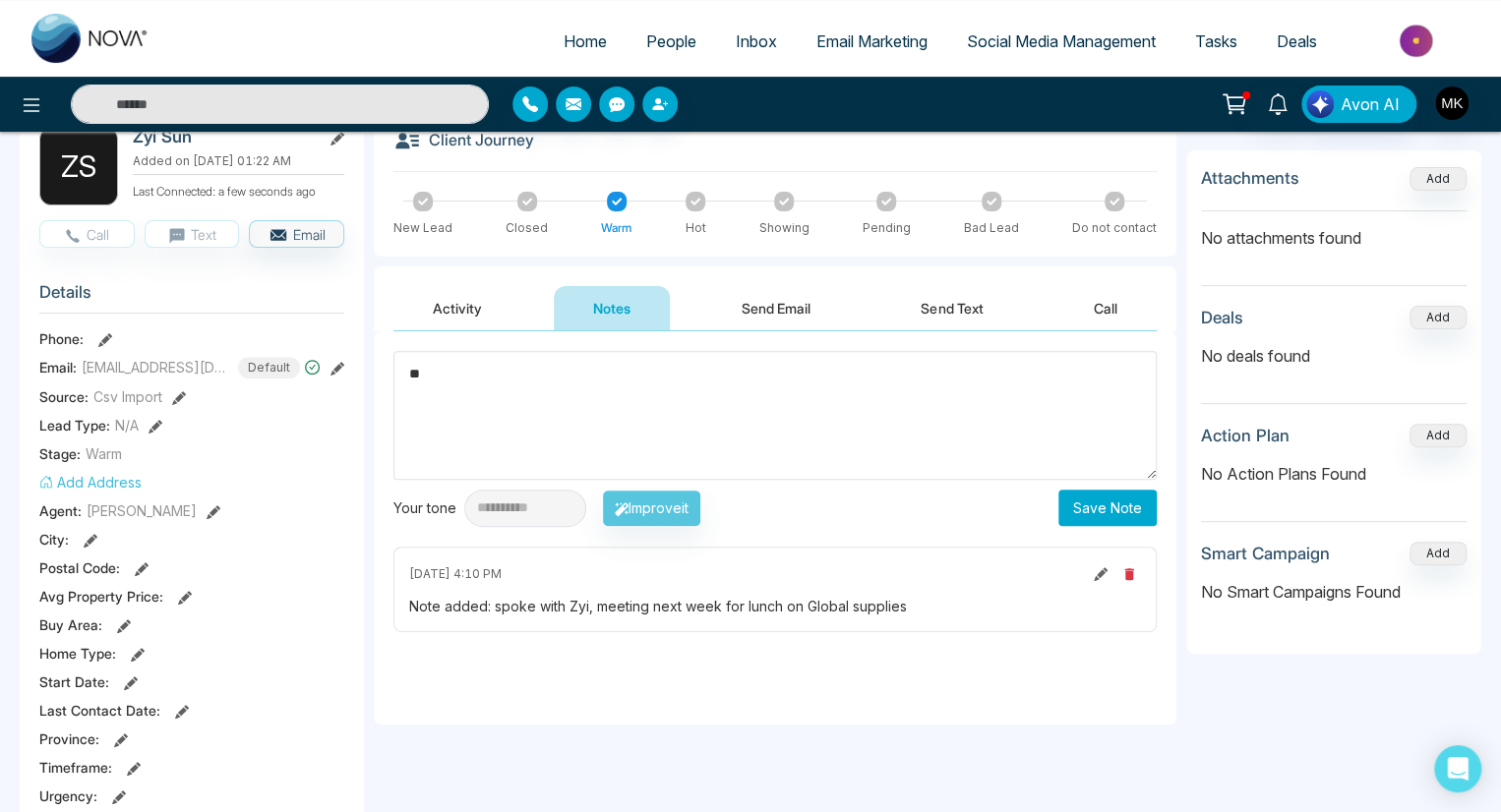 type on "*" 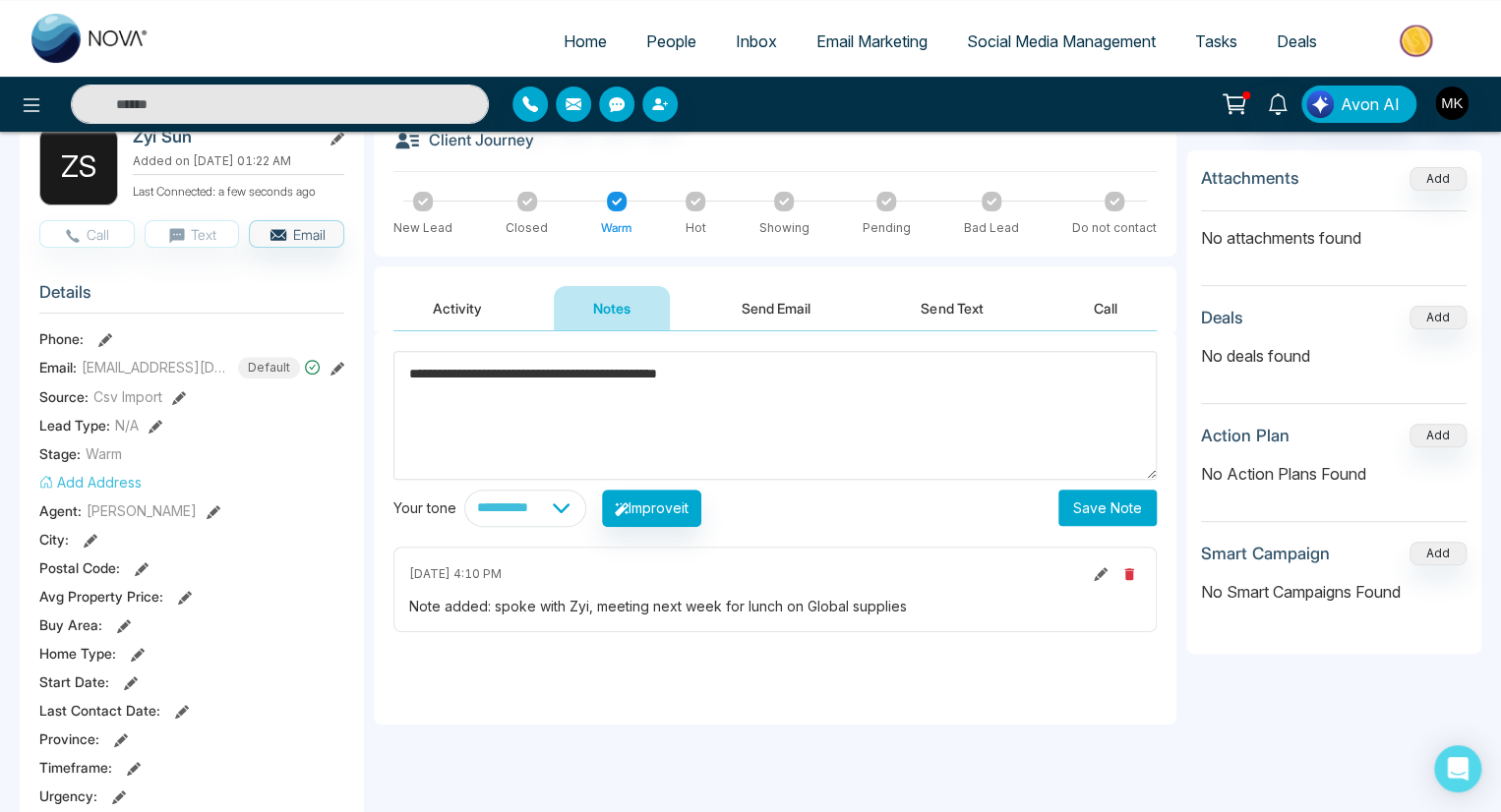 type on "**********" 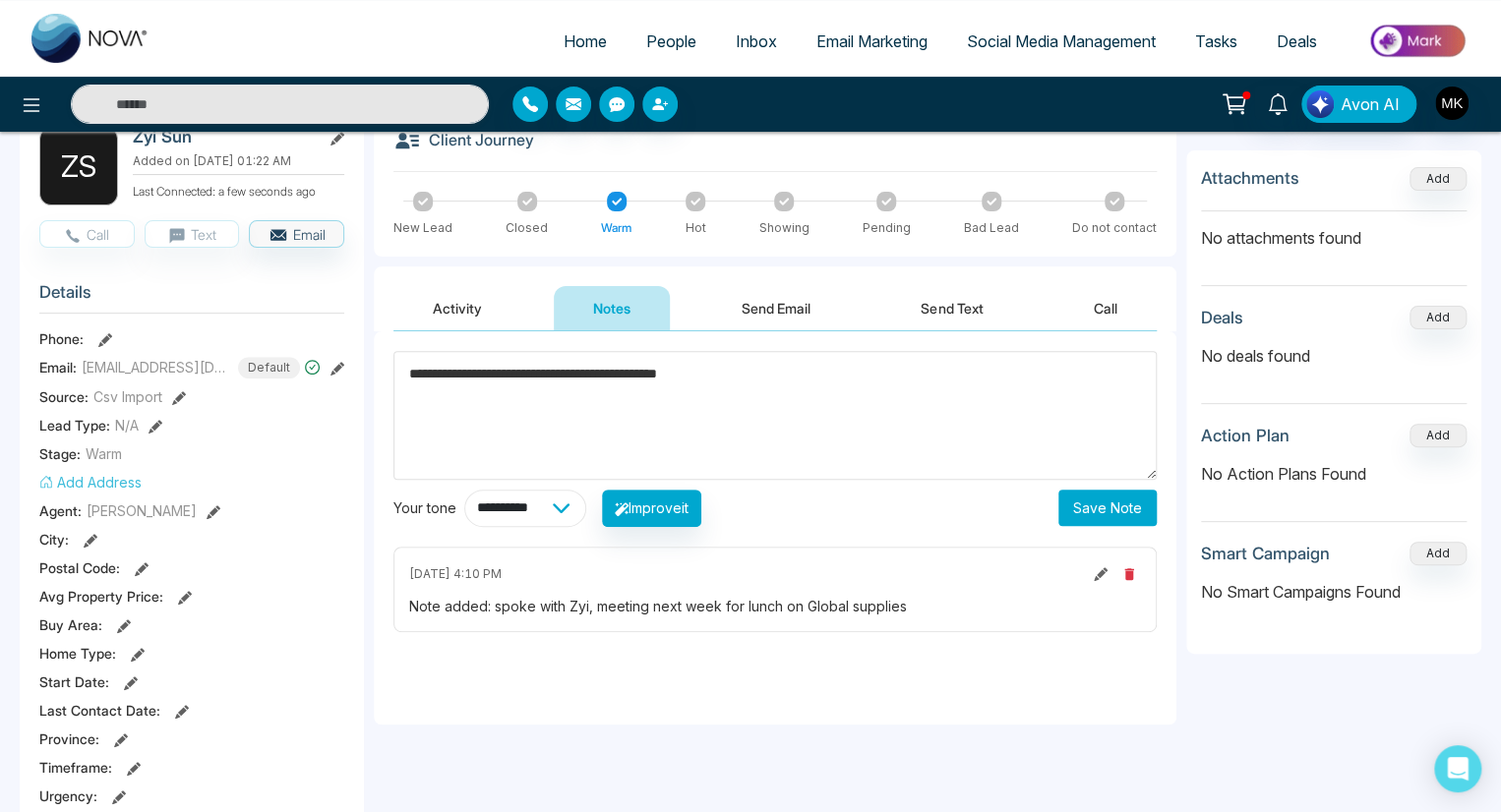 click on "**********" at bounding box center [525, 508] 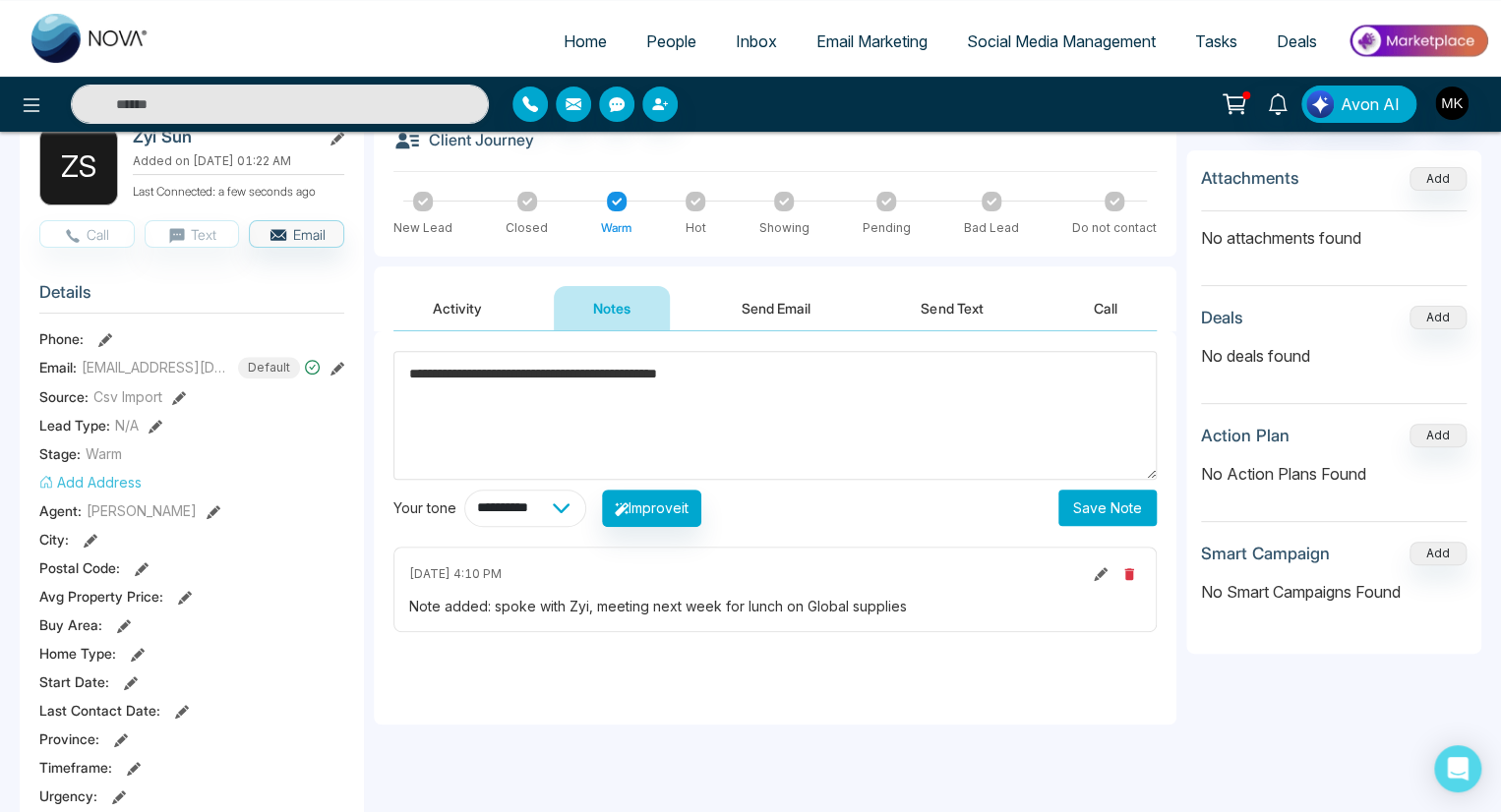 select on "**********" 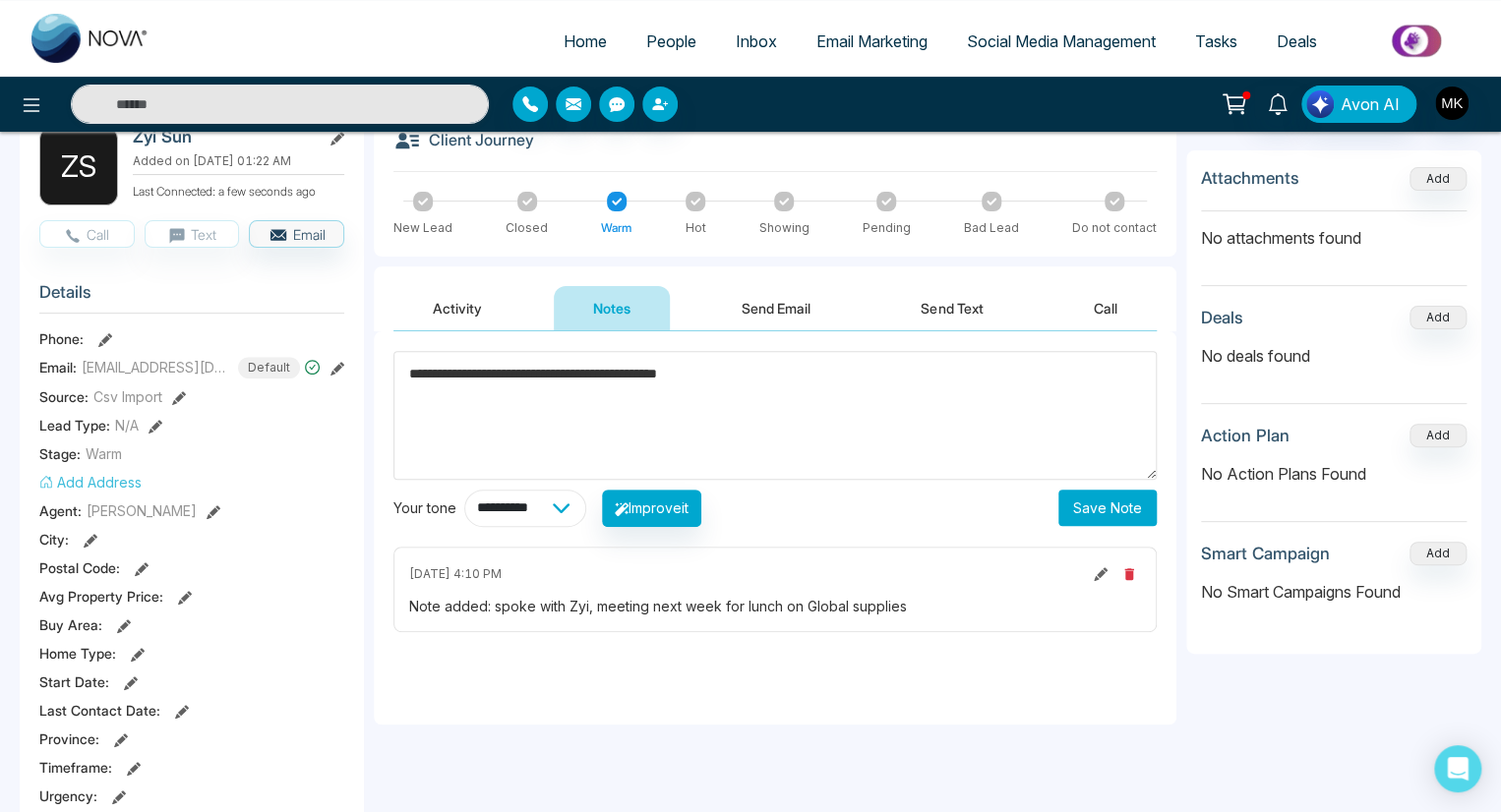 click on "**********" at bounding box center (525, 508) 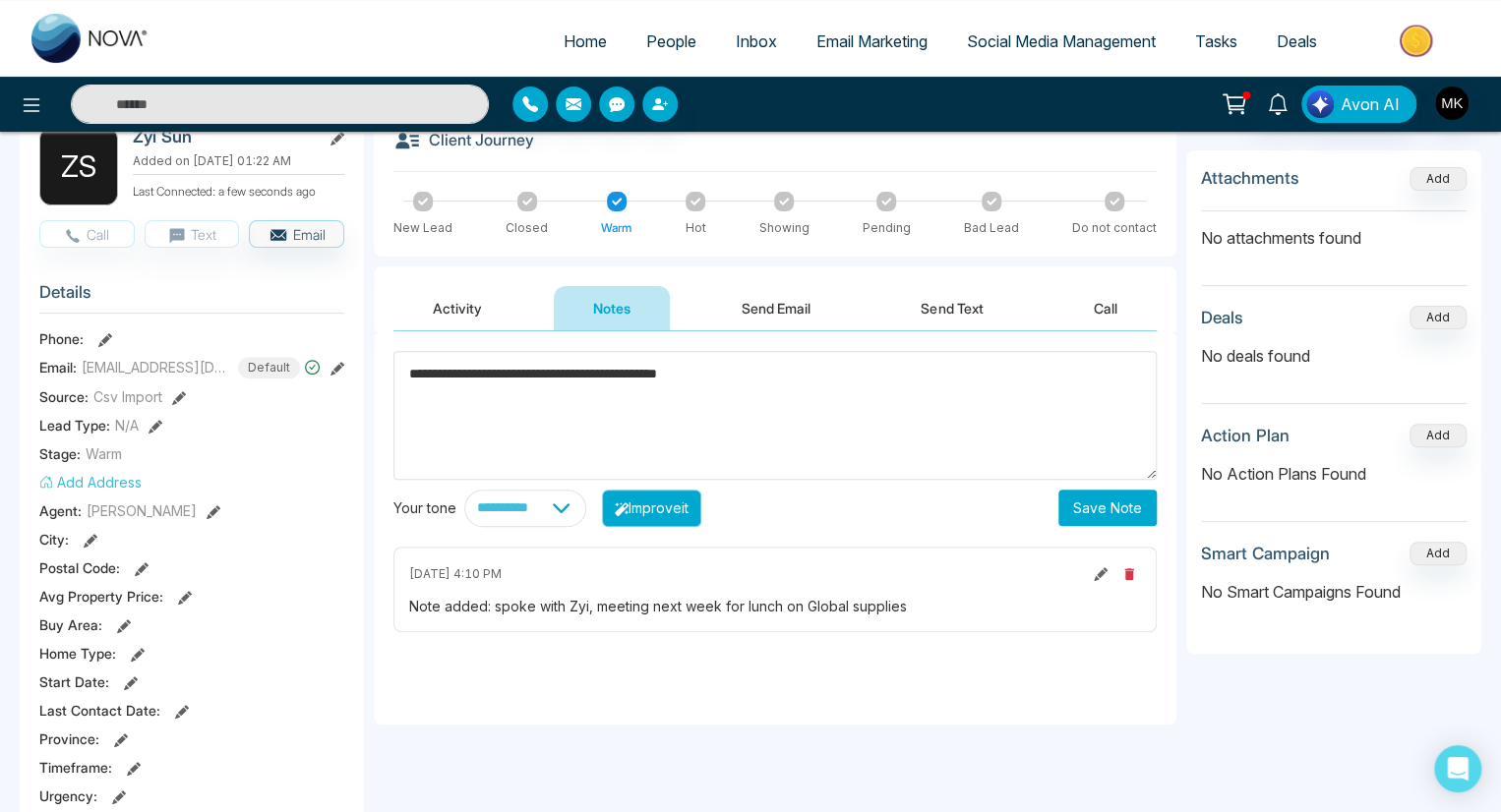 click on "Improve  it" at bounding box center (651, 508) 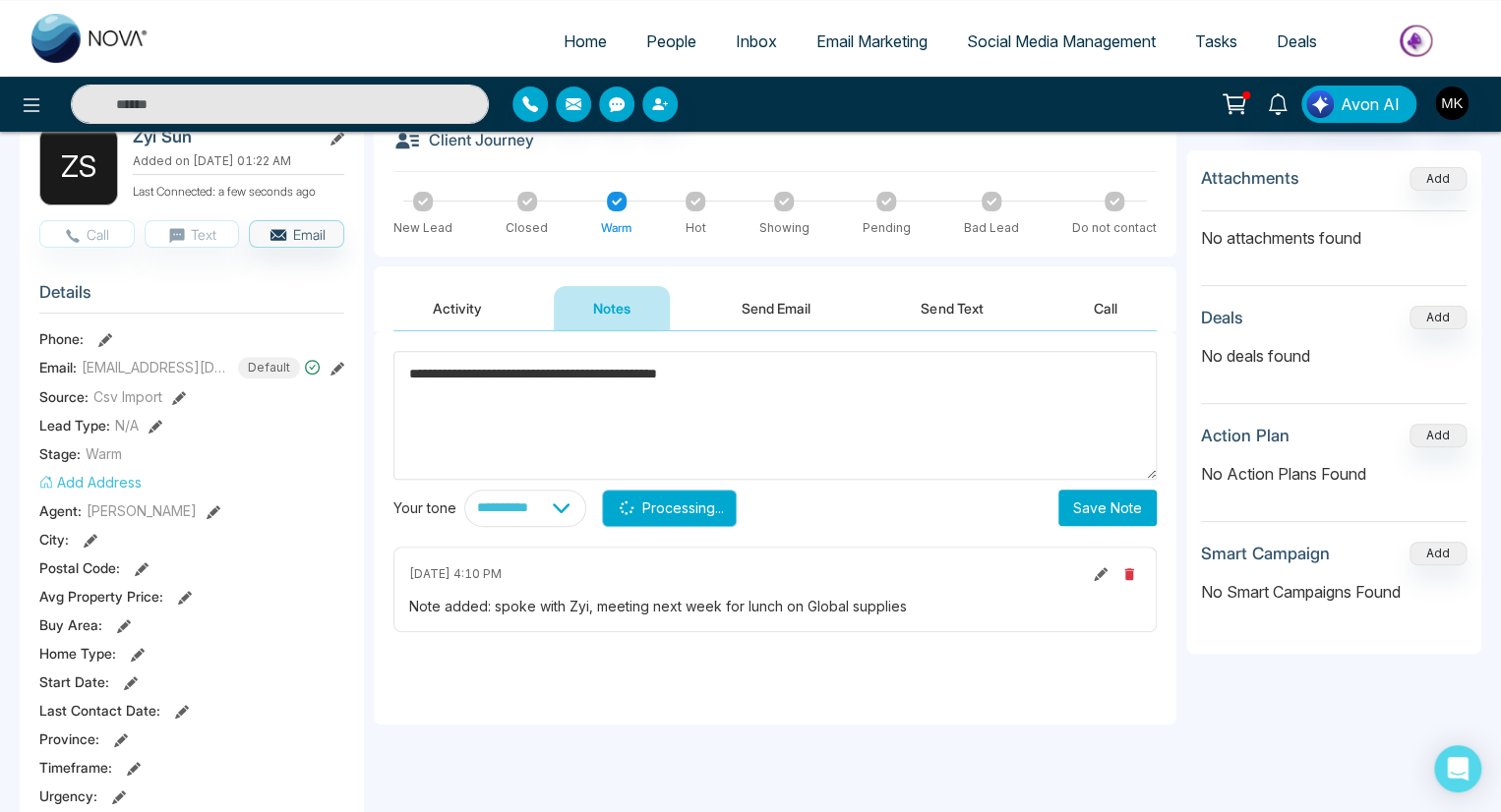 type on "**********" 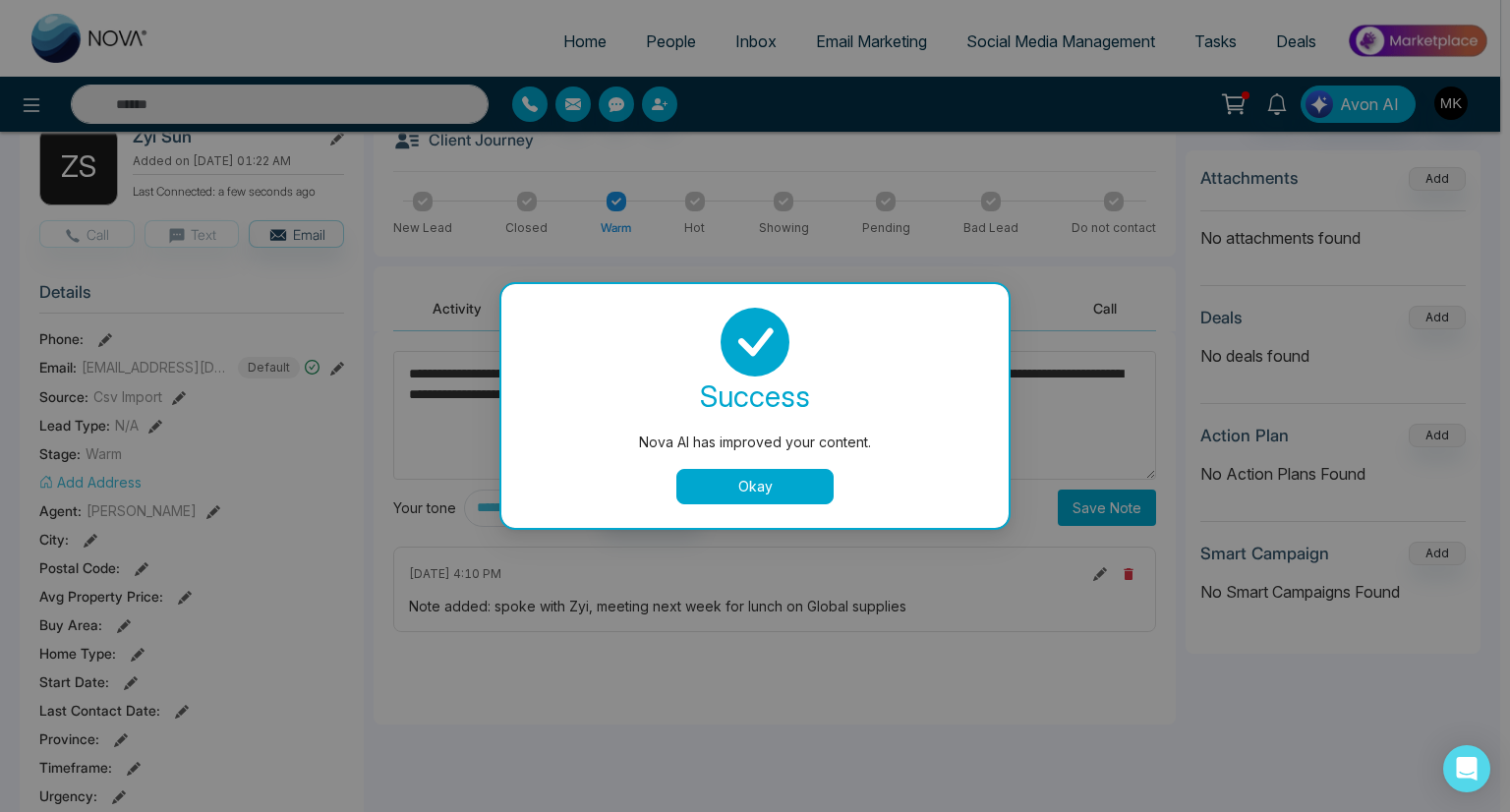 click on "Okay" at bounding box center [755, 487] 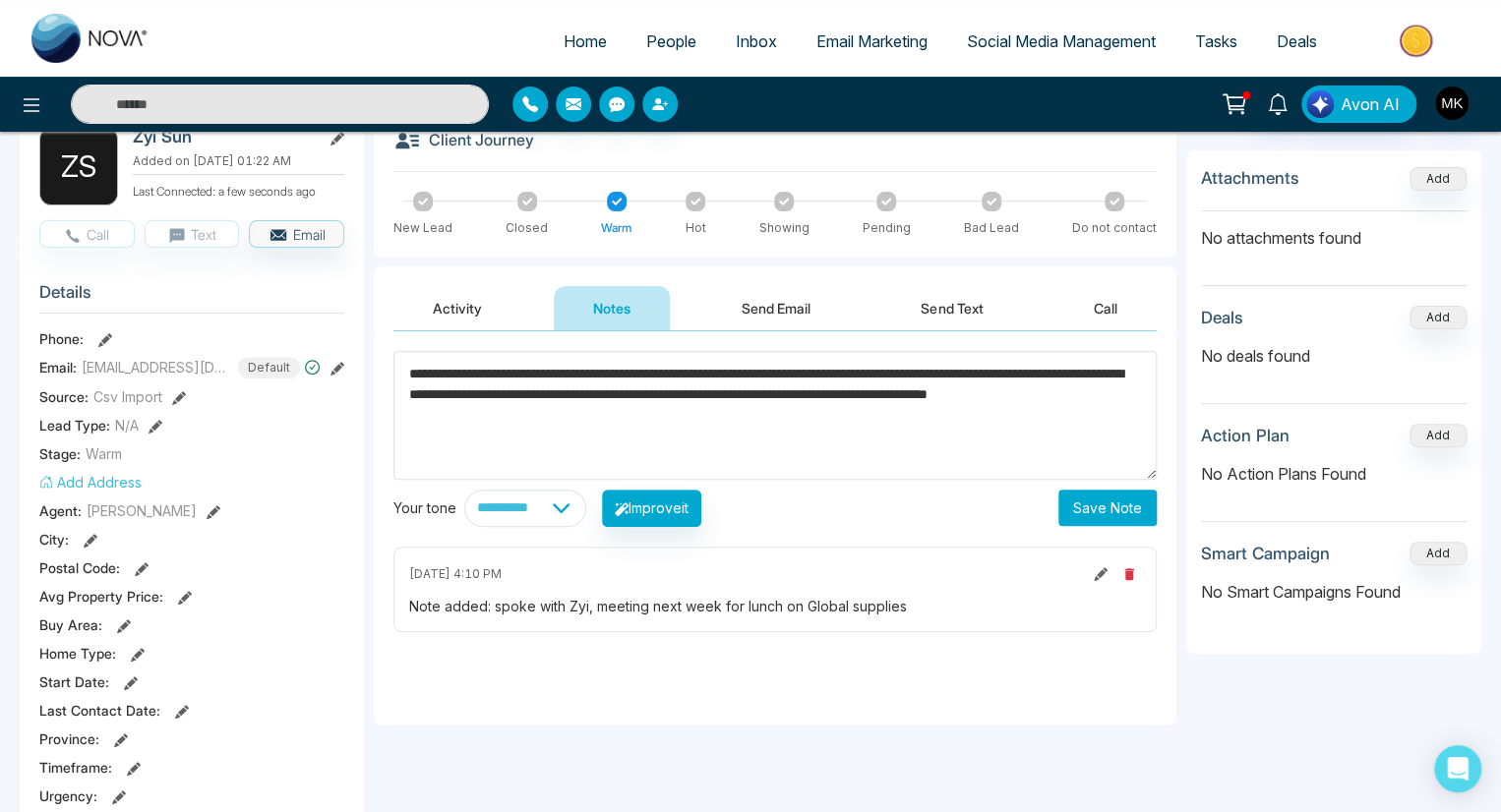 click on "Save Note" at bounding box center (1108, 507) 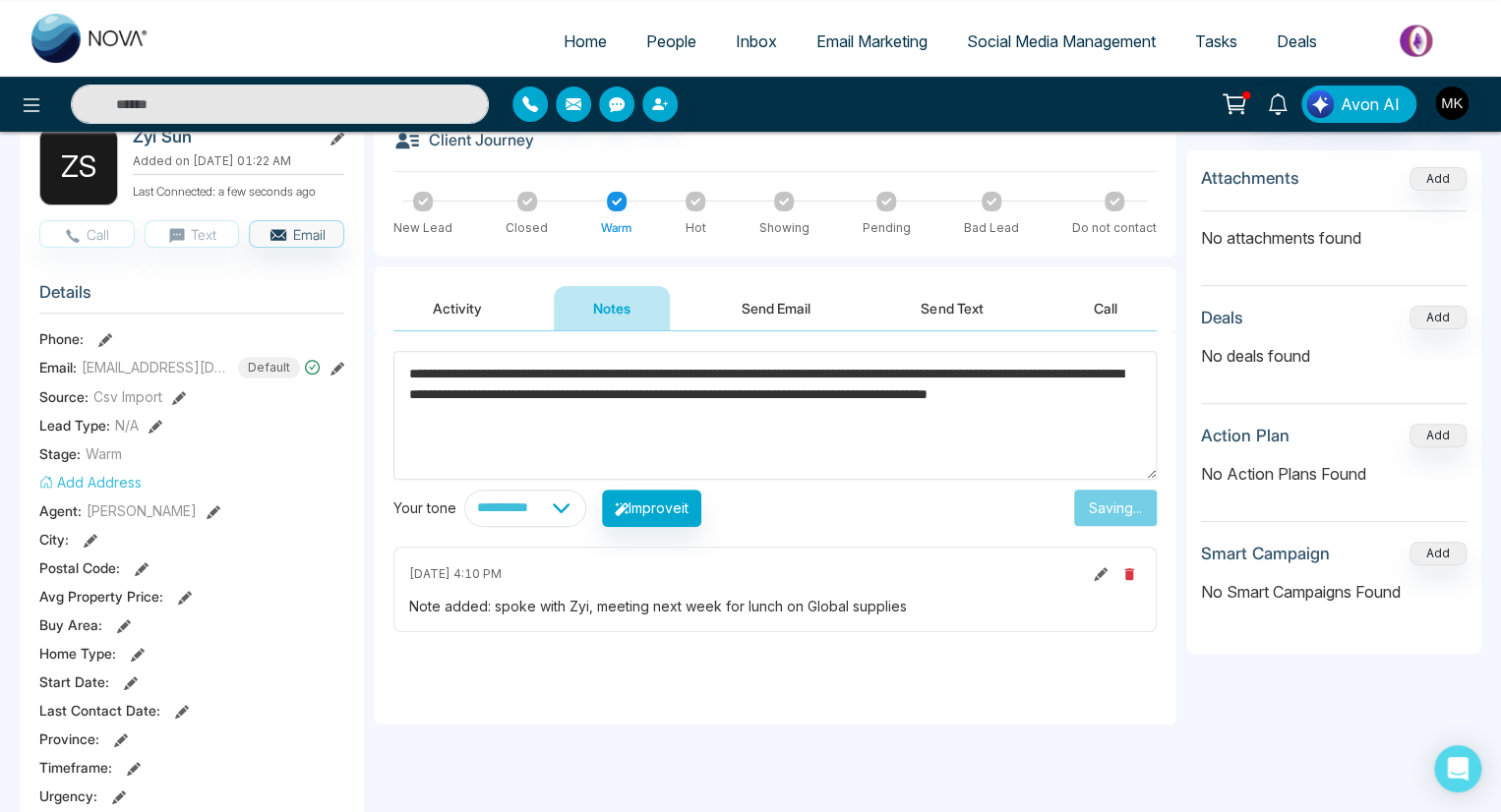 type 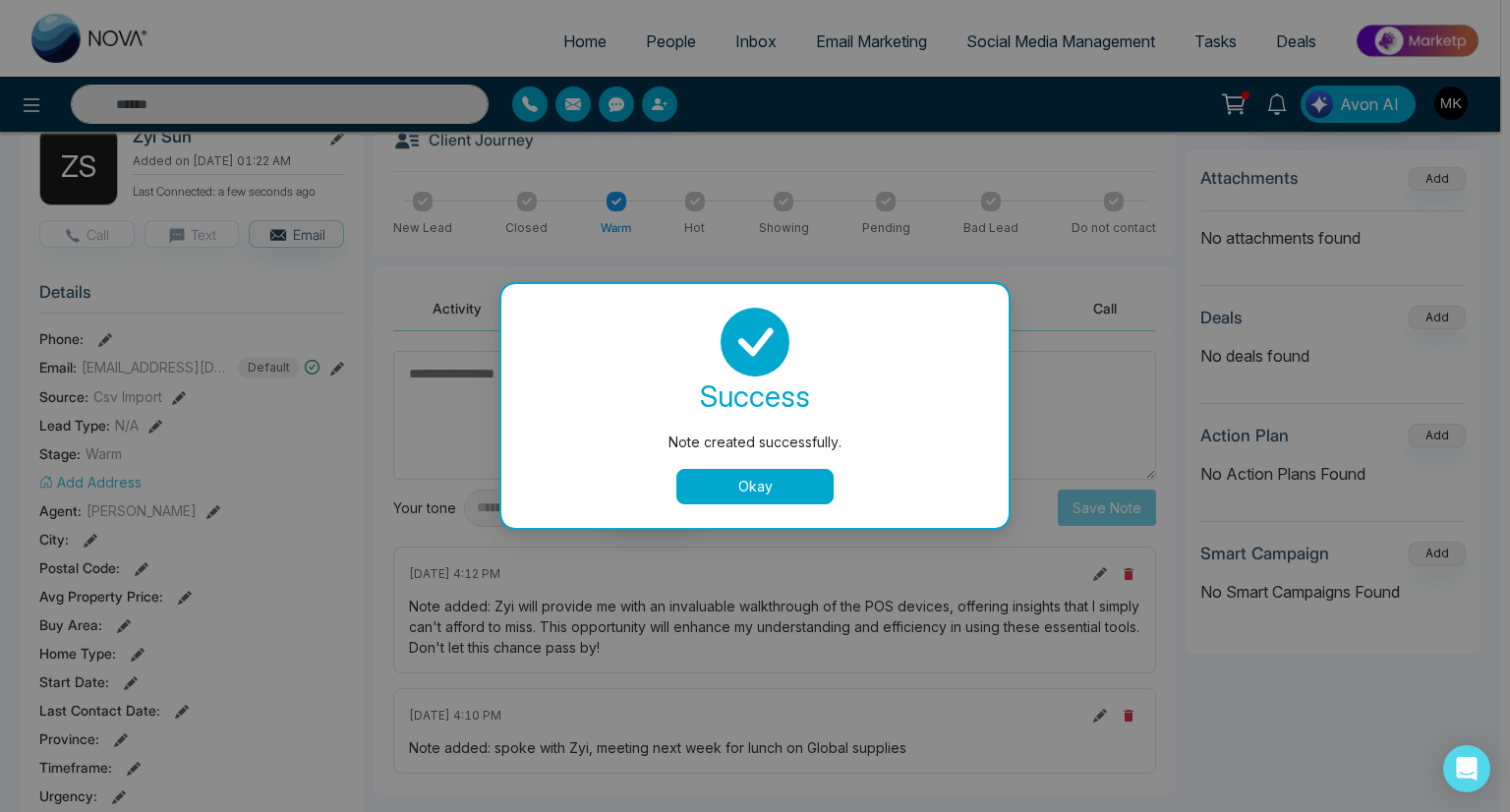 click on "Okay" at bounding box center (755, 487) 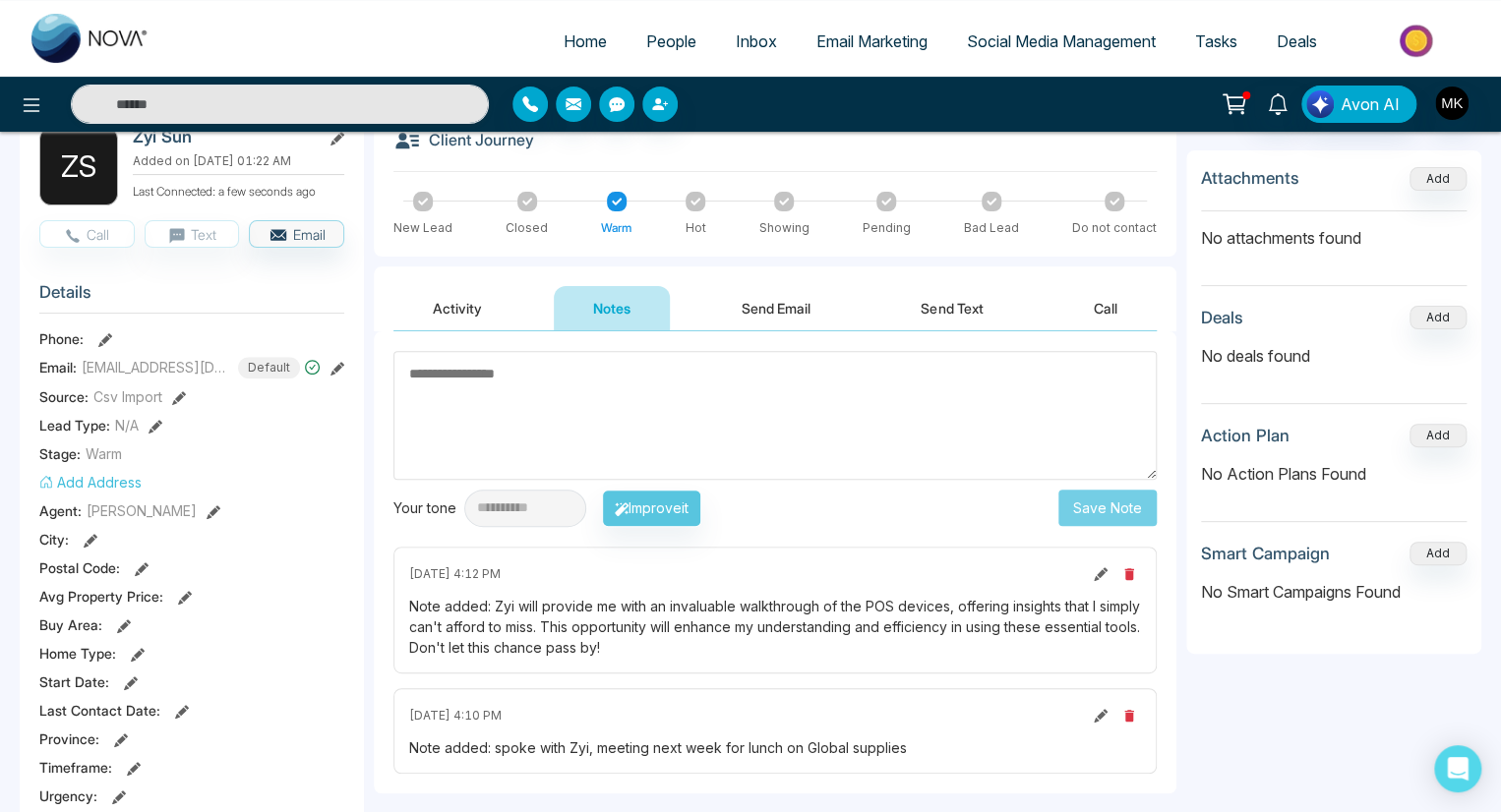 click on "Activity Notes Send Email Send Text Call" at bounding box center [775, 299] 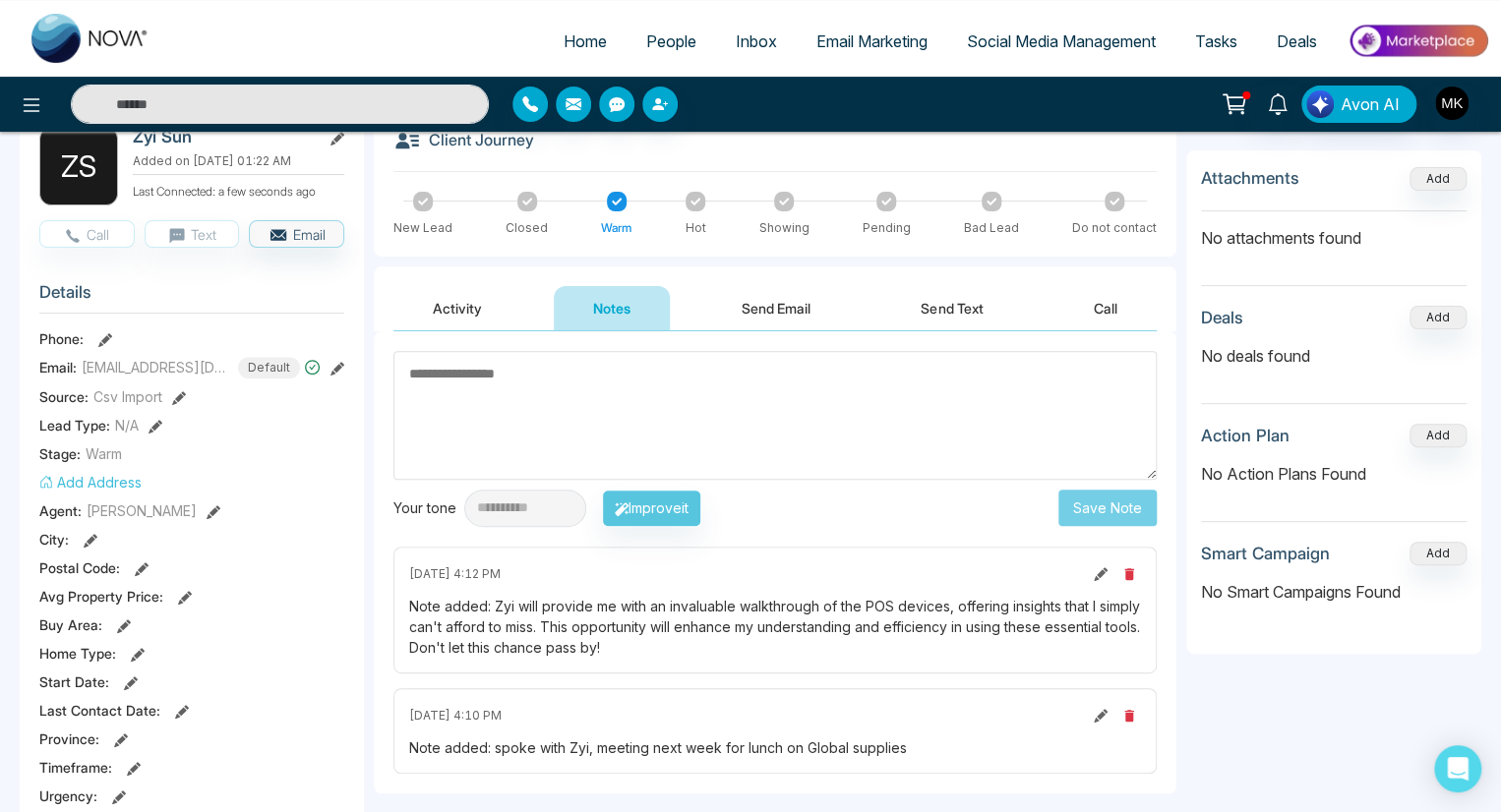 click on "Send Email" at bounding box center (776, 308) 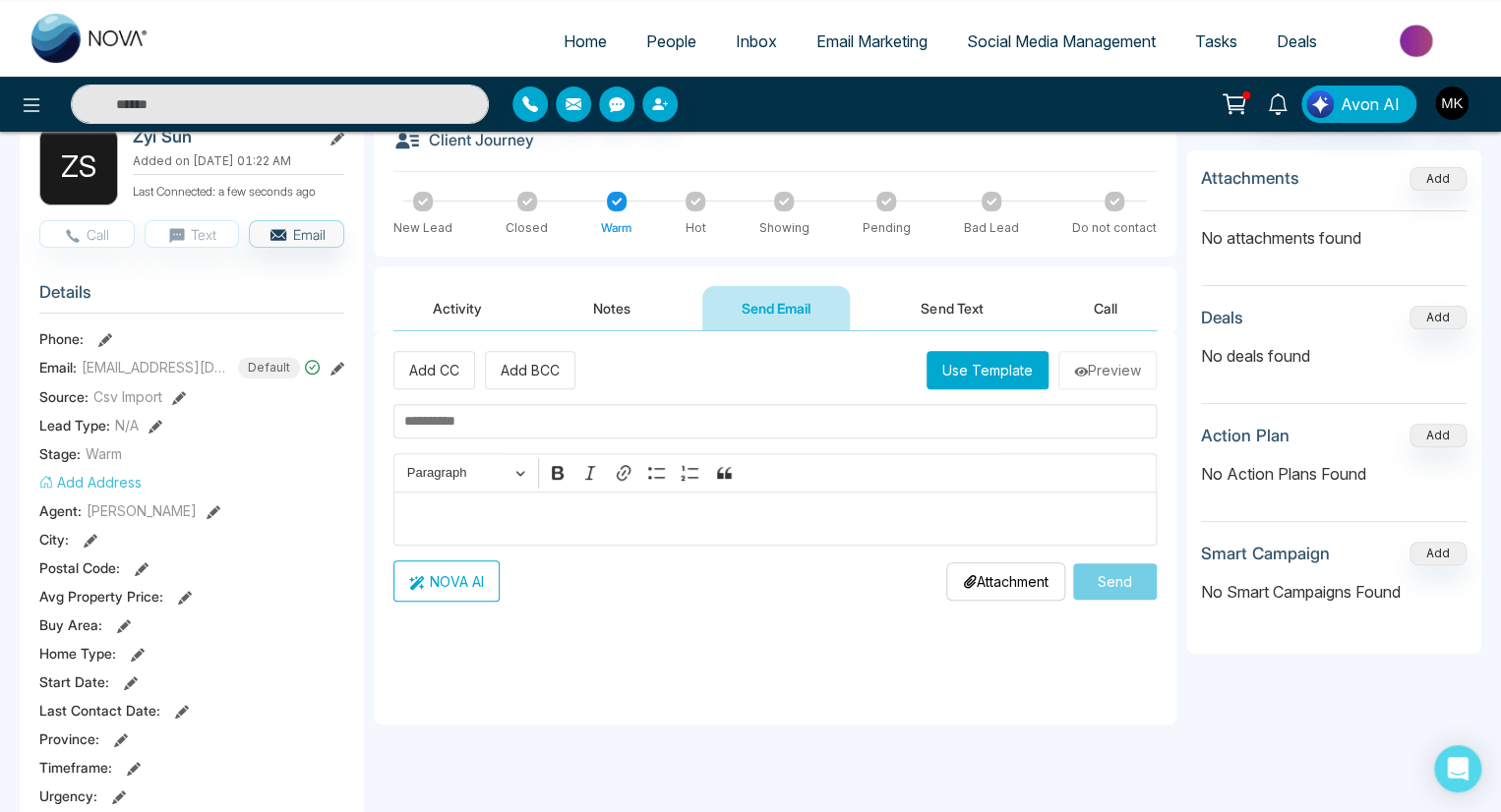 click on "Send Text" at bounding box center [951, 308] 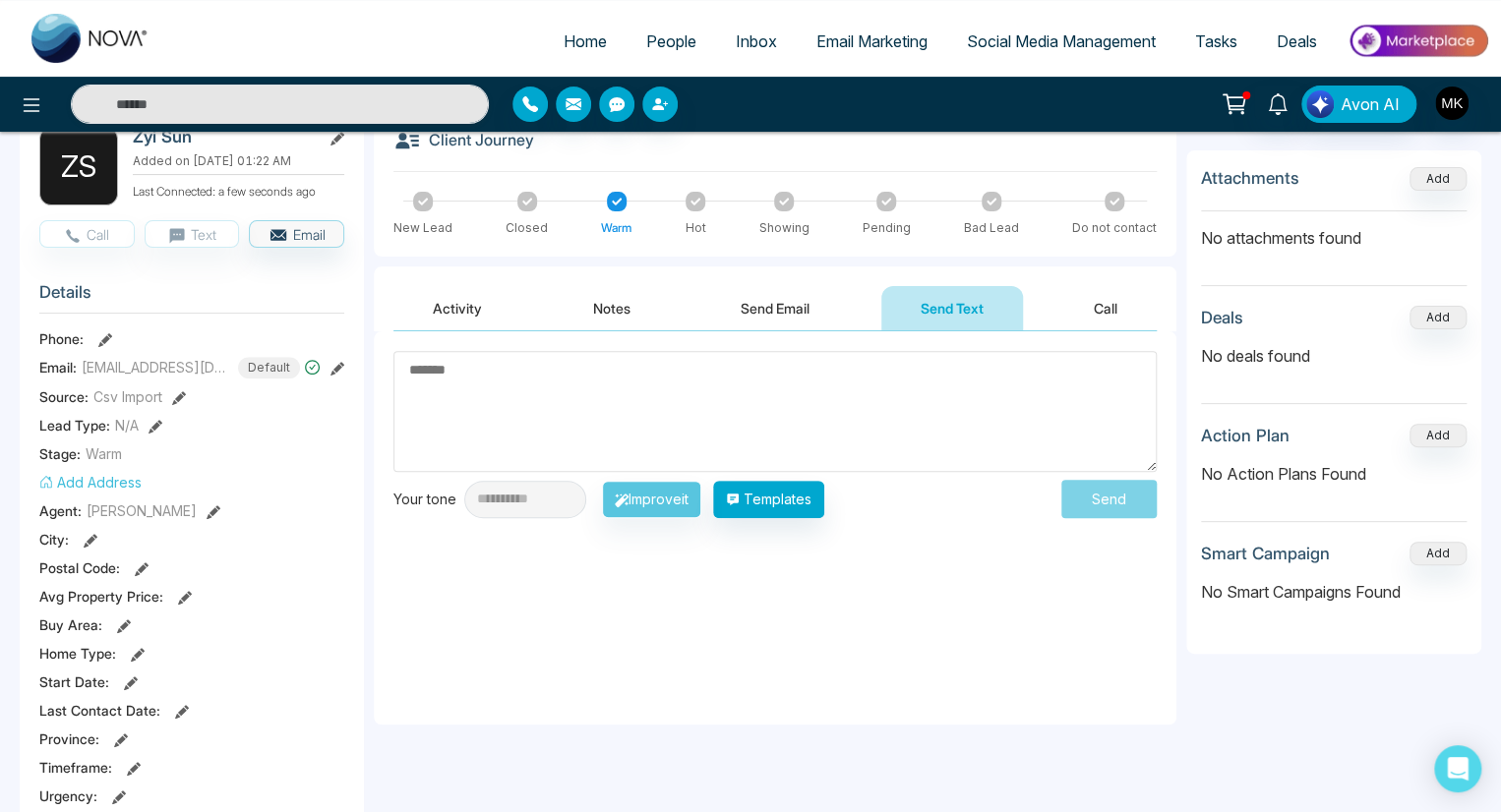 click on "Send Email" at bounding box center [775, 308] 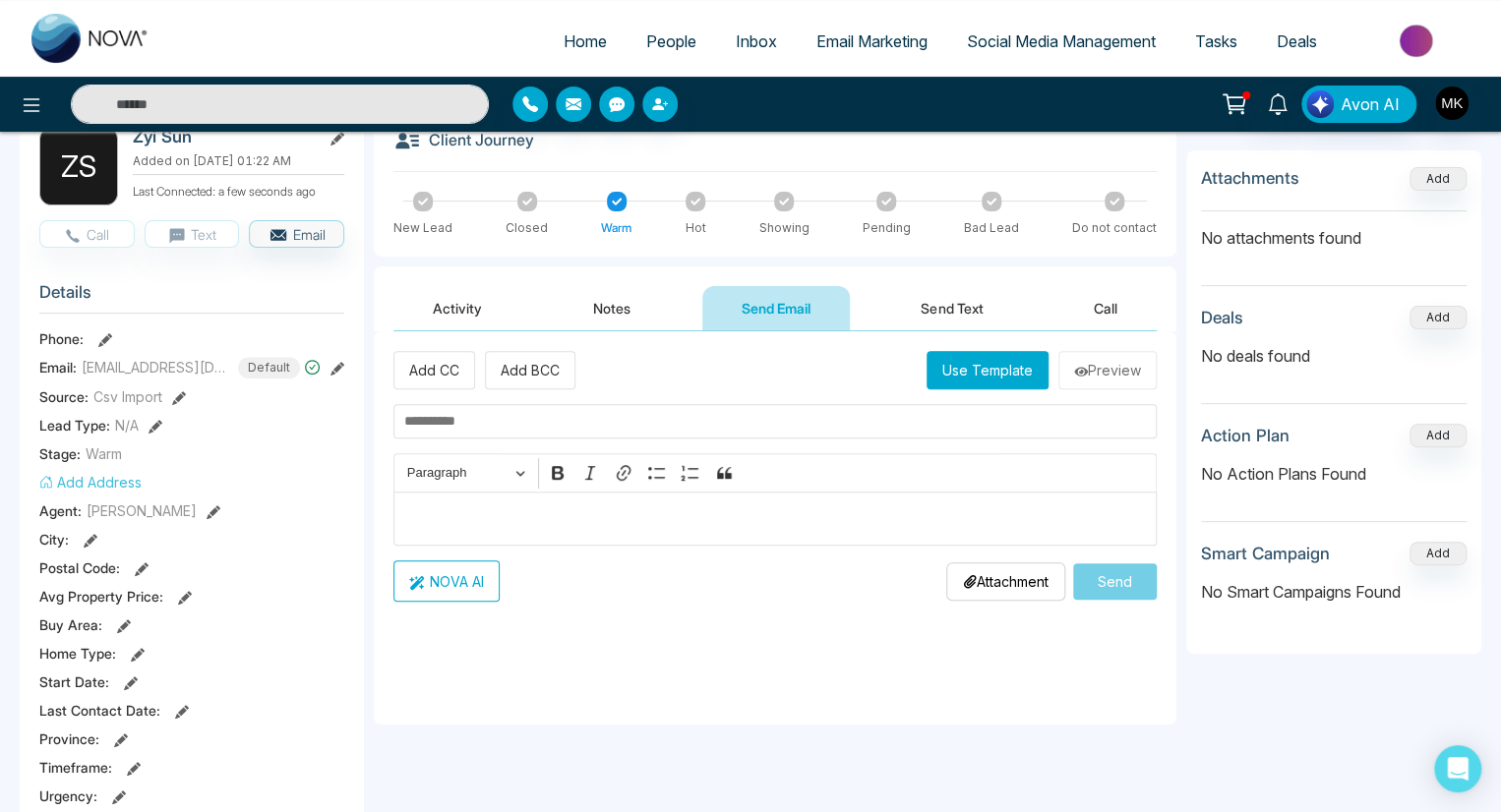 click on "Send Text" at bounding box center [951, 308] 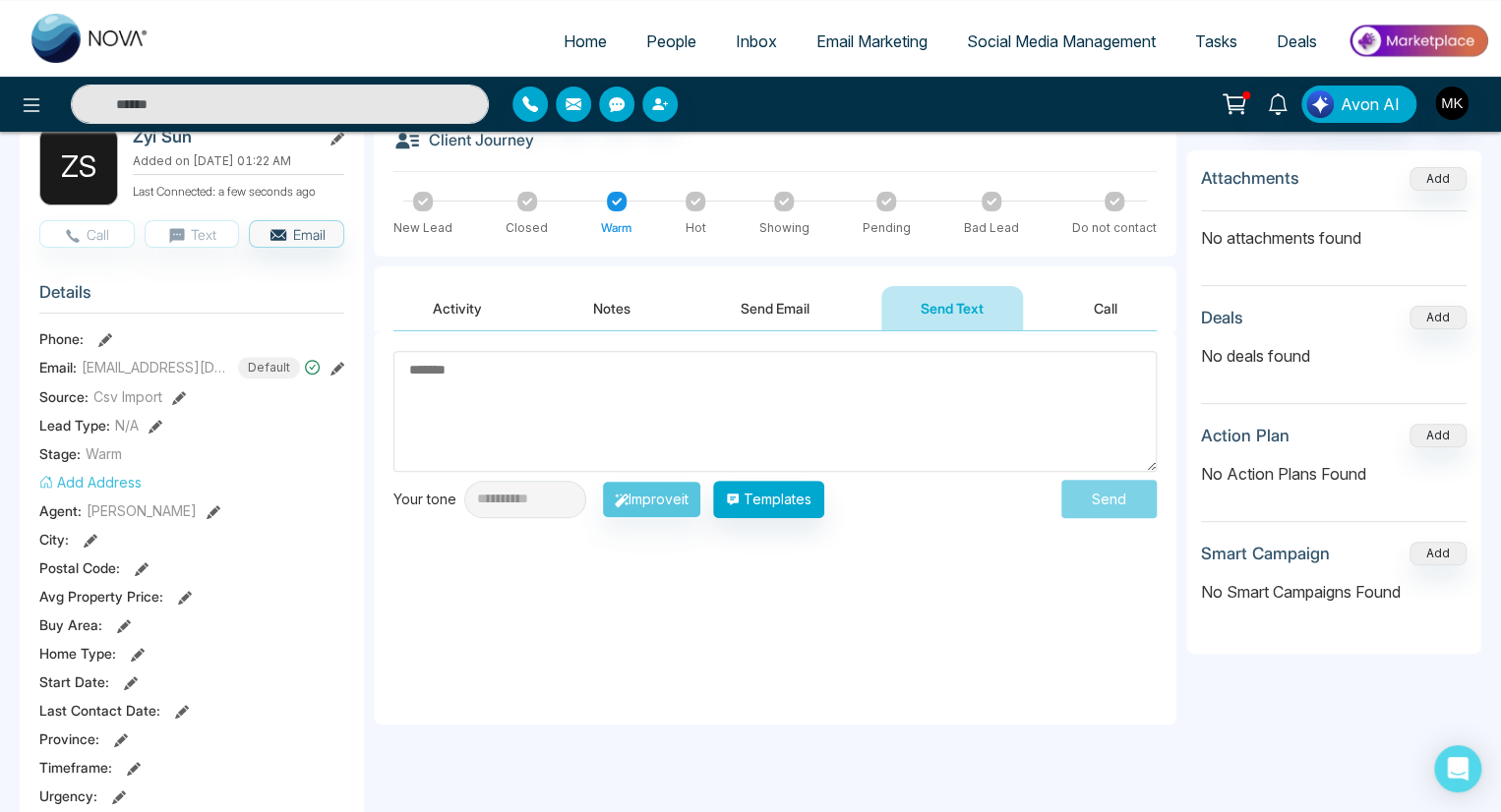 click on "Send Text" at bounding box center [952, 308] 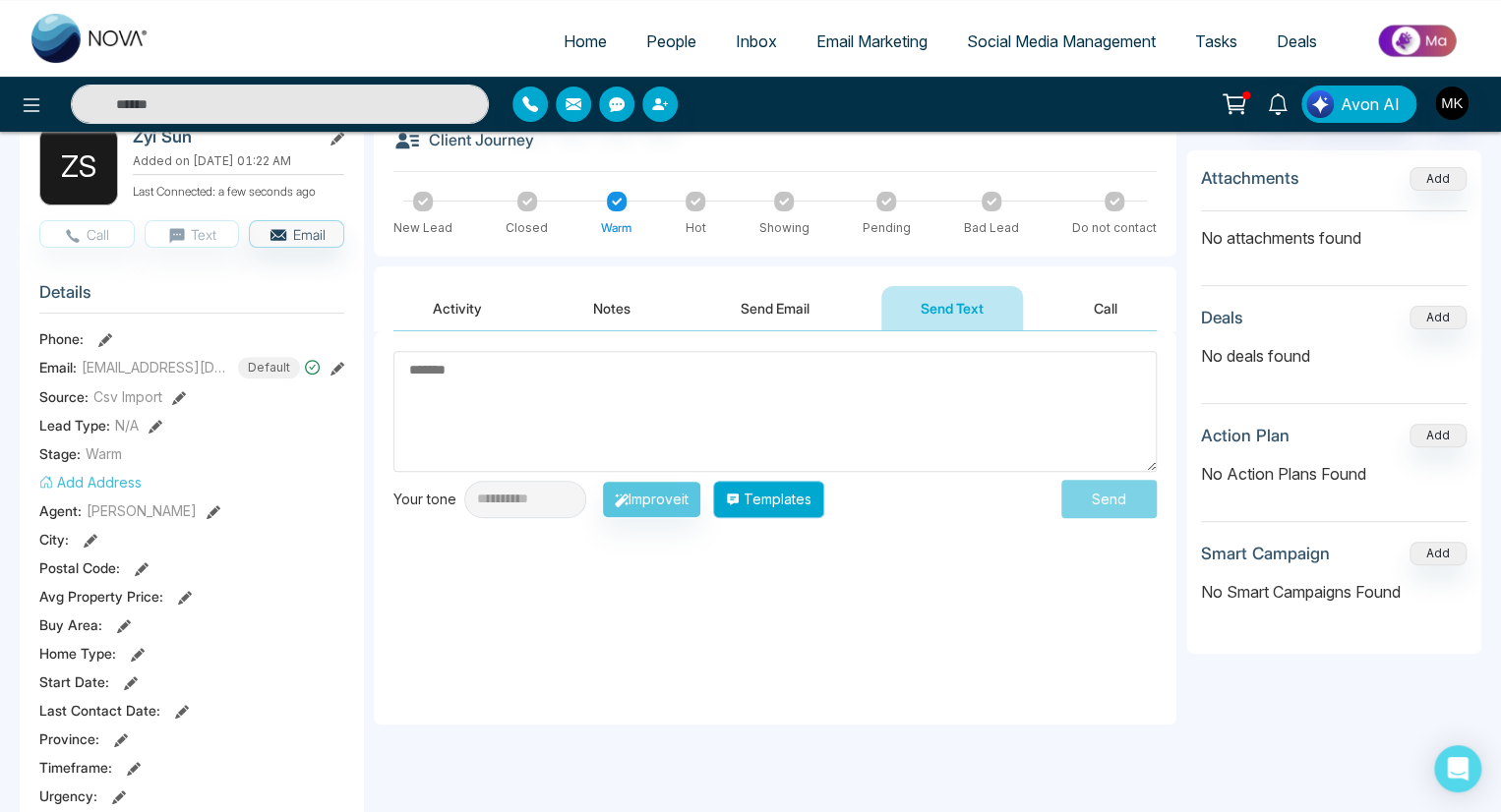 click on "Templates" at bounding box center [768, 499] 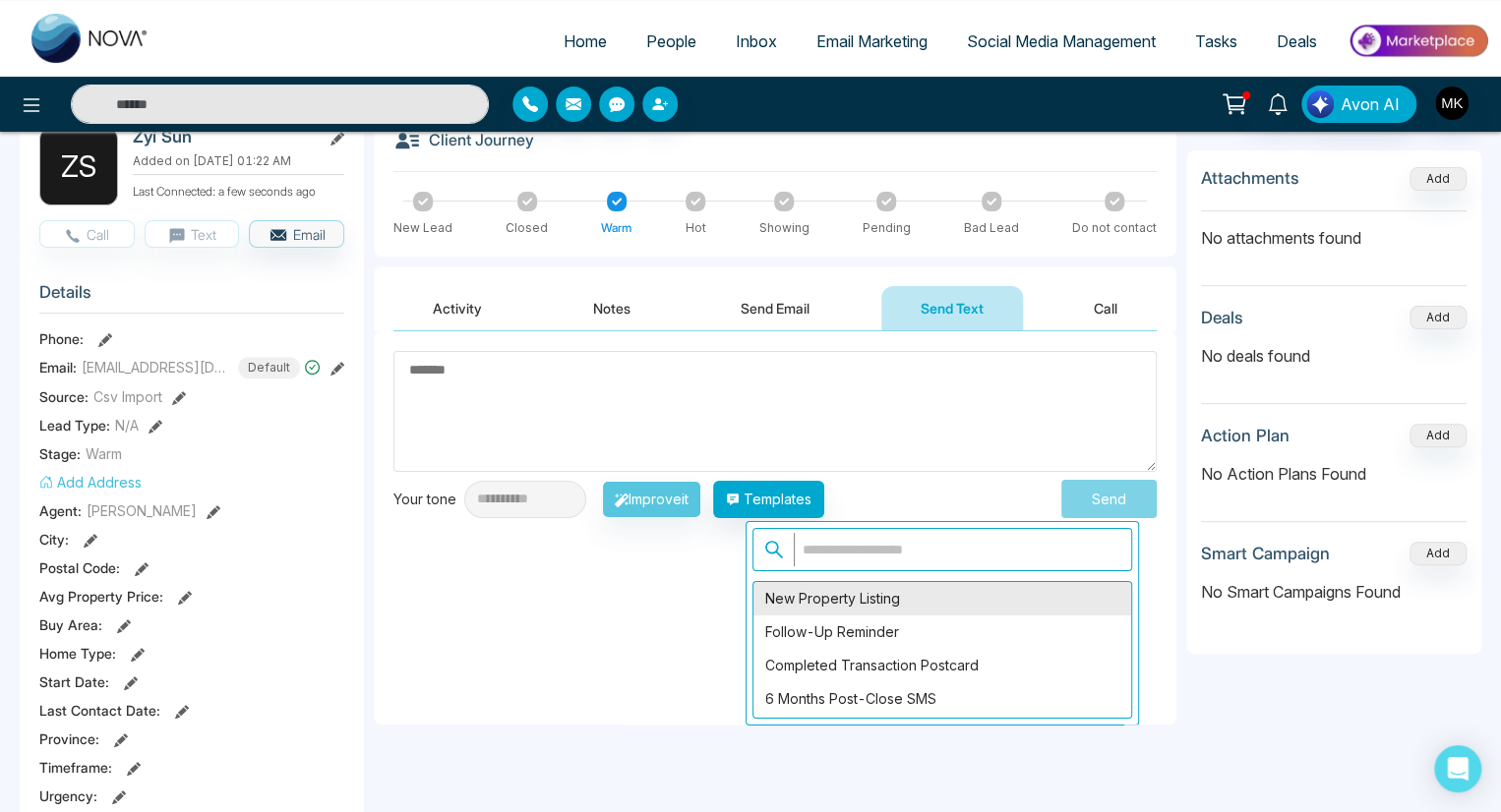 click on "New Property Listing" at bounding box center [942, 599] 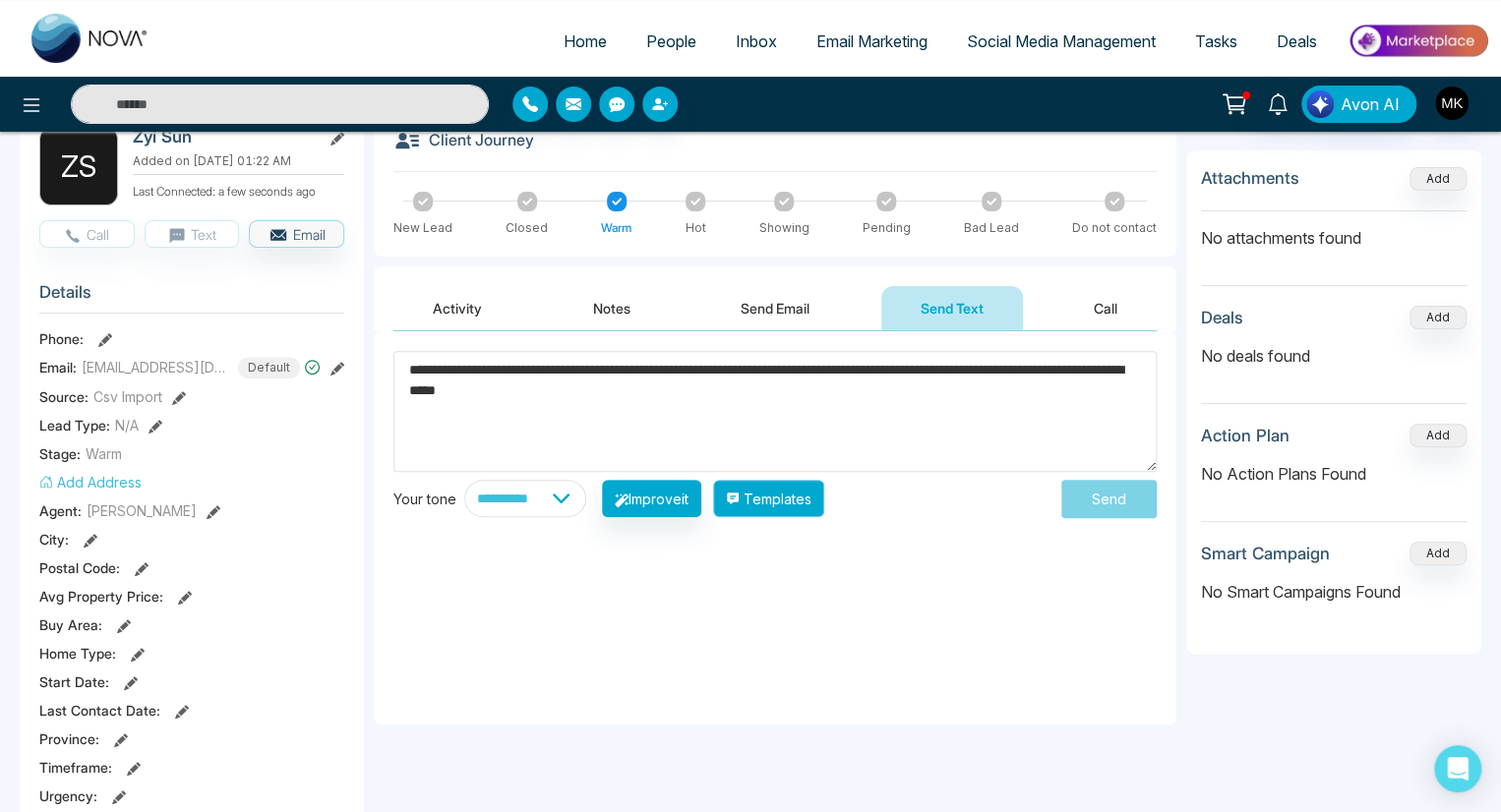 click on "Templates" at bounding box center [768, 498] 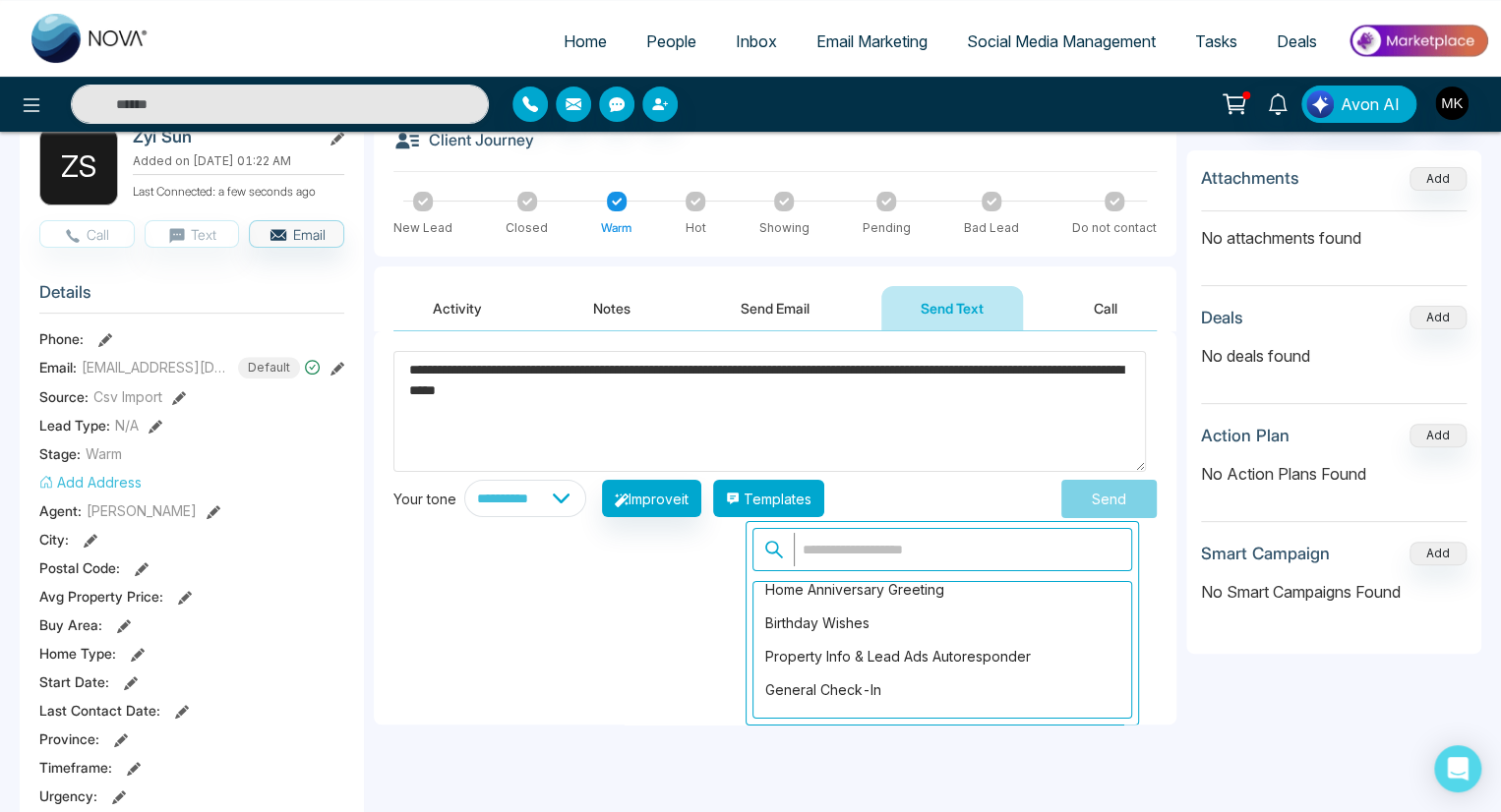 scroll, scrollTop: 93, scrollLeft: 0, axis: vertical 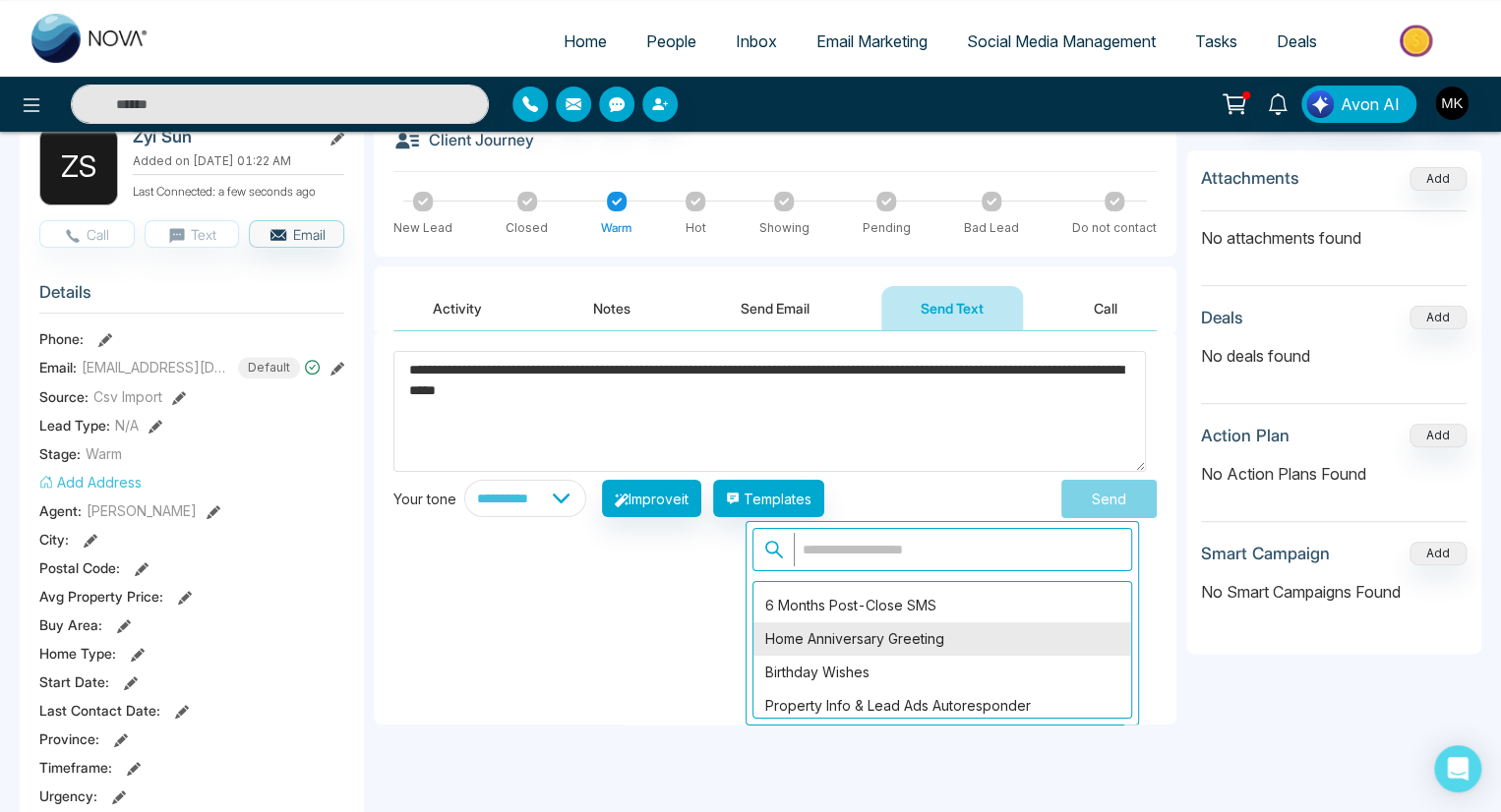 click on "Home Anniversary Greeting" at bounding box center [942, 639] 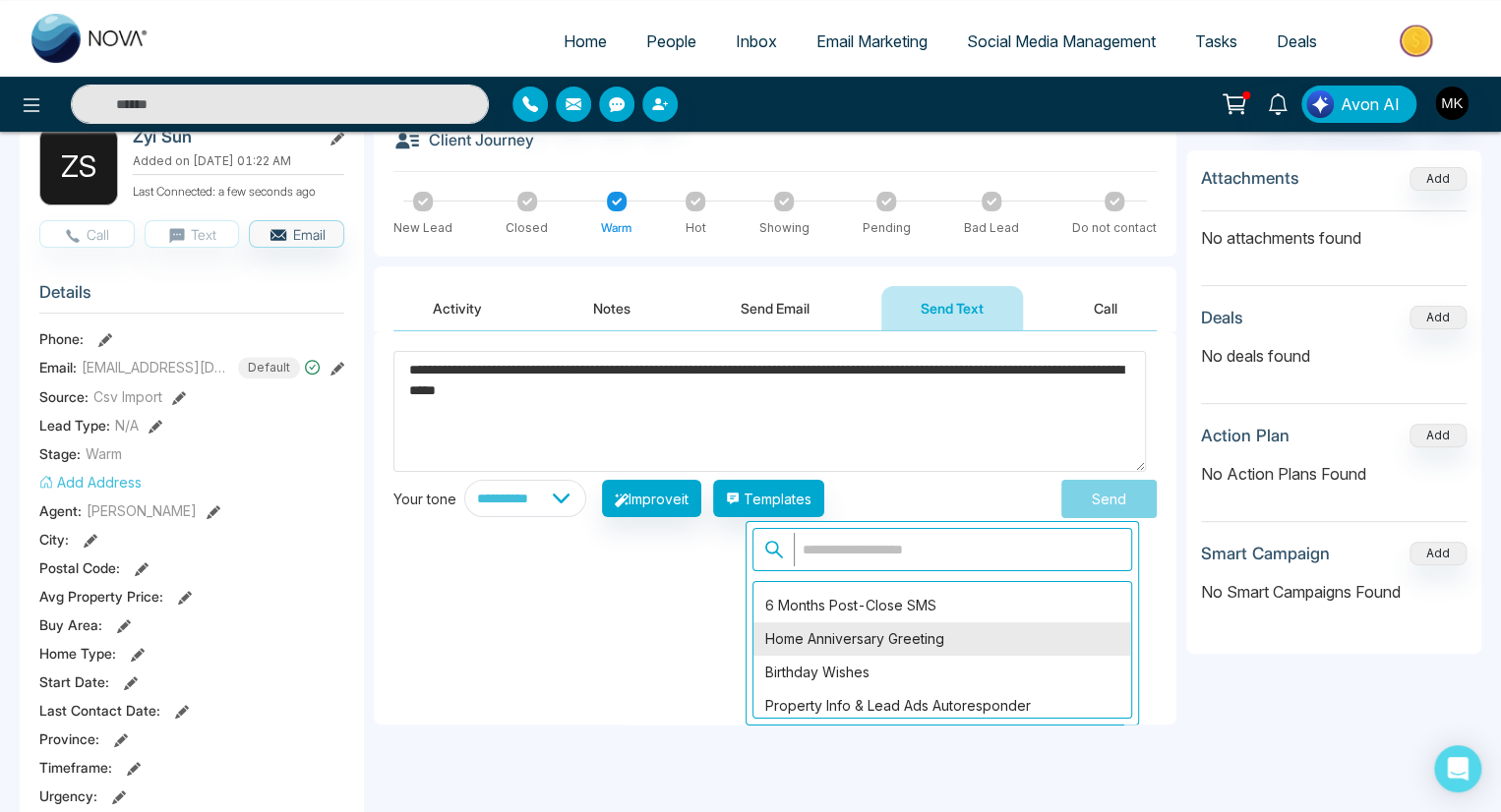 type on "**********" 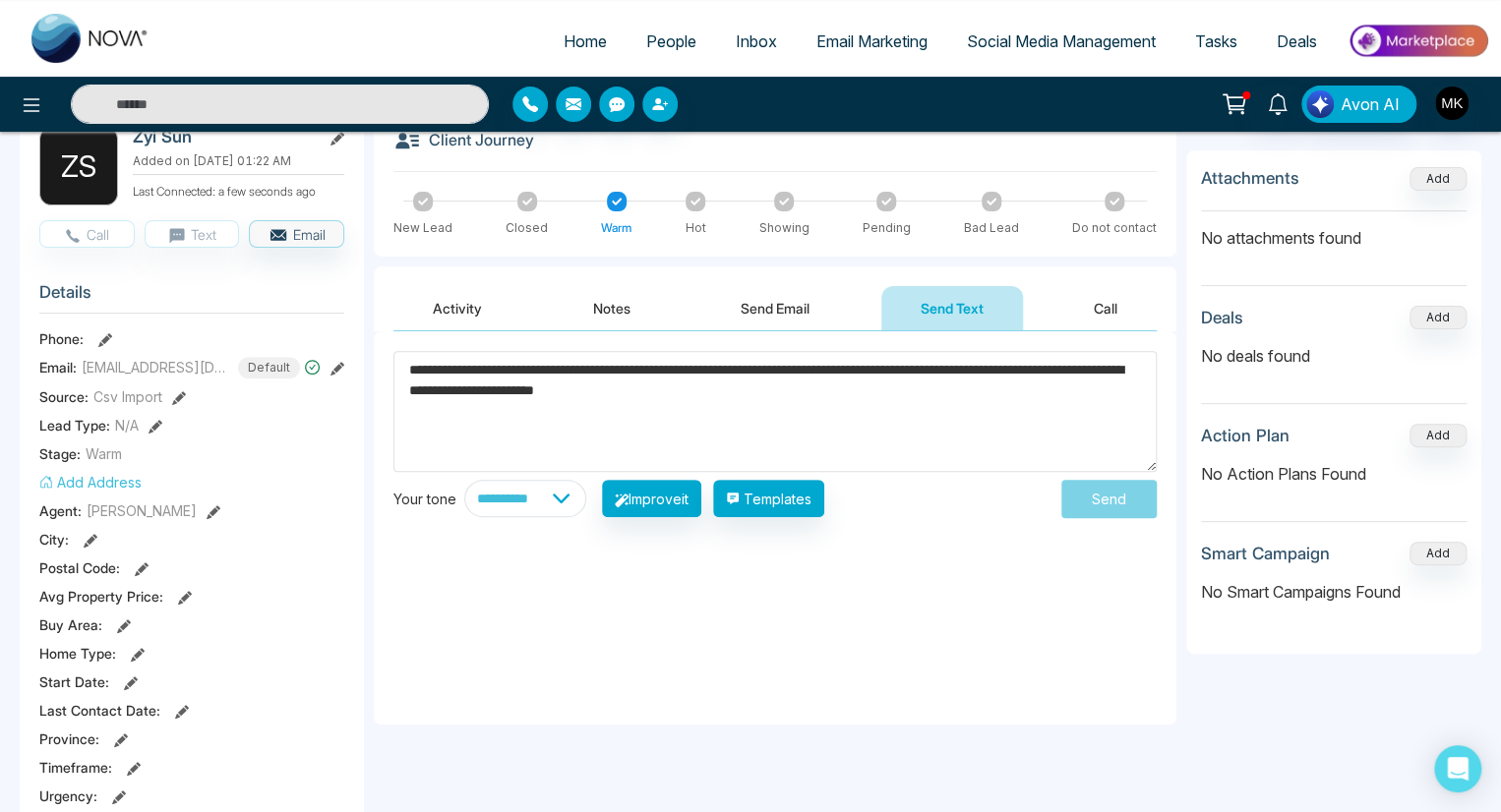 click on "Attachments Add" at bounding box center (1334, 188) 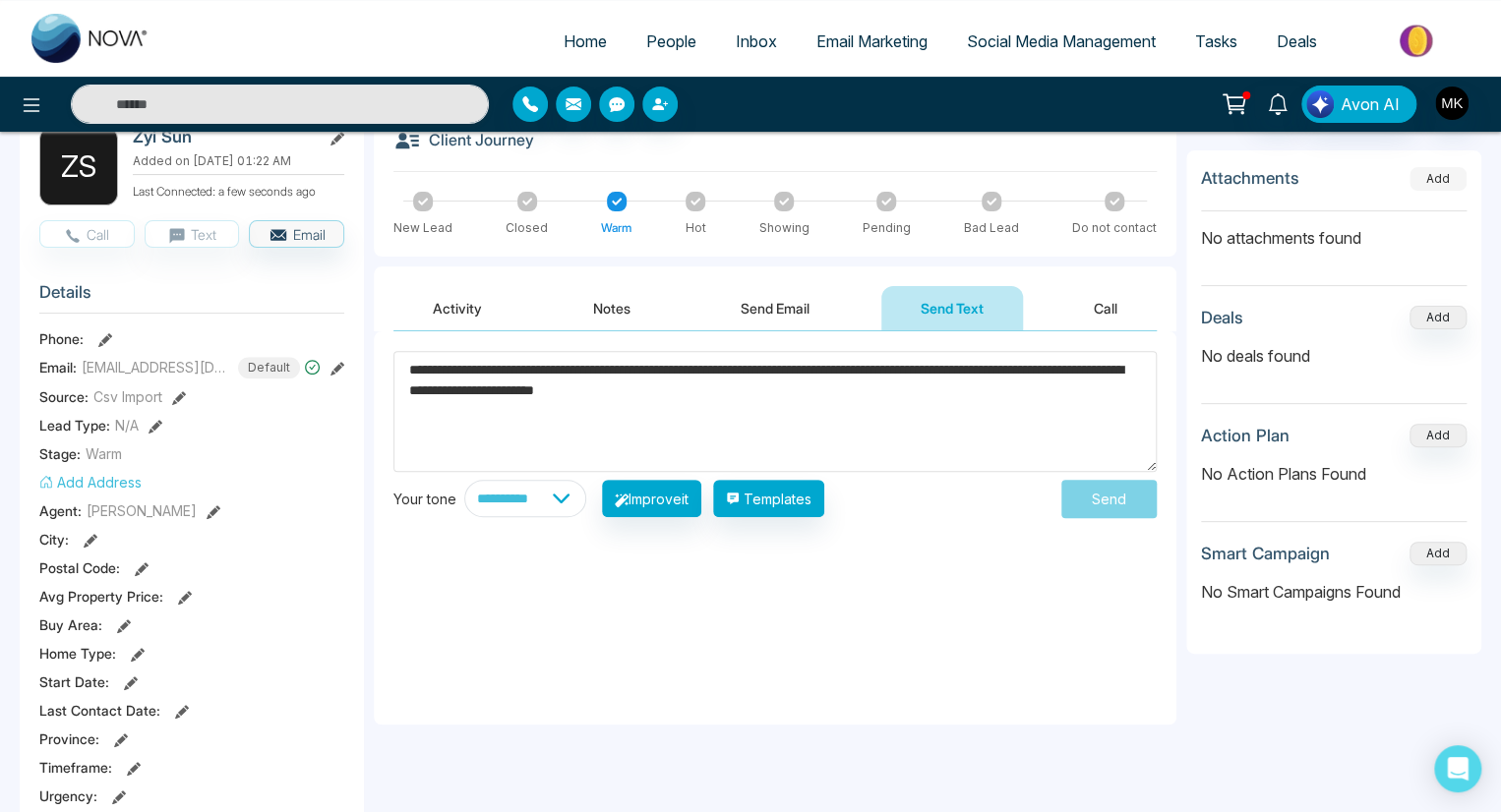 click on "Add" at bounding box center (1438, 179) 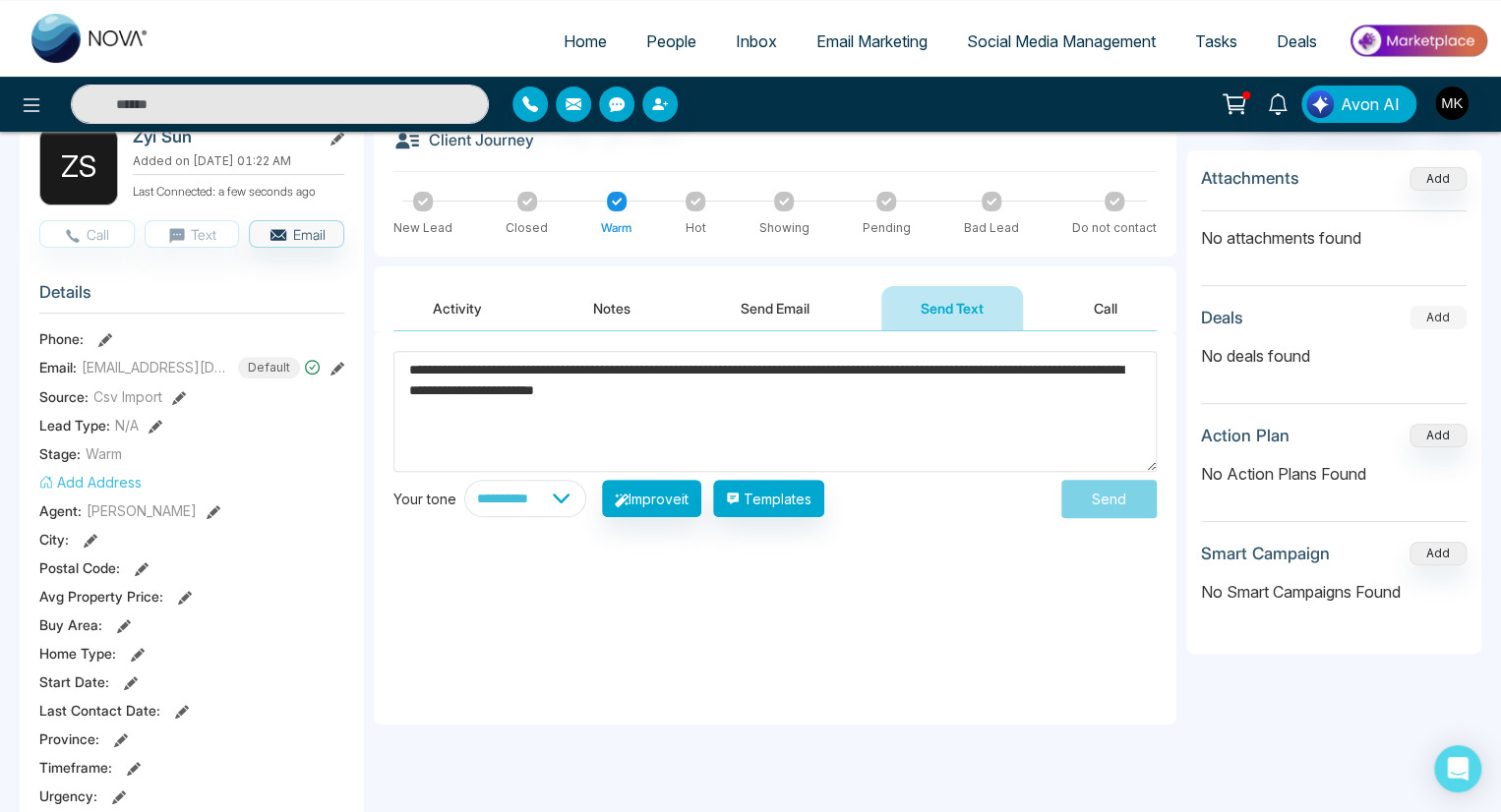 click on "Add" at bounding box center (1438, 318) 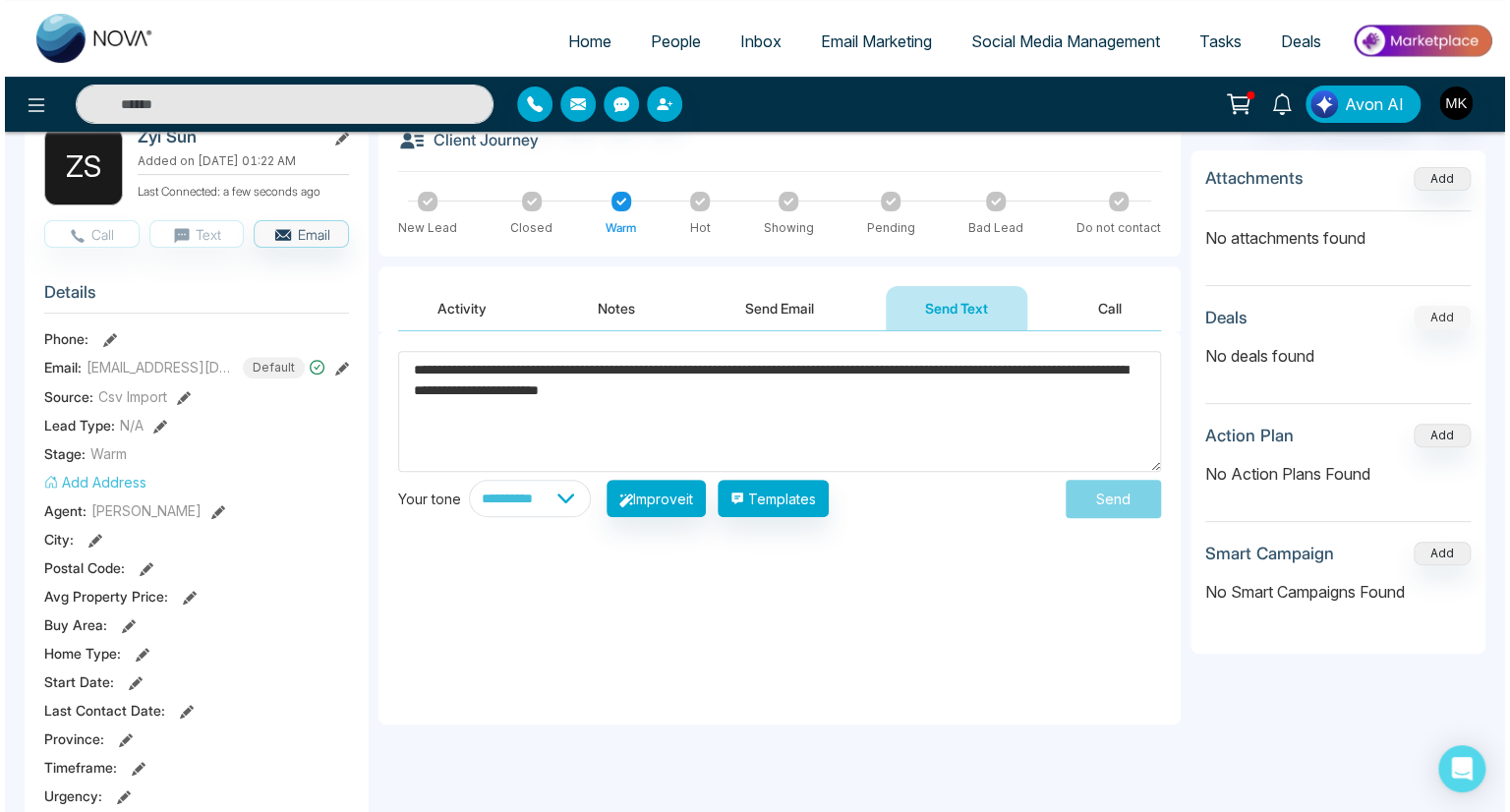 scroll, scrollTop: 0, scrollLeft: 0, axis: both 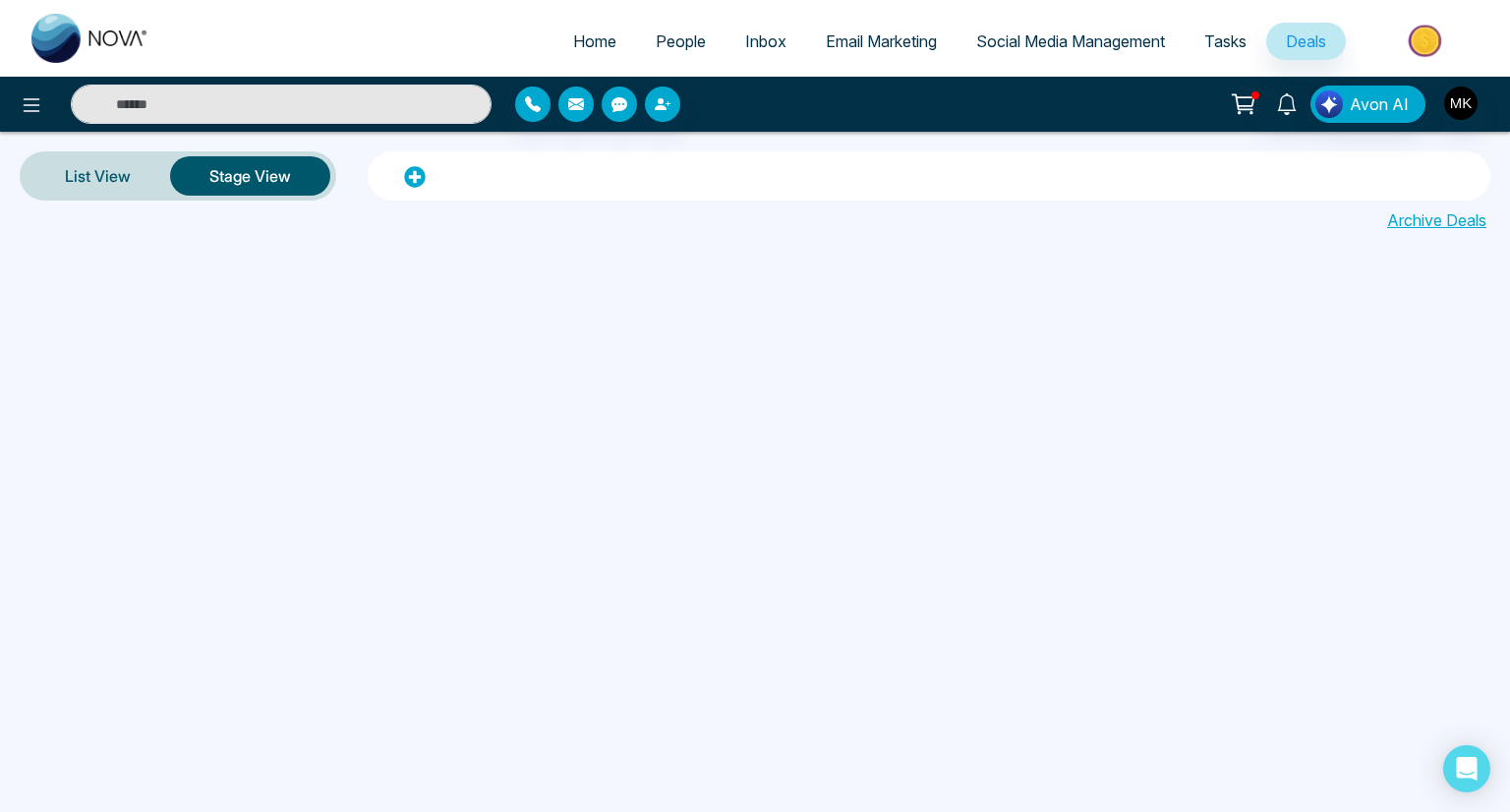 click on "Inbox" at bounding box center (766, 41) 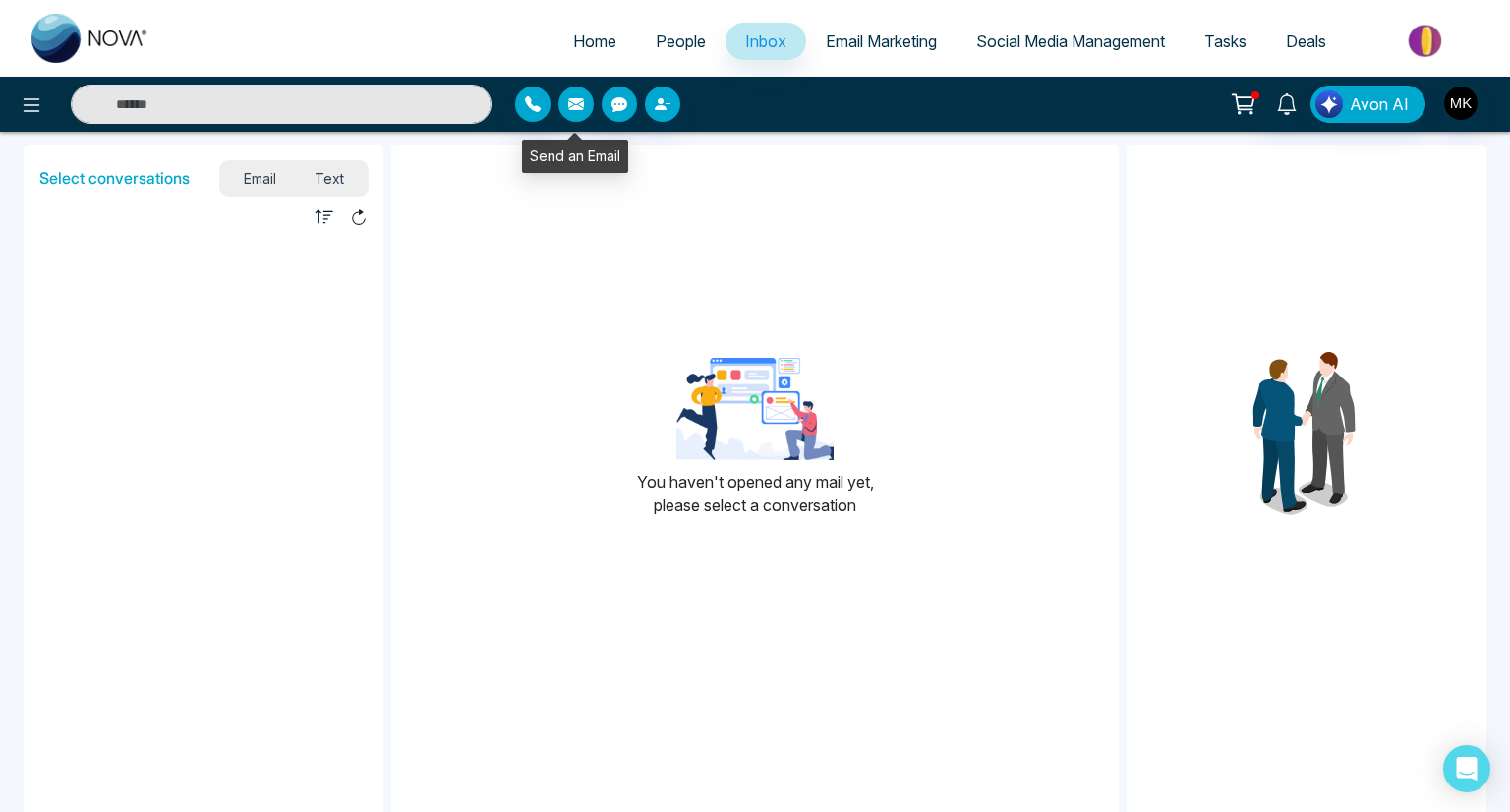 click 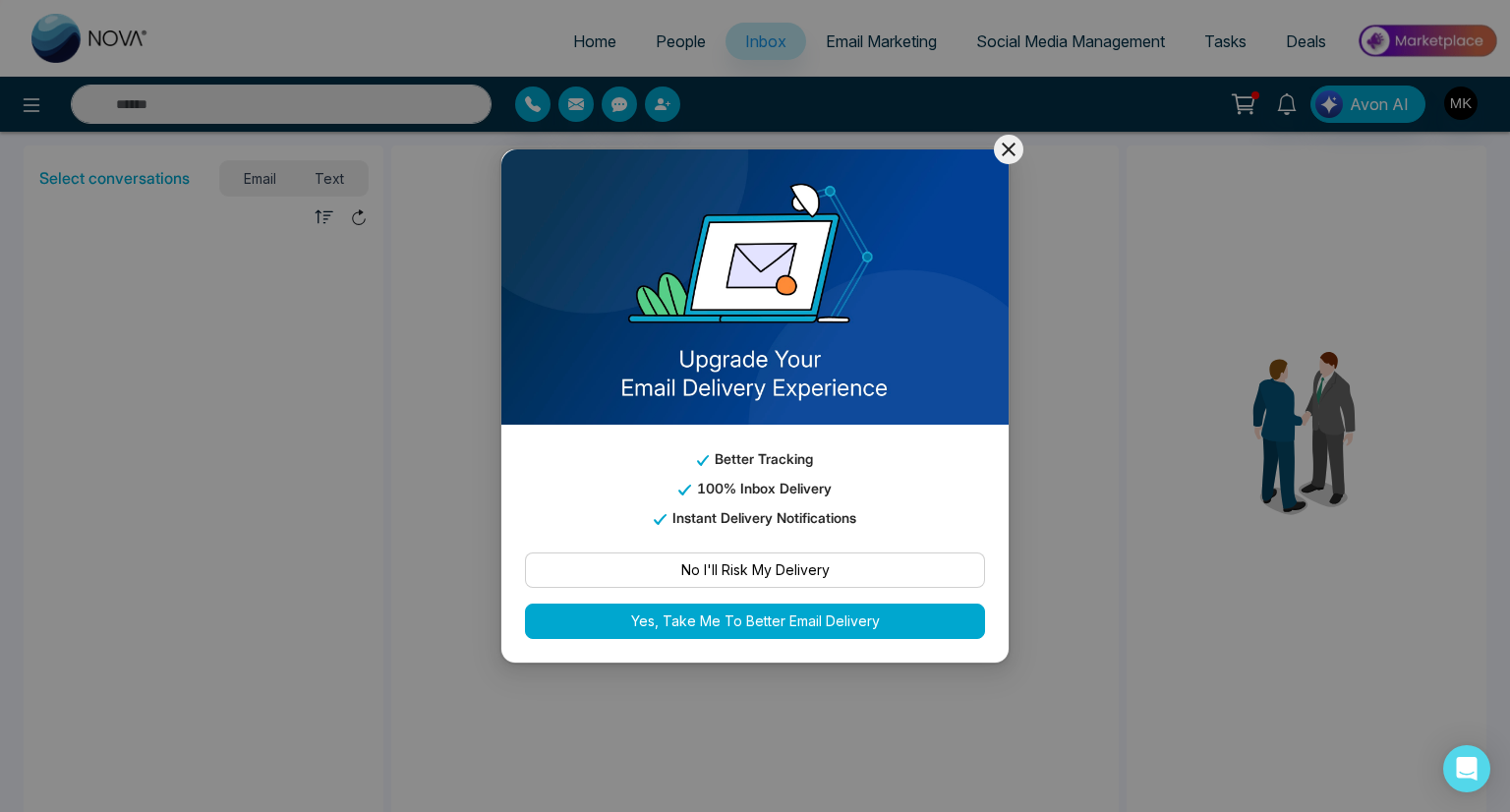 click on "No I'll Risk My Delivery" at bounding box center (755, 570) 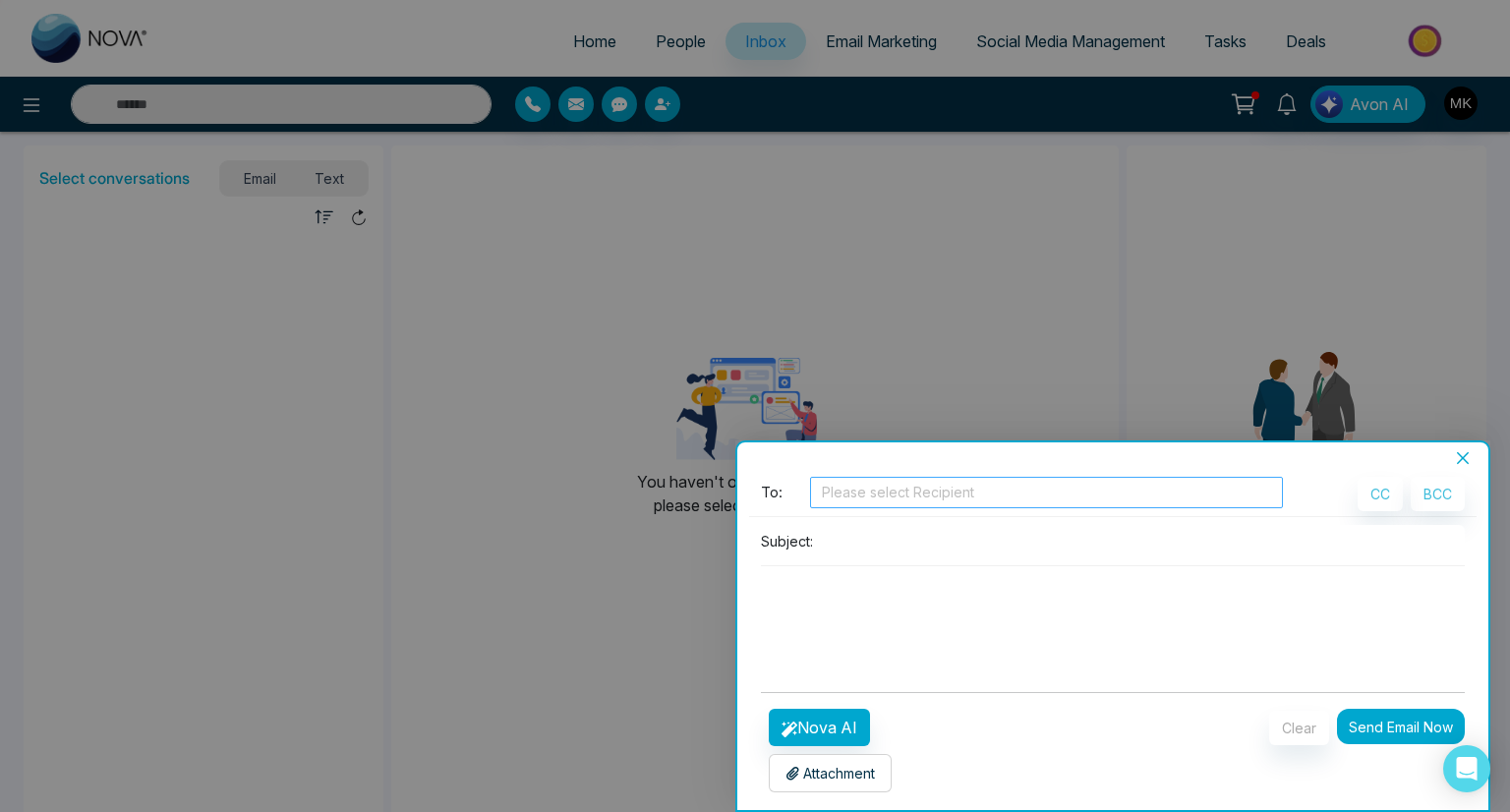 click at bounding box center (1046, 493) 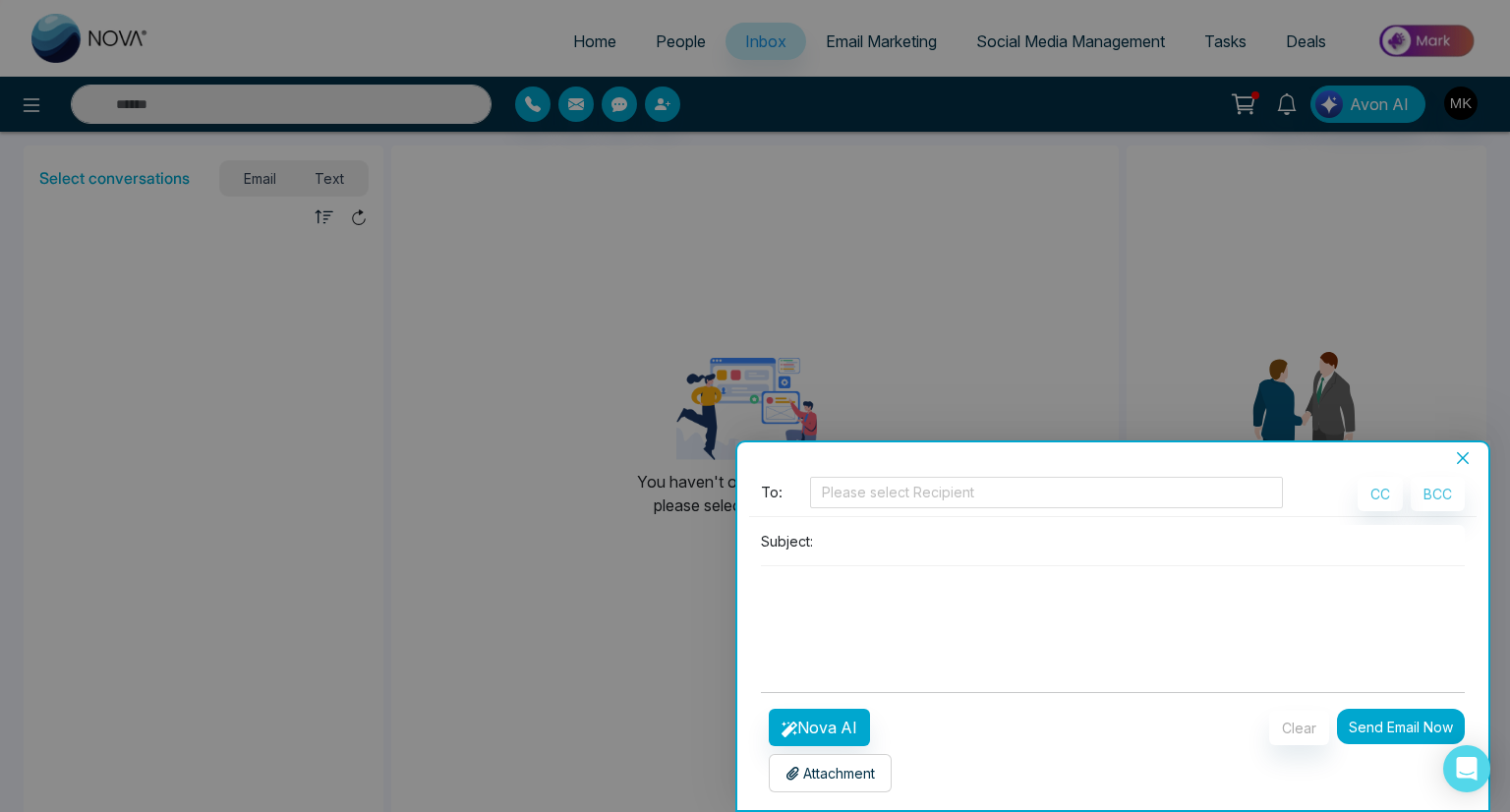 click at bounding box center [755, 406] 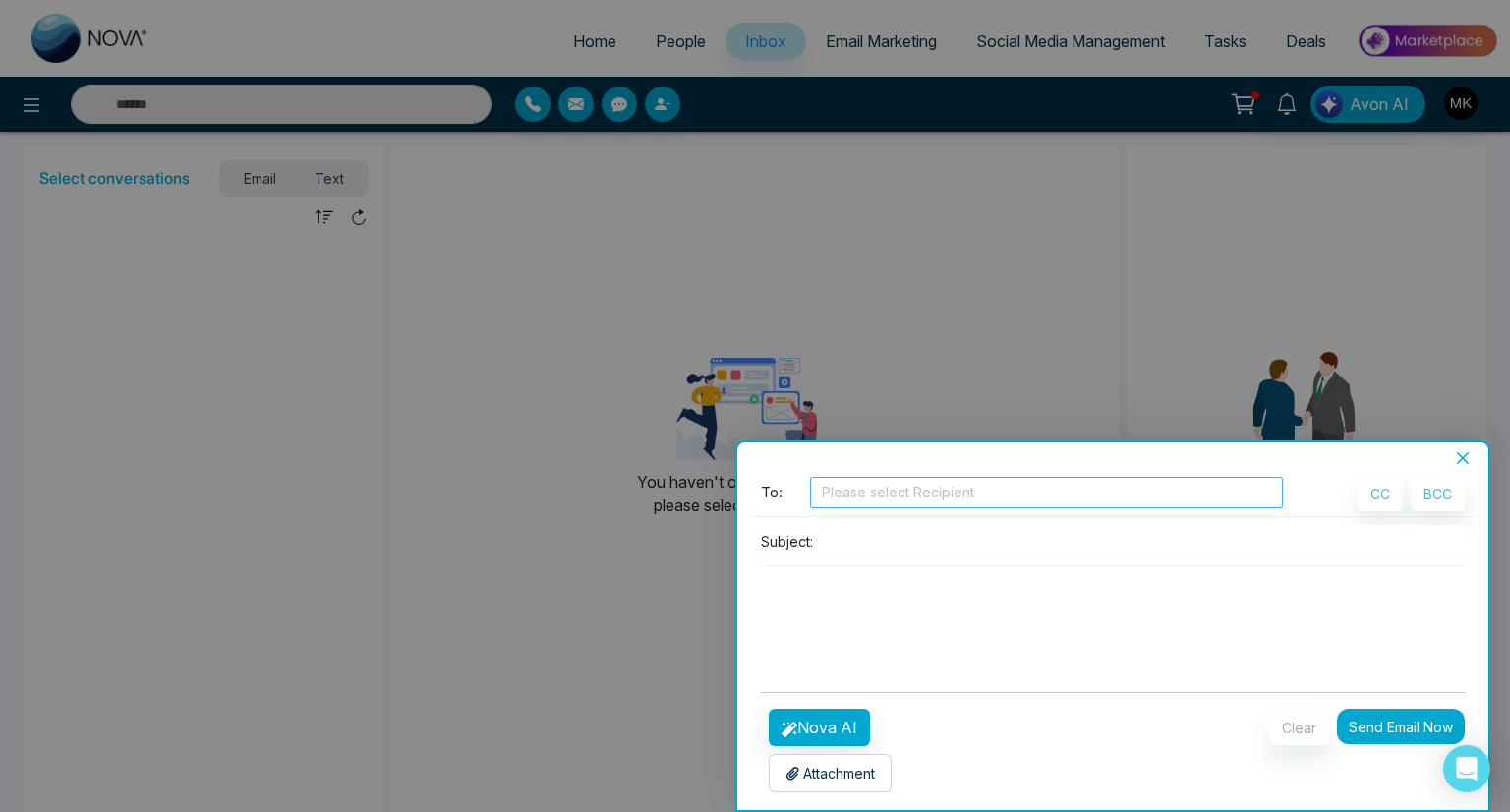 click at bounding box center [1046, 493] 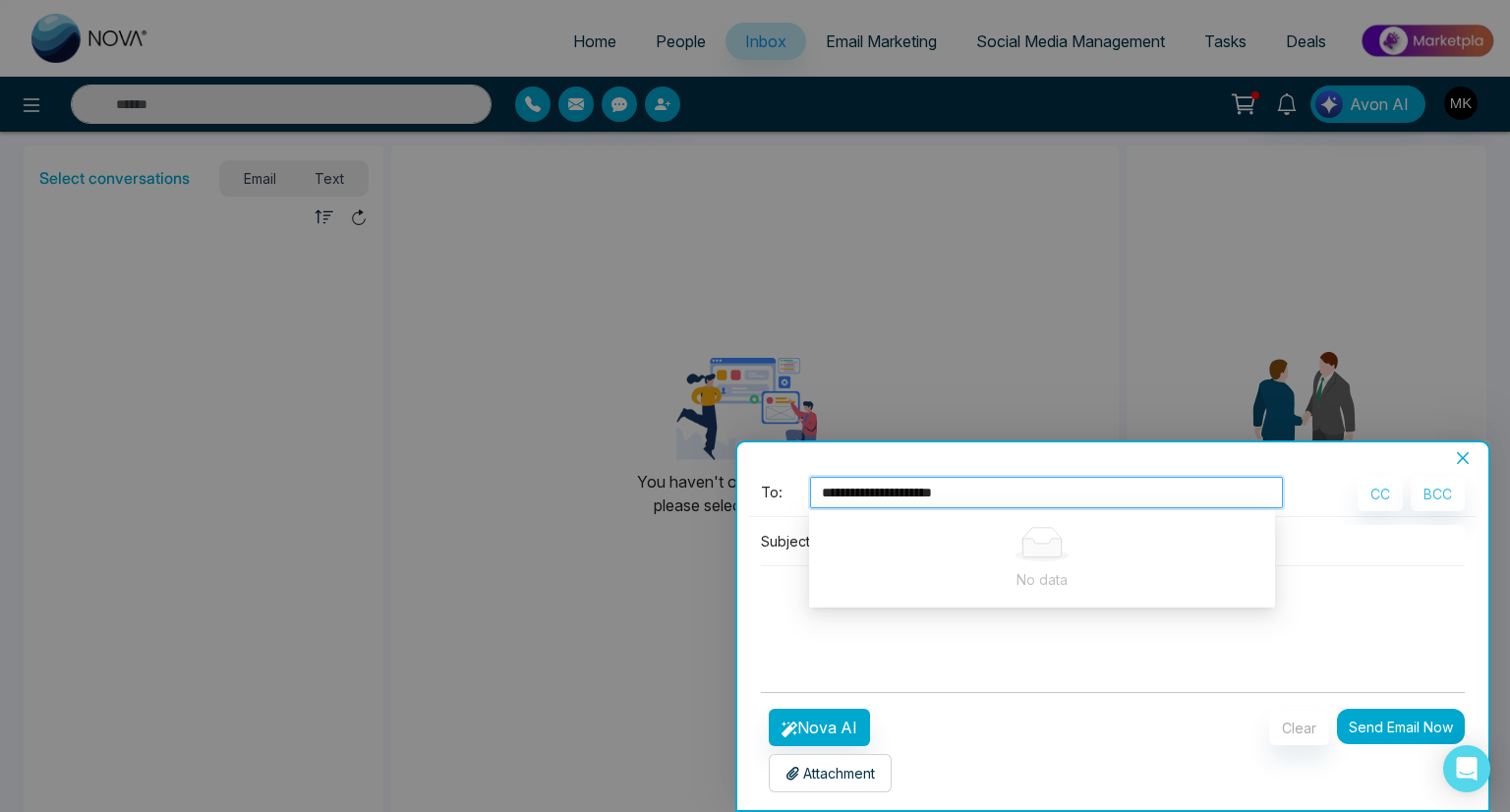 type on "**********" 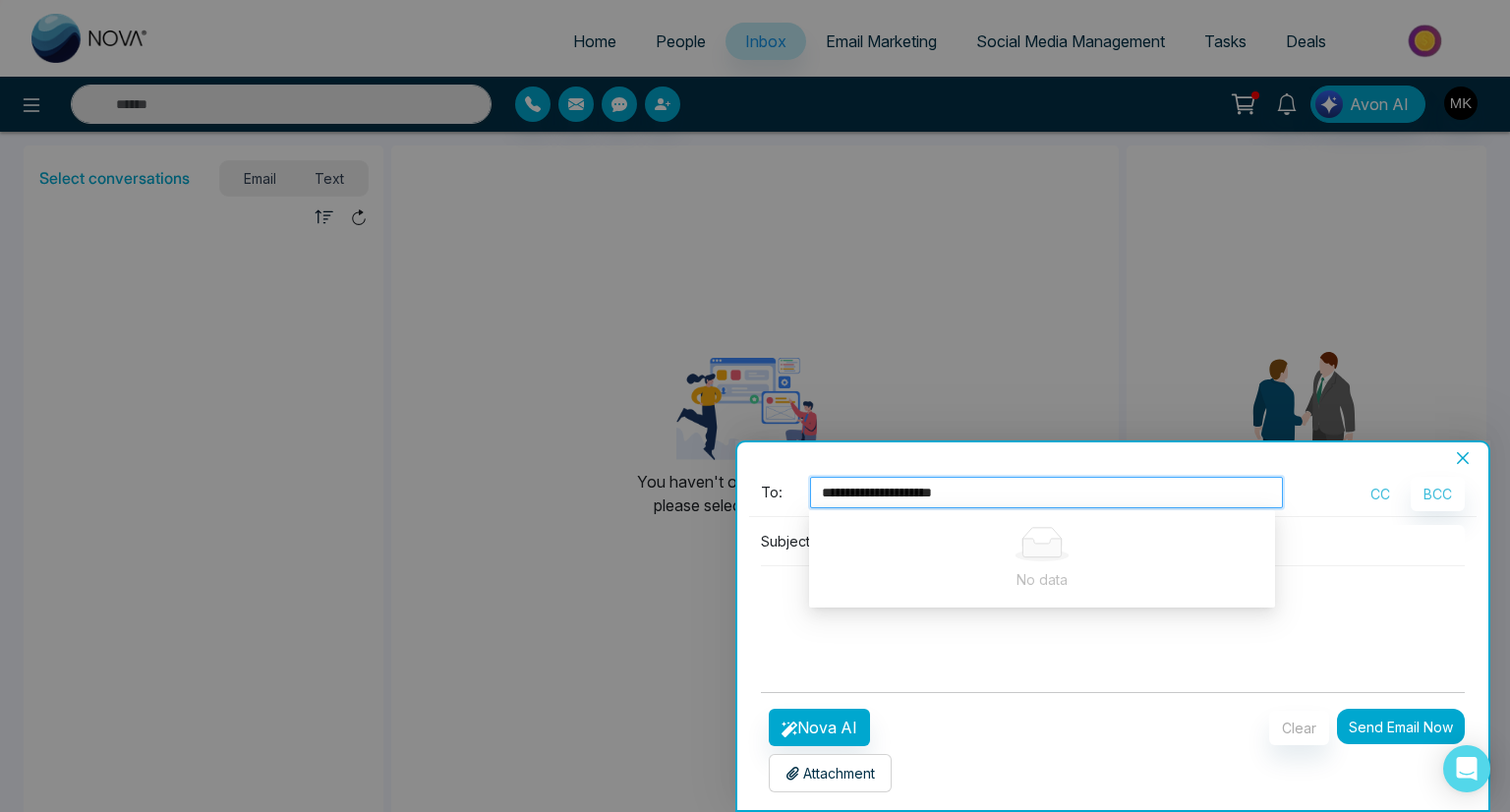 type 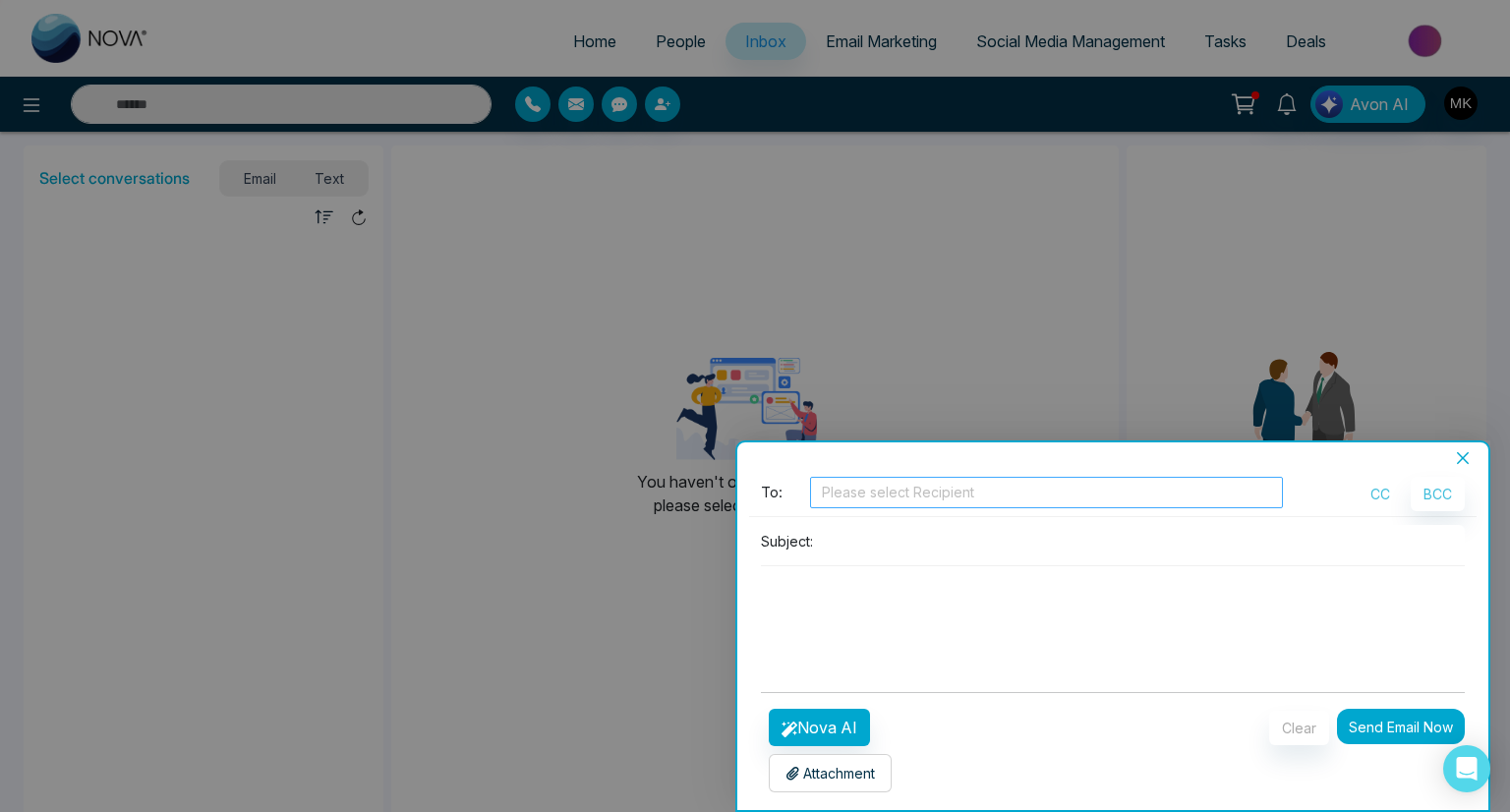 type 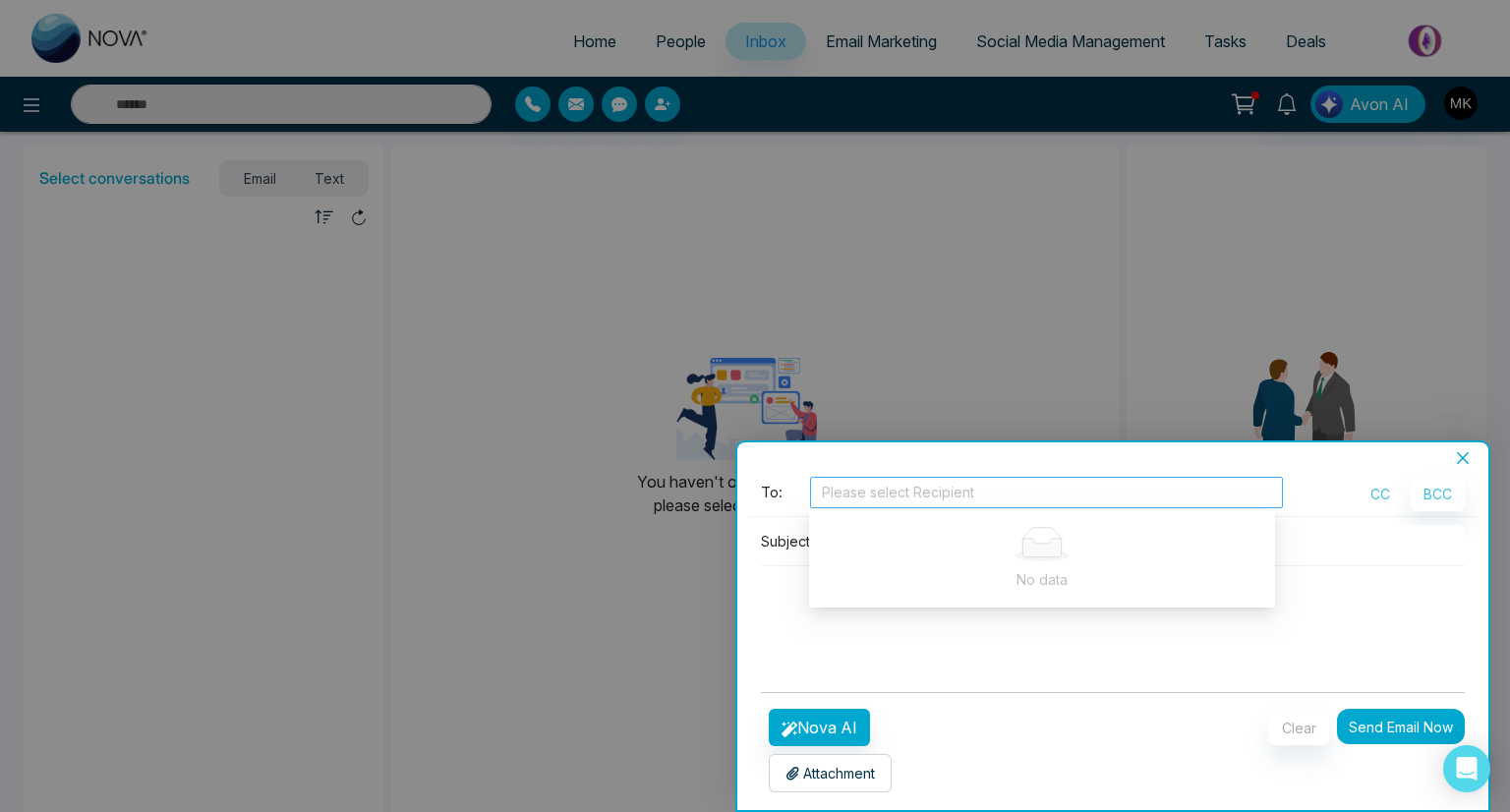 click at bounding box center [1046, 493] 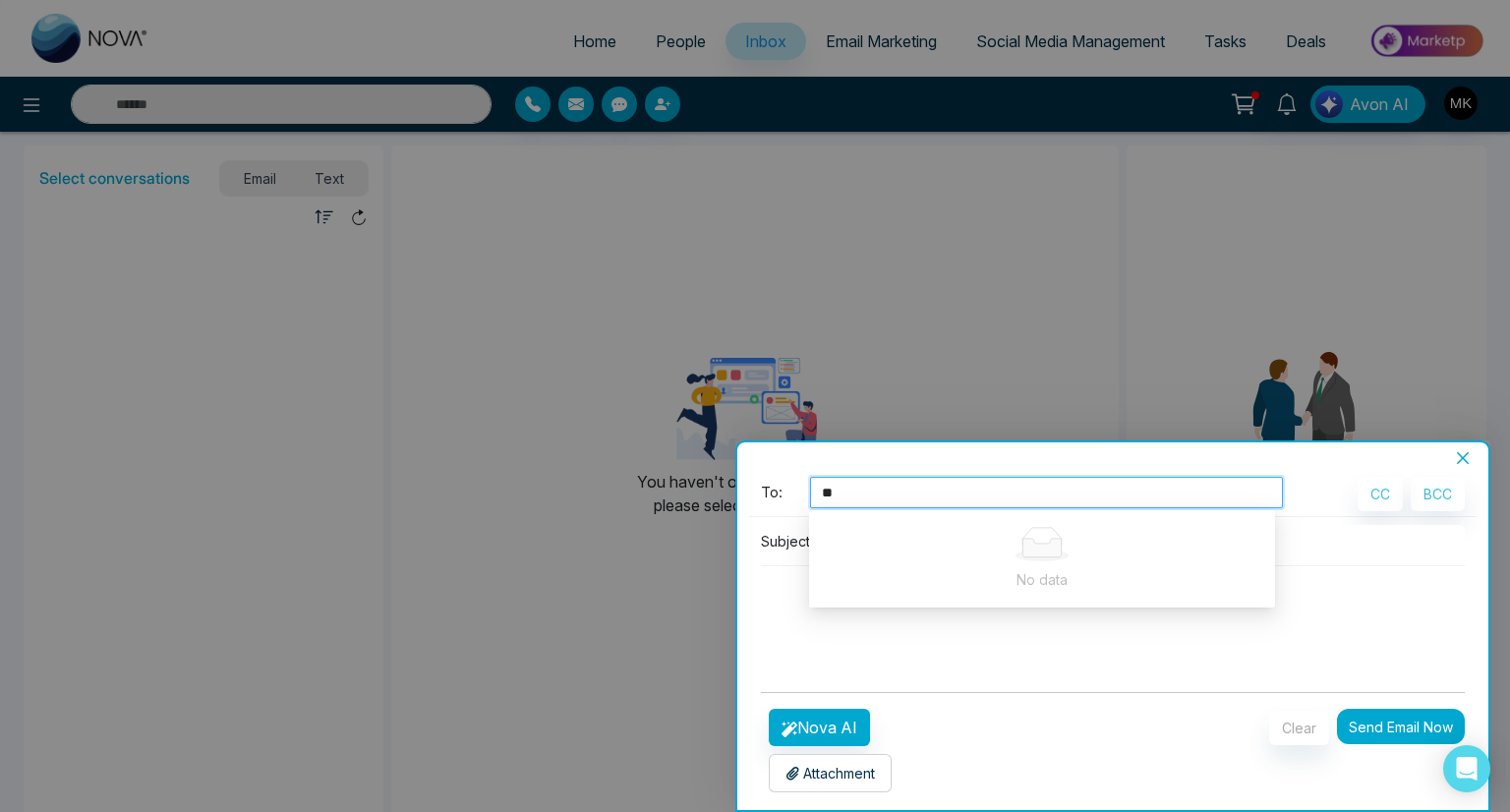 type on "*" 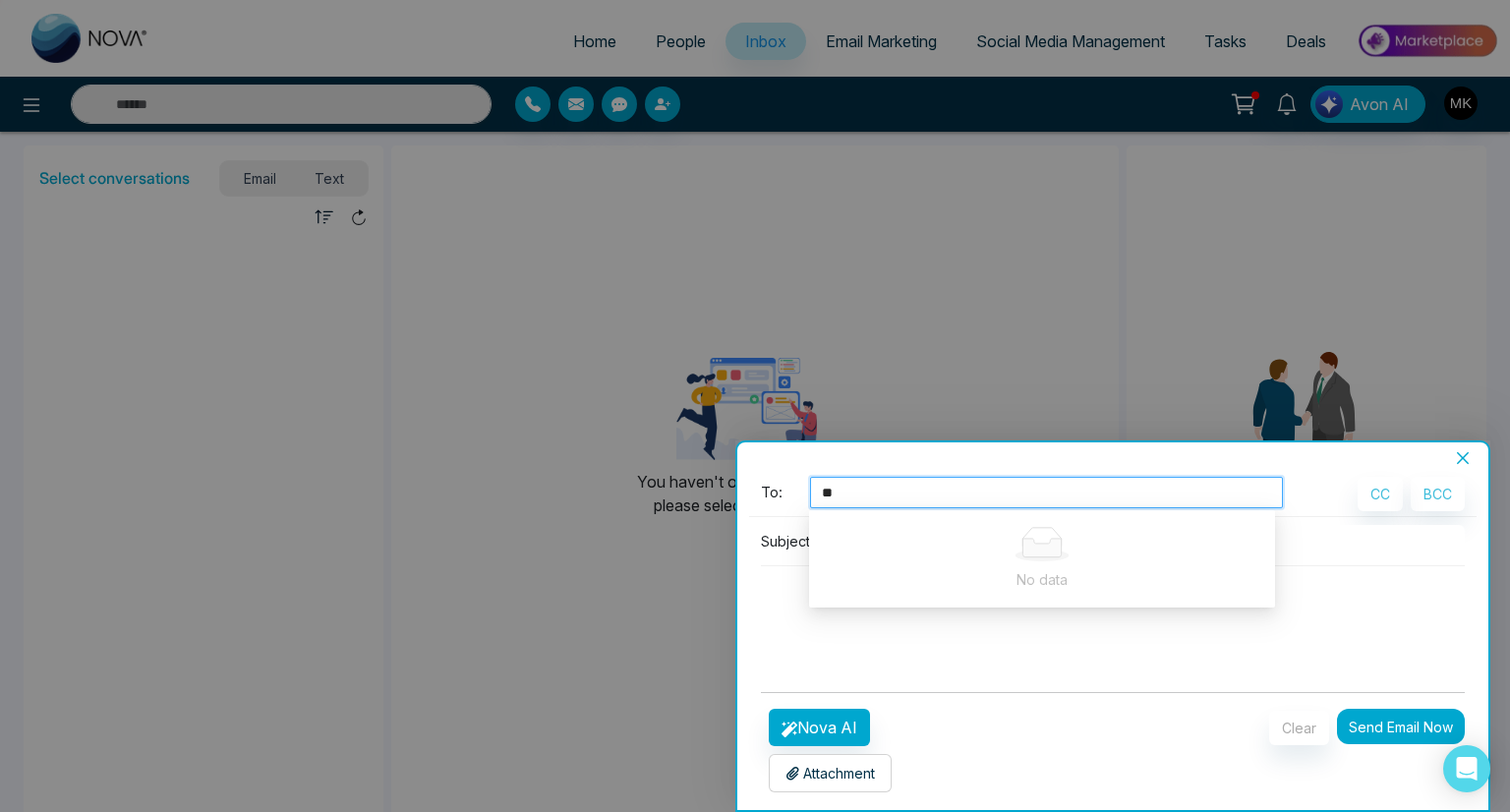 type on "*" 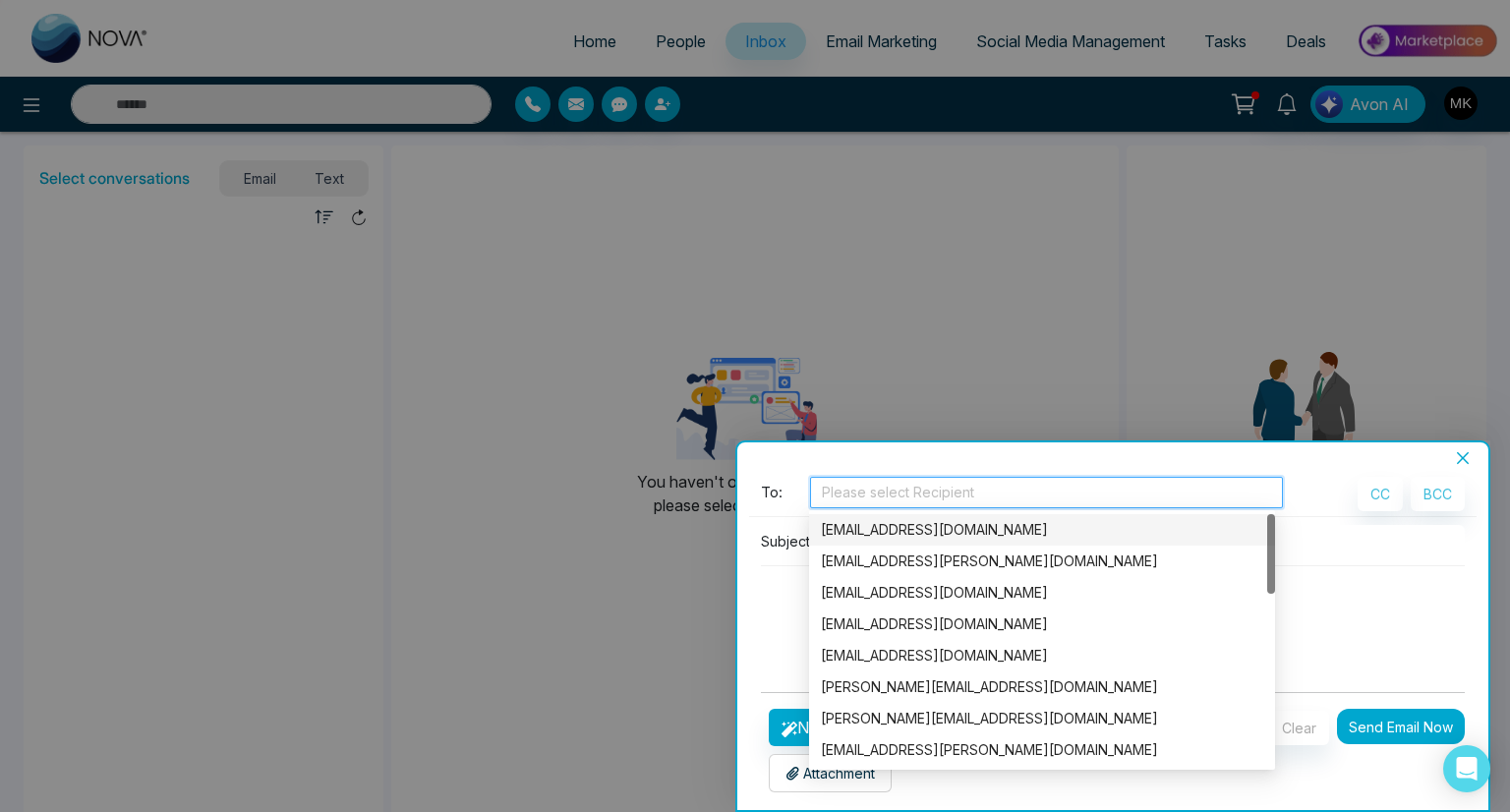 type on "*" 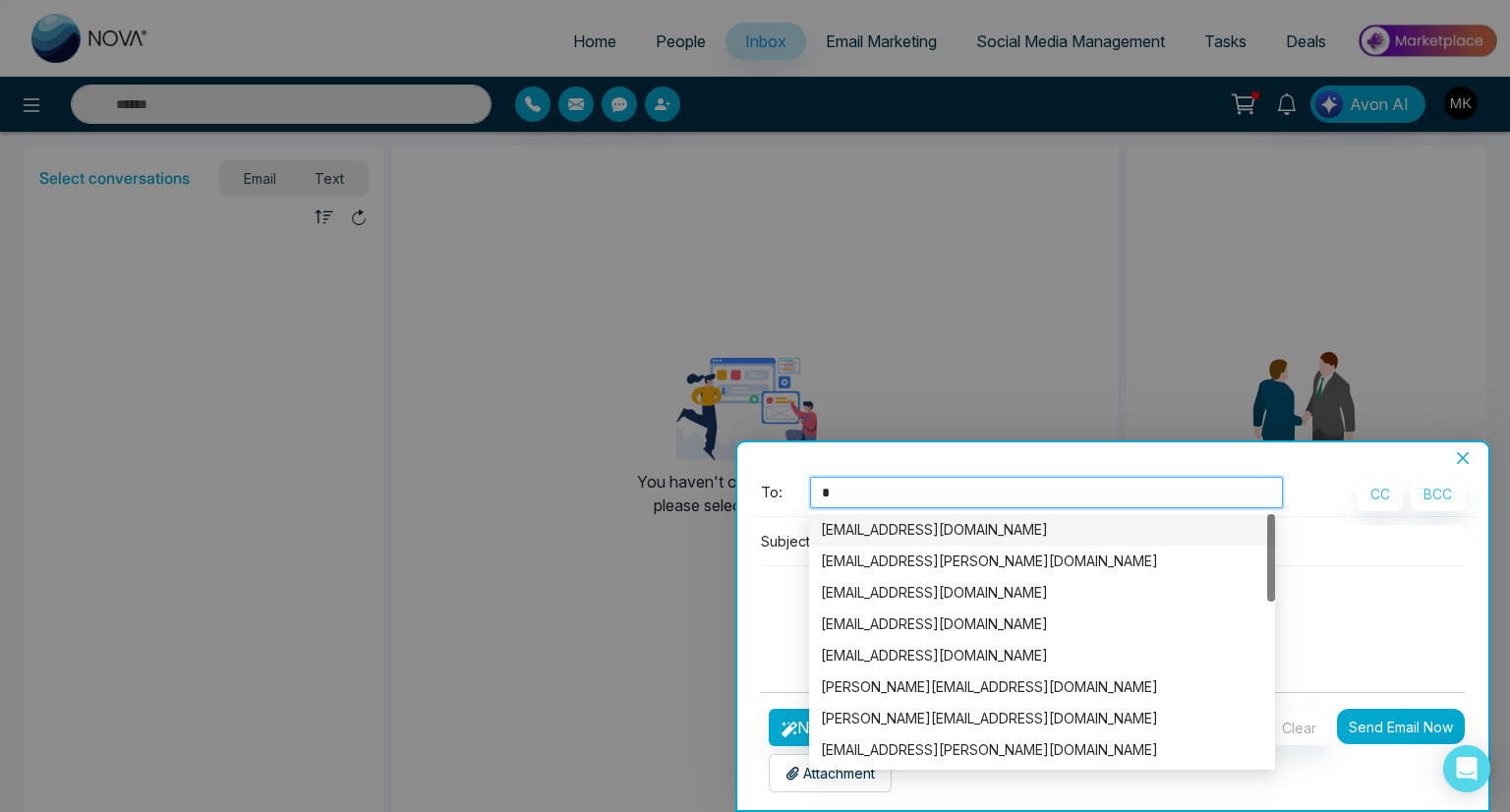 type 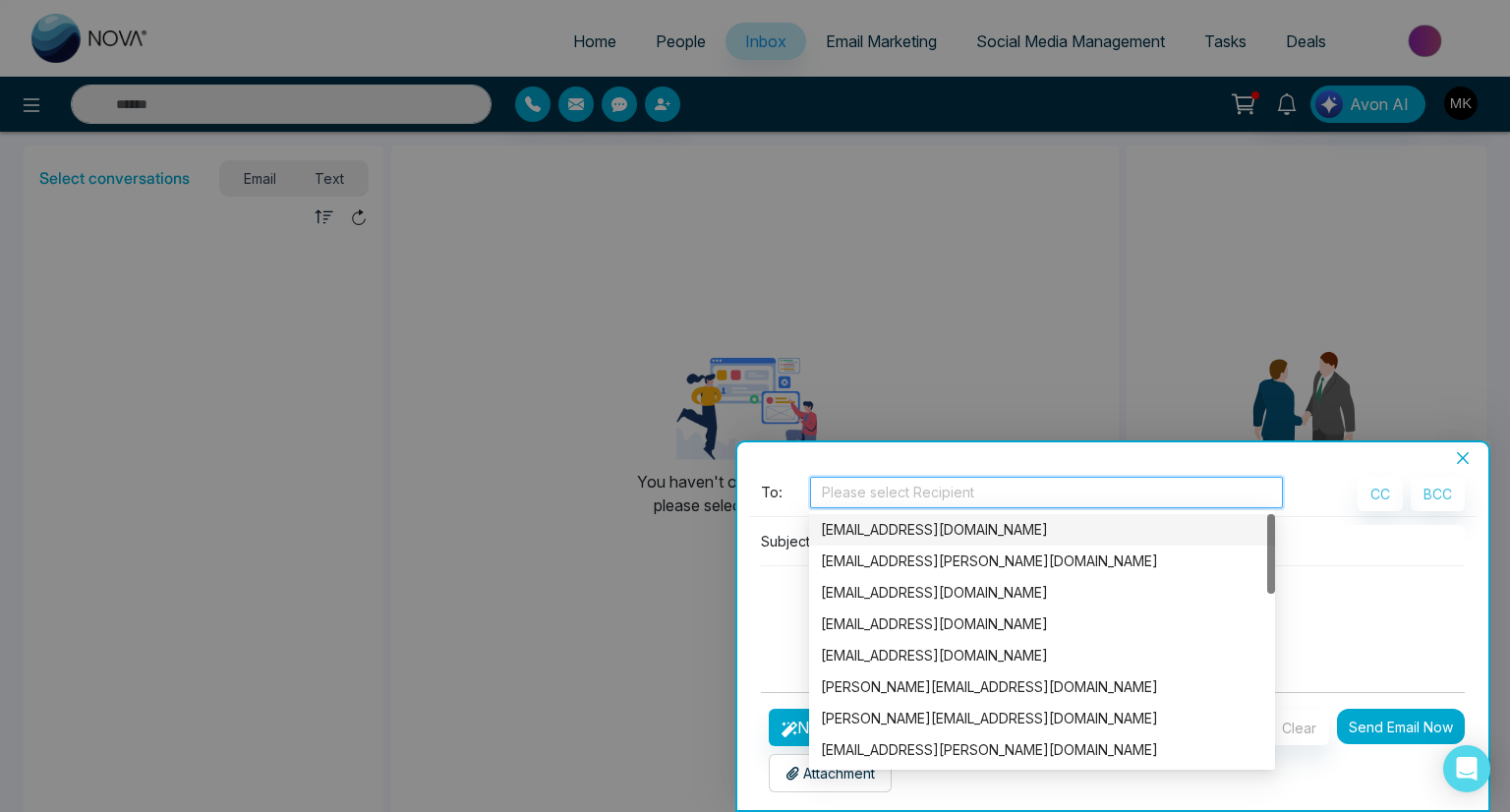 click at bounding box center [755, 406] 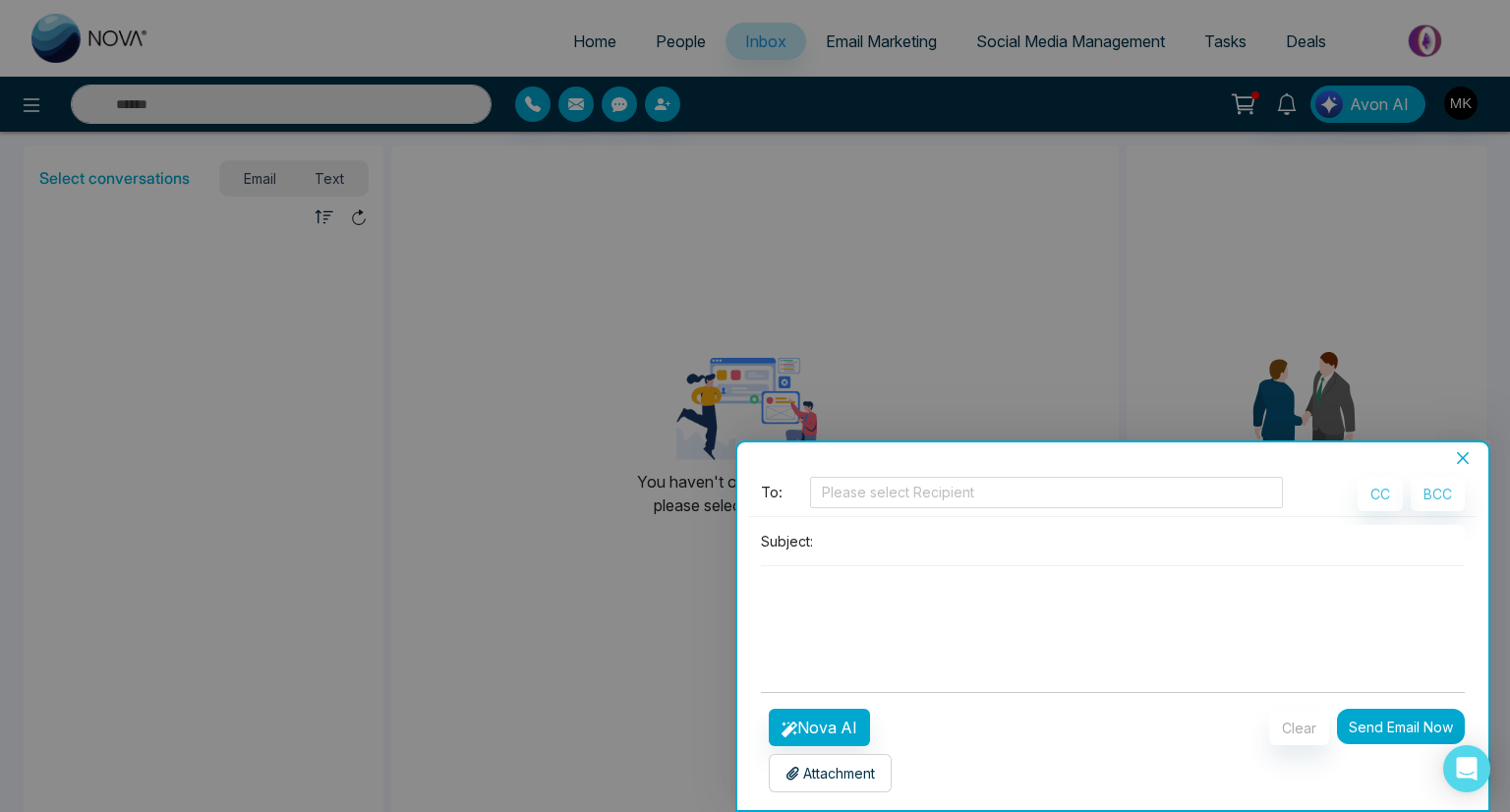 click at bounding box center [755, 406] 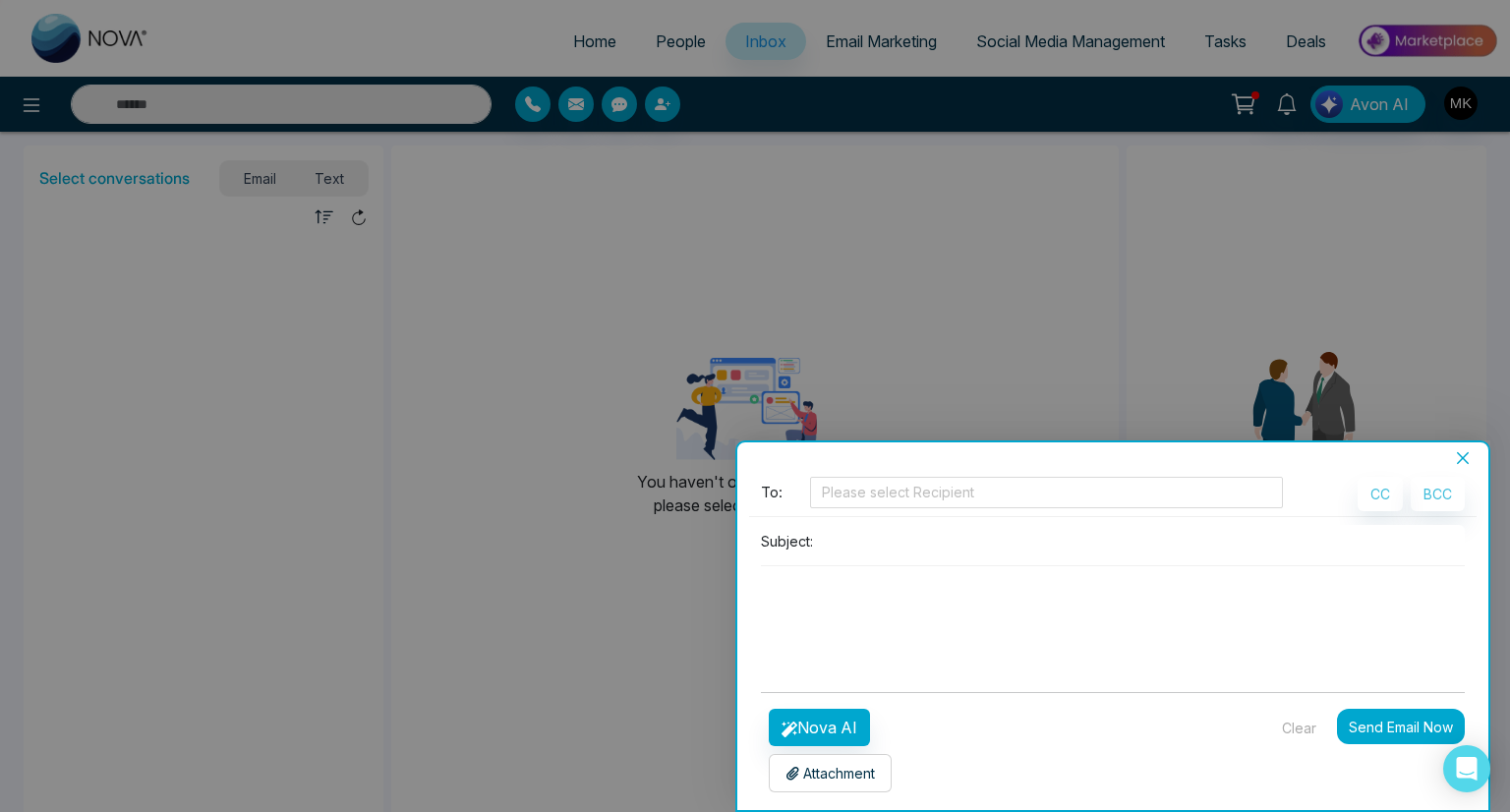 click on "Clear" at bounding box center [1299, 727] 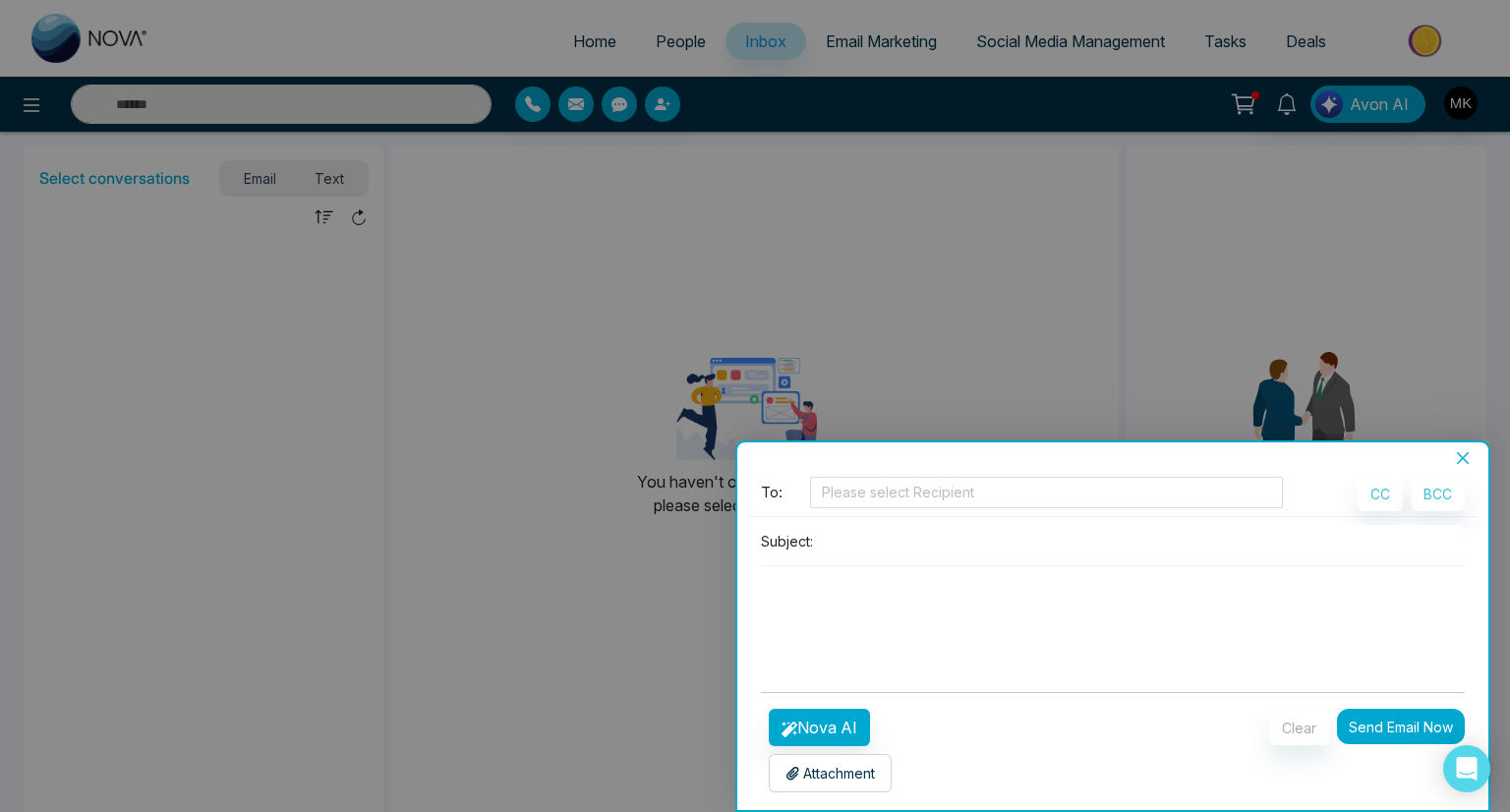 click 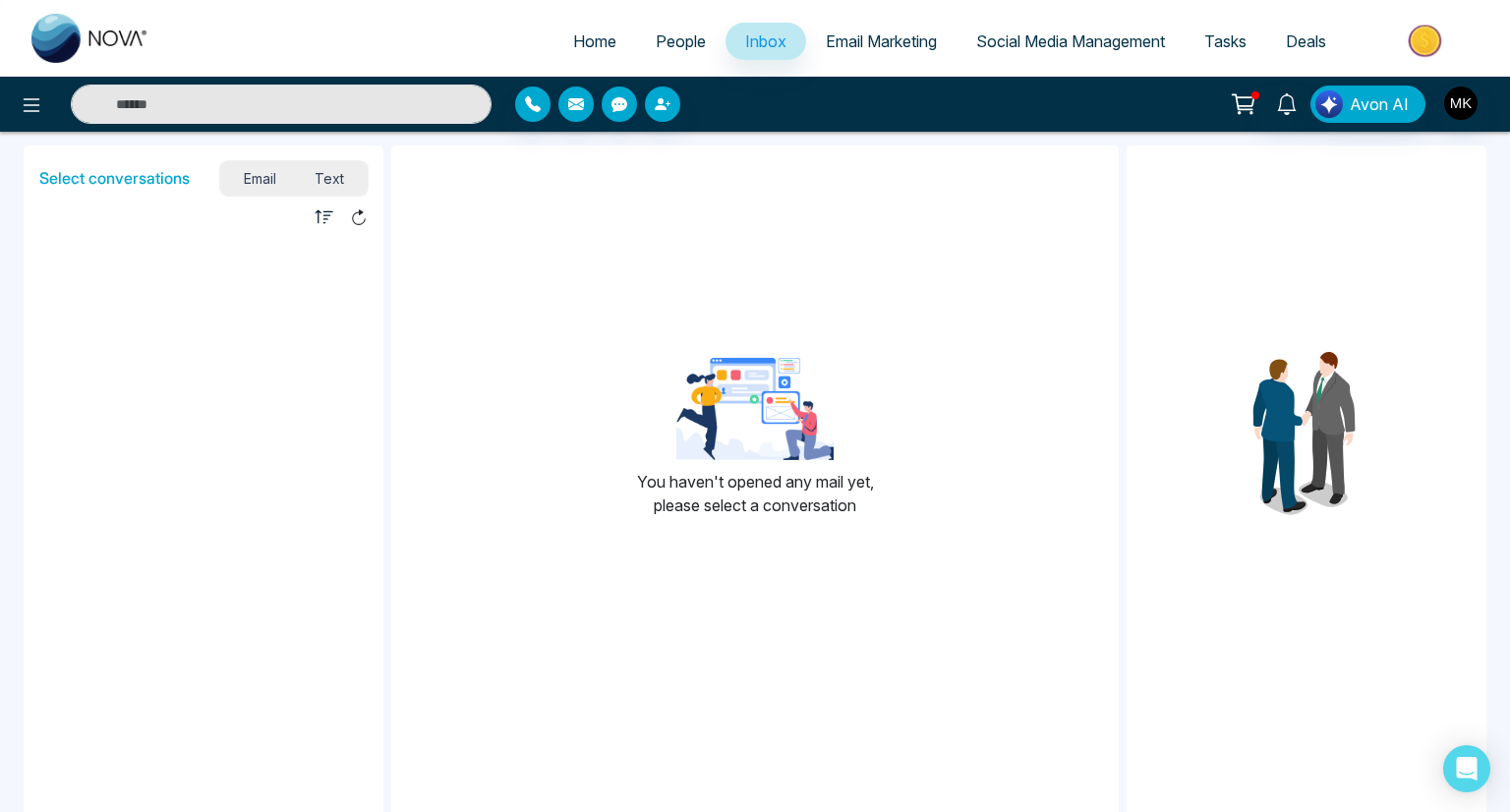 click on "People" at bounding box center (680, 41) 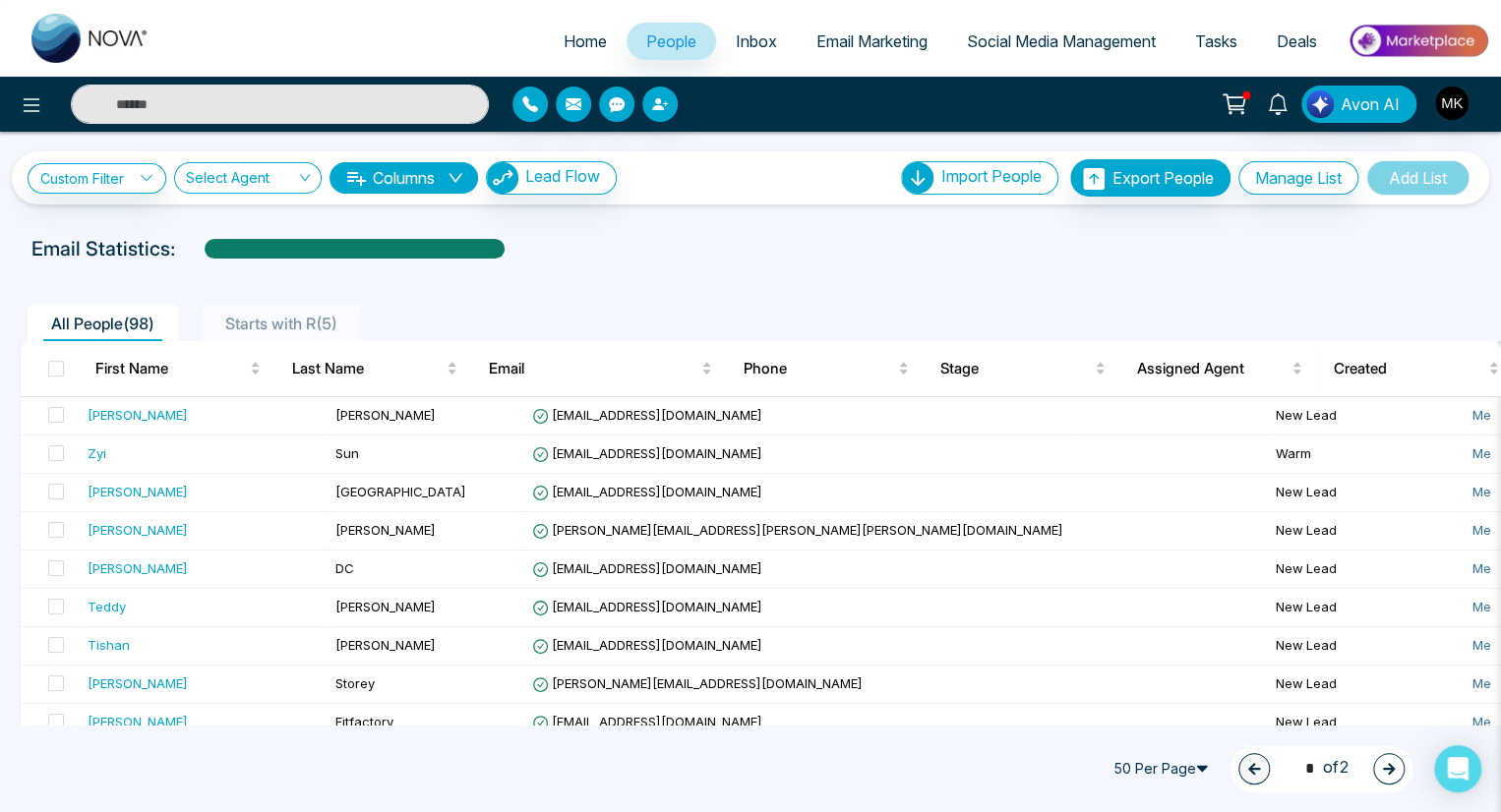 drag, startPoint x: 633, startPoint y: 87, endPoint x: 653, endPoint y: 95, distance: 21.540659 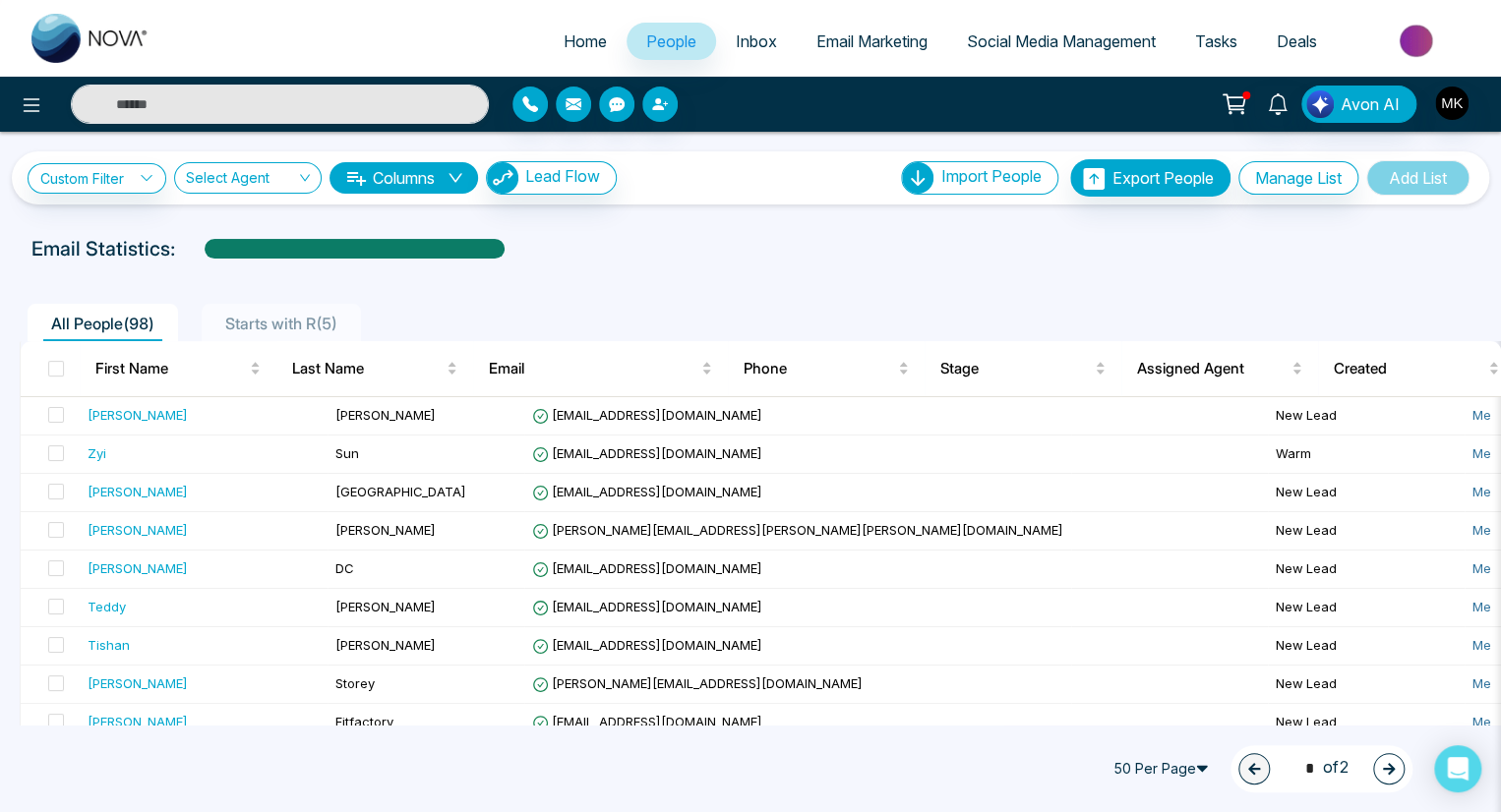 click at bounding box center [689, 104] 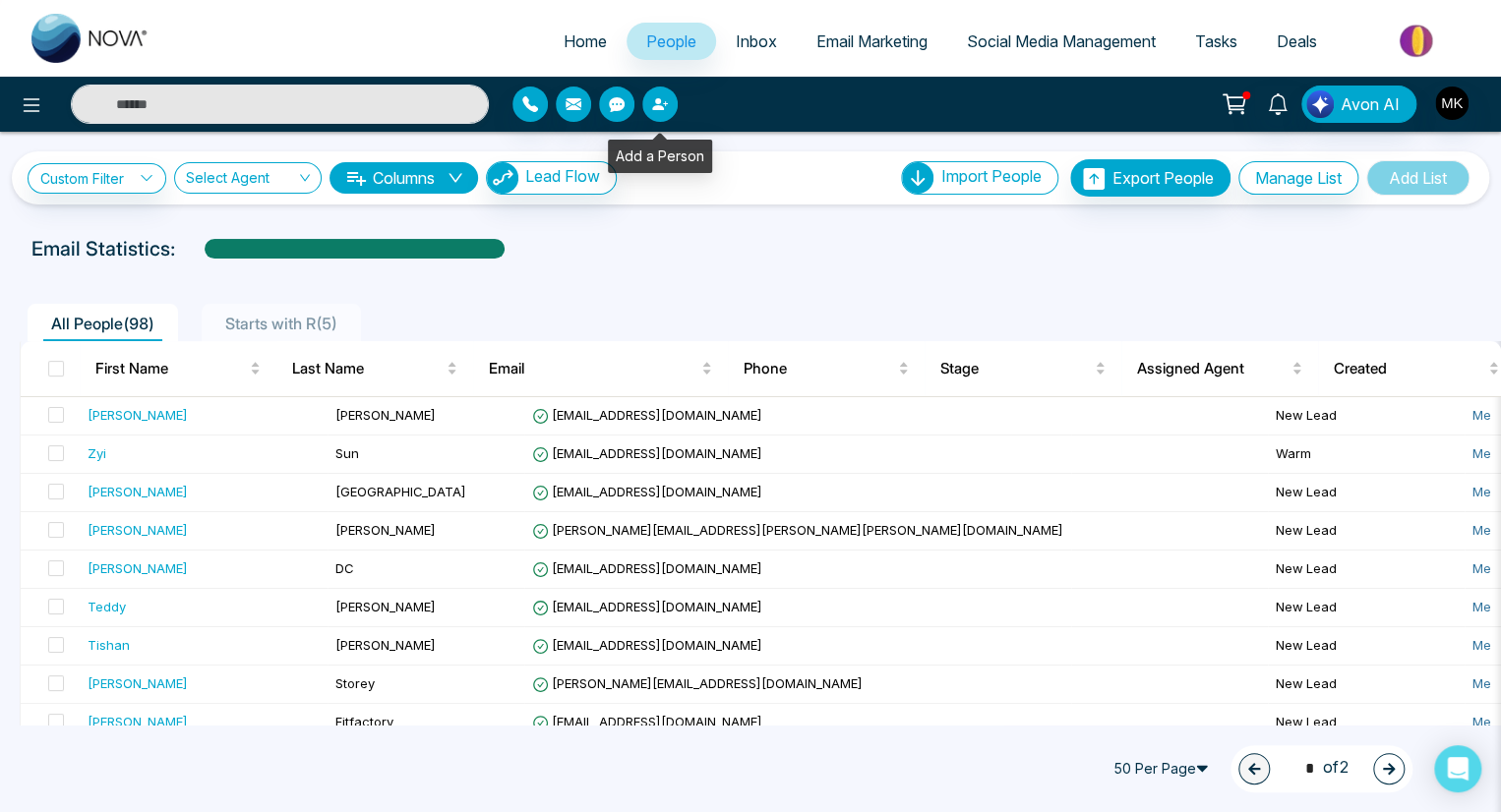 click 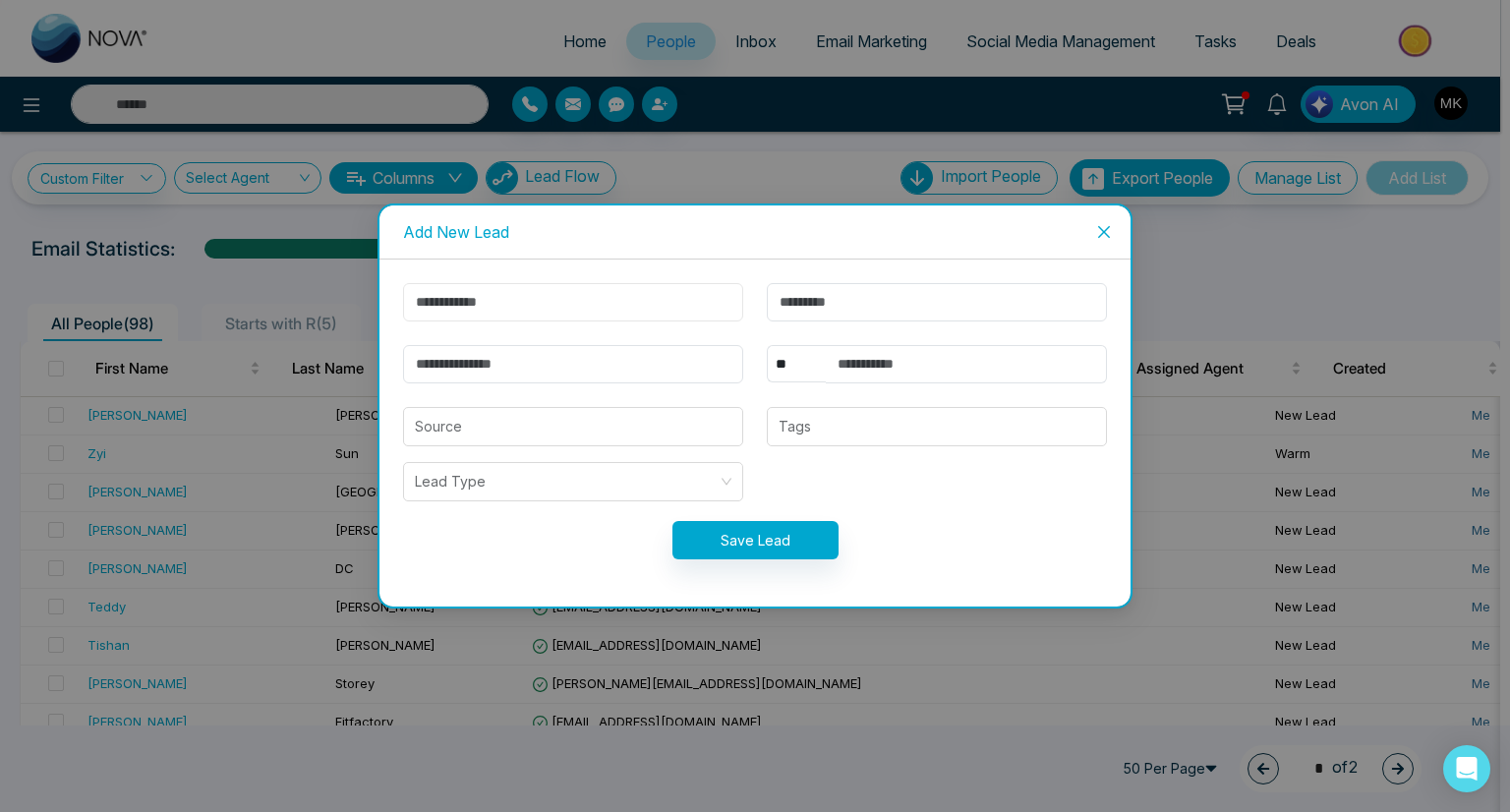 click at bounding box center (573, 302) 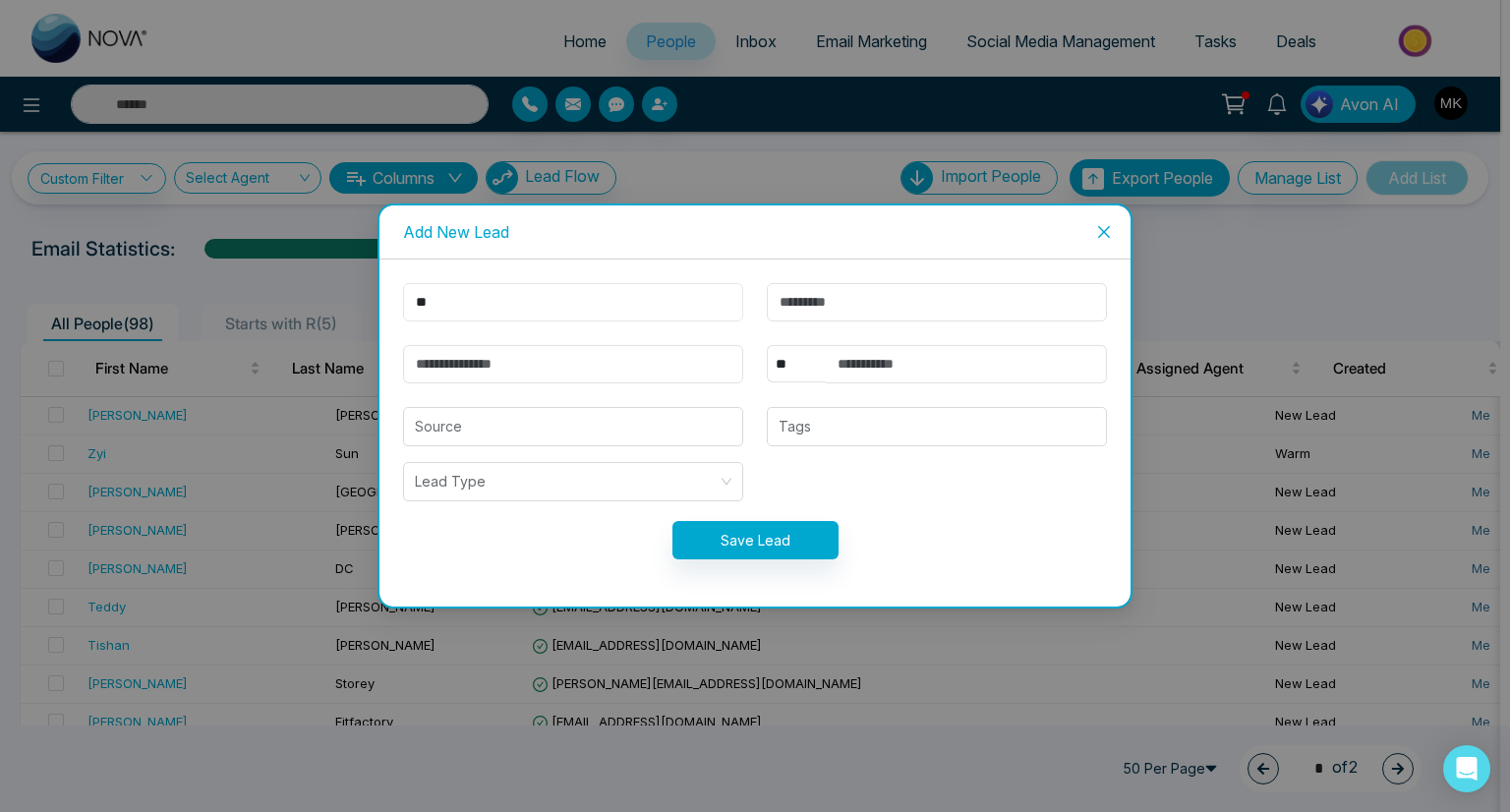 type on "*" 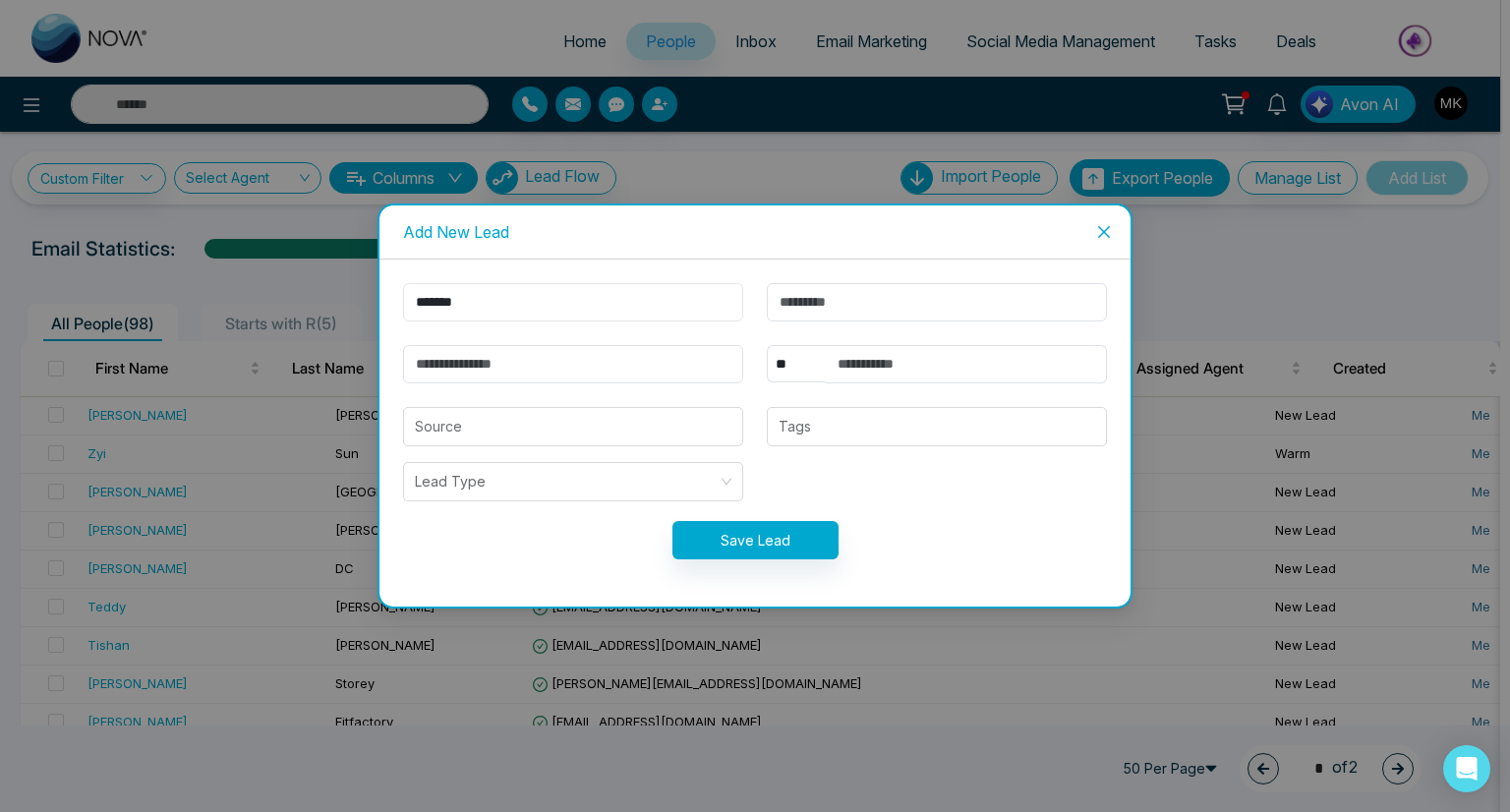 type on "*******" 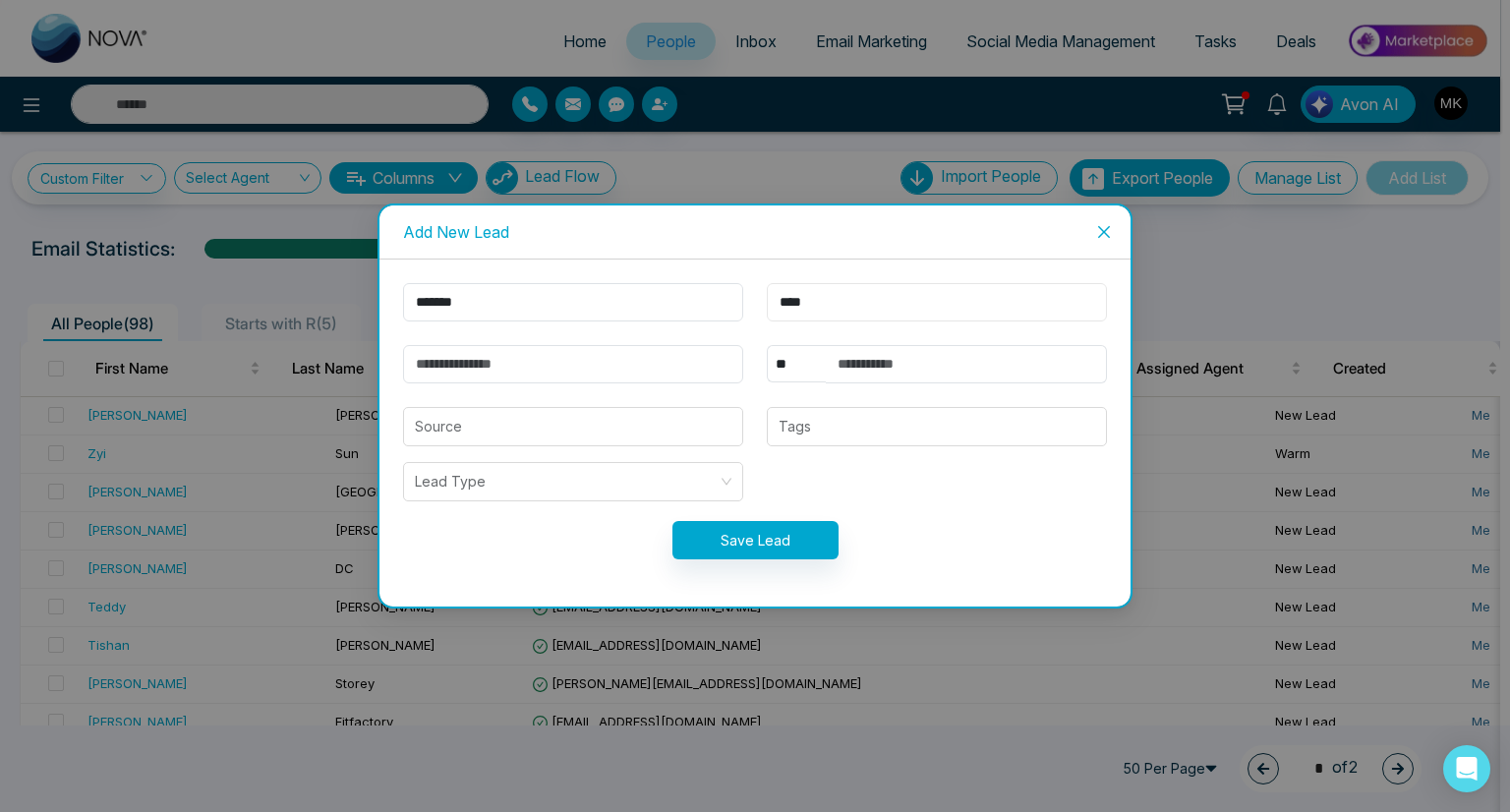 type on "****" 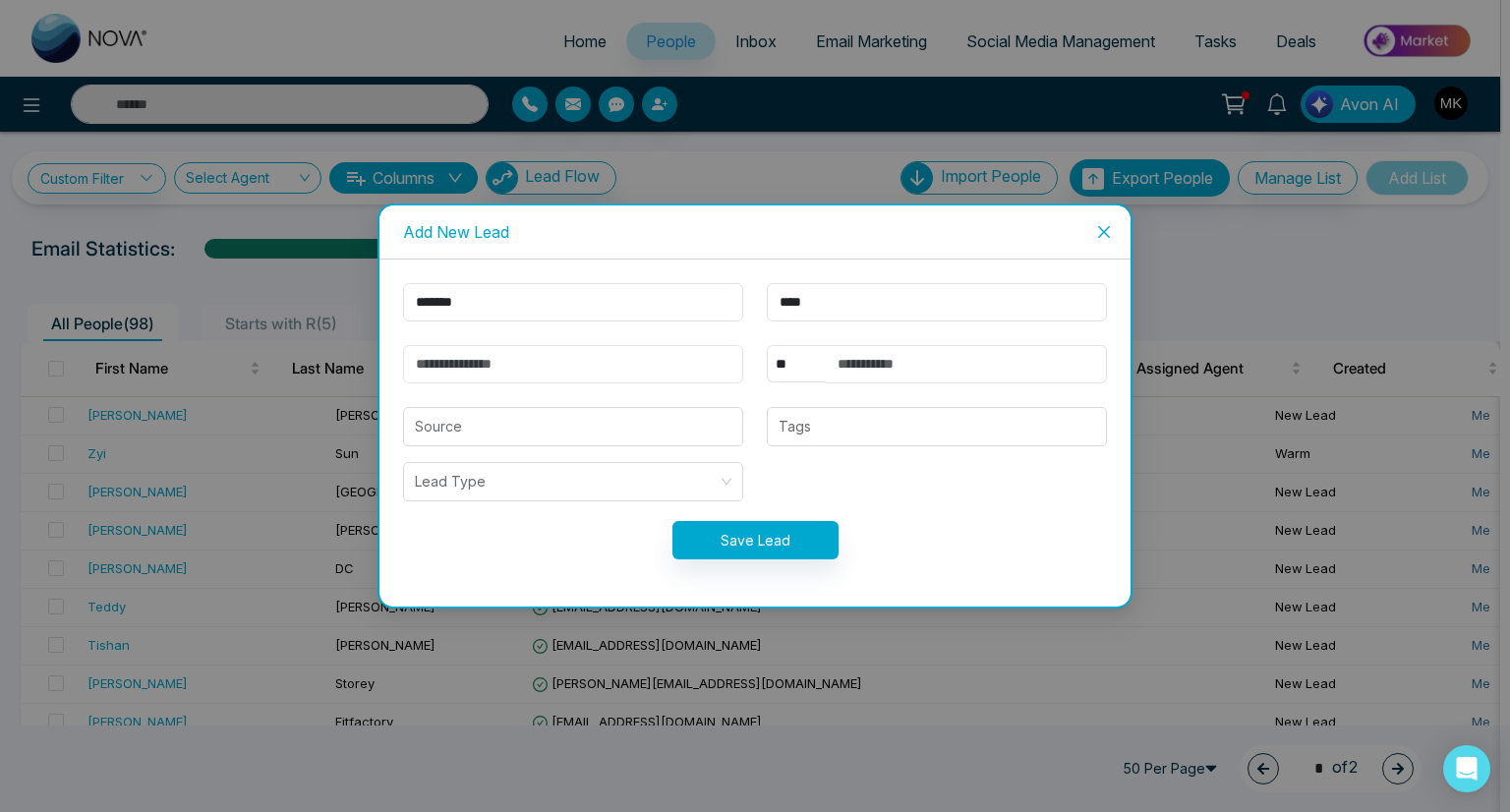 click at bounding box center [573, 364] 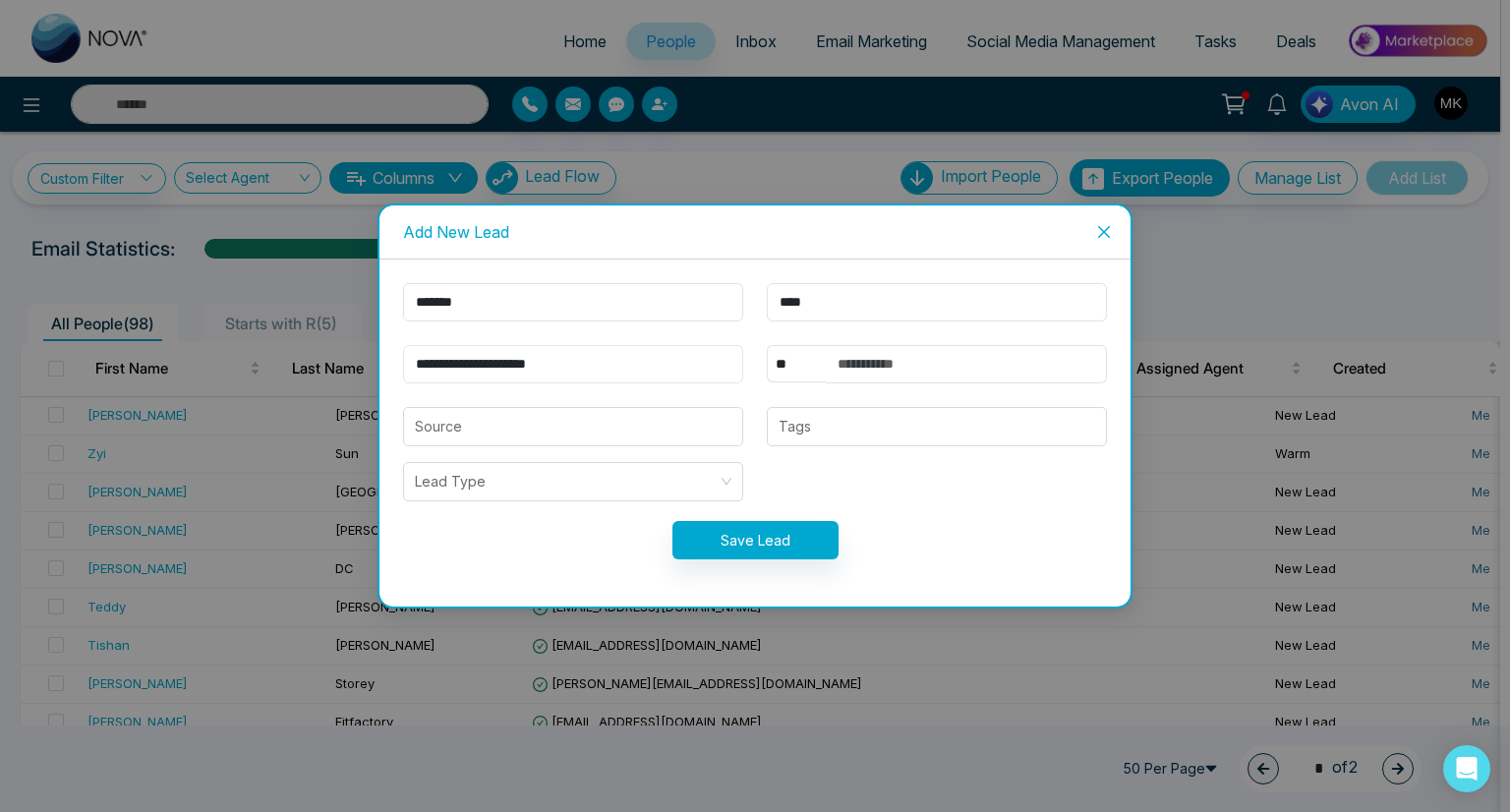 type on "**********" 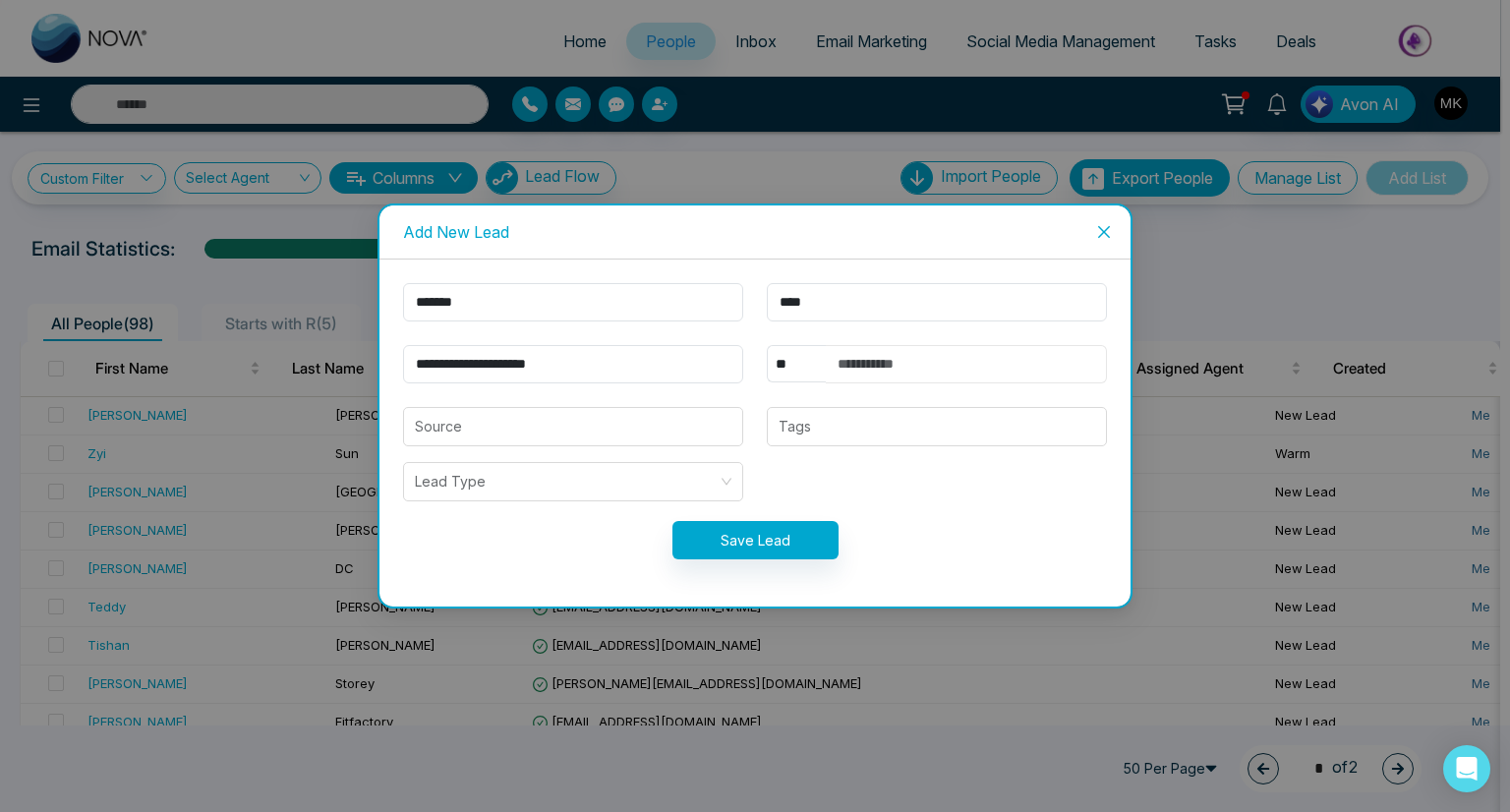 click at bounding box center (966, 364) 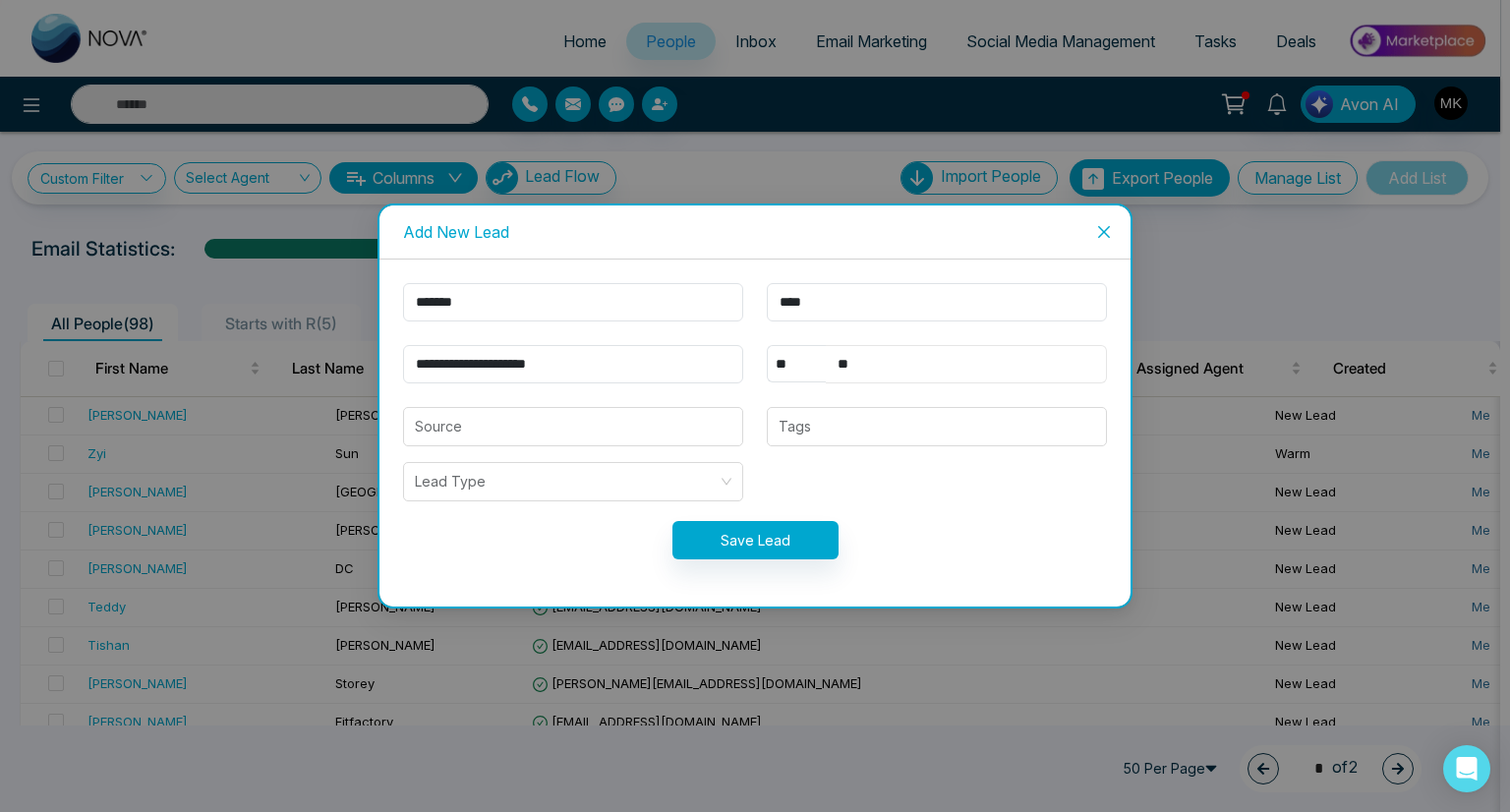 type on "*" 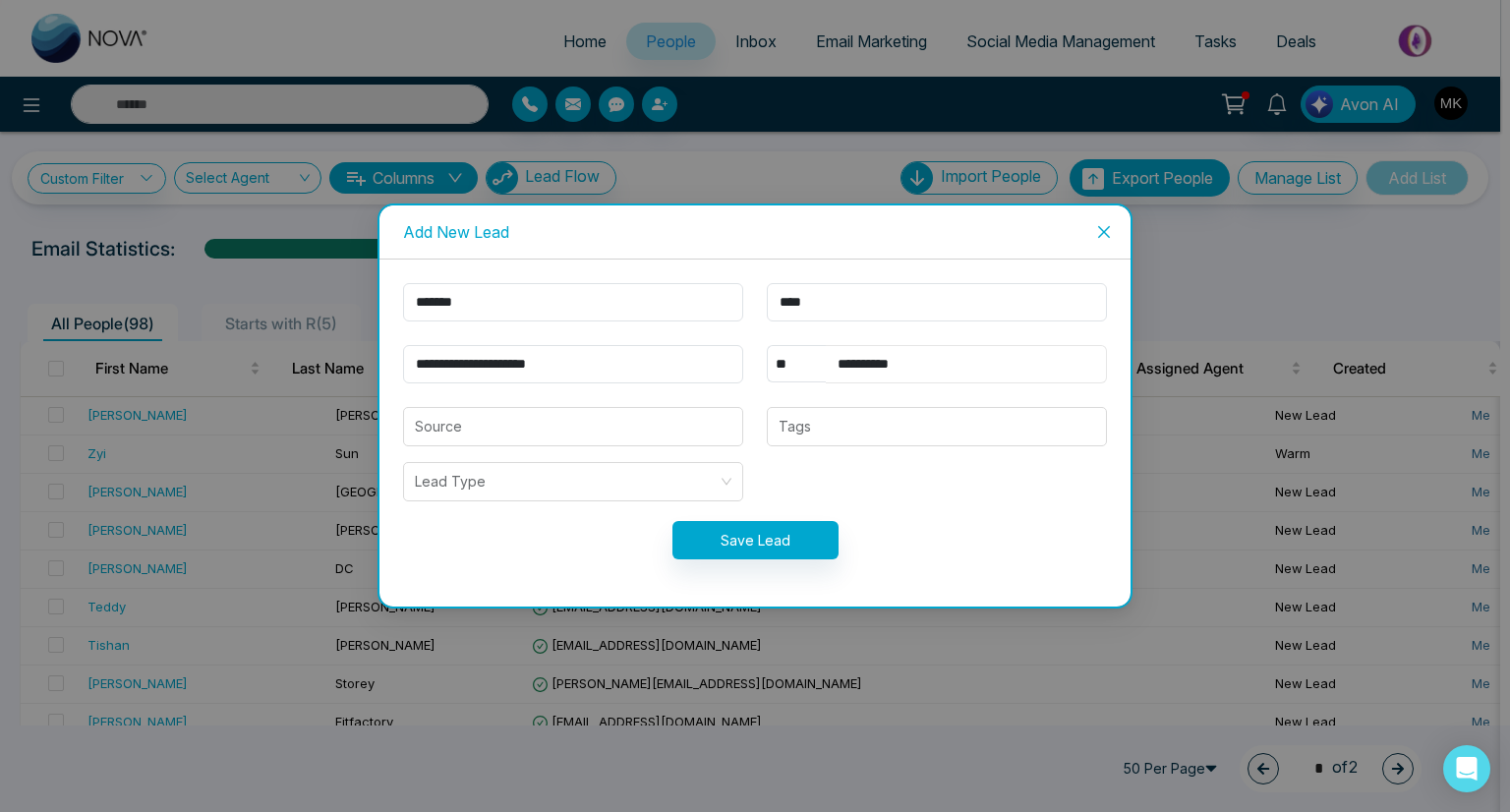 type on "**********" 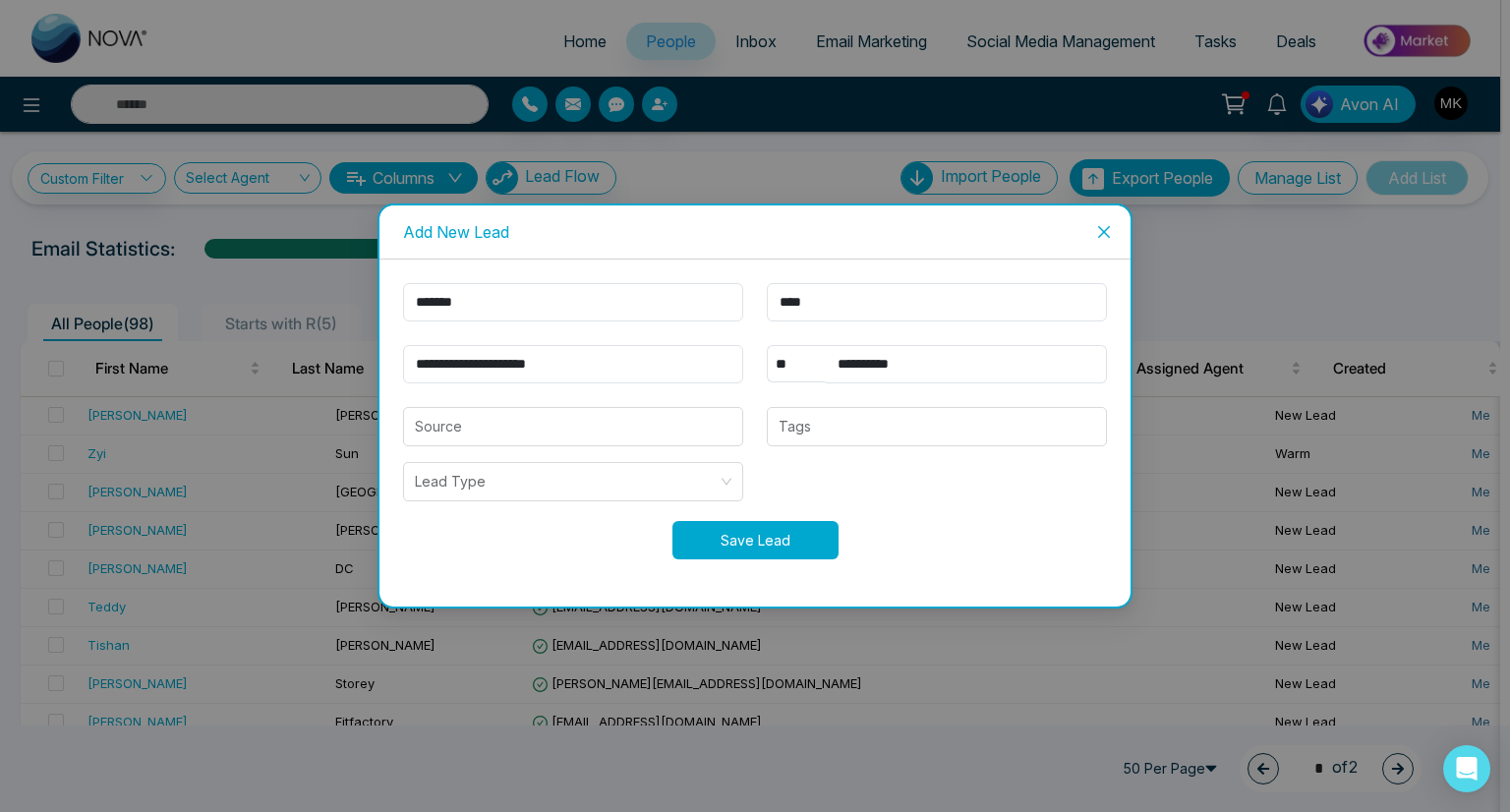 click on "Save Lead" at bounding box center [755, 540] 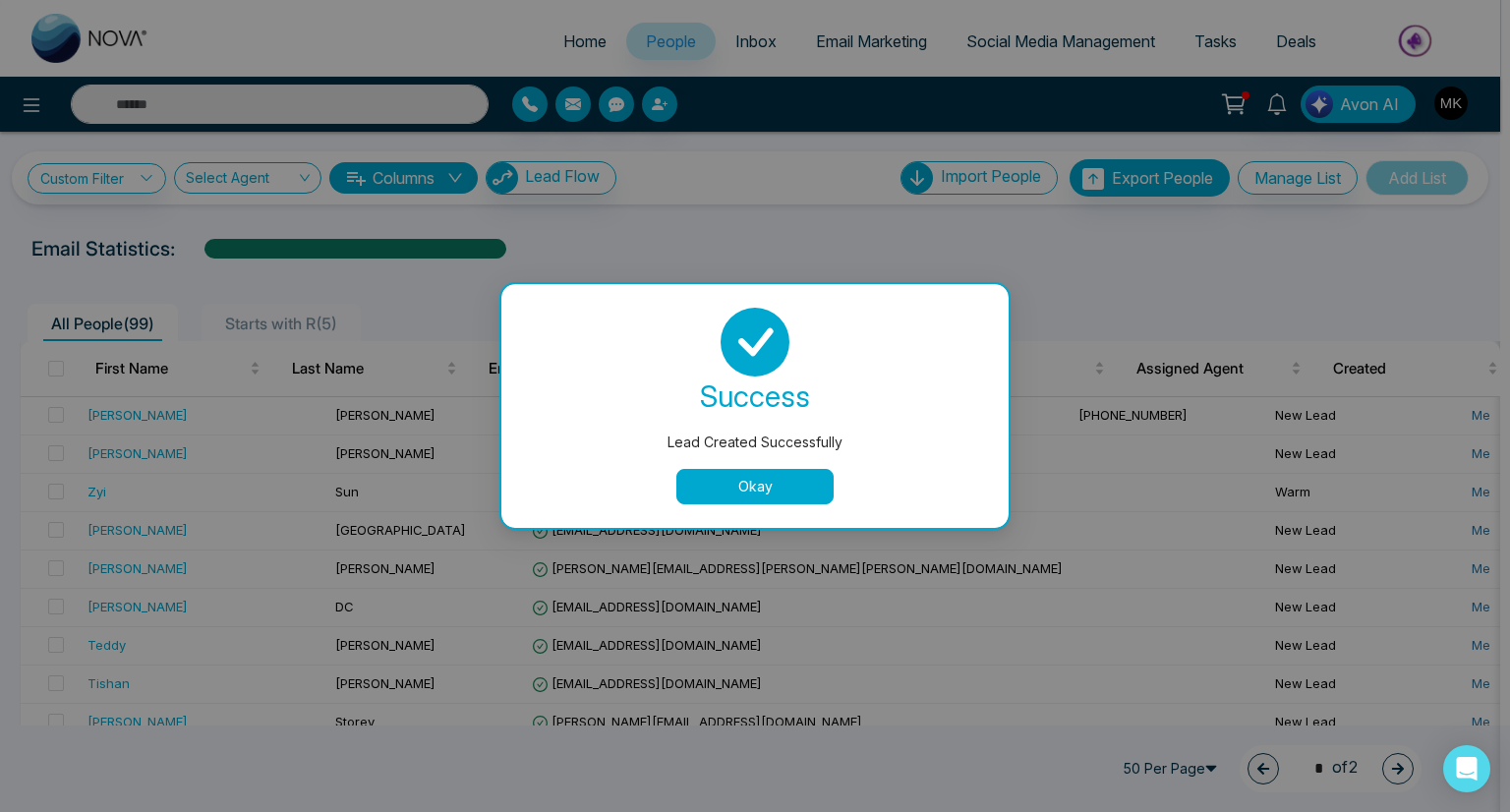 click on "Okay" at bounding box center (755, 487) 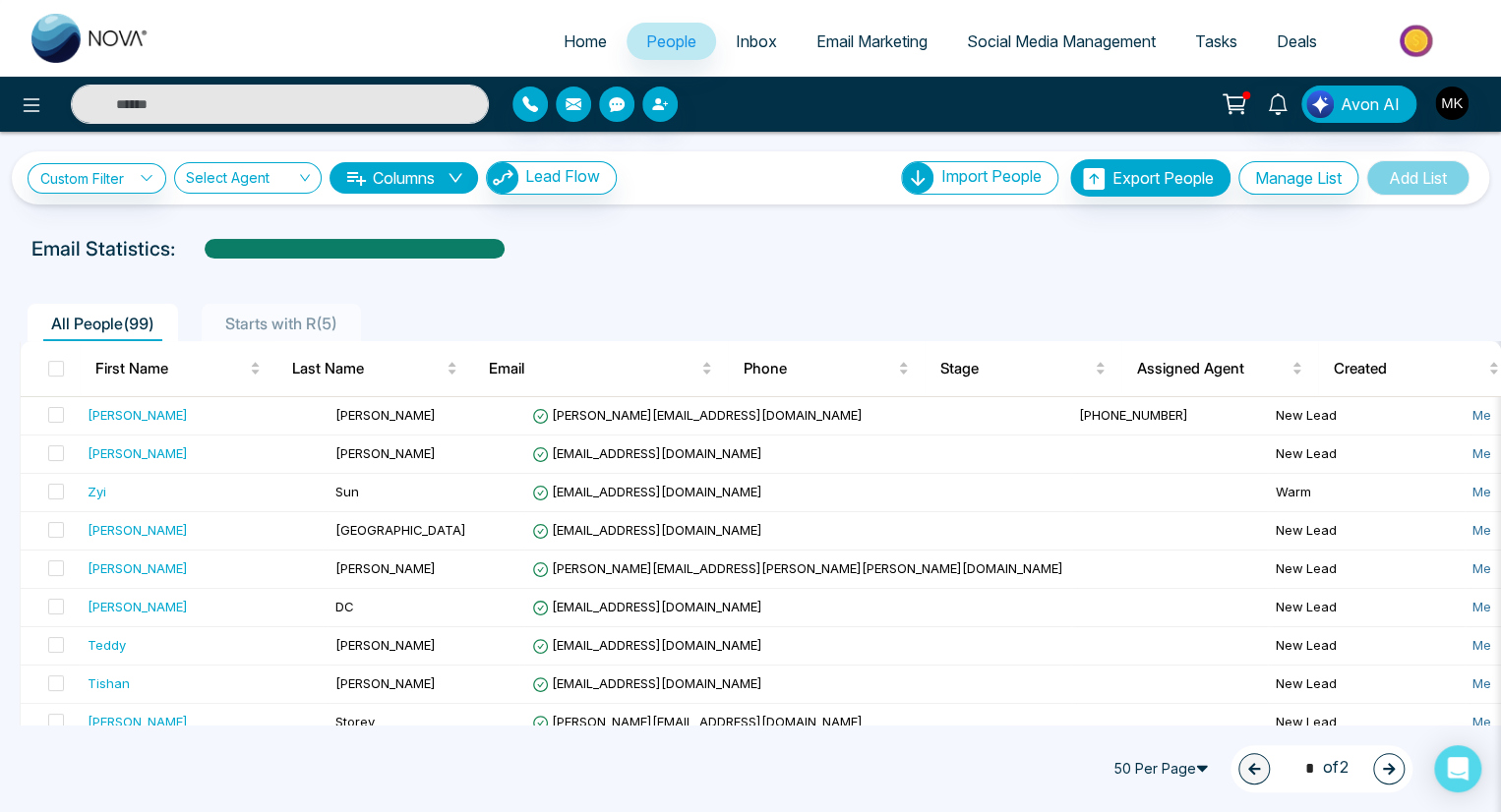 click on "Inbox" at bounding box center [756, 41] 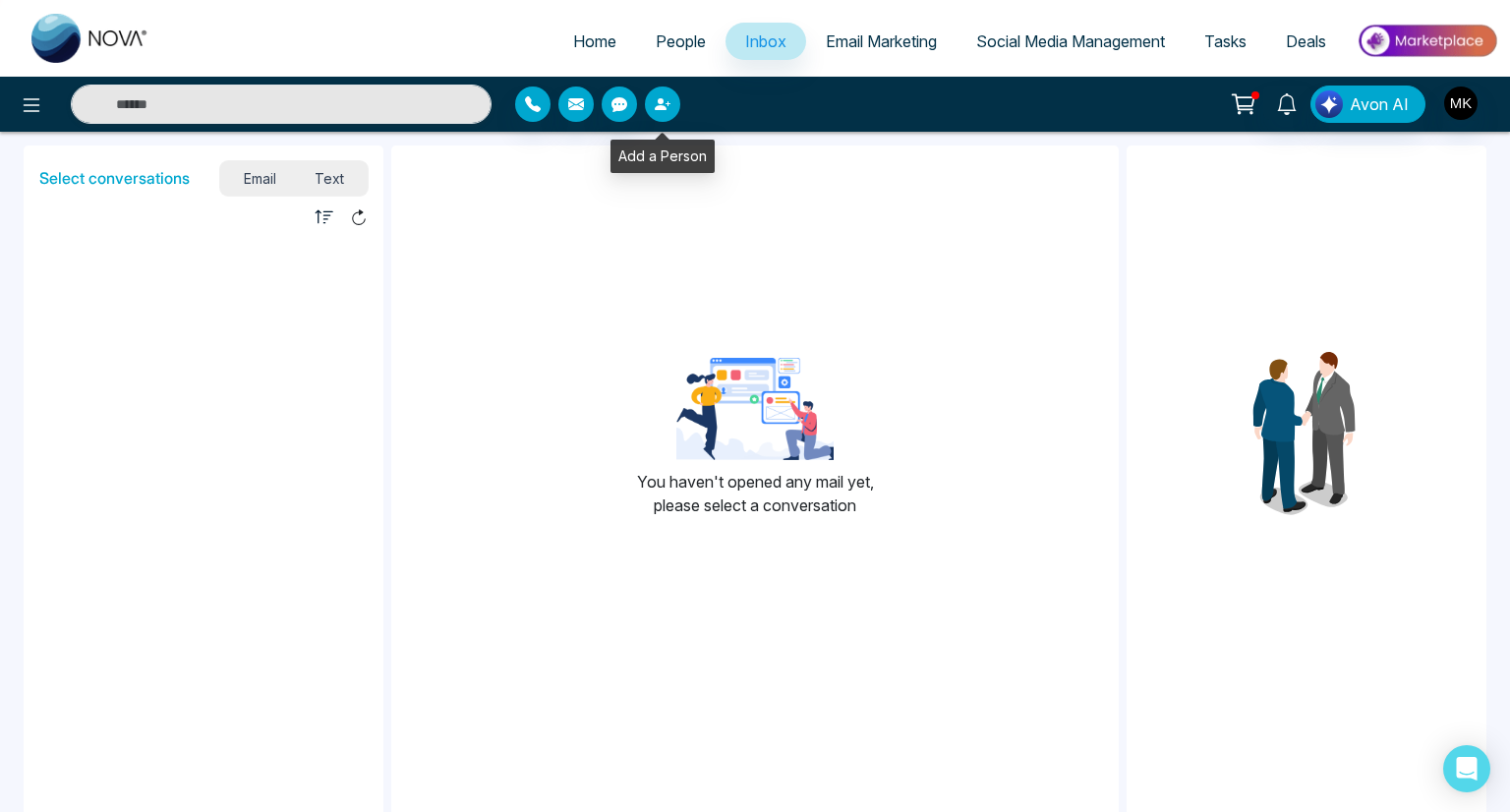 click at bounding box center [663, 104] 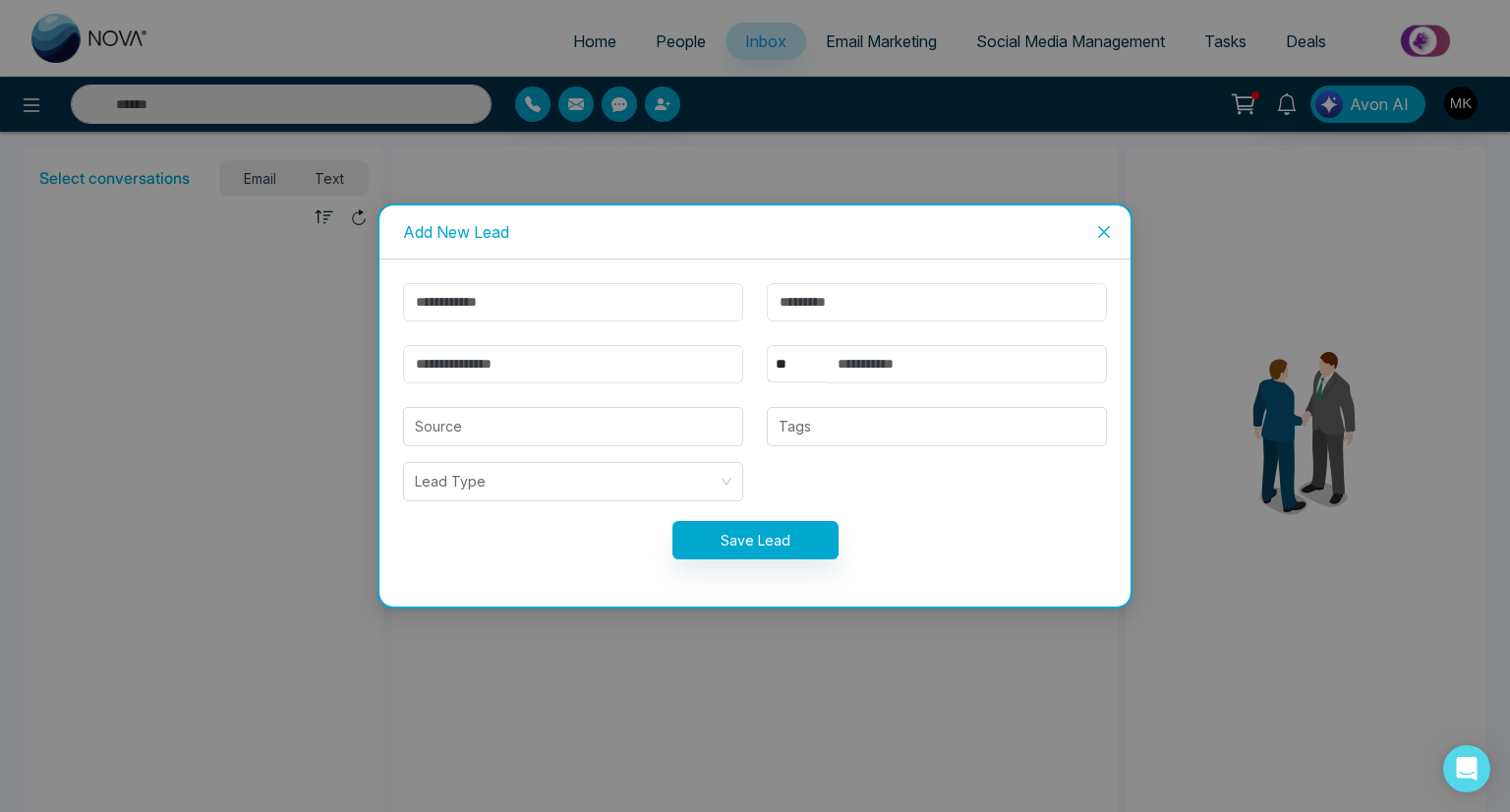 click 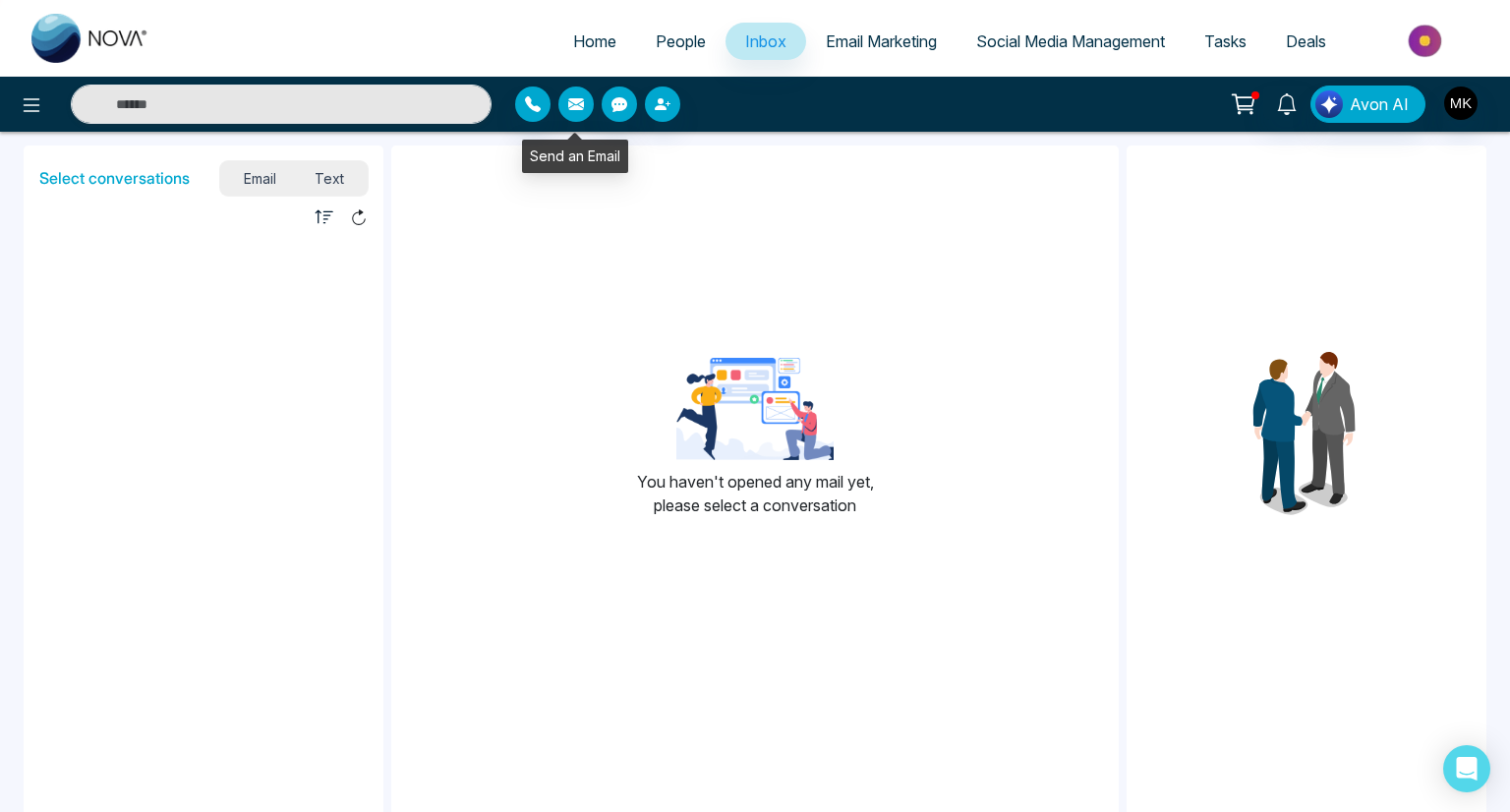 click at bounding box center (576, 104) 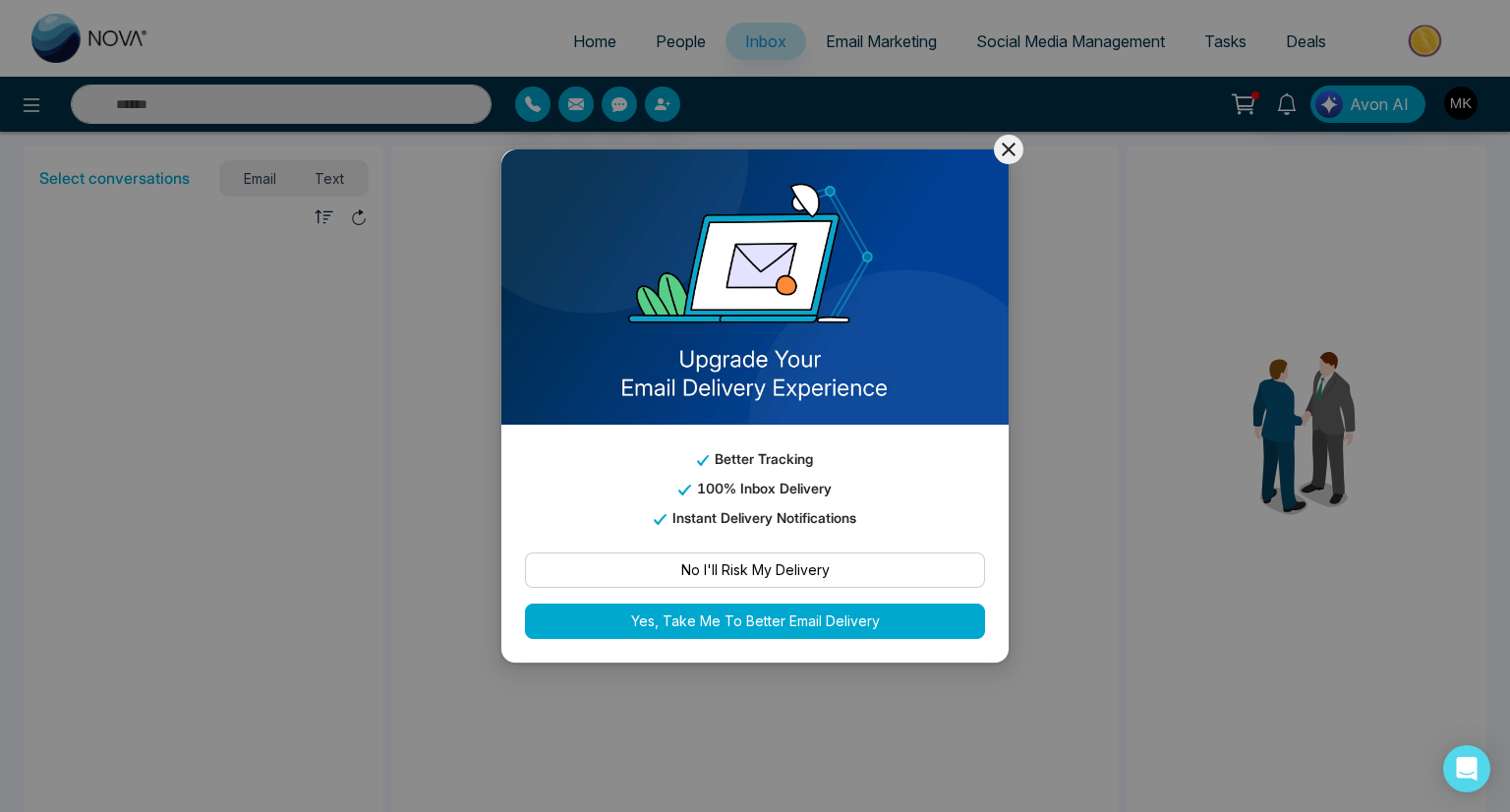 click on "No I'll Risk My Delivery" at bounding box center (755, 570) 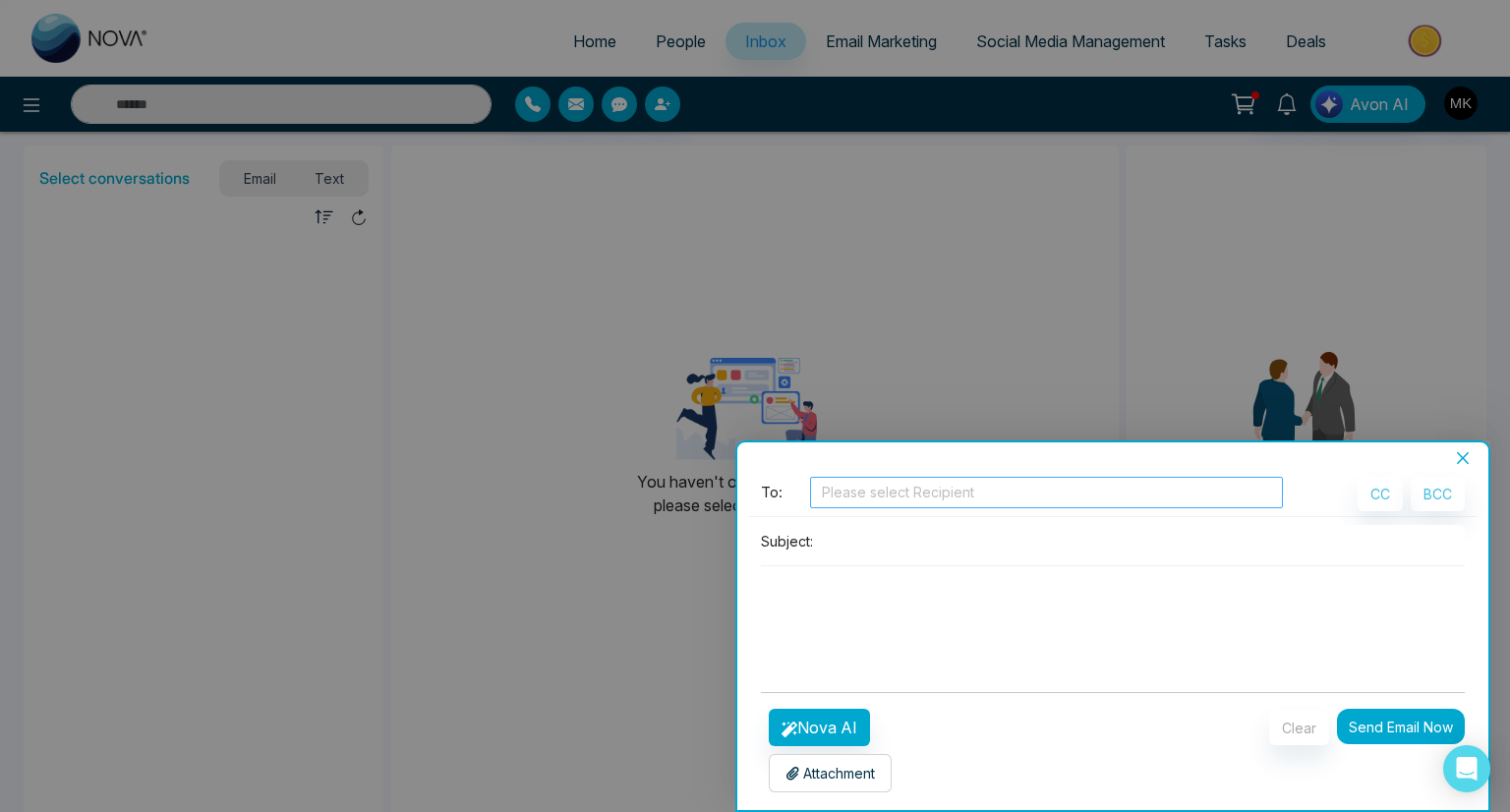 click at bounding box center (1046, 493) 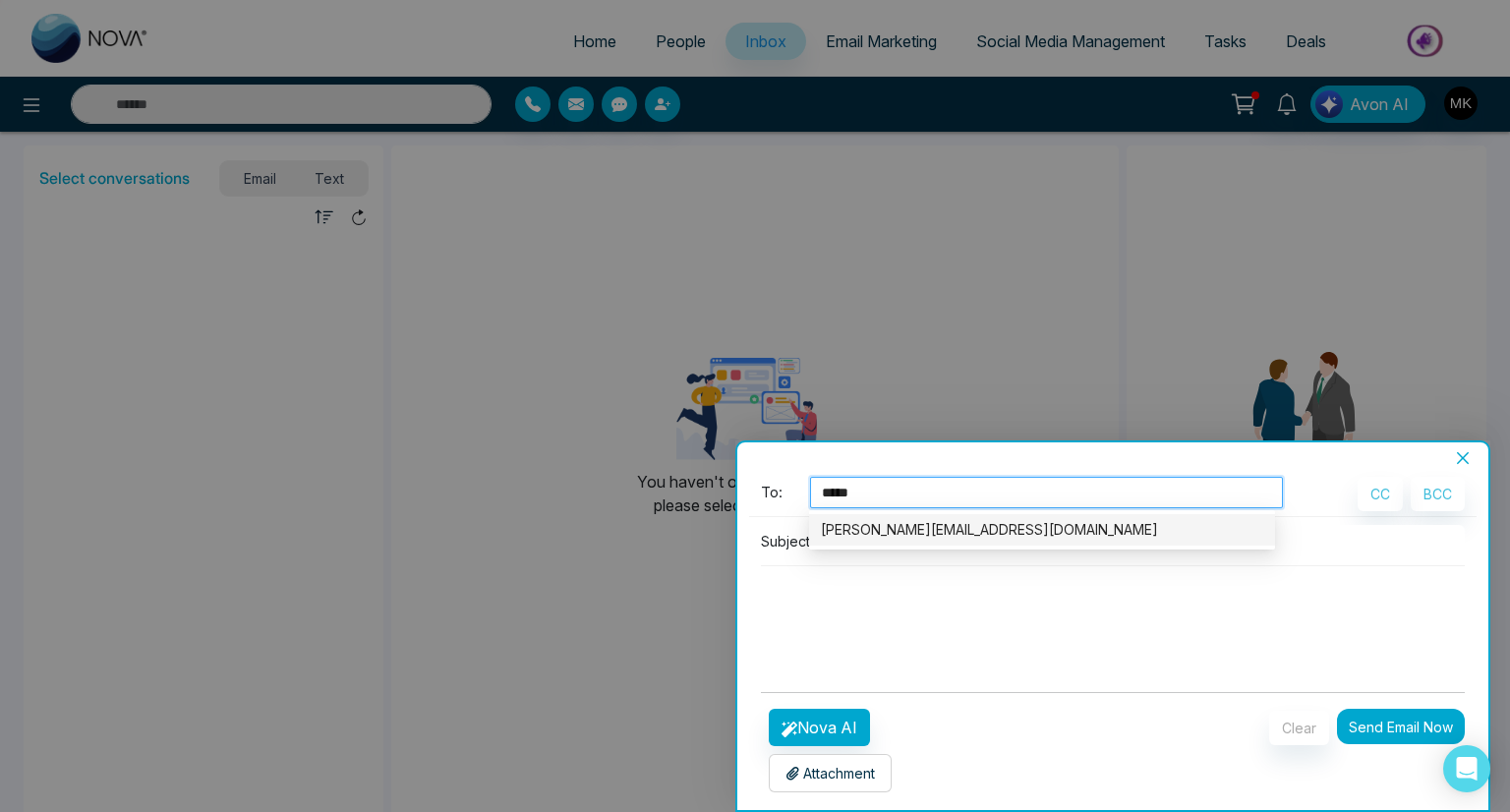 type on "******" 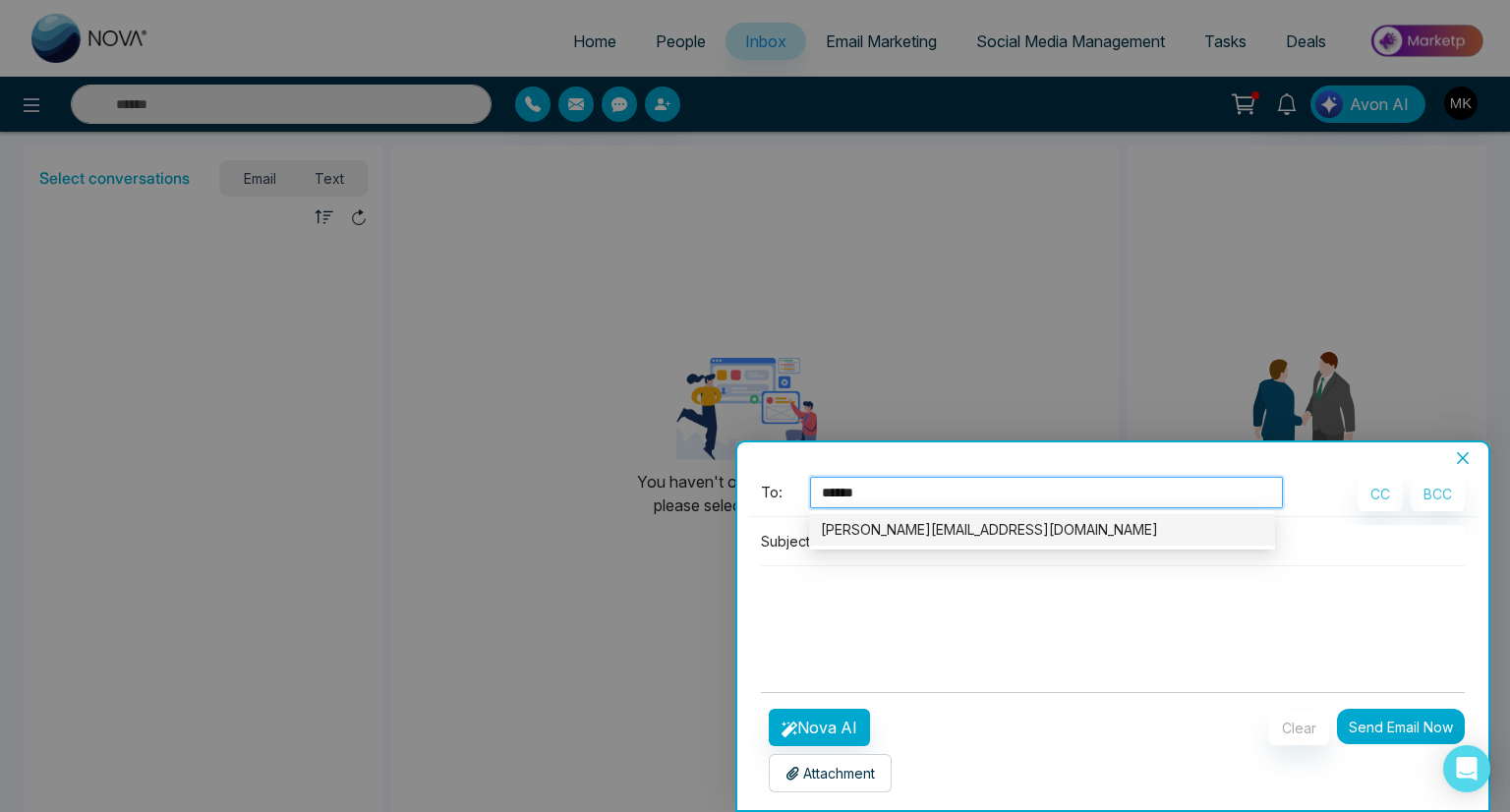type 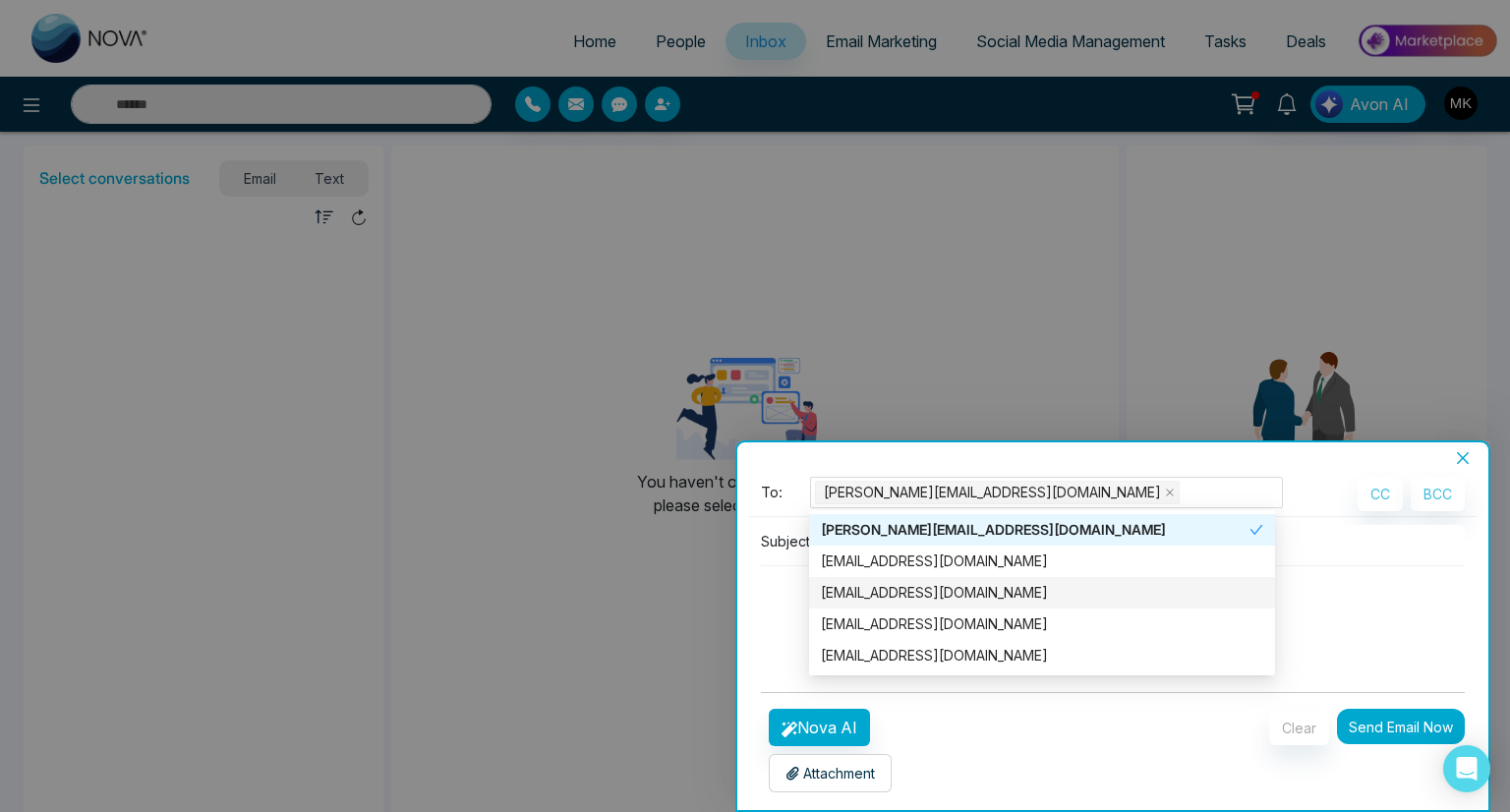 click at bounding box center [1113, 613] 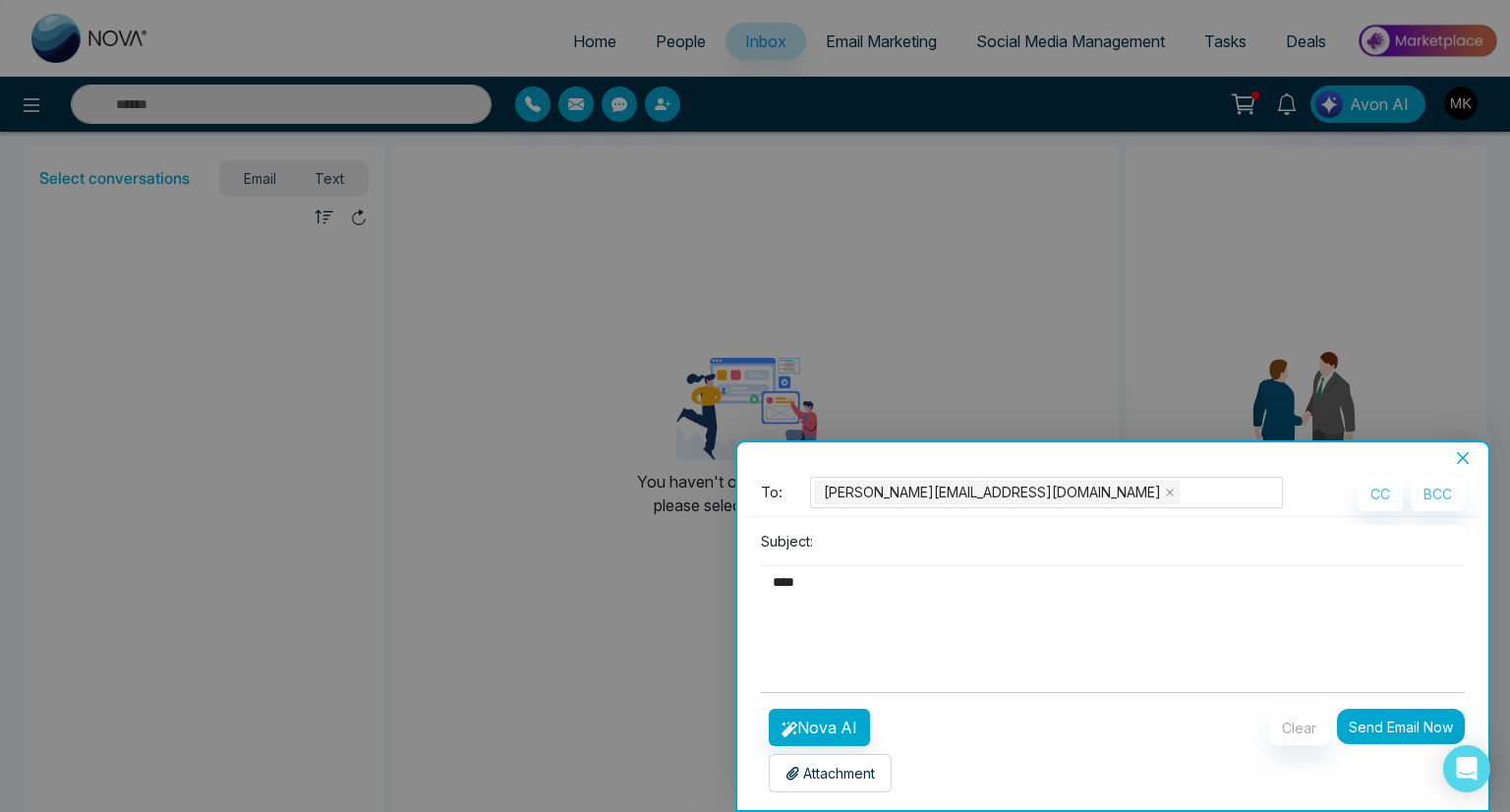 type on "****" 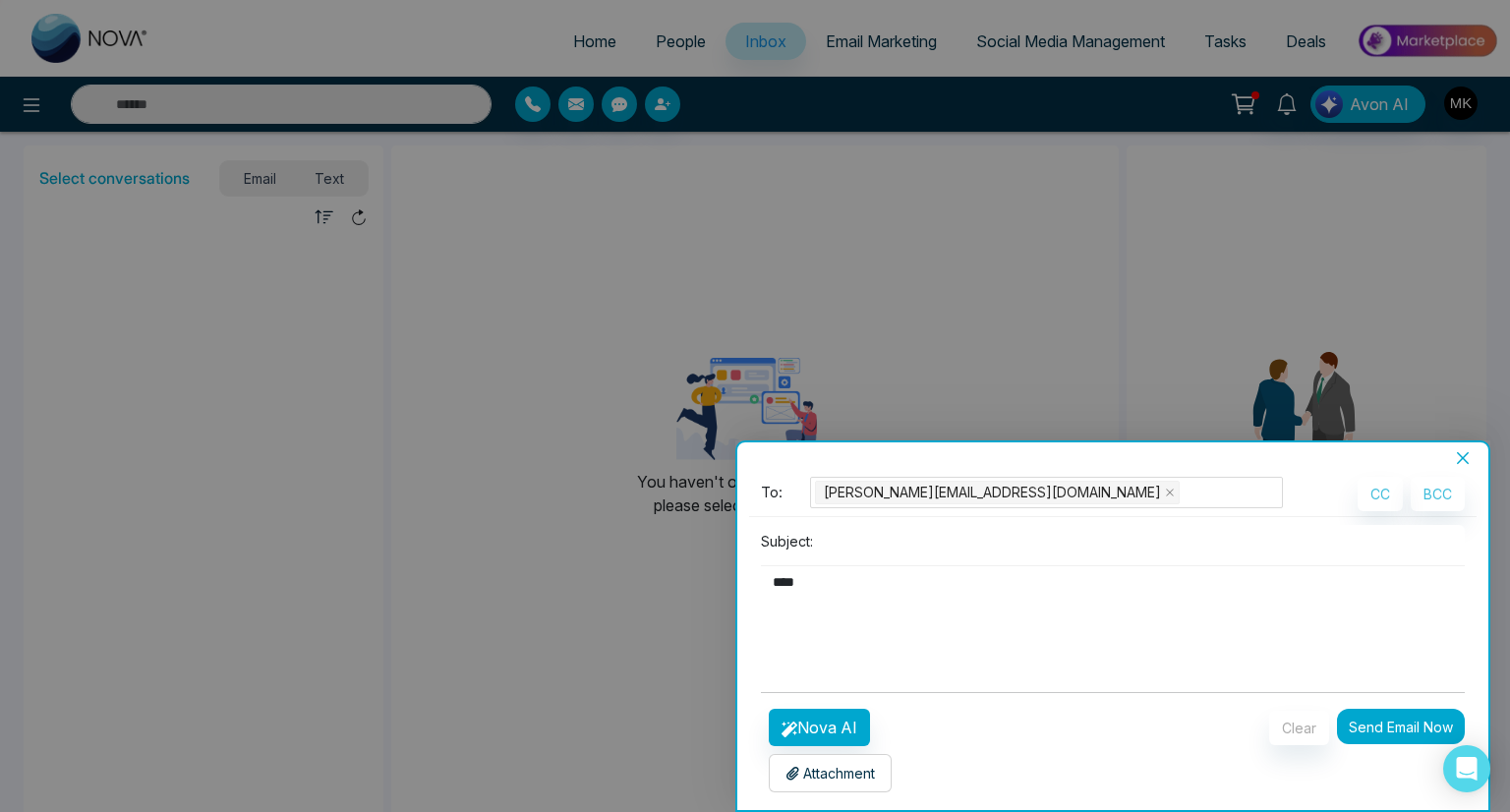 click at bounding box center (1142, 541) 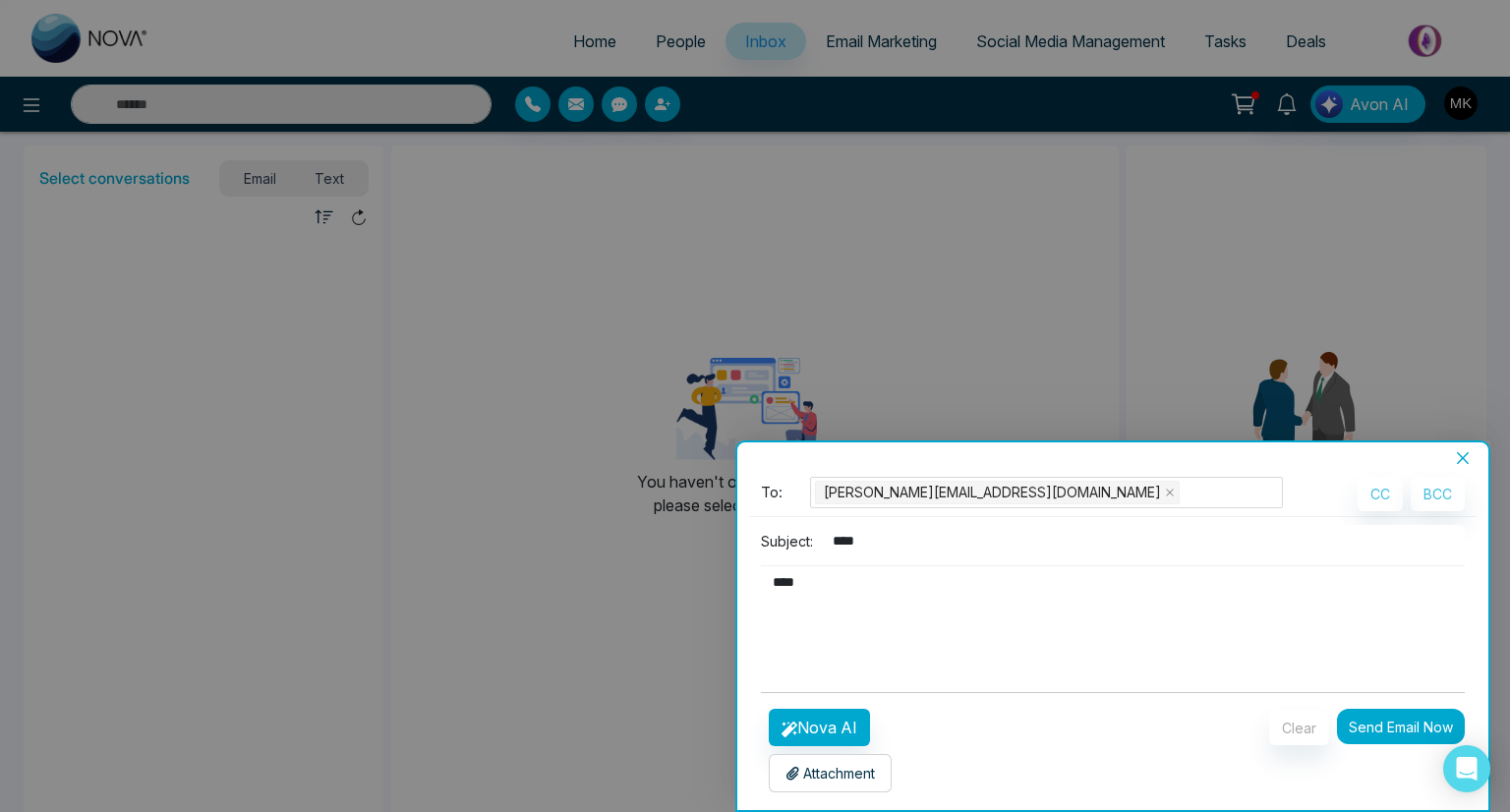 type on "****" 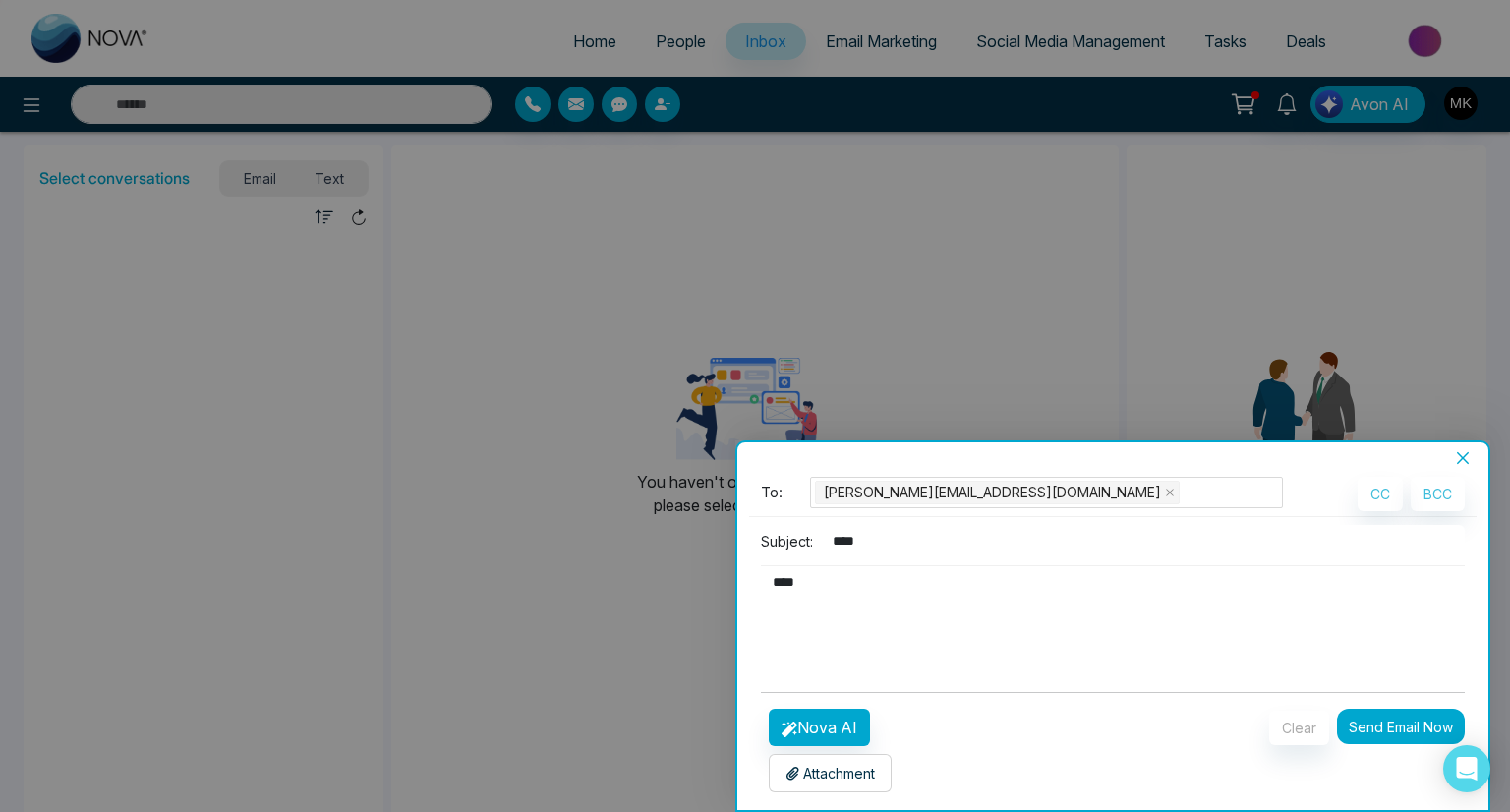 click on "****" at bounding box center (1108, 613) 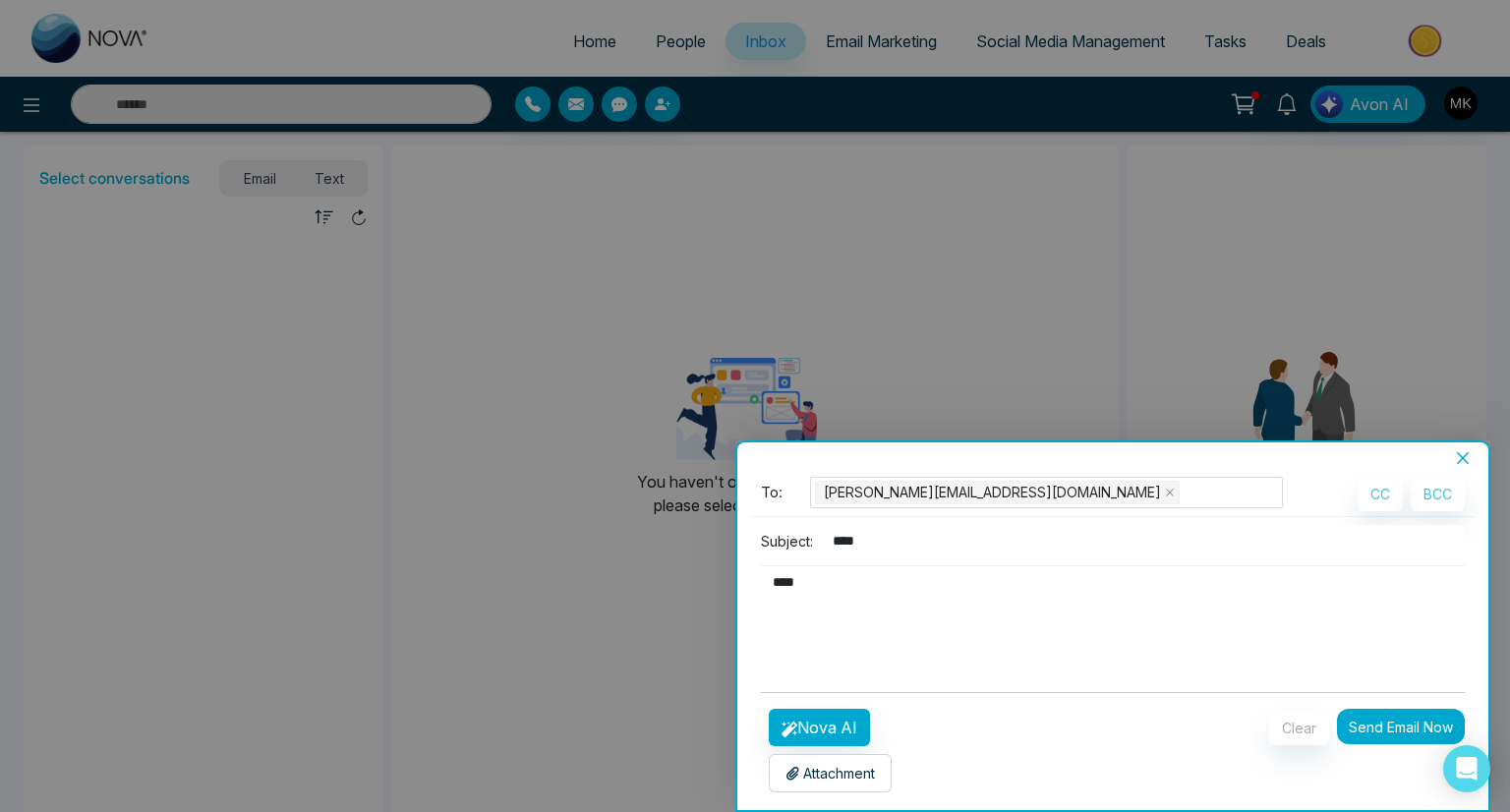 click on "Send Email Now" at bounding box center (1401, 726) 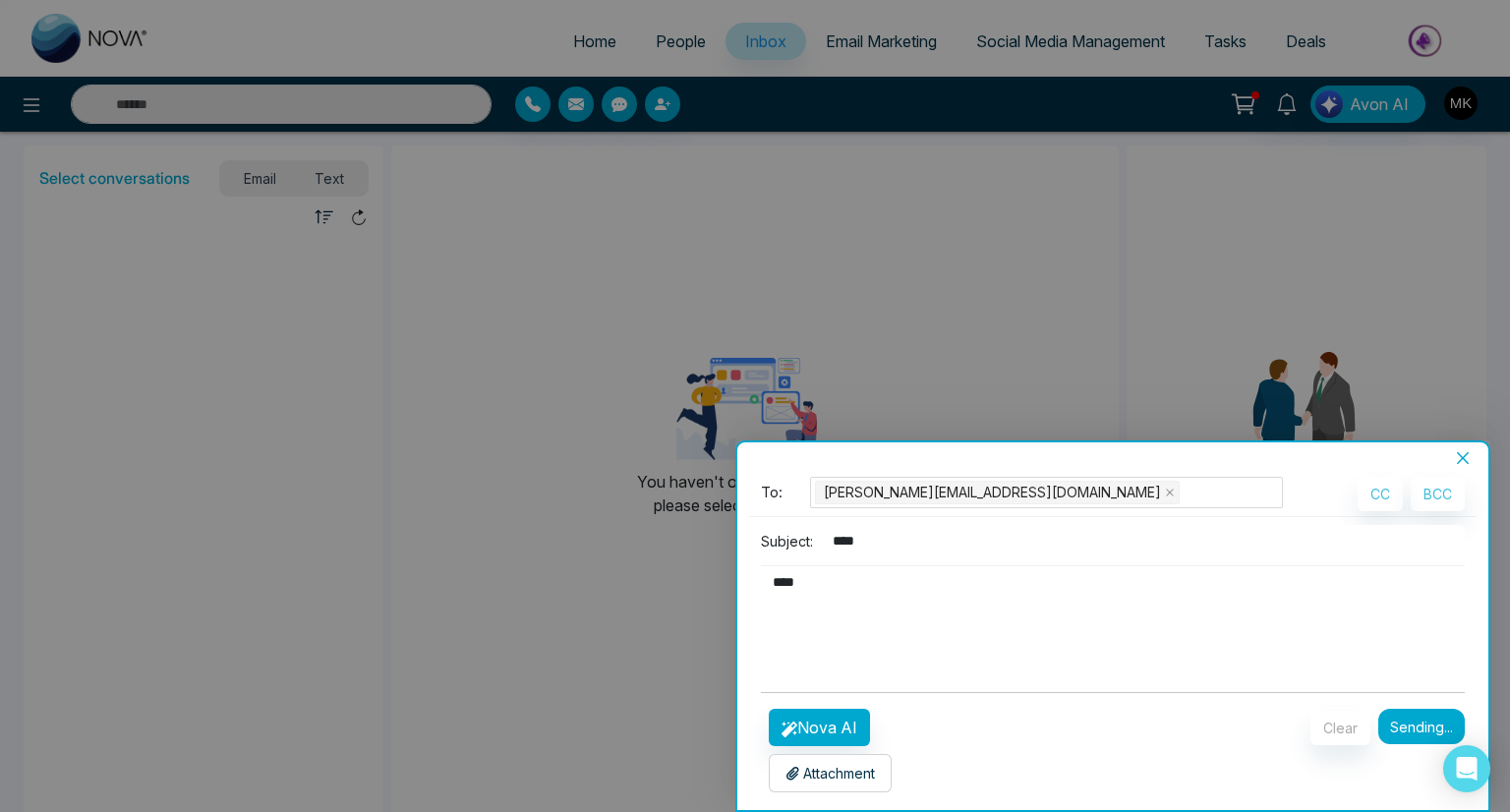 type 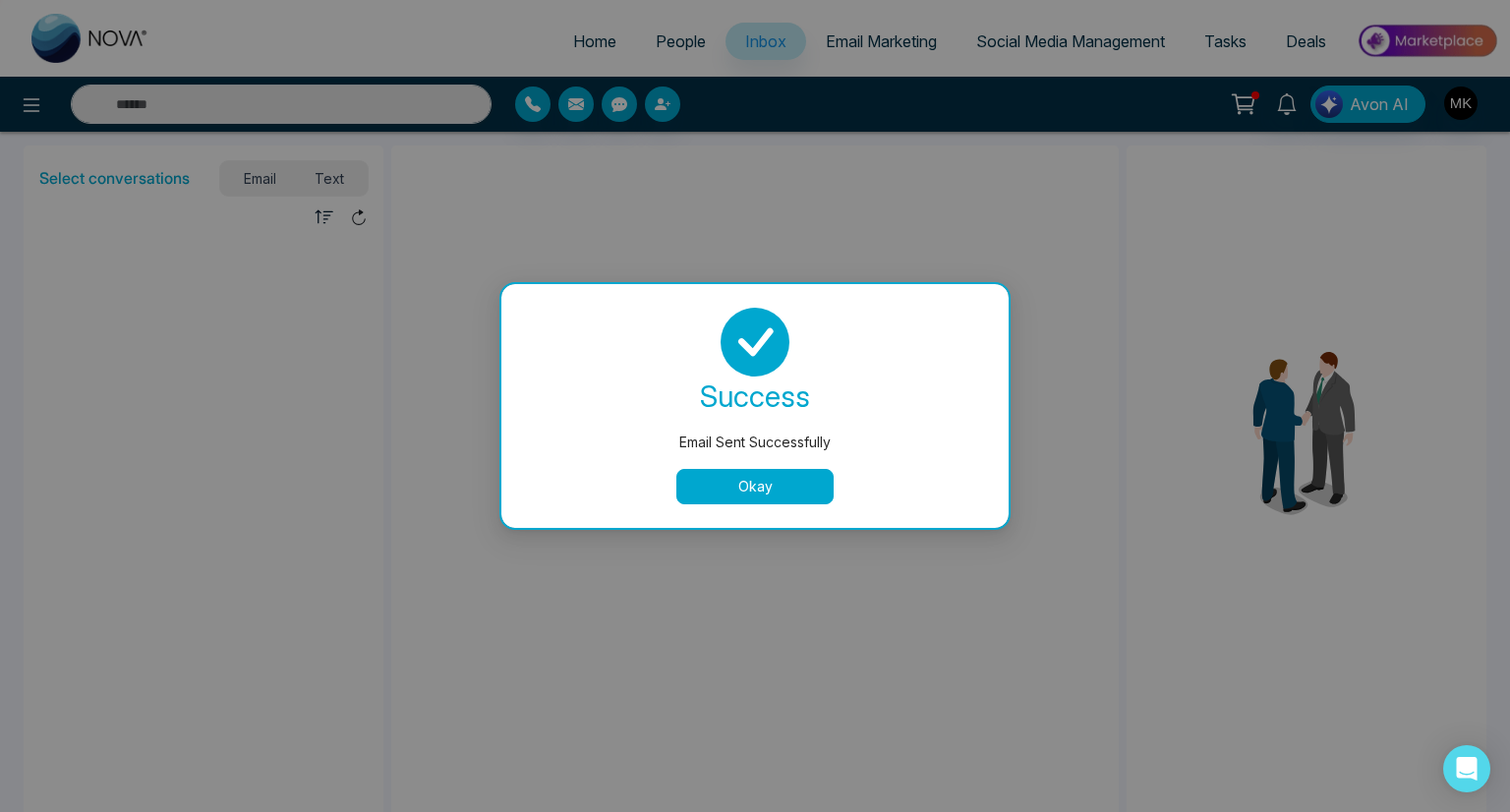 click on "Okay" at bounding box center (755, 487) 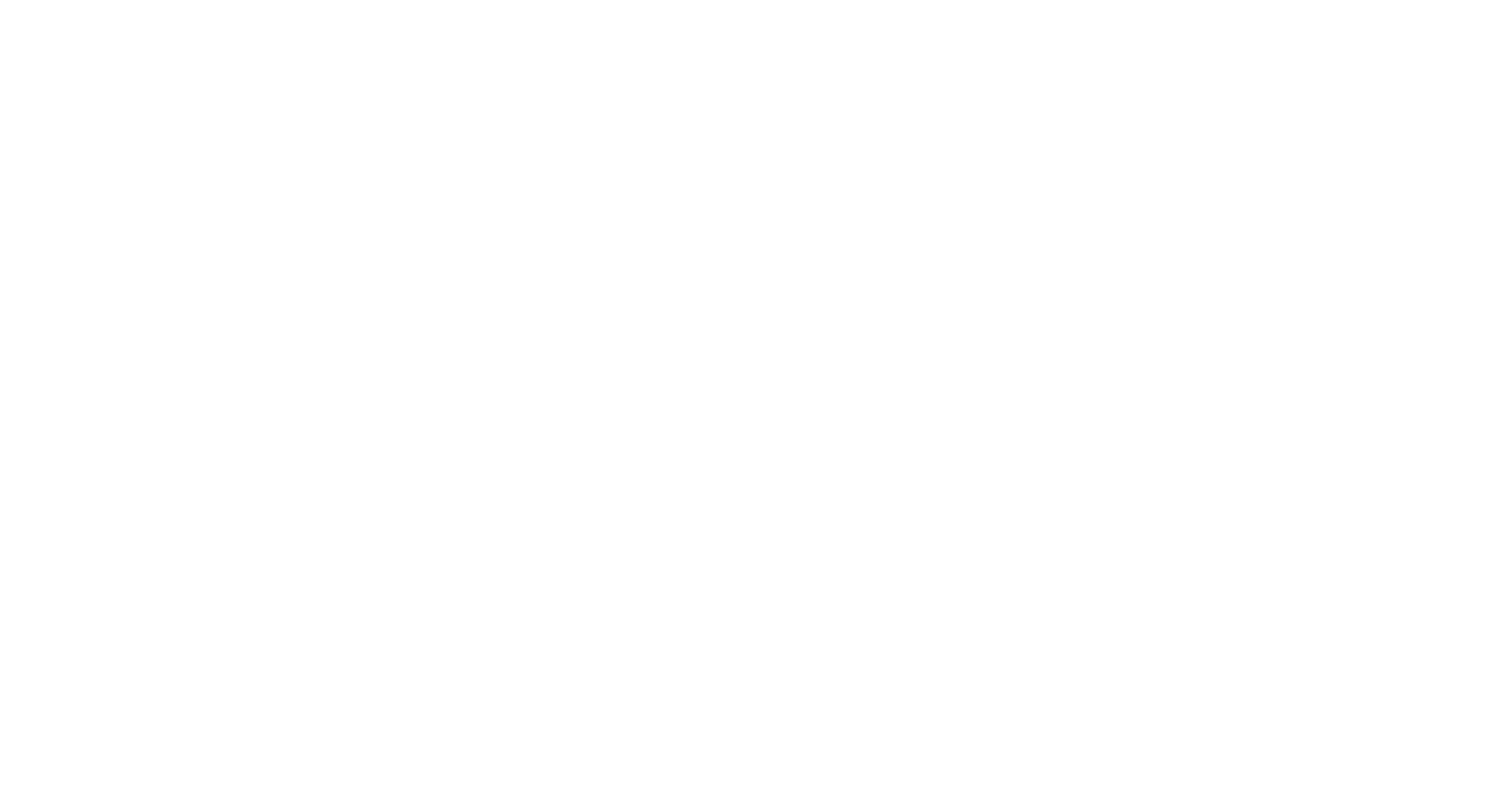 scroll, scrollTop: 0, scrollLeft: 0, axis: both 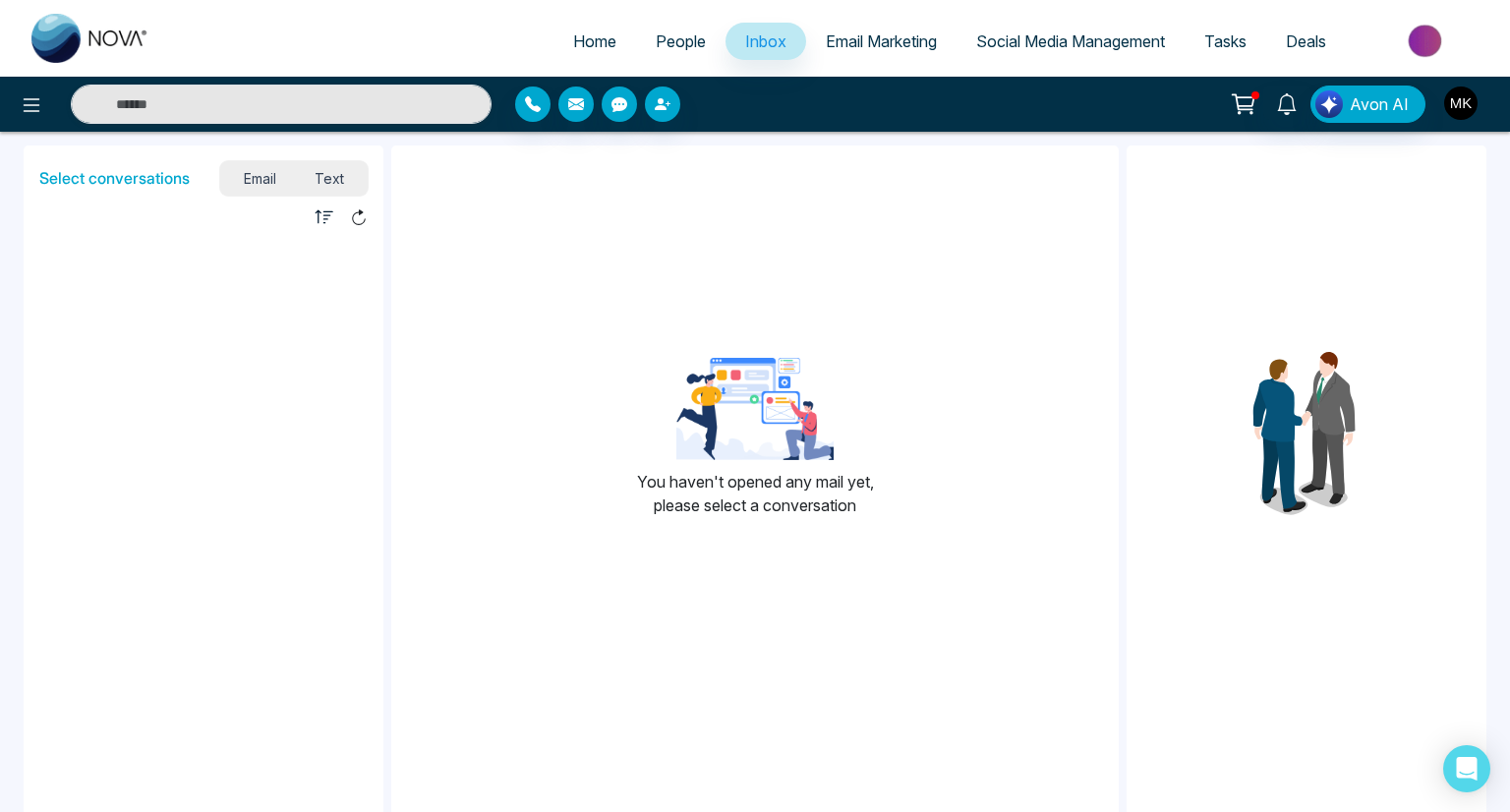 click at bounding box center (1461, 103) 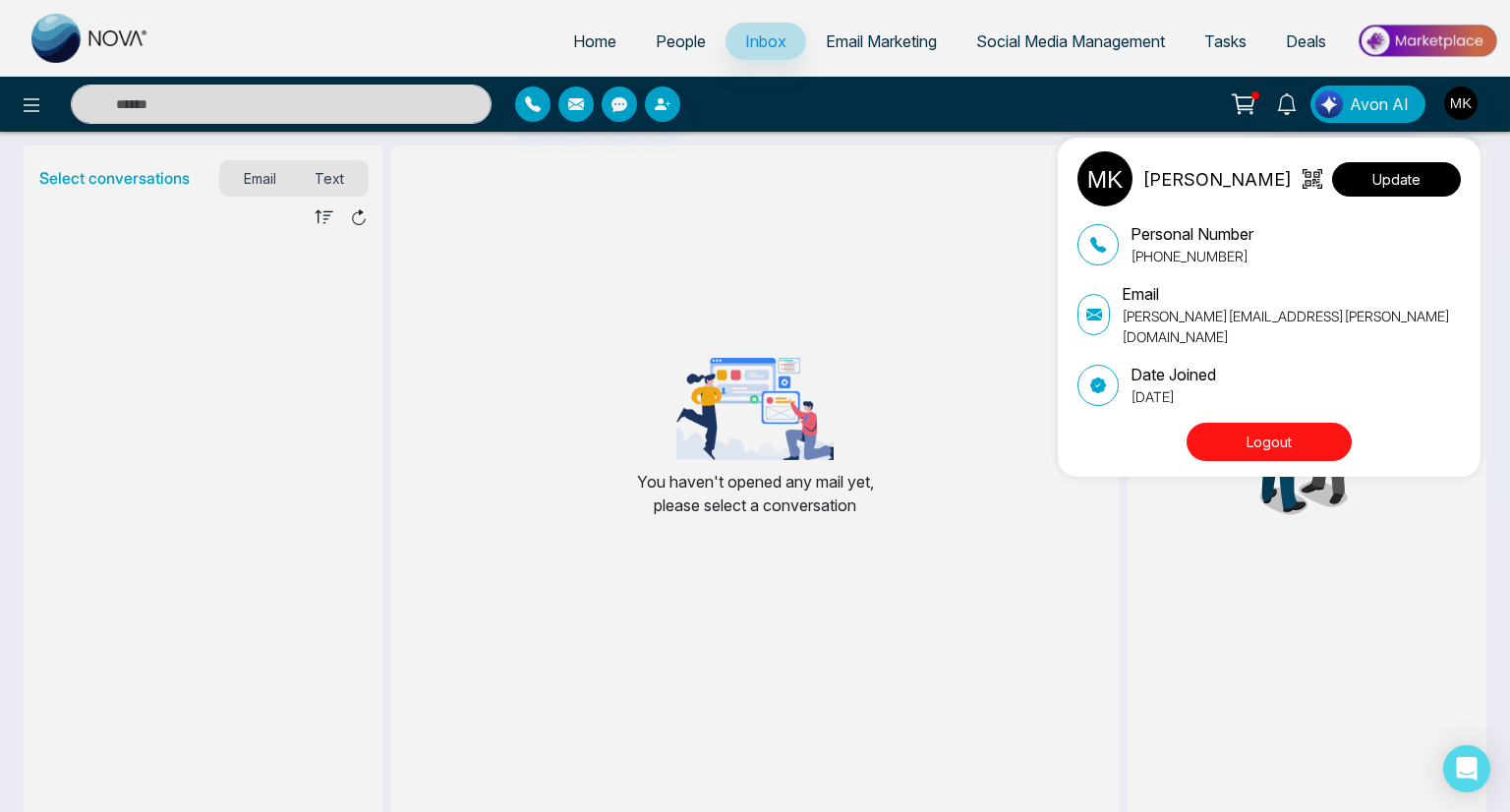 click on "Update" at bounding box center [1396, 179] 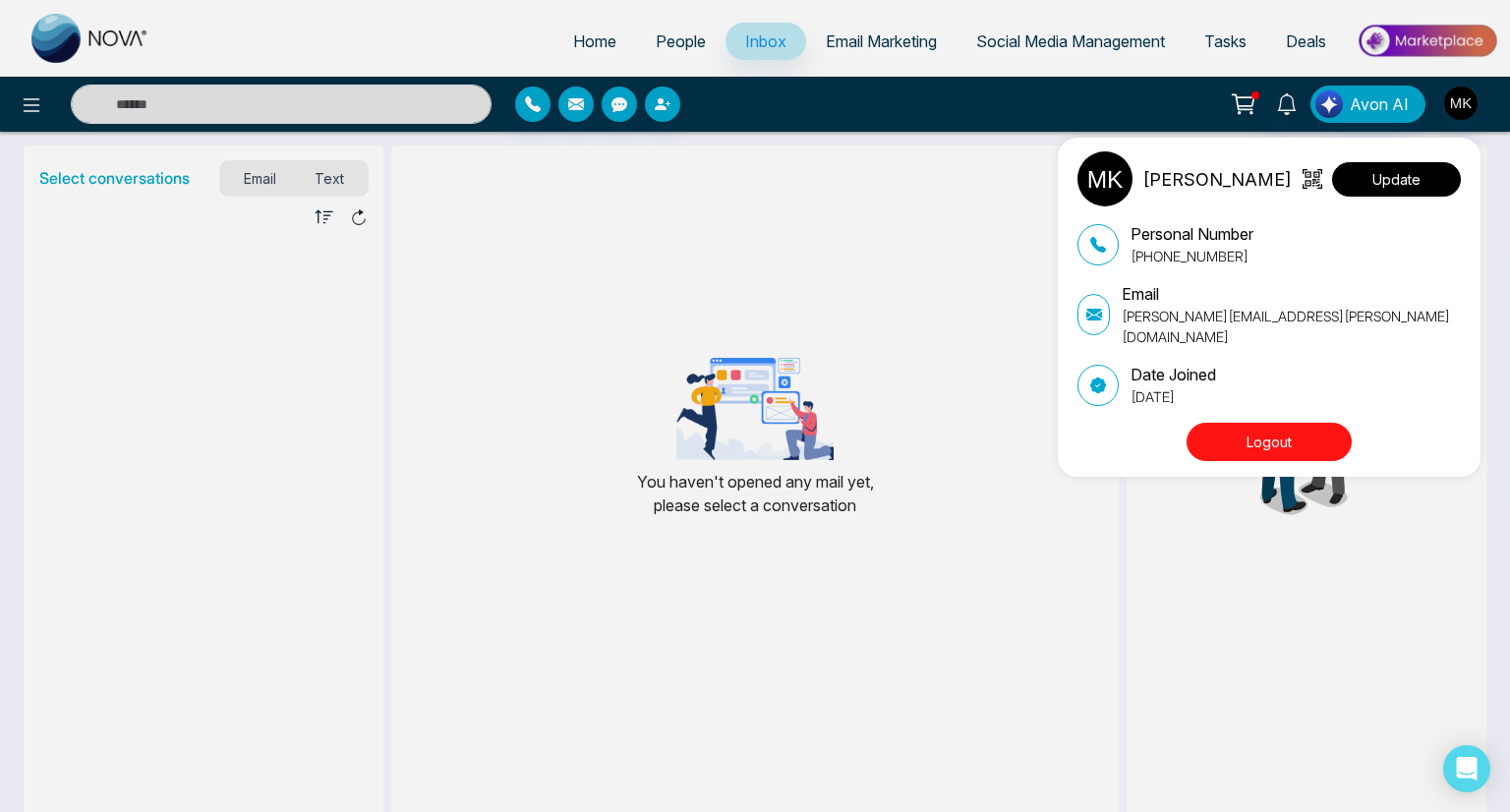 select 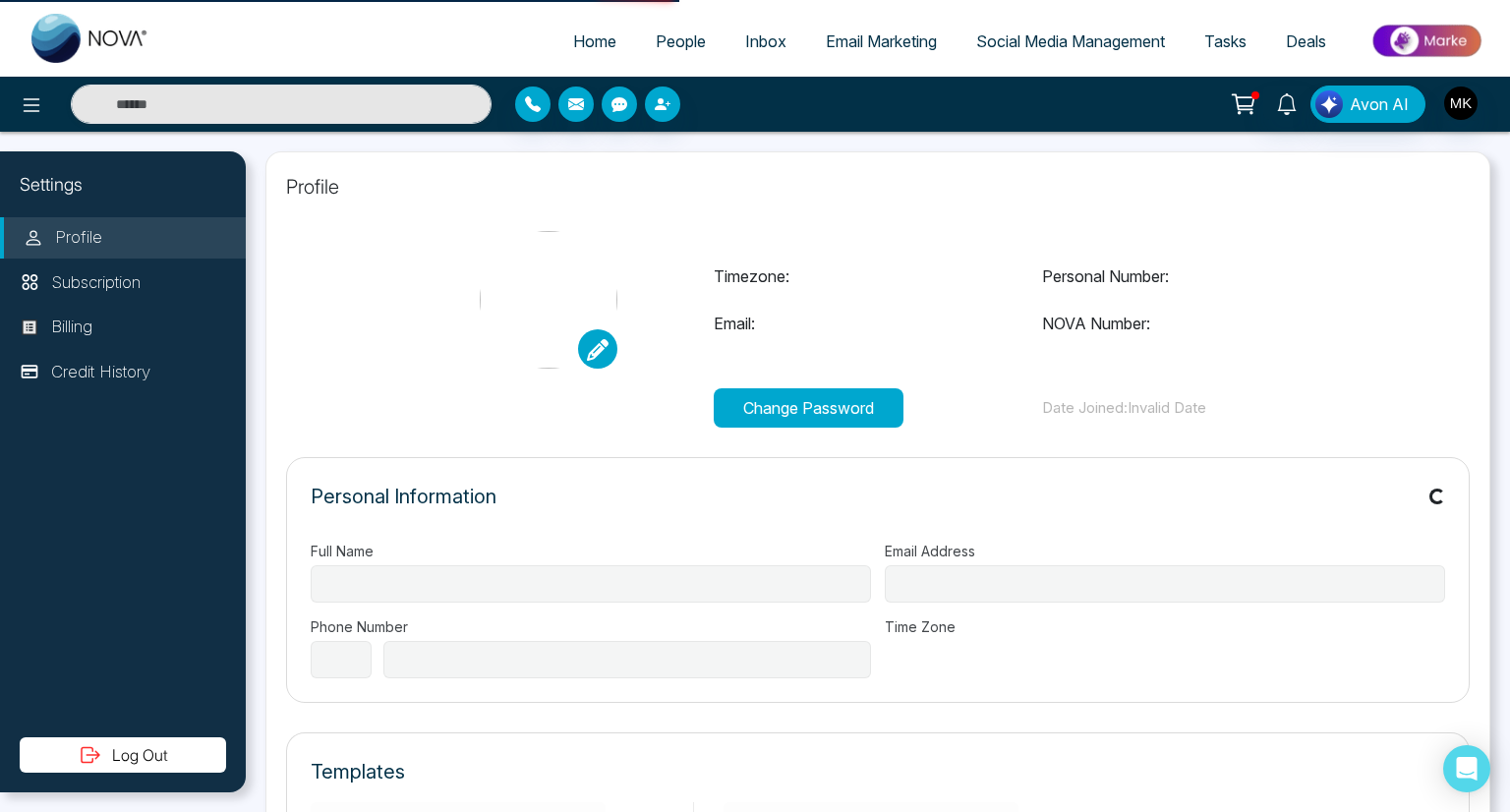 type on "**********" 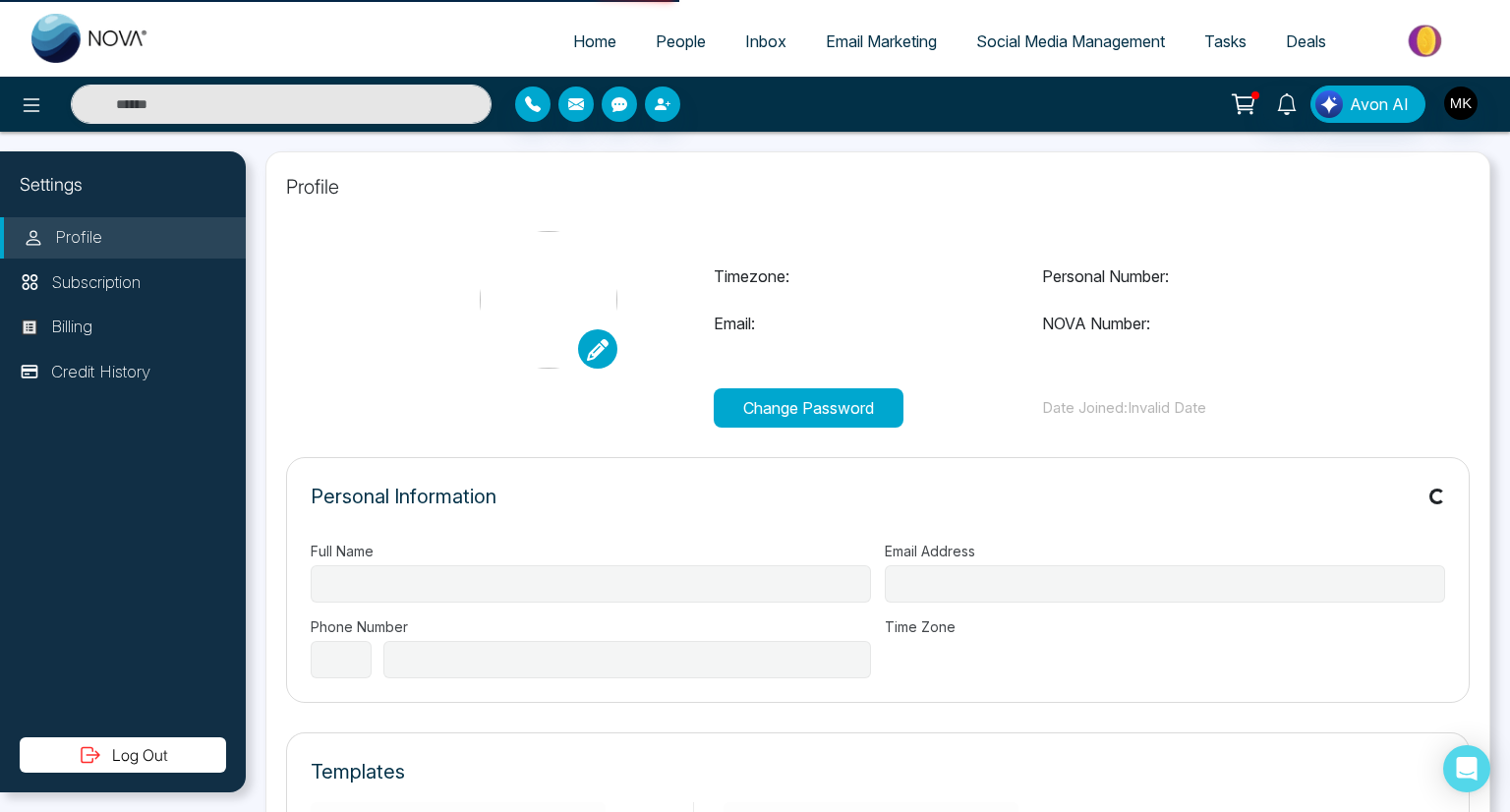 type on "**********" 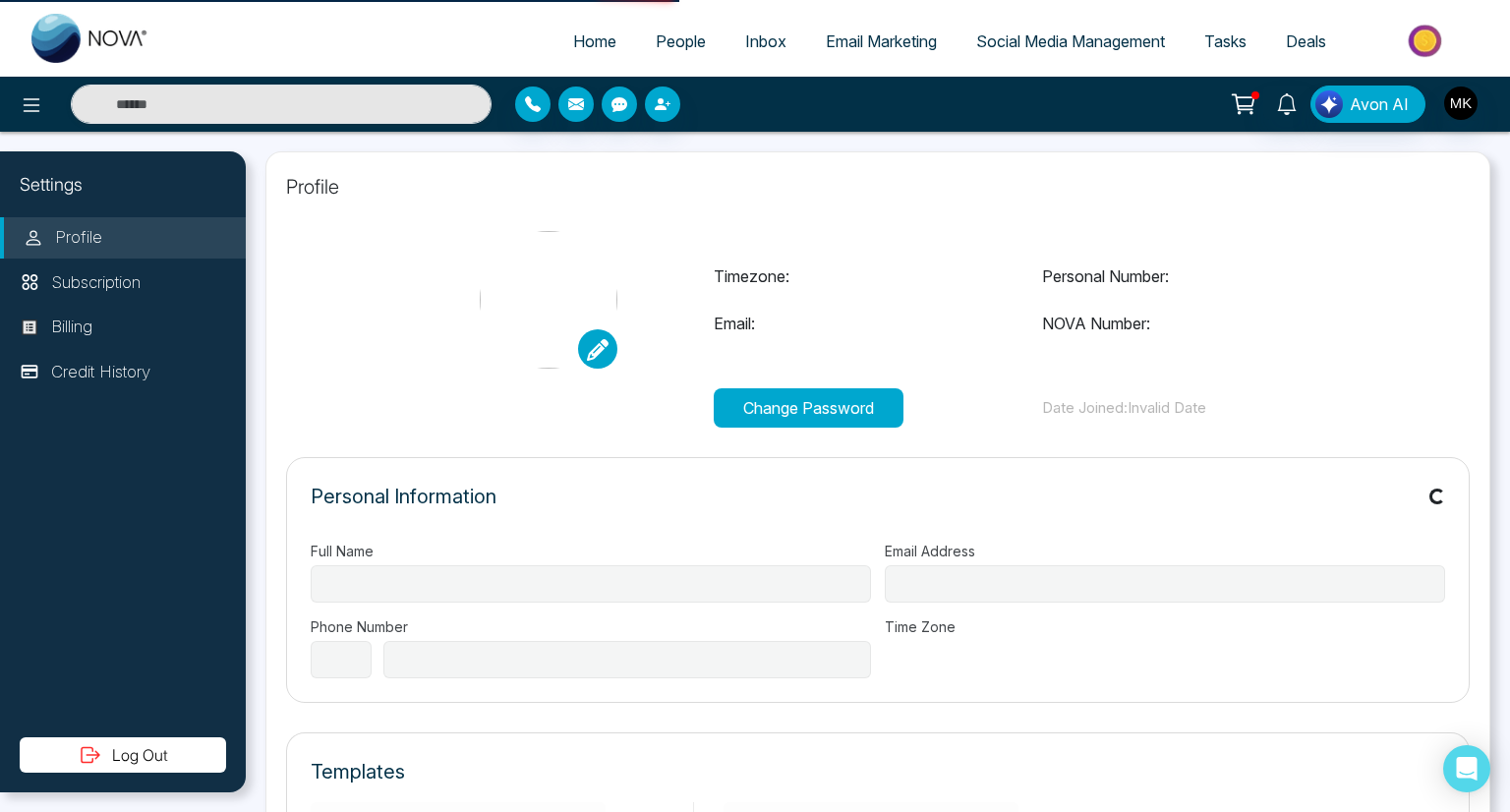 select on "**" 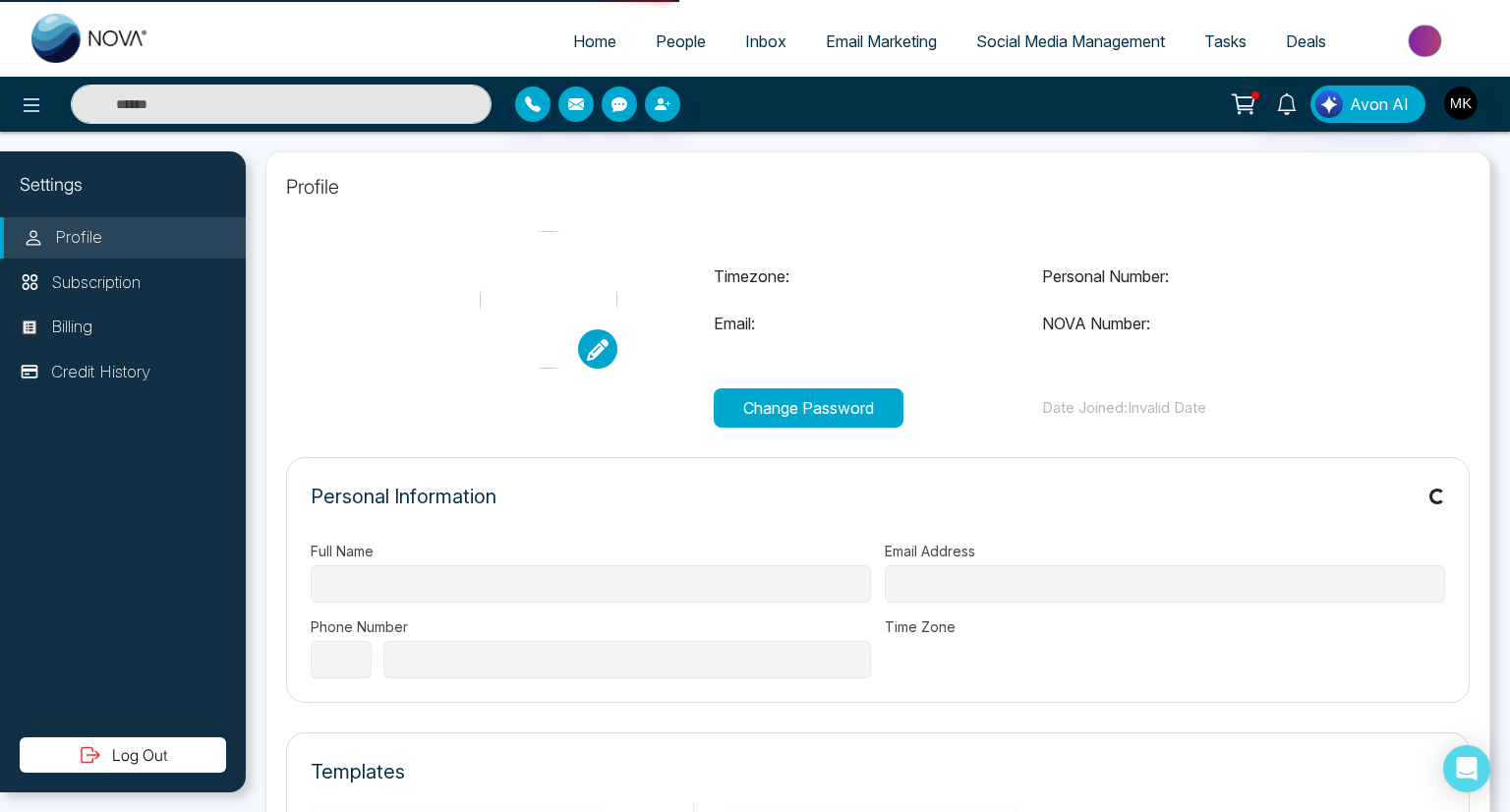 type on "**********" 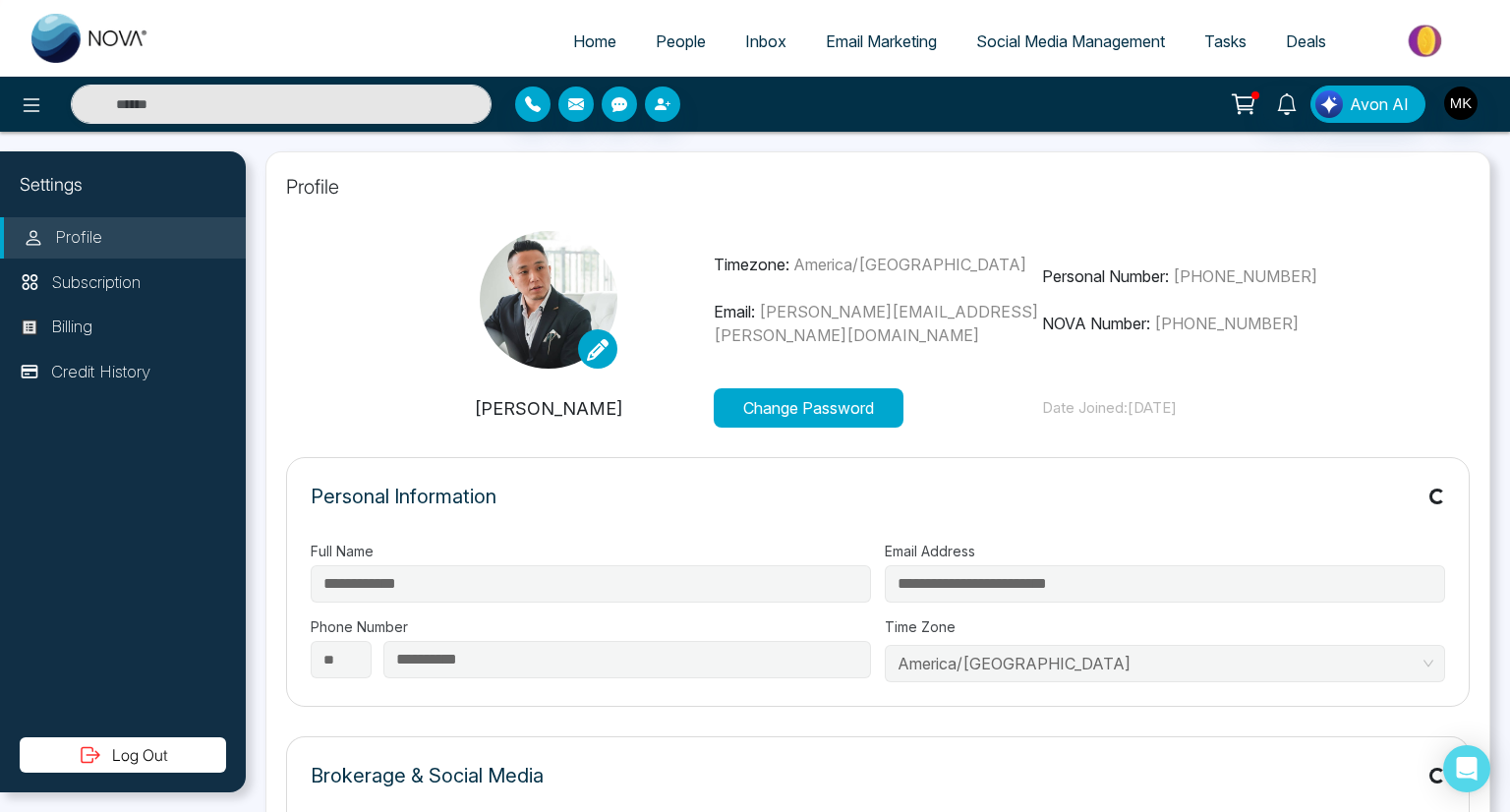 type on "**********" 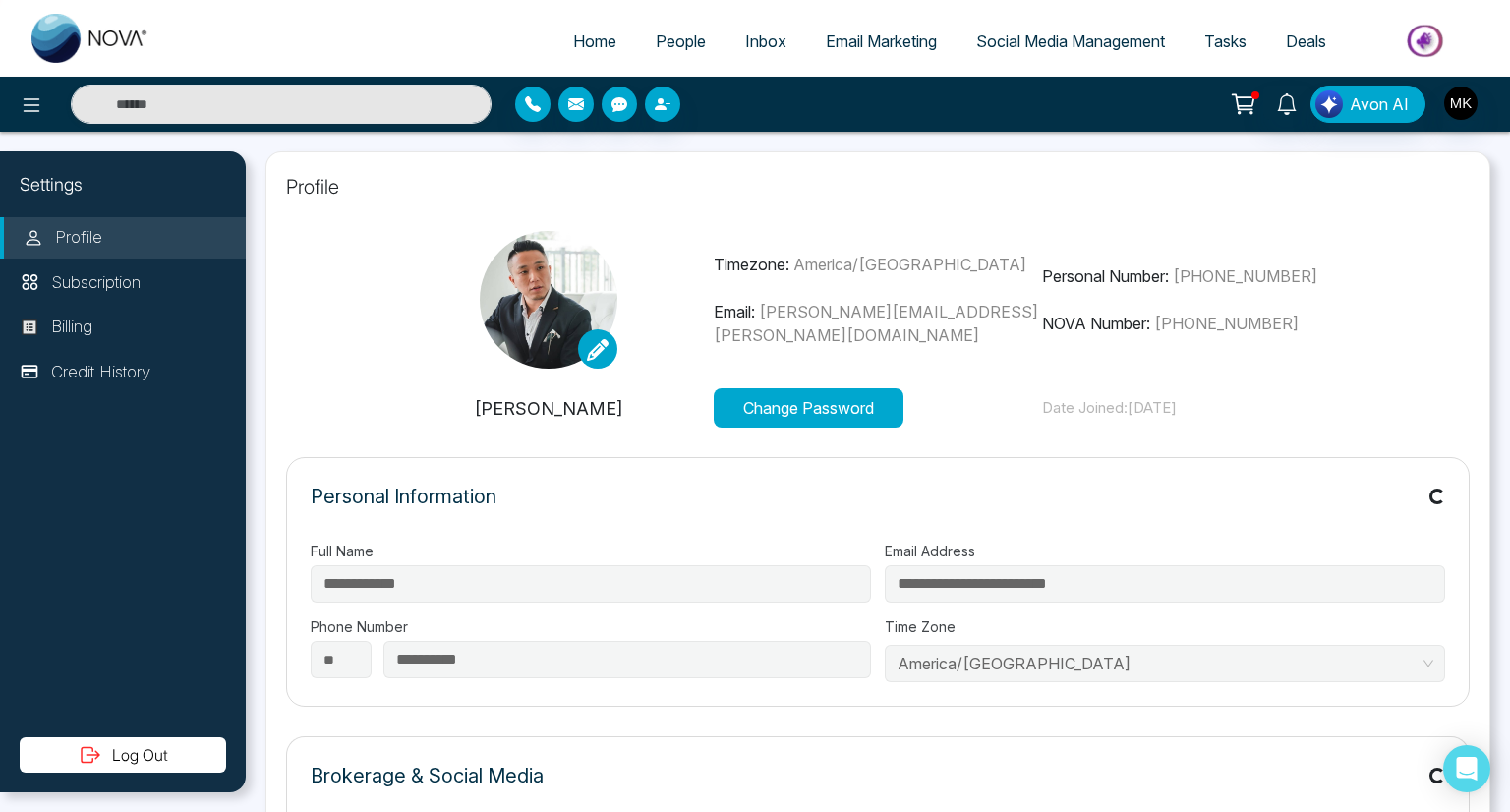 type on "**********" 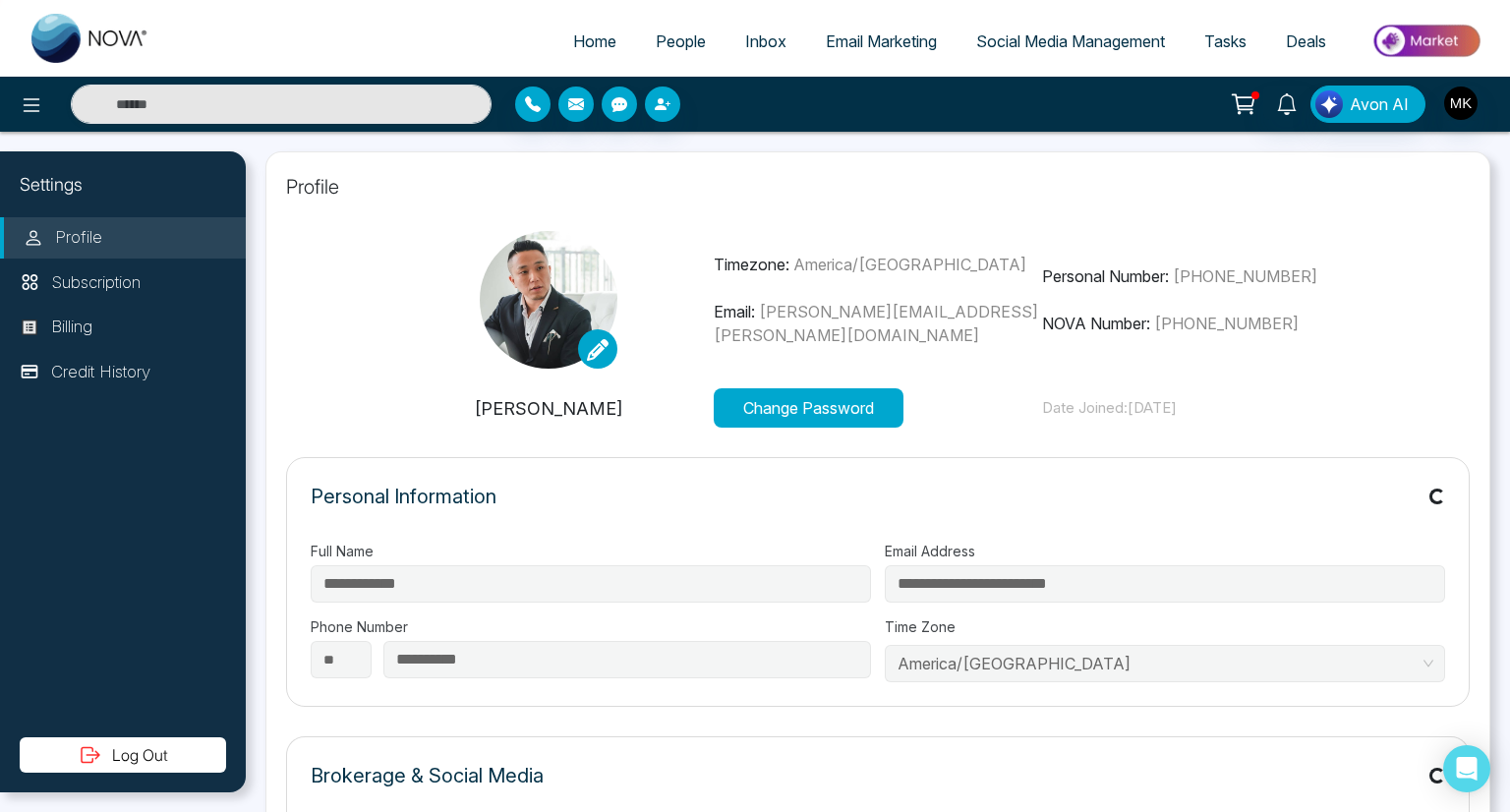 type on "**********" 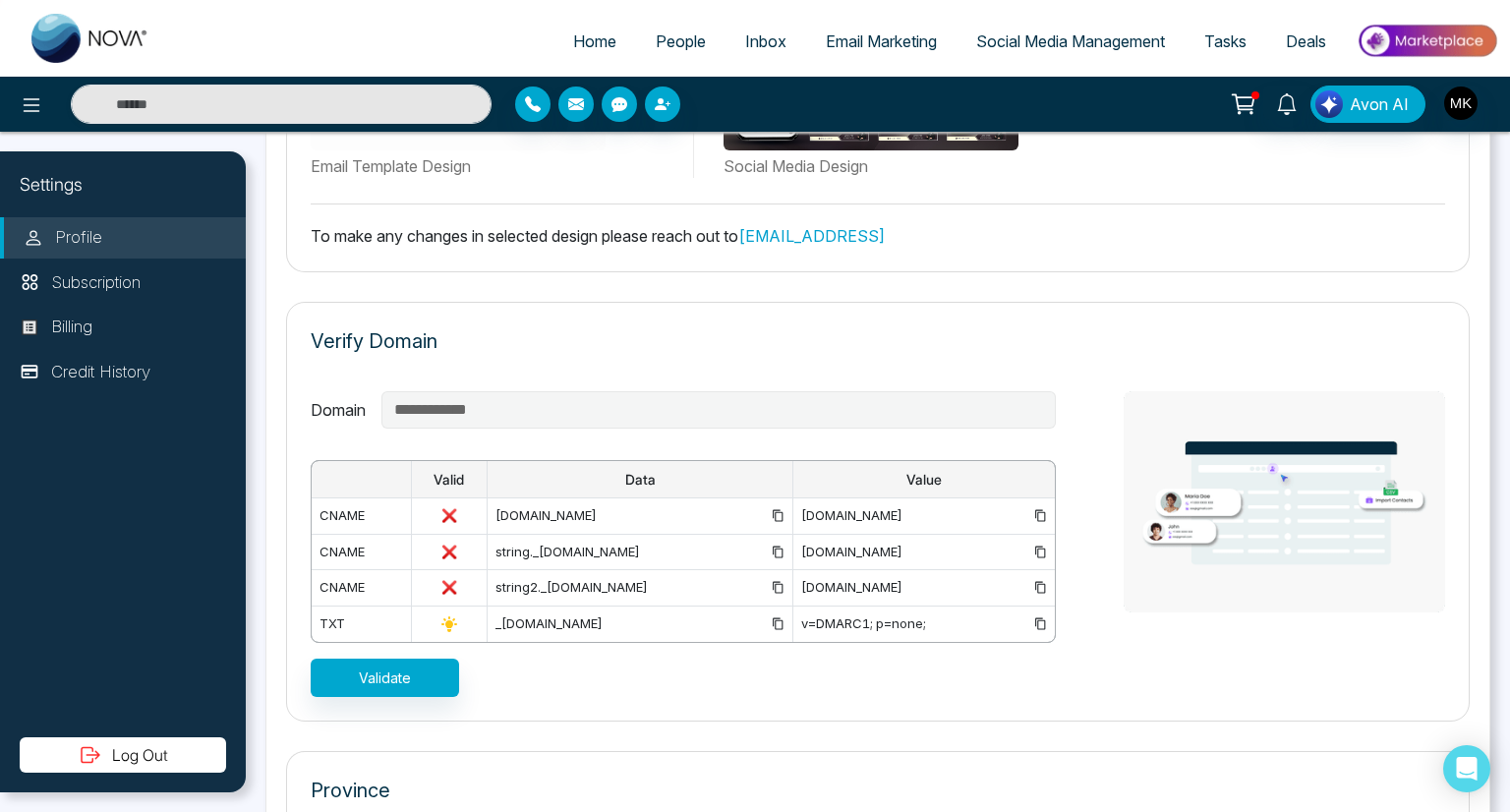 scroll, scrollTop: 1405, scrollLeft: 0, axis: vertical 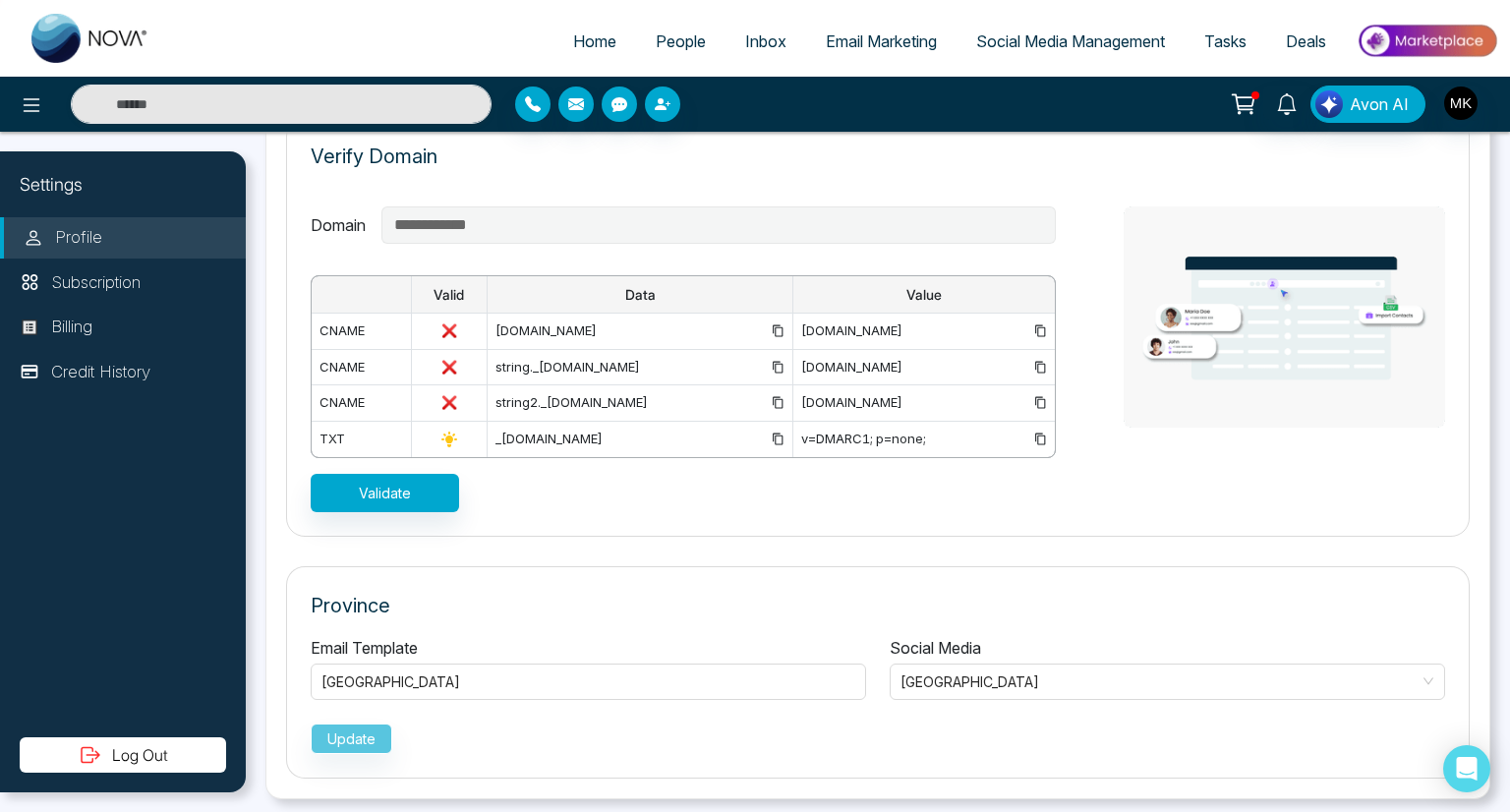 drag, startPoint x: 1509, startPoint y: 306, endPoint x: 1509, endPoint y: 778, distance: 472 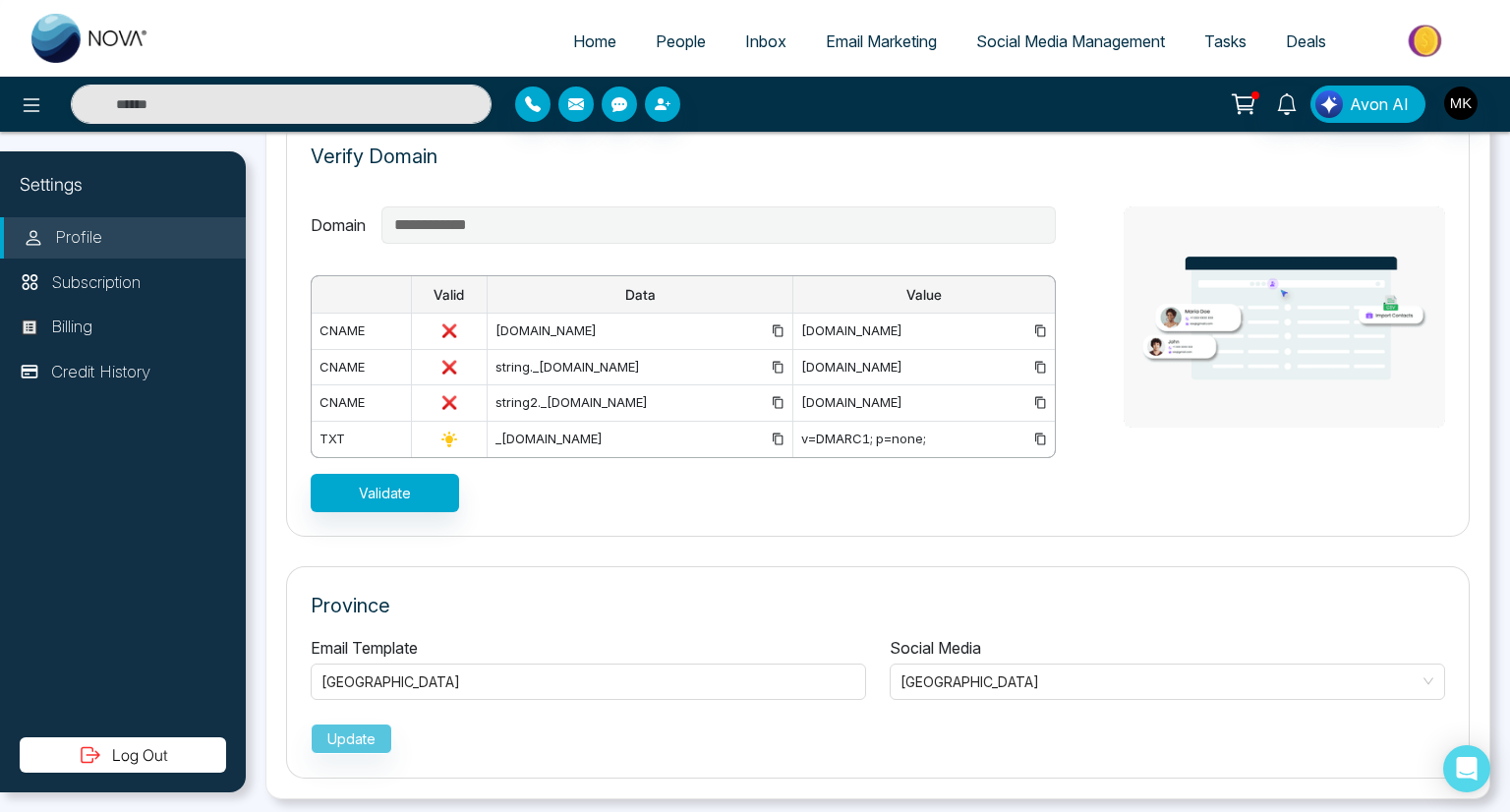 click on "**********" at bounding box center (878, 472) 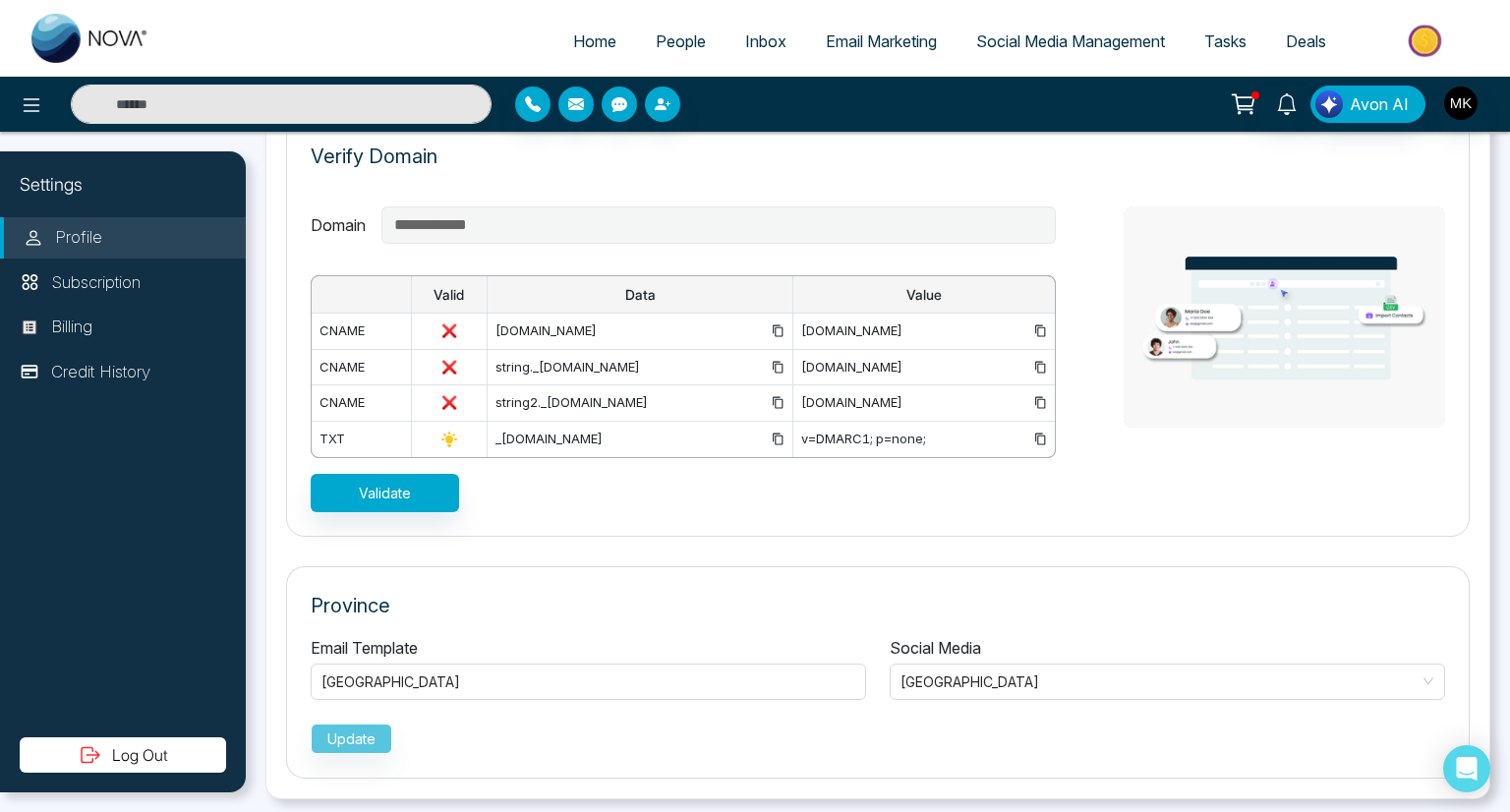 click on "**********" at bounding box center (878, 359) 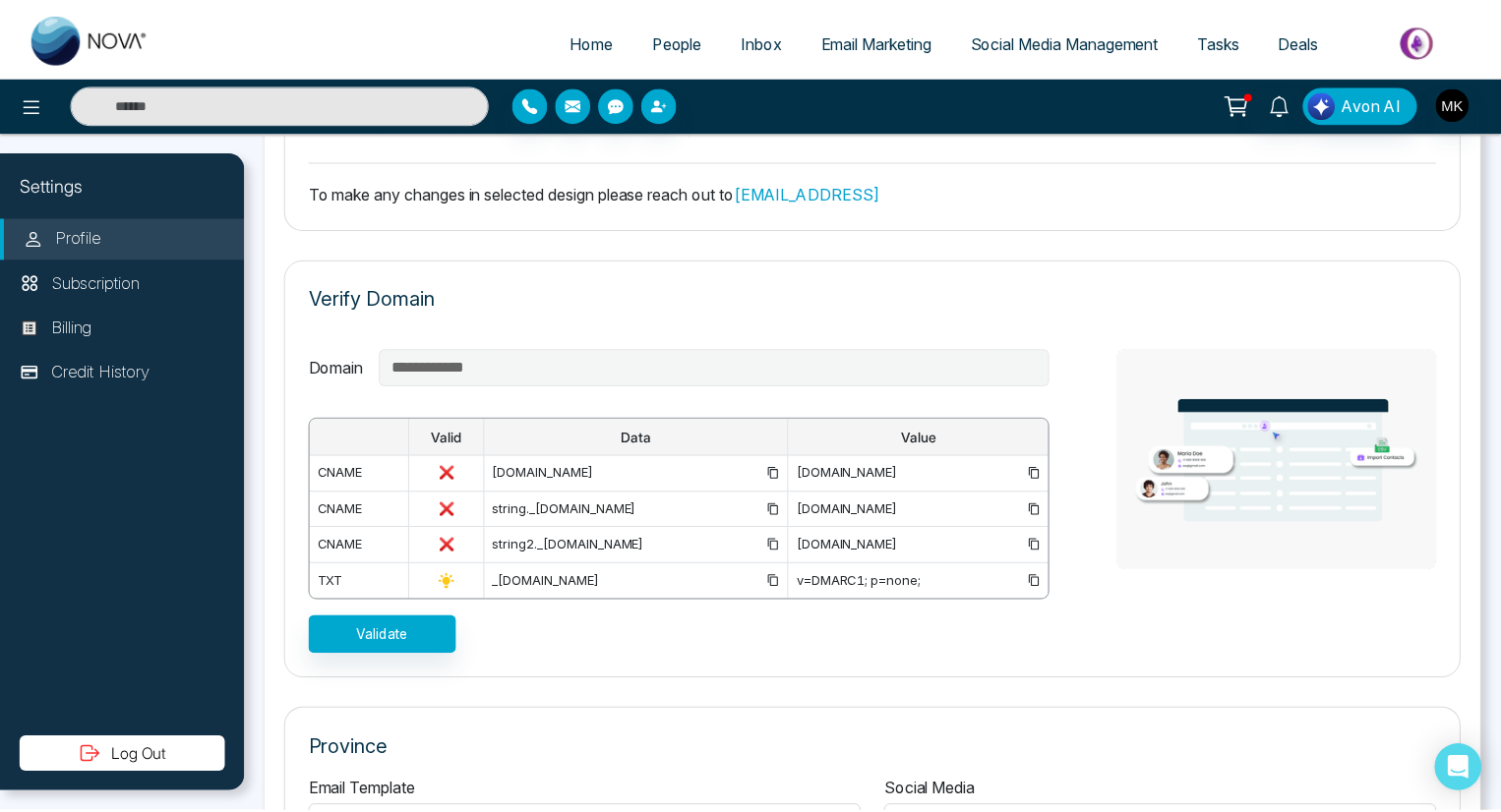 scroll, scrollTop: 1259, scrollLeft: 0, axis: vertical 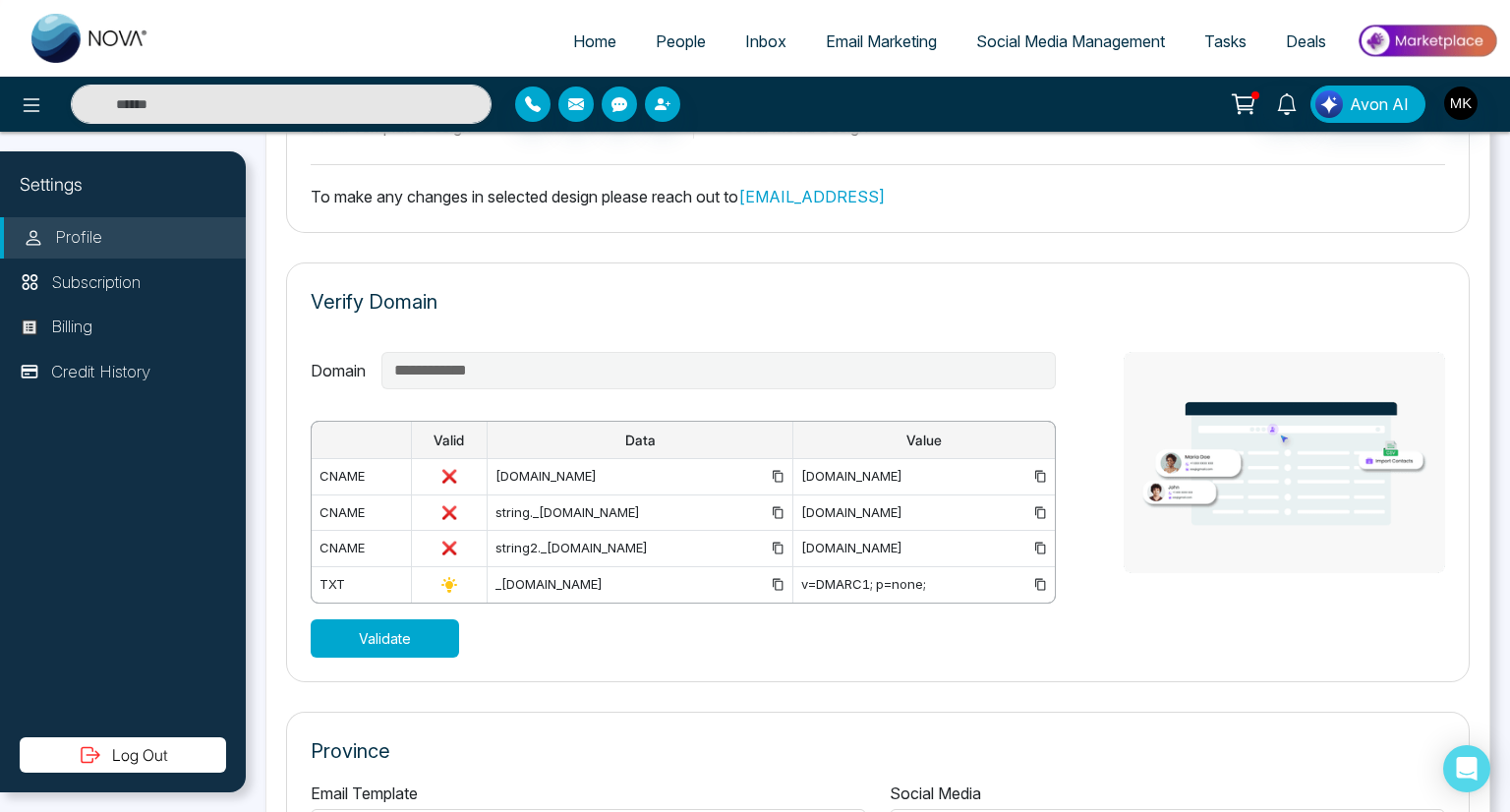 click on "Validate" at bounding box center [384, 638] 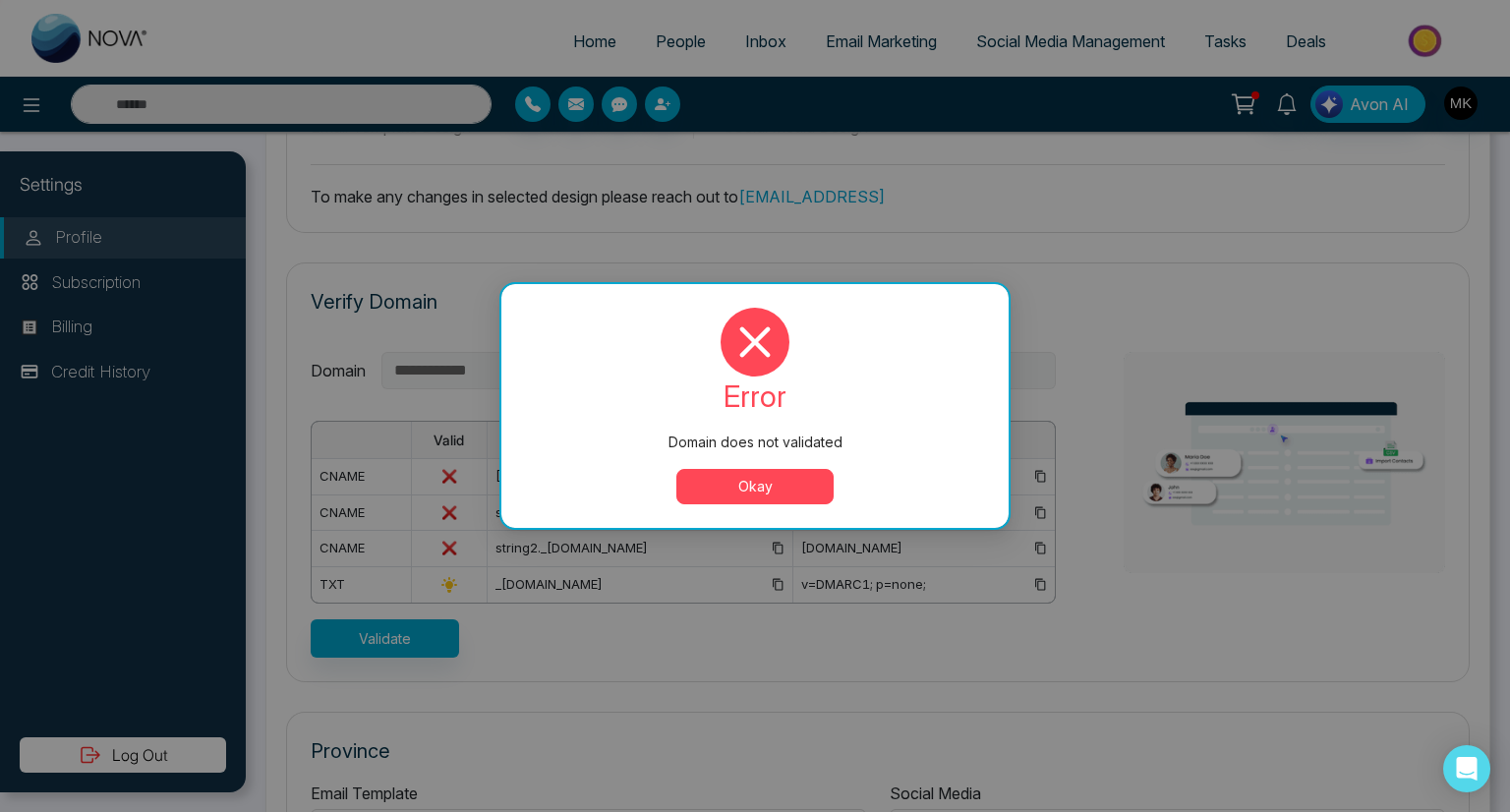 click on "Okay" at bounding box center (755, 487) 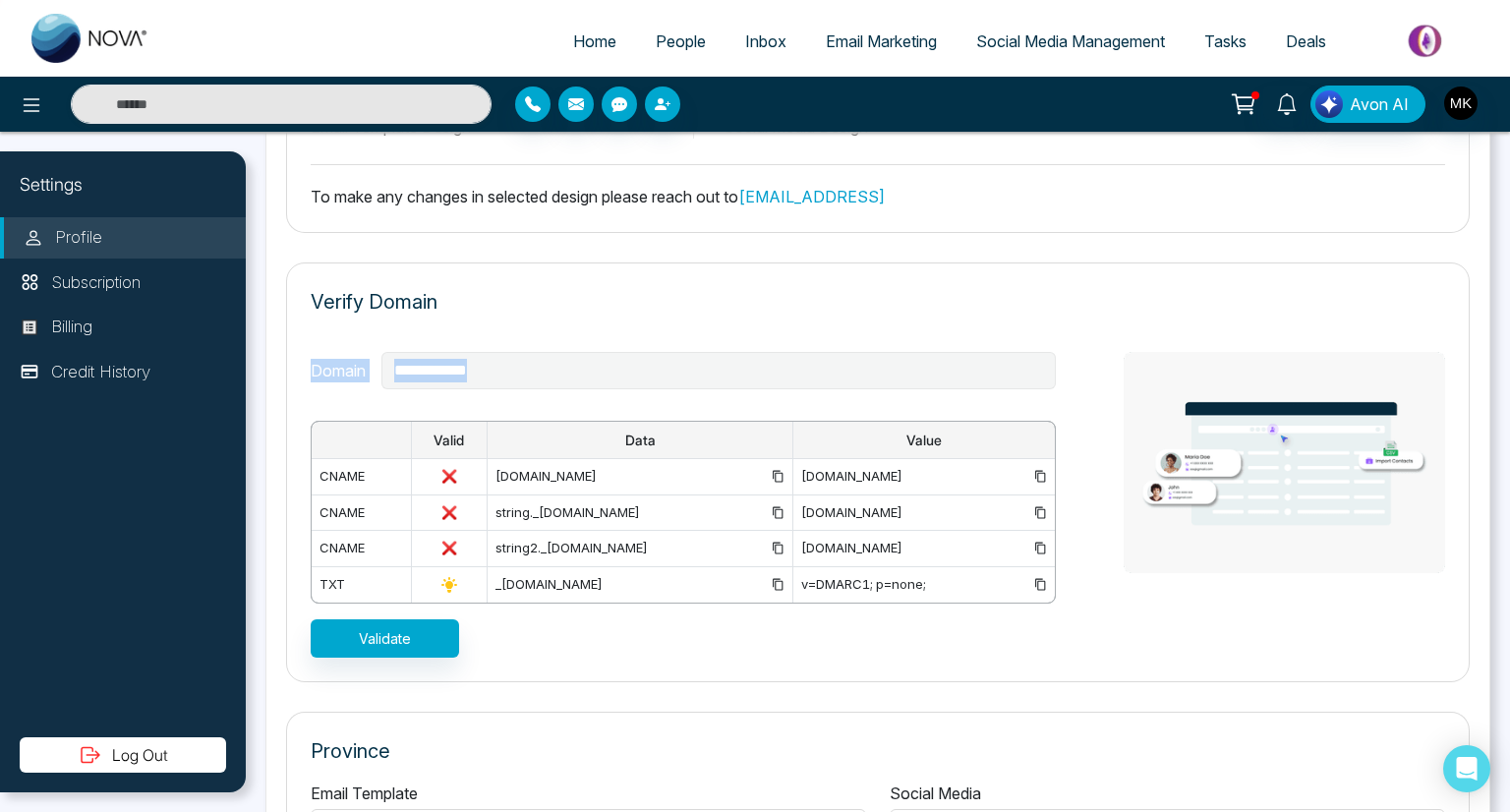 drag, startPoint x: 328, startPoint y: 424, endPoint x: 1091, endPoint y: 599, distance: 782.8116 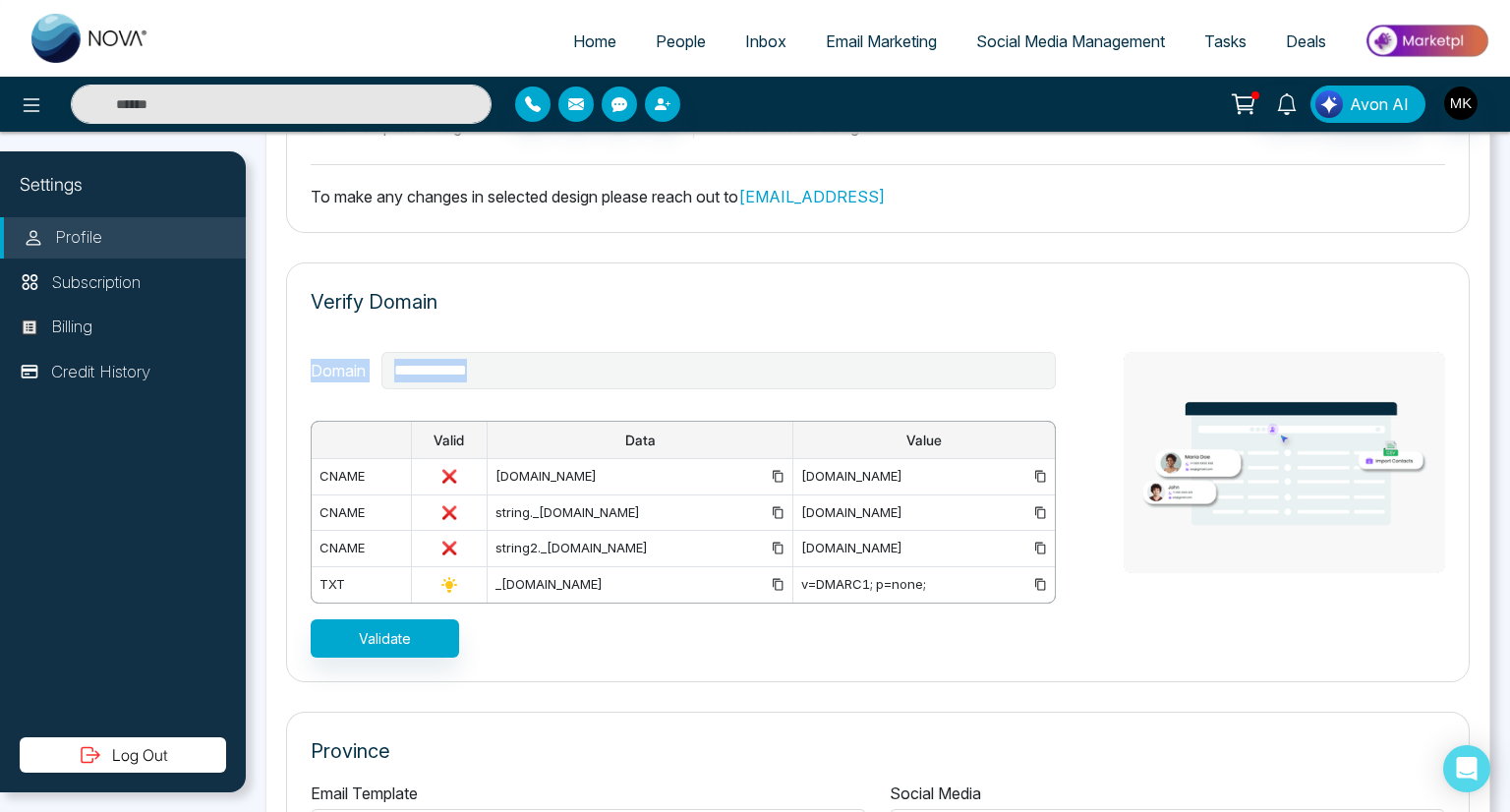 click on "**********" at bounding box center (878, 504) 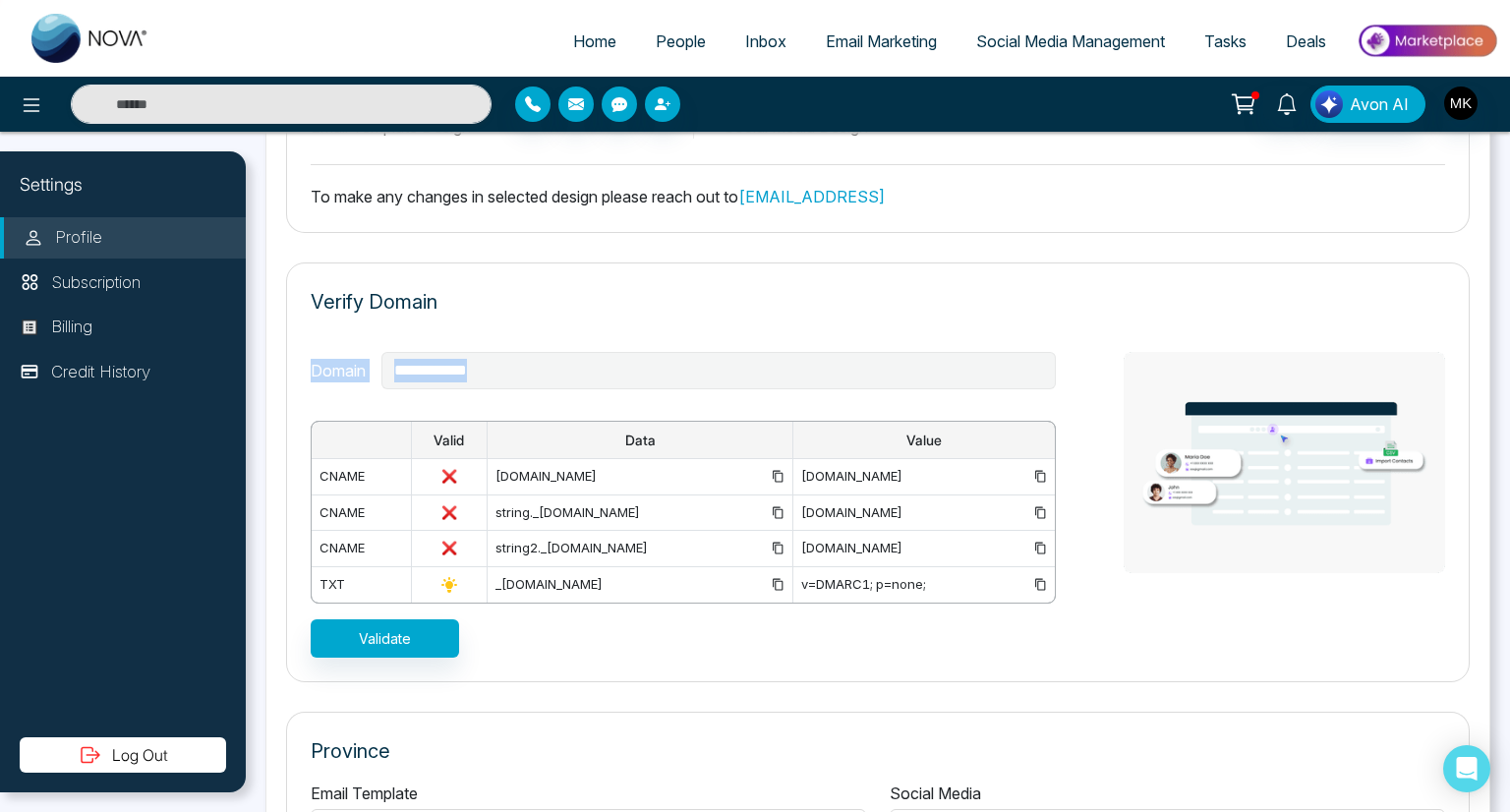 copy on "Domain" 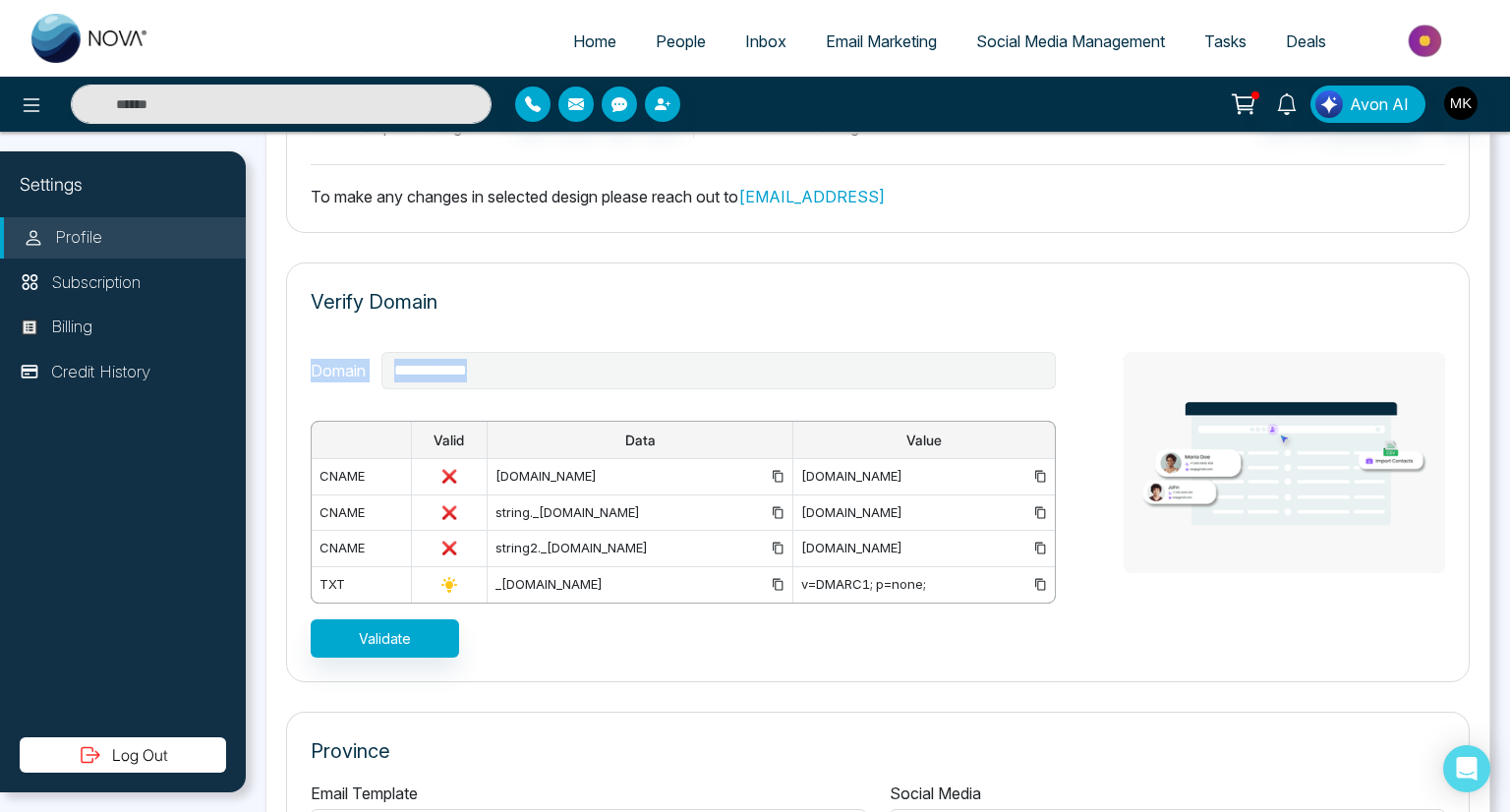 click on "Inbox" at bounding box center (766, 41) 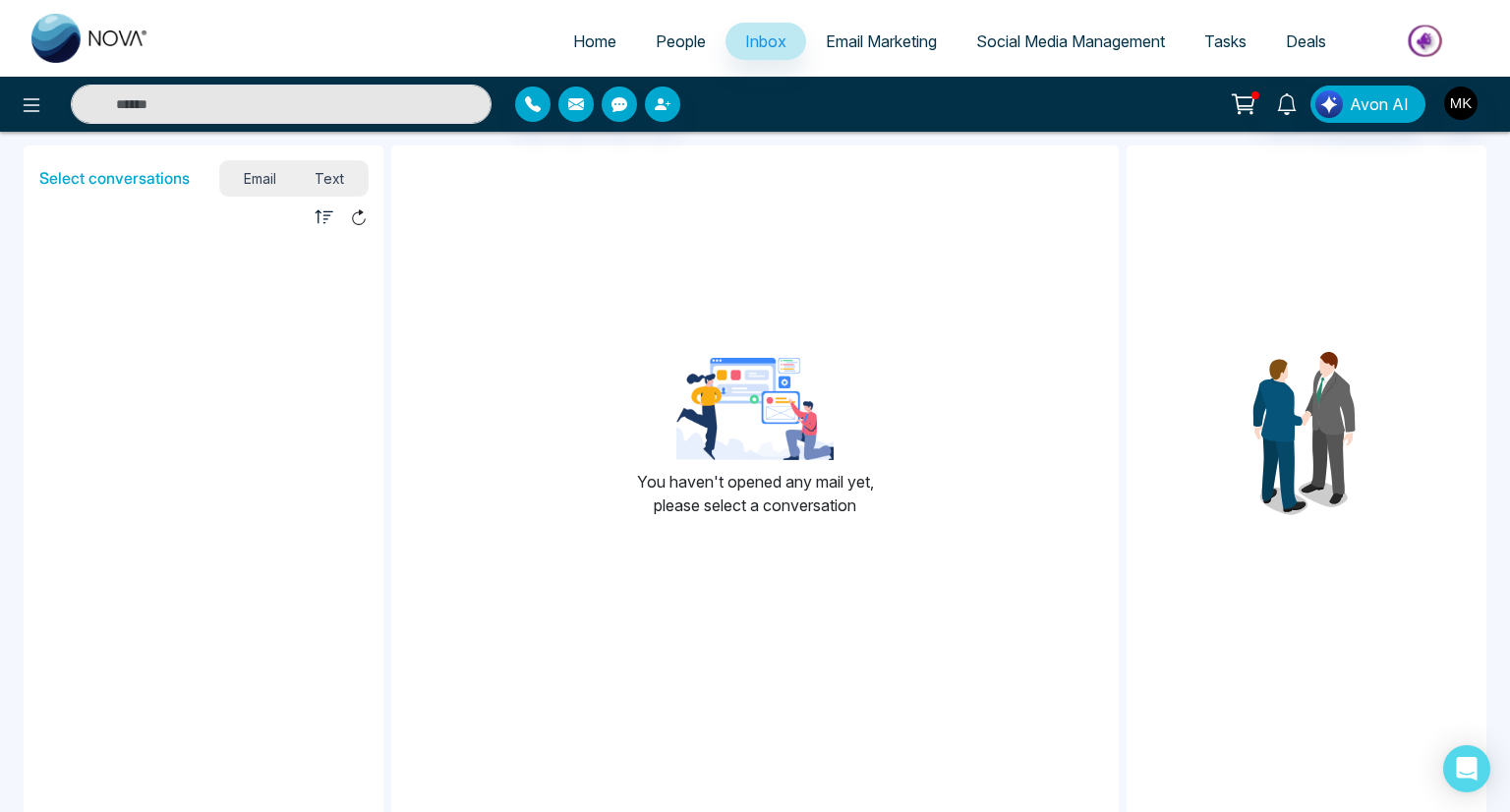 click on "Social Media Management" at bounding box center (1071, 41) 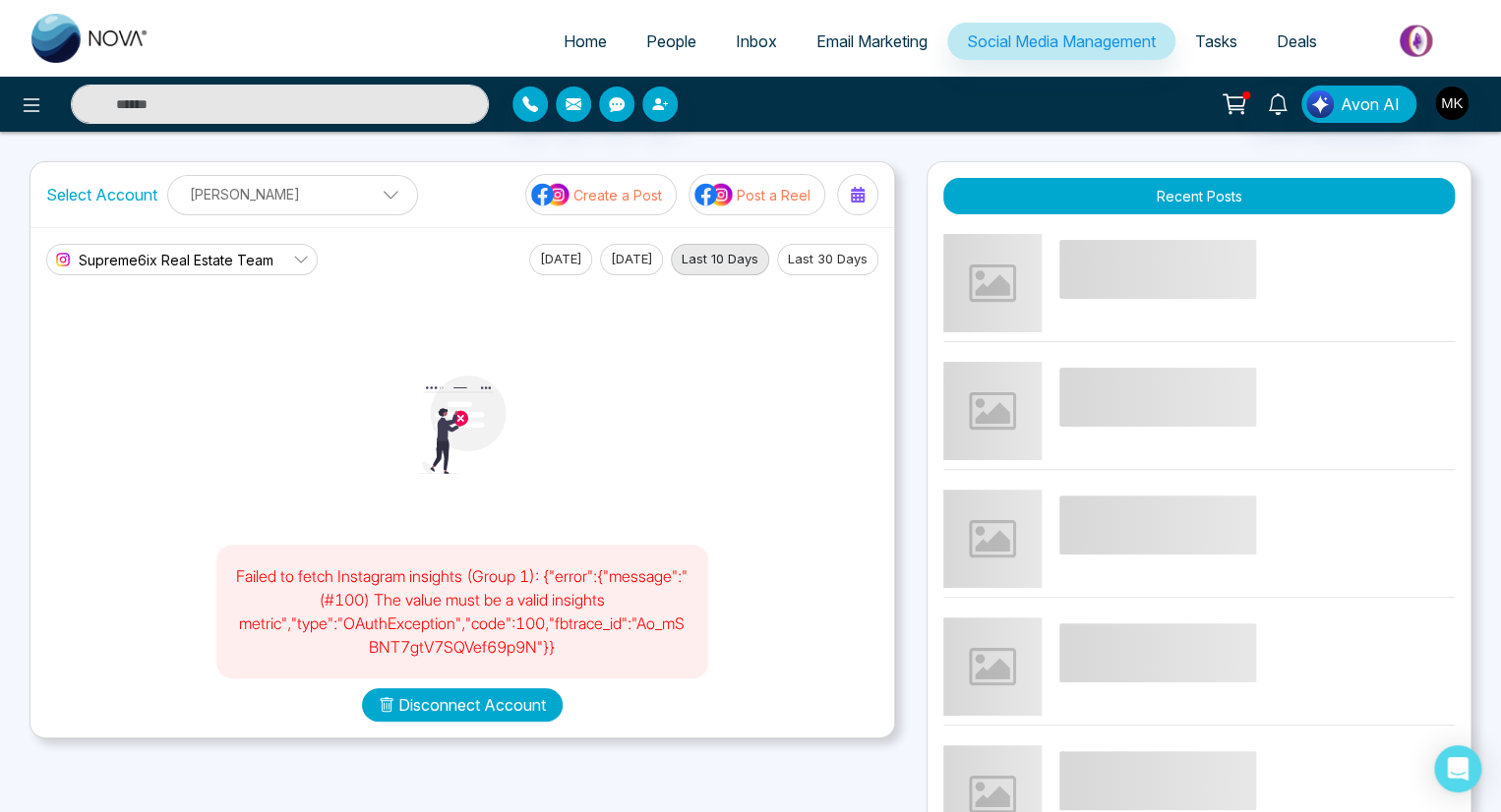 click on "Disconnect Account" at bounding box center [462, 705] 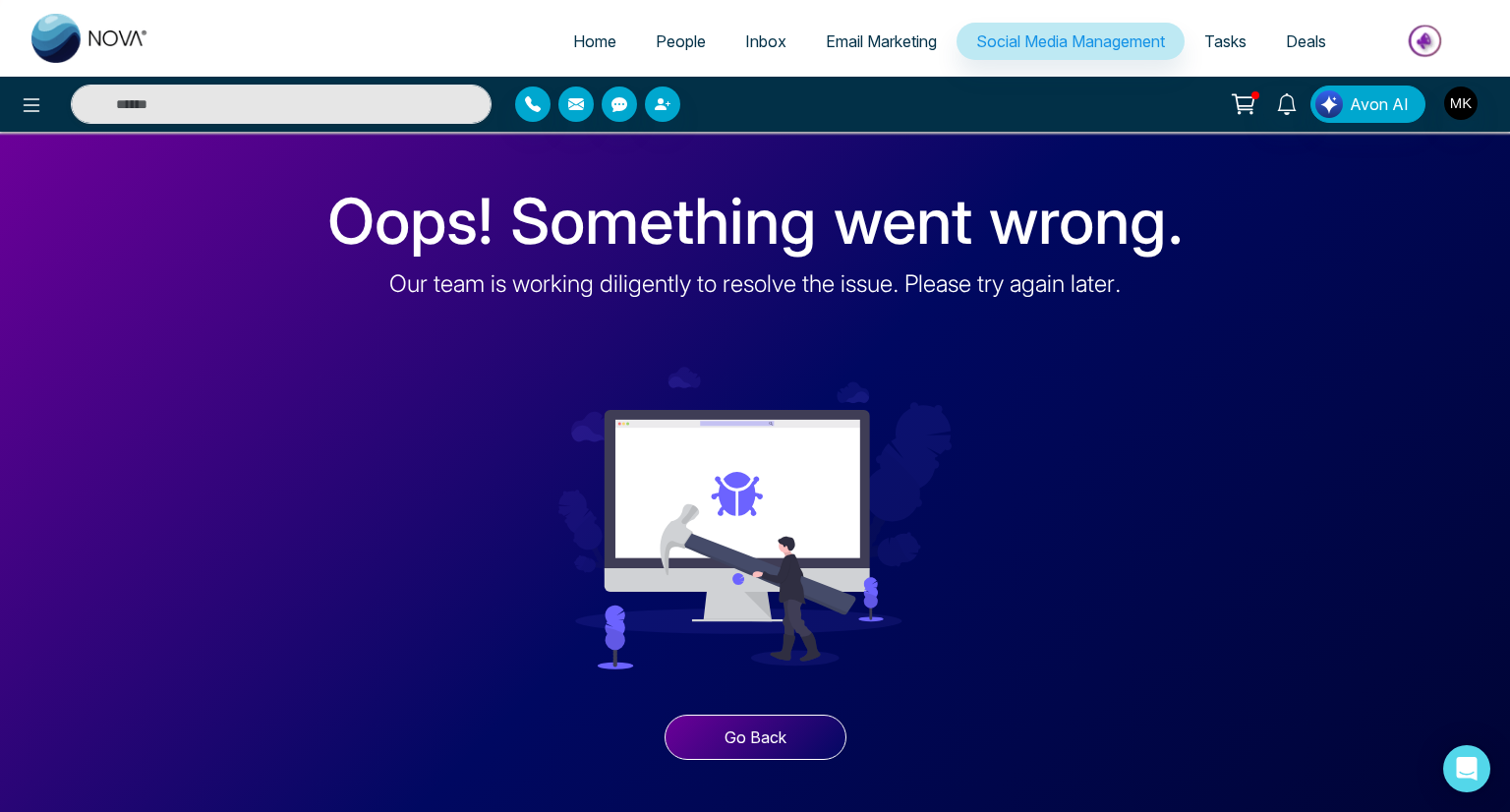 click on "Go Back" at bounding box center (755, 737) 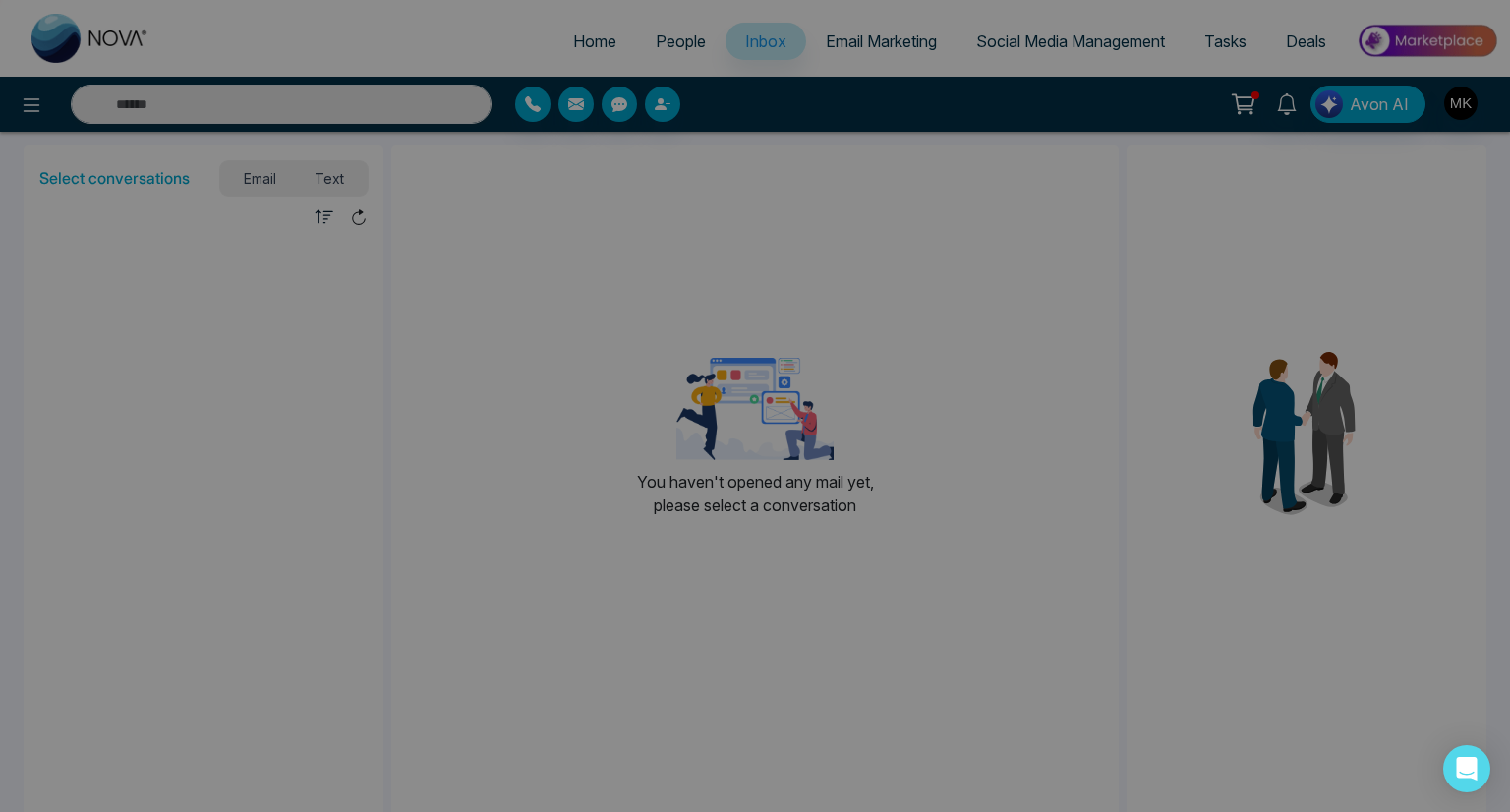 click on "**********" at bounding box center [755, 406] 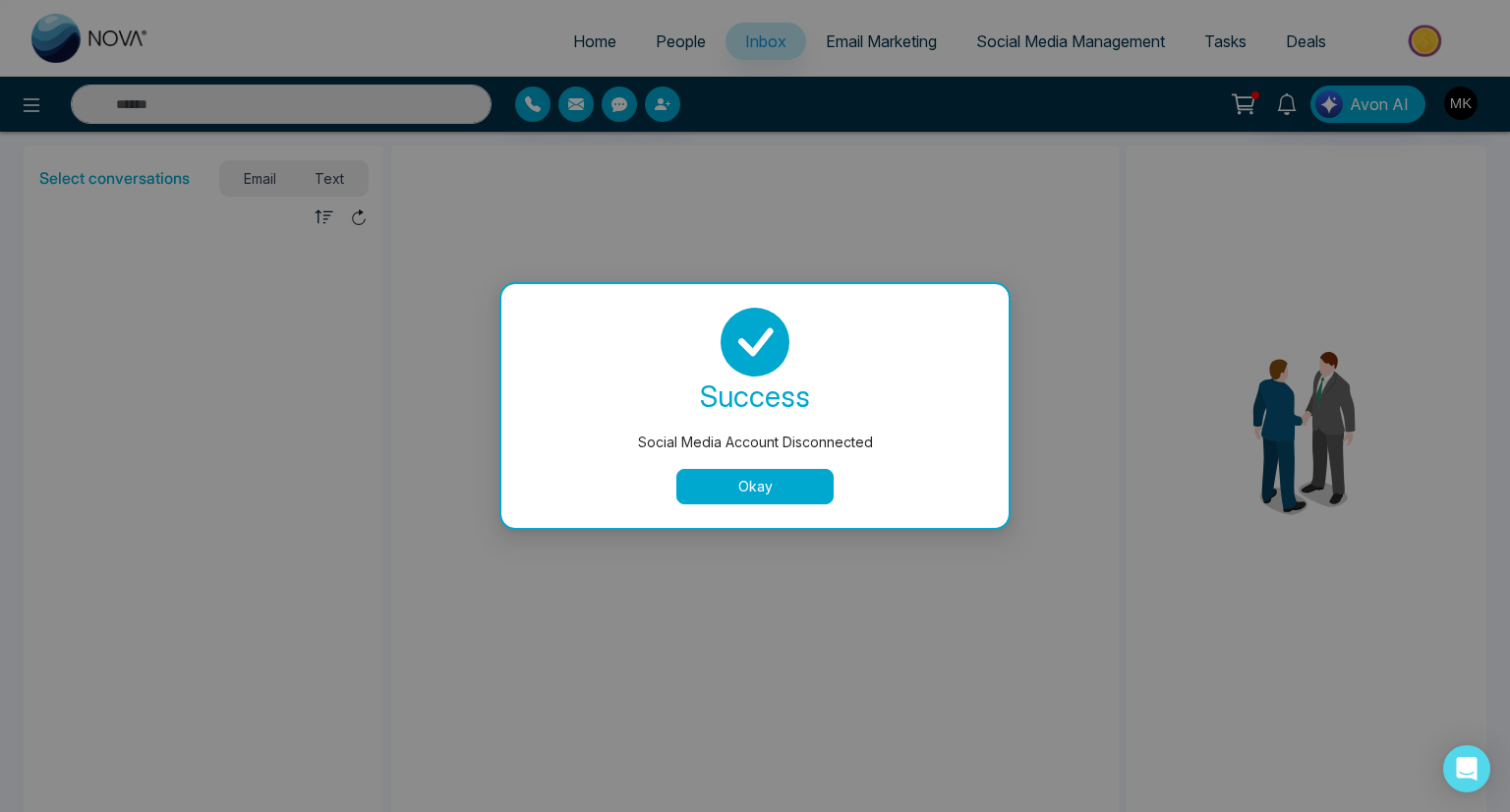 click on "Okay" at bounding box center (755, 487) 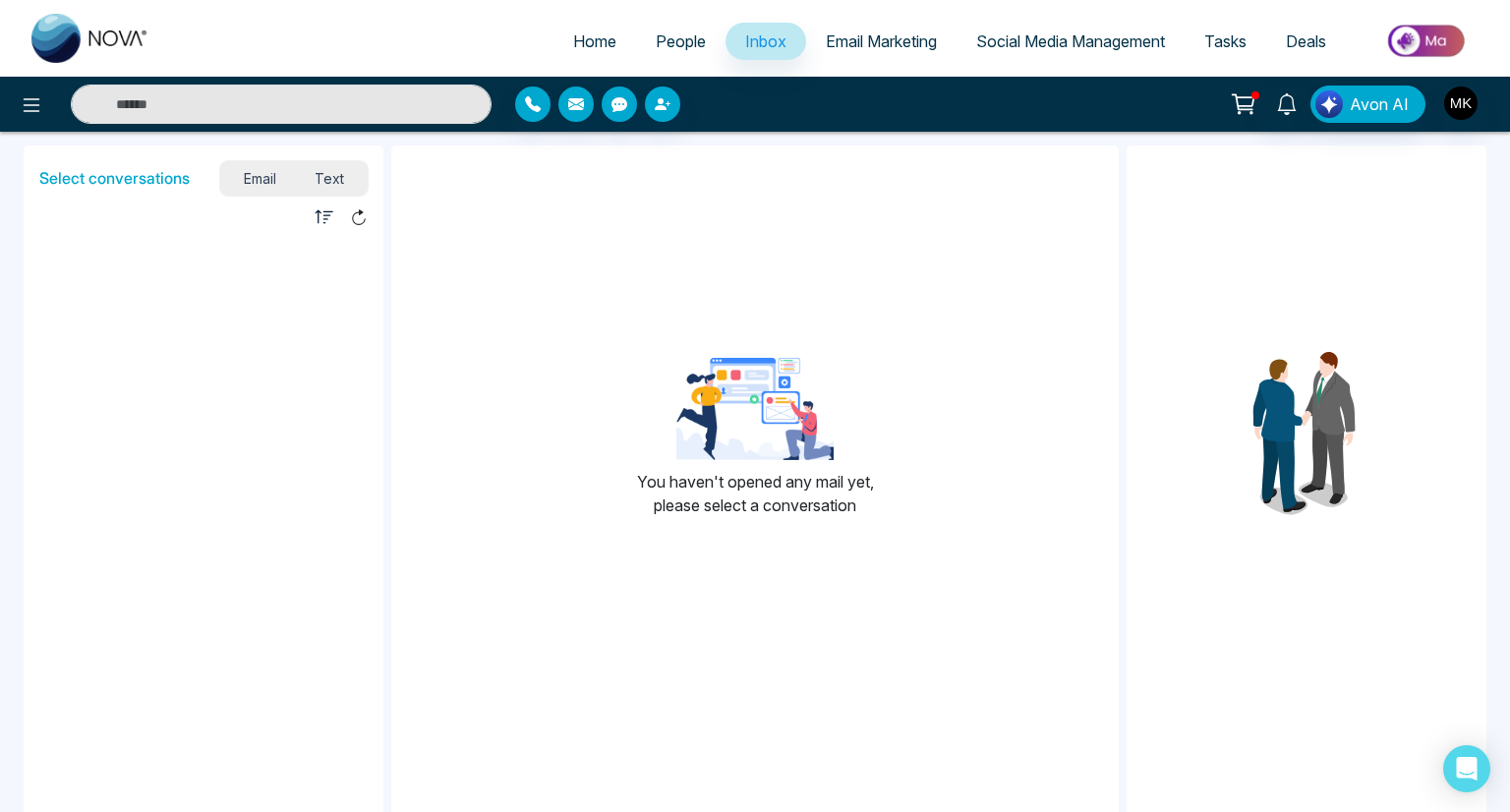 click on "Social Media Management" at bounding box center [1071, 41] 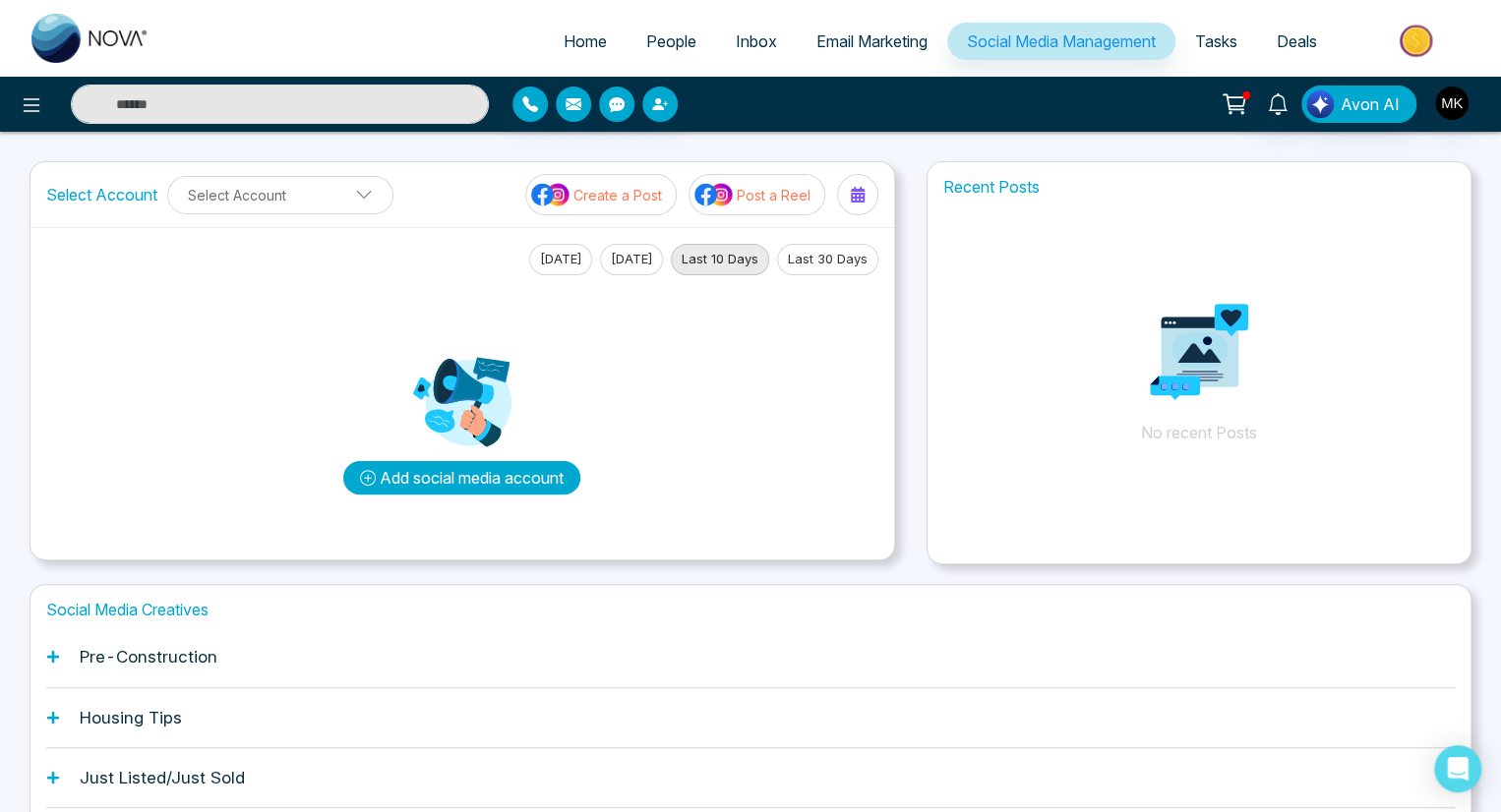 click on "Add social media account" at bounding box center [461, 478] 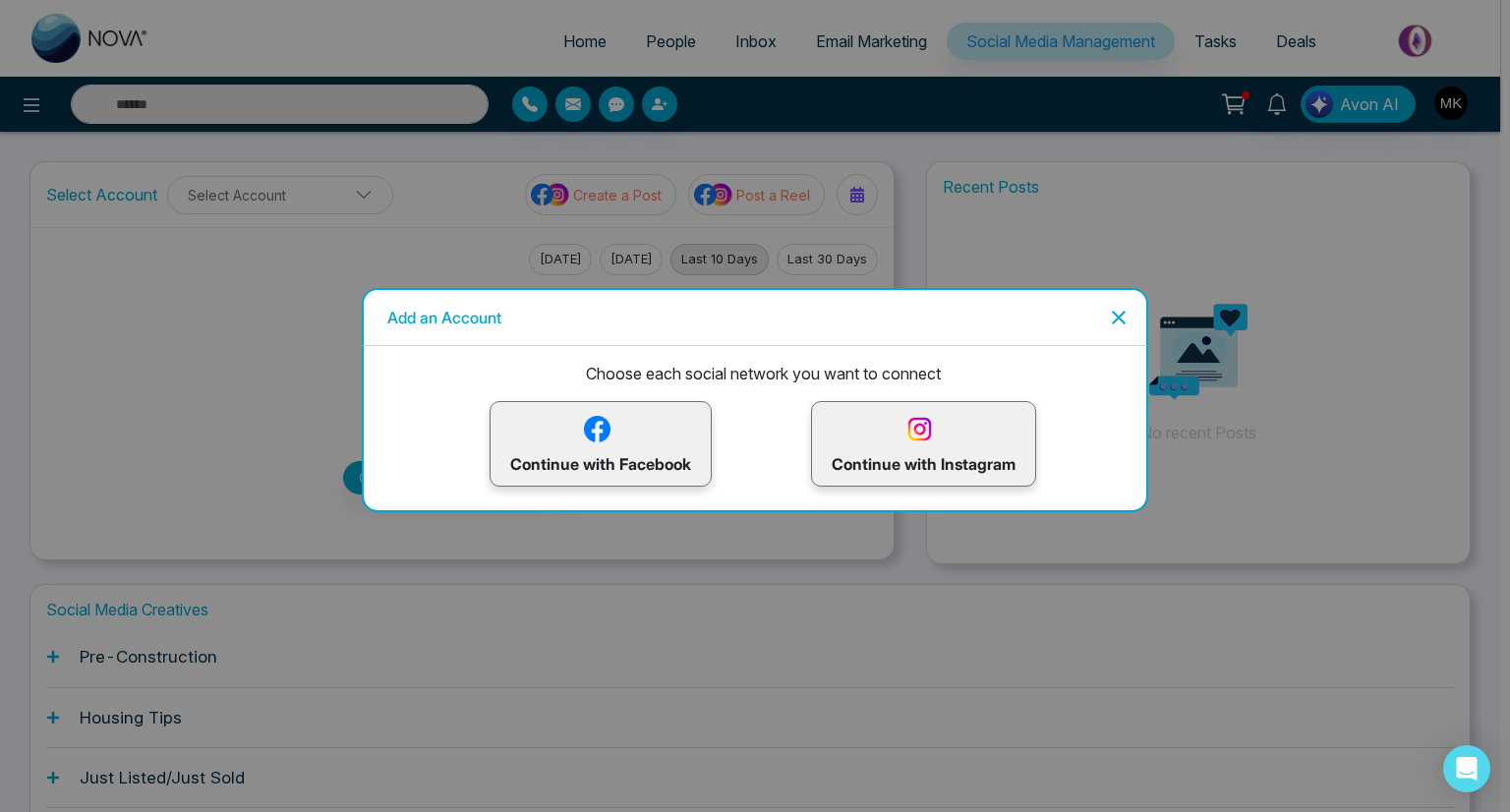 click at bounding box center (597, 429) 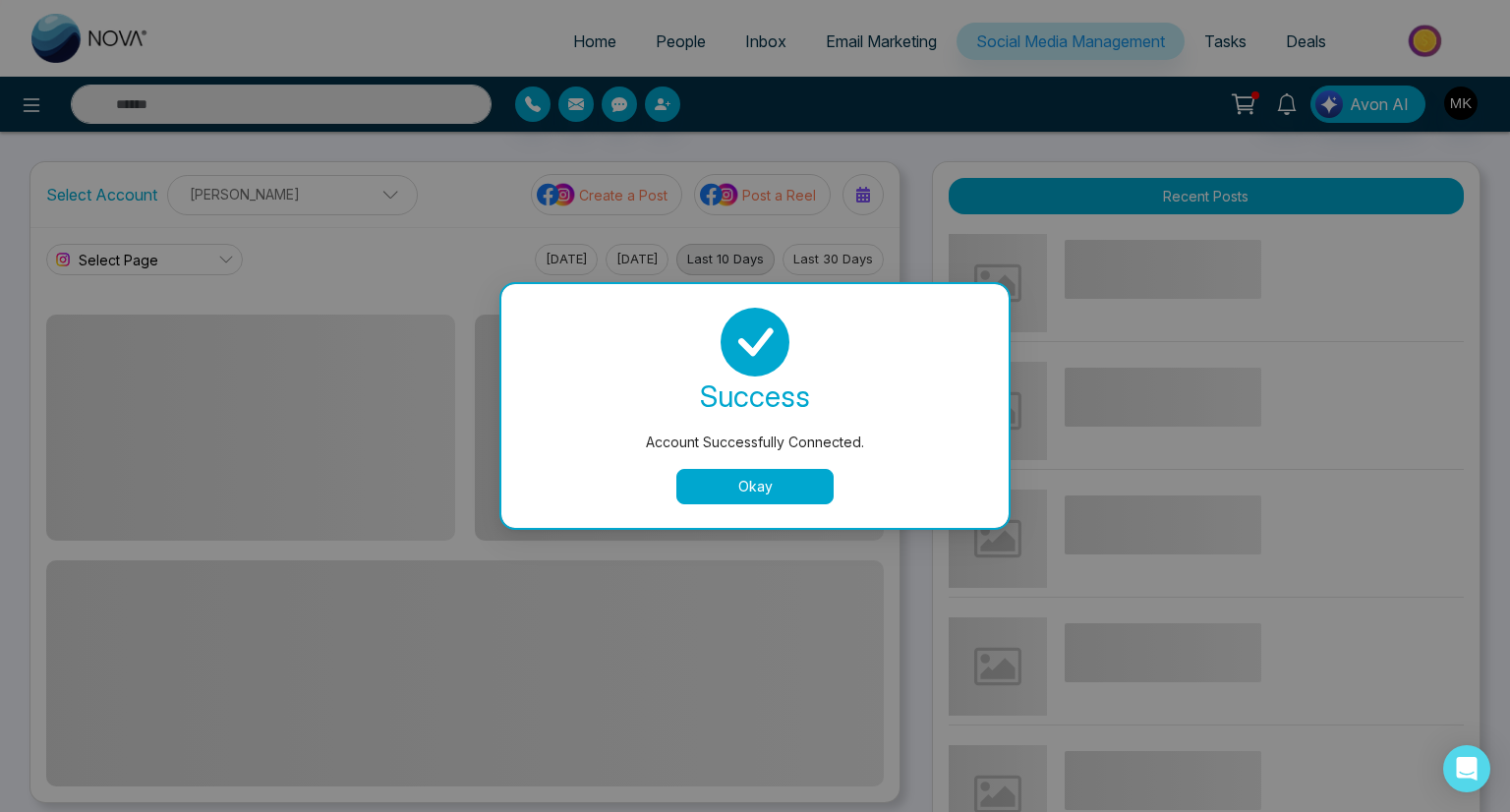 click on "Okay" at bounding box center (755, 487) 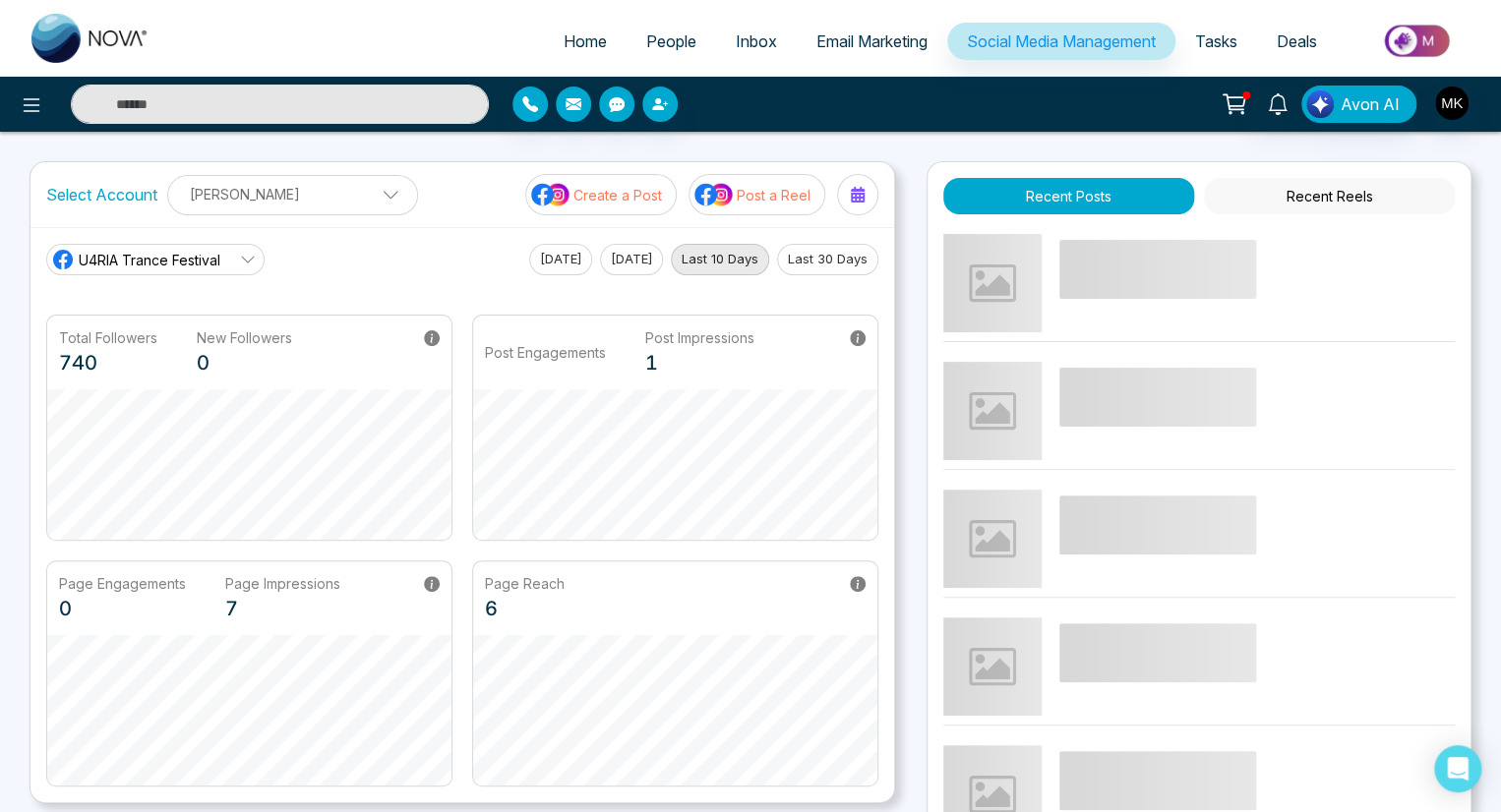 click on "U4RIA Trance Festival" at bounding box center (150, 260) 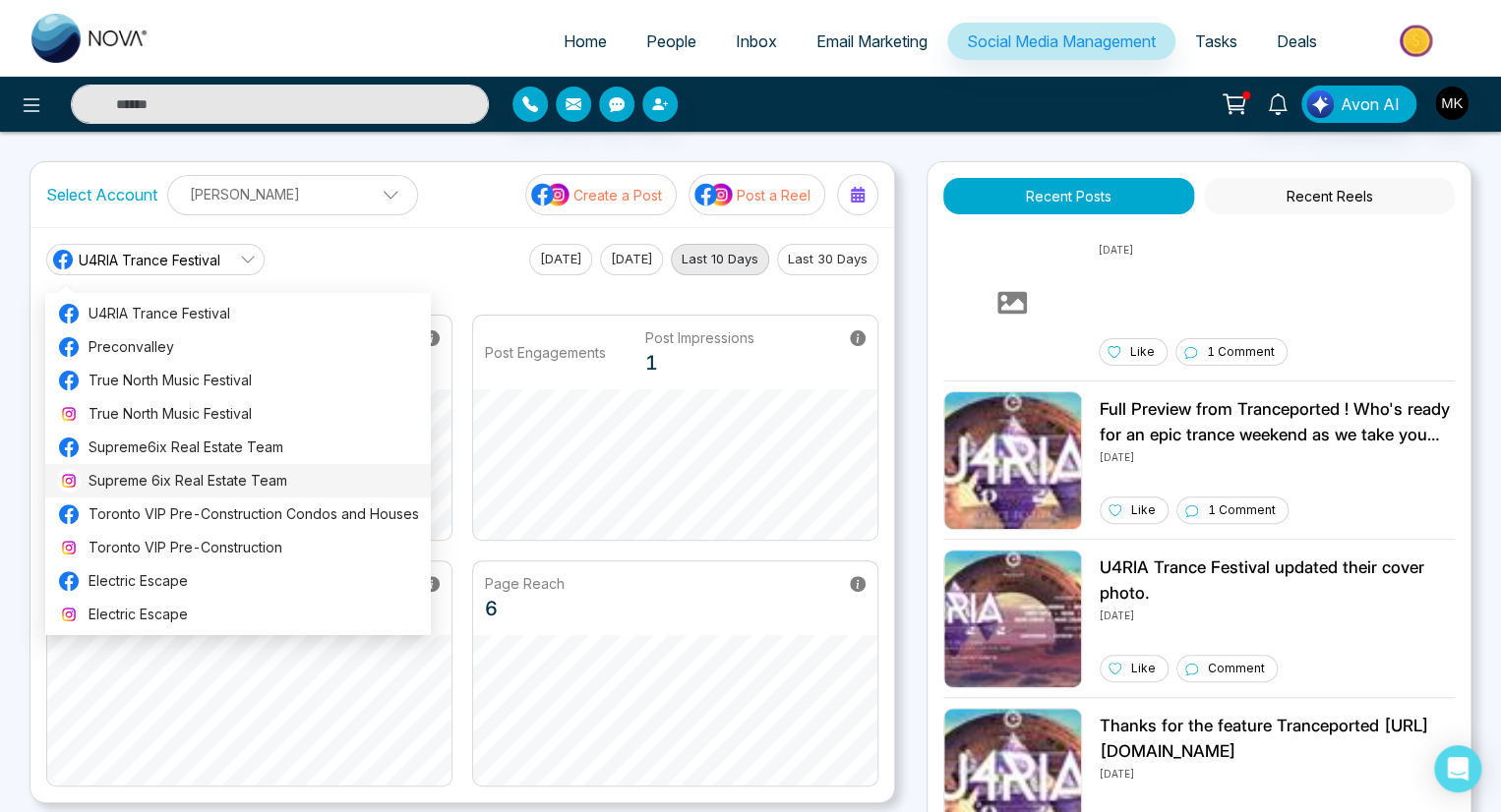 click on "Supreme 6ix Real Estate Team" at bounding box center (238, 481) 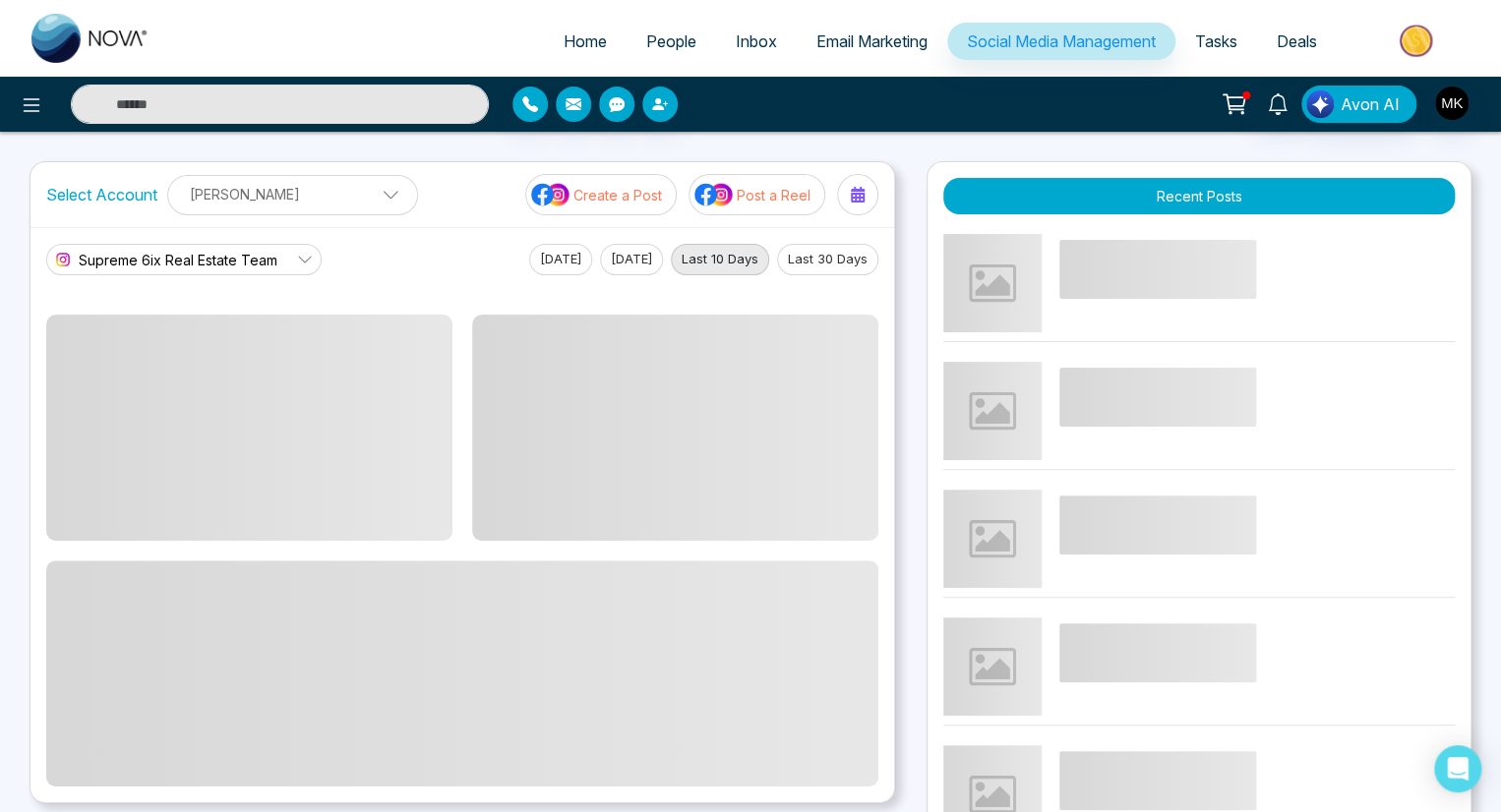 click at bounding box center [249, 428] 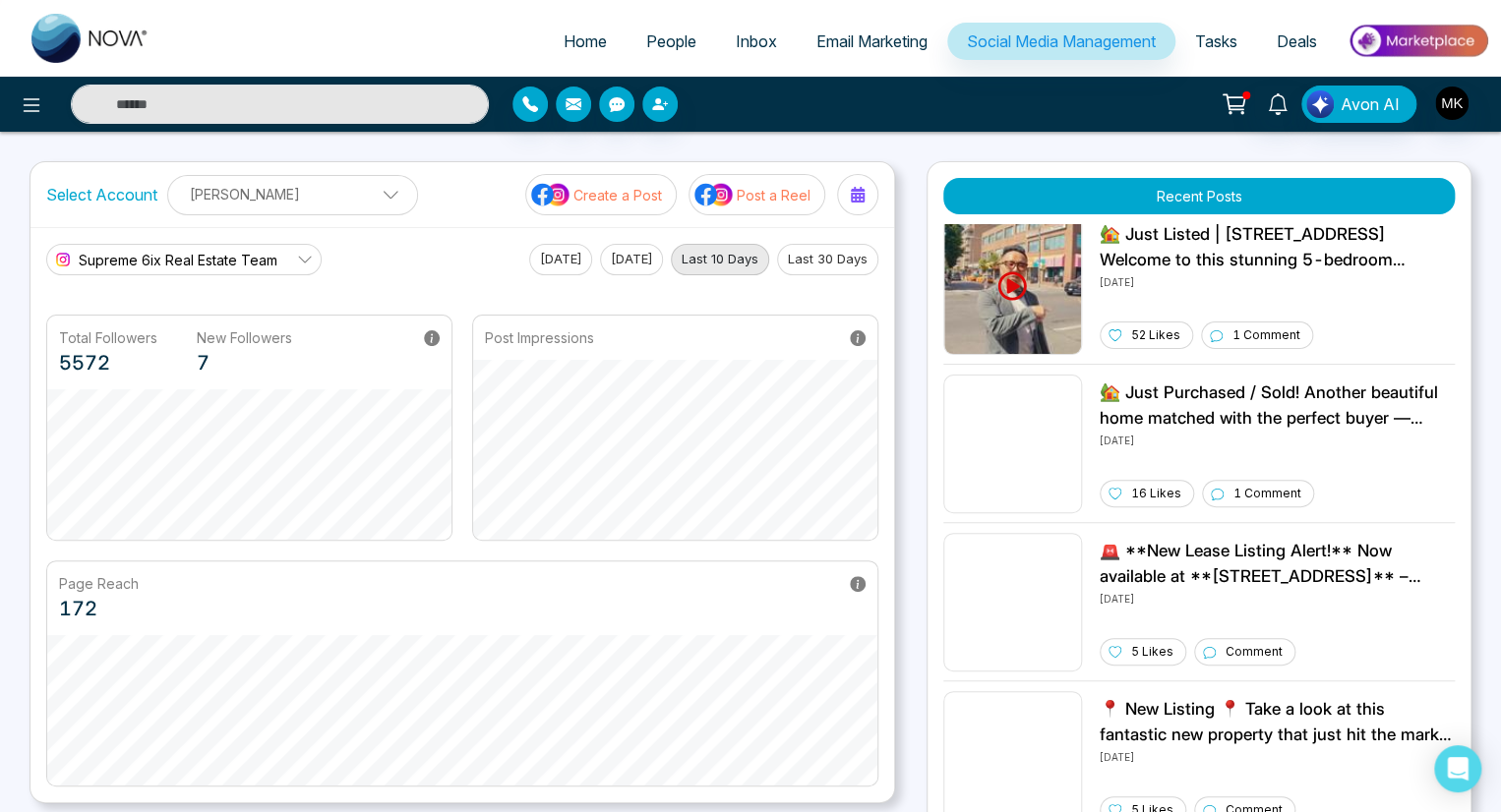scroll, scrollTop: 496, scrollLeft: 0, axis: vertical 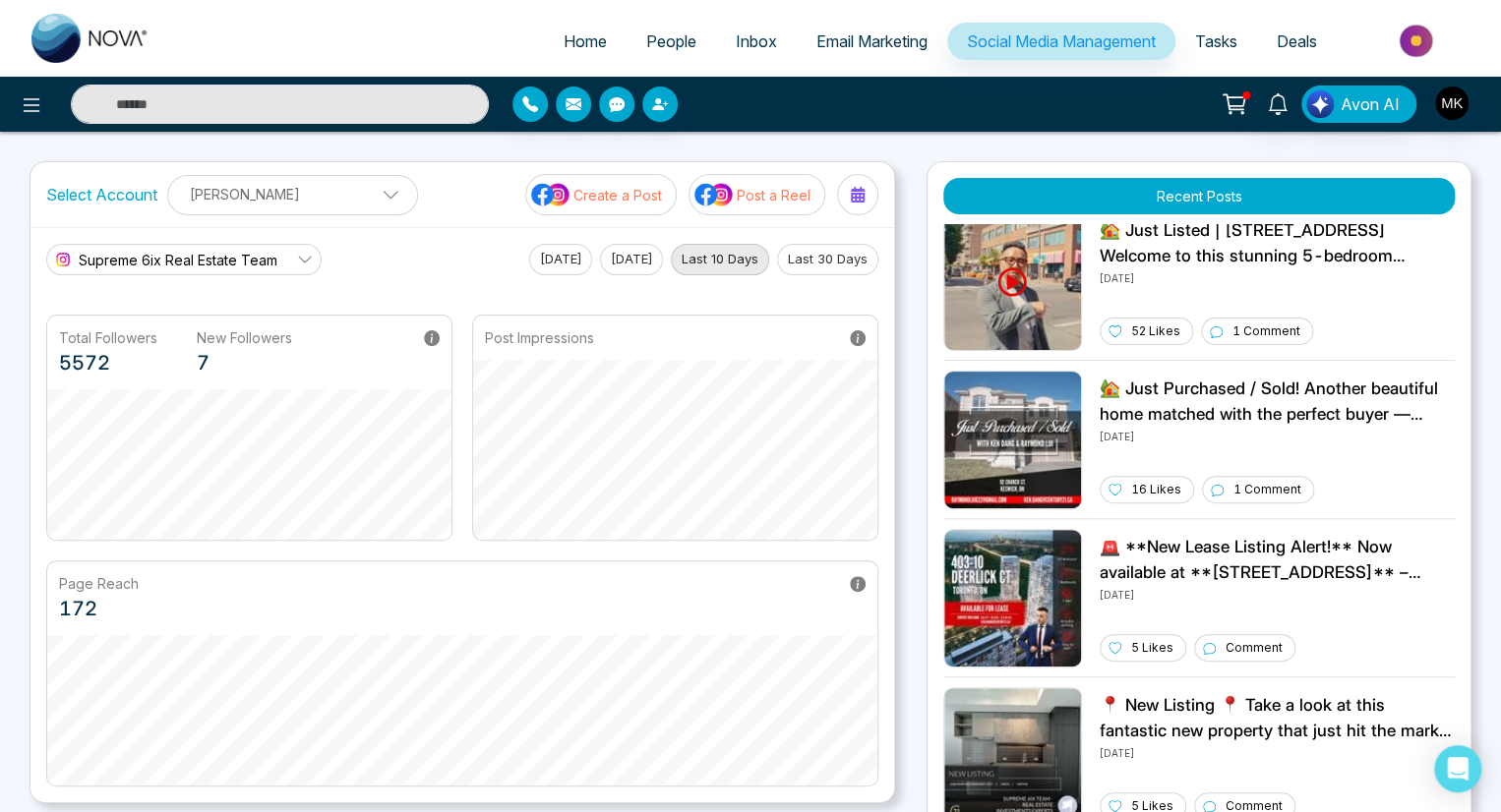 click on "Select Account [PERSON_NAME]     [PERSON_NAME]      Add Social Accounts   Create a Post Post a Reel Supreme 6ix Real Estate Team [DATE] [DATE] Last 10 Days Last 30 Days Total Followers 5572 New Followers 7 Post Impressions Page Reach 172 Recent Posts 🏙️ Urban Living at Its Finest – [STREET_ADDRESS][PERSON_NAME]
Welcome to Studio 2 Condos in the heart of the Entertainment District! This stunning suite offers modern finishes, a sleek kitchen with integrated appliances, and floor-to-ceiling windows that fill the space with natural light. Enjoy premium amenities including a rooftop terrace, fitness centre, and 24/7 concierge — all just steps from [GEOGRAPHIC_DATA], the [GEOGRAPHIC_DATA], TTC, and the PATH.
📍 Live where Toronto plays.
✨ Ideal for professionals, investors, or first-time buyers.
#TorontoRealEstate #30Nelson #Studio2Condos #DowntownLiving #LuxuryCondos #ForSaleToronto #CityLife #RealEstateToronto [DATE] 25   Likes 3   Comments [DATE] 12   Likes   Comment [DATE] 30   Likes   Comment [DATE]" at bounding box center [750, 515] 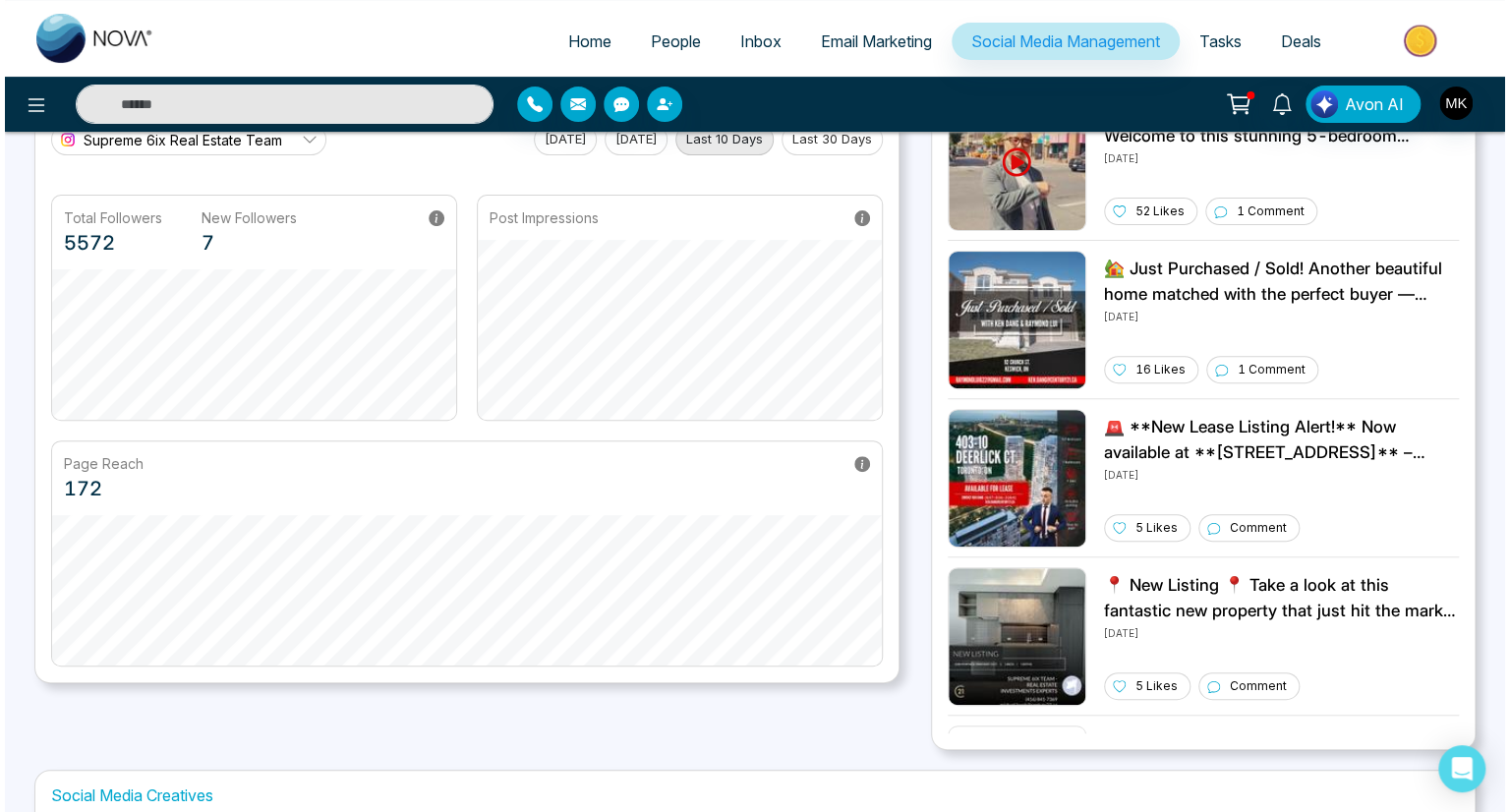 scroll, scrollTop: 0, scrollLeft: 0, axis: both 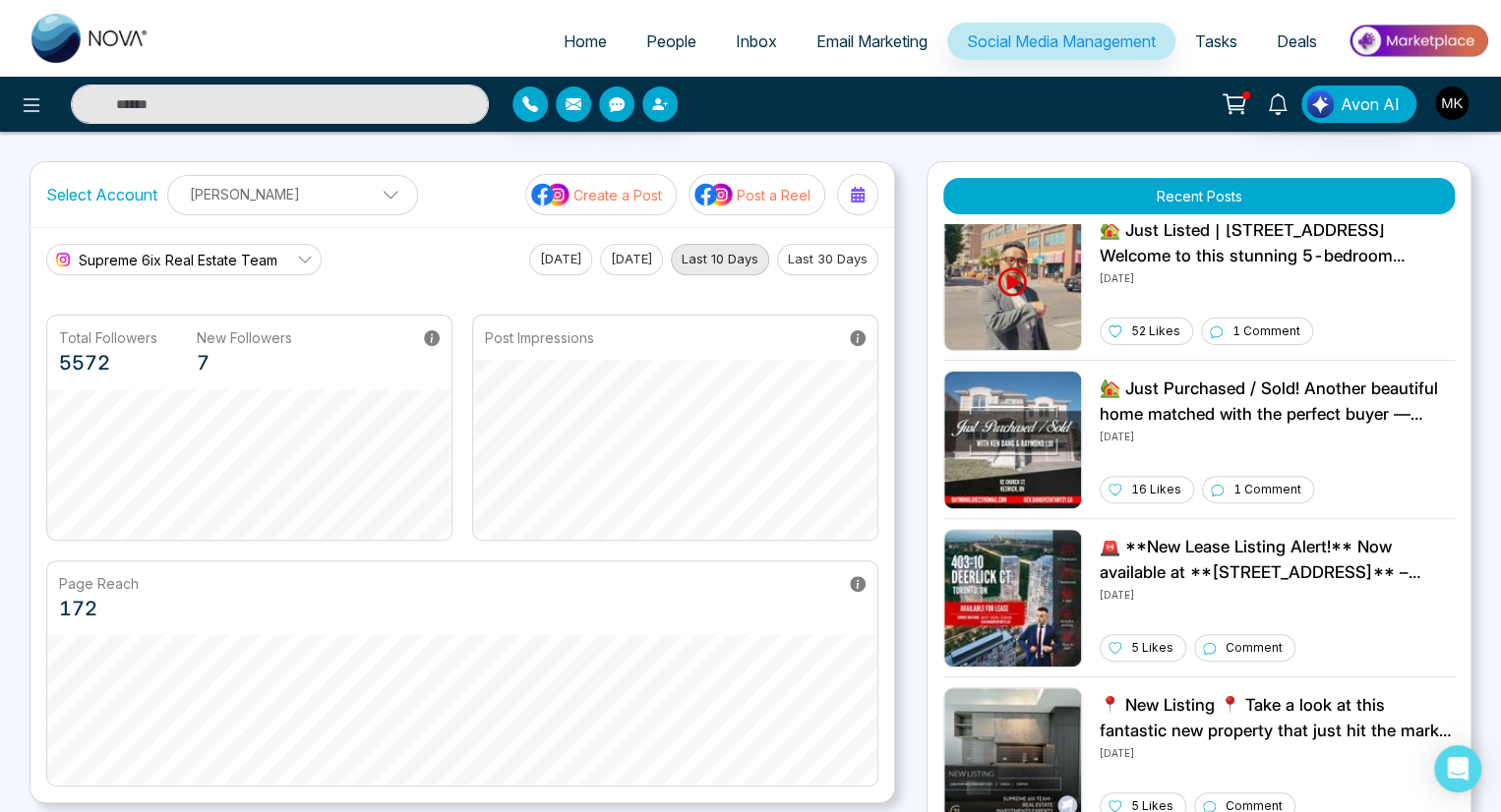 click on "Home People Inbox Email Marketing Social Media Management Tasks Deals Avon AI Select Account [PERSON_NAME]     [PERSON_NAME]      Add Social Accounts   Create a Post Post a Reel Supreme 6ix Real Estate Team [DATE] [DATE] Last 10 Days Last 30 Days Total Followers 5572 New Followers 7 Post Impressions Page Reach 172 Recent Posts 🏙️ Urban Living at Its Finest – [STREET_ADDRESS][PERSON_NAME]
Welcome to Studio 2 Condos in the heart of the Entertainment District! This stunning suite offers modern finishes, a sleek kitchen with integrated appliances, and floor-to-ceiling windows that fill the space with natural light. Enjoy premium amenities including a rooftop terrace, fitness centre, and 24/7 concierge — all just steps from [GEOGRAPHIC_DATA], the [GEOGRAPHIC_DATA], TTC, and the PATH.
📍 Live where Toronto plays.
✨ Ideal for professionals, investors, or first-time buyers.
#TorontoRealEstate #30Nelson #Studio2Condos #DowntownLiving #LuxuryCondos #ForSaleToronto #CityLife #RealEstateToronto [DATE] 25   Likes 3   12" at bounding box center [750, 605] 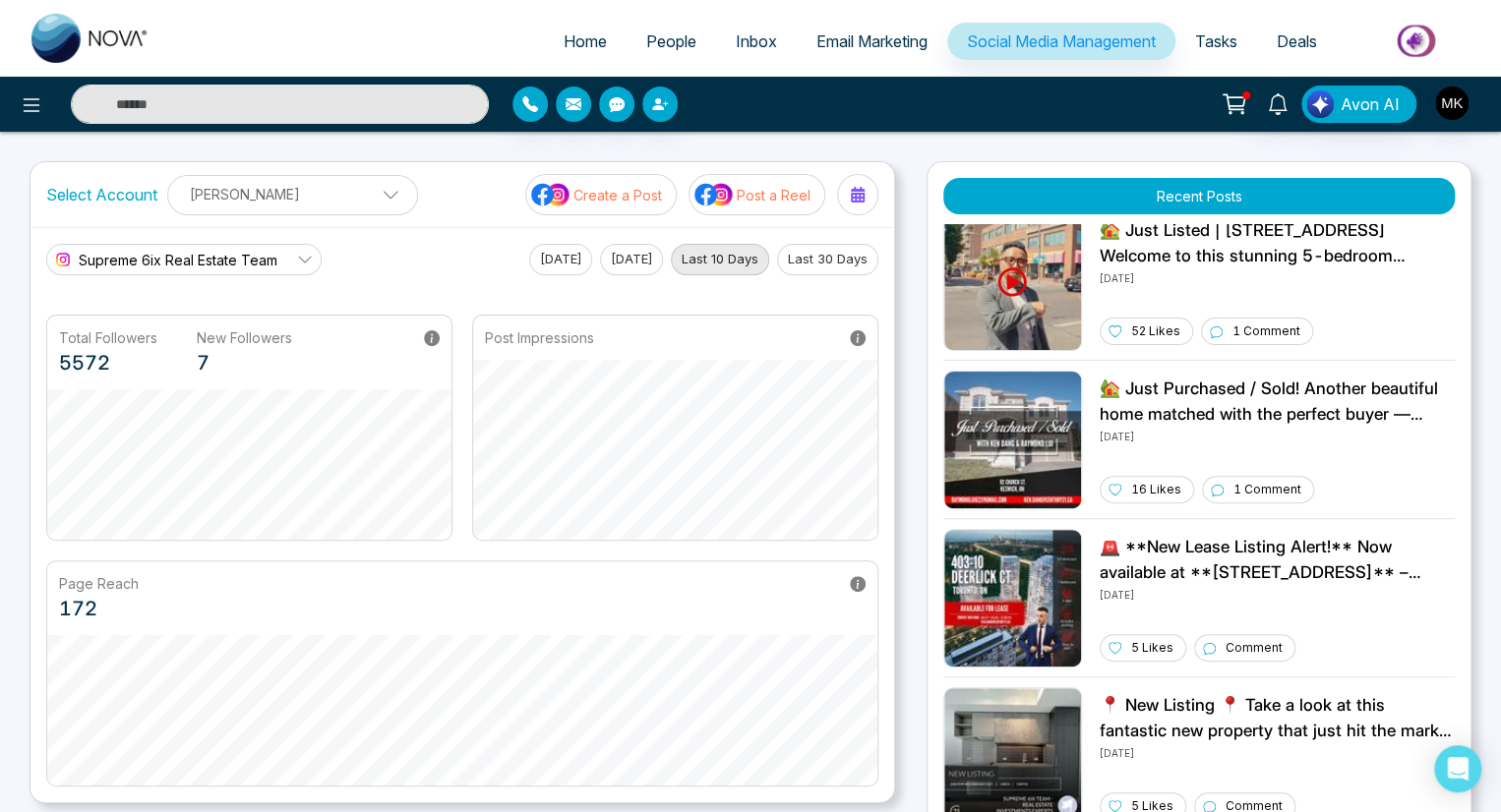 click on "Email Marketing" at bounding box center [871, 41] 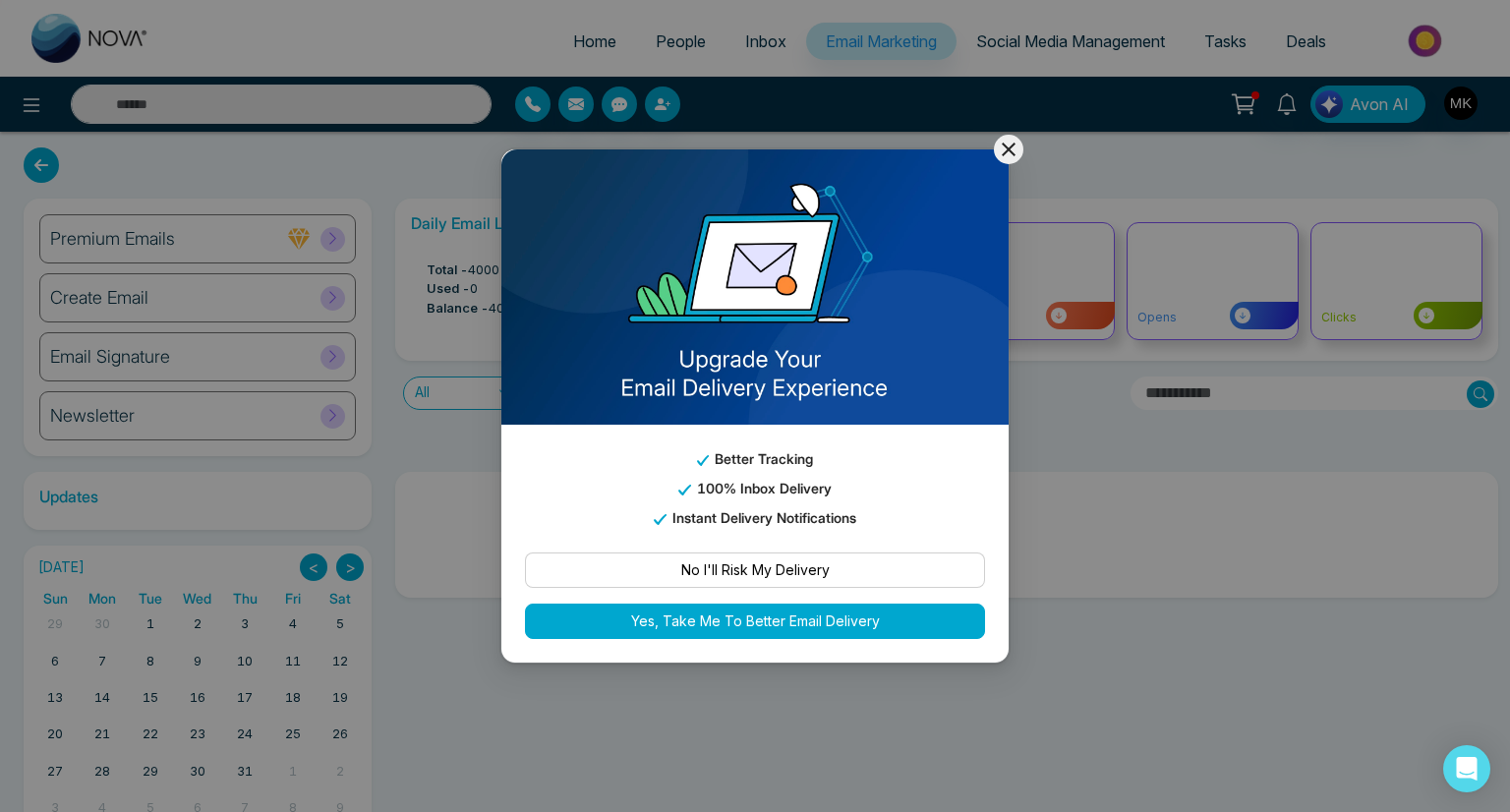 click 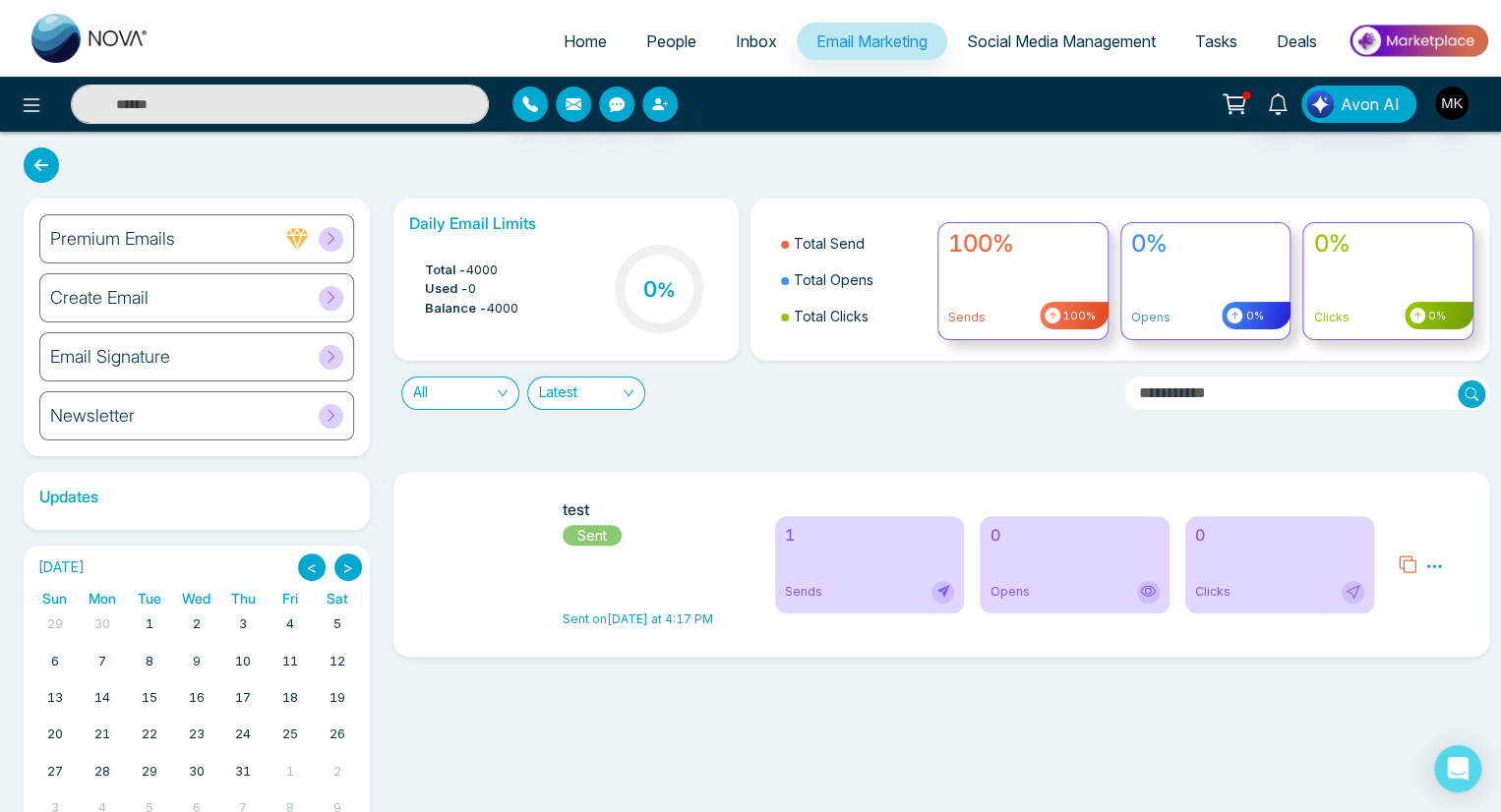 click at bounding box center [1417, 40] 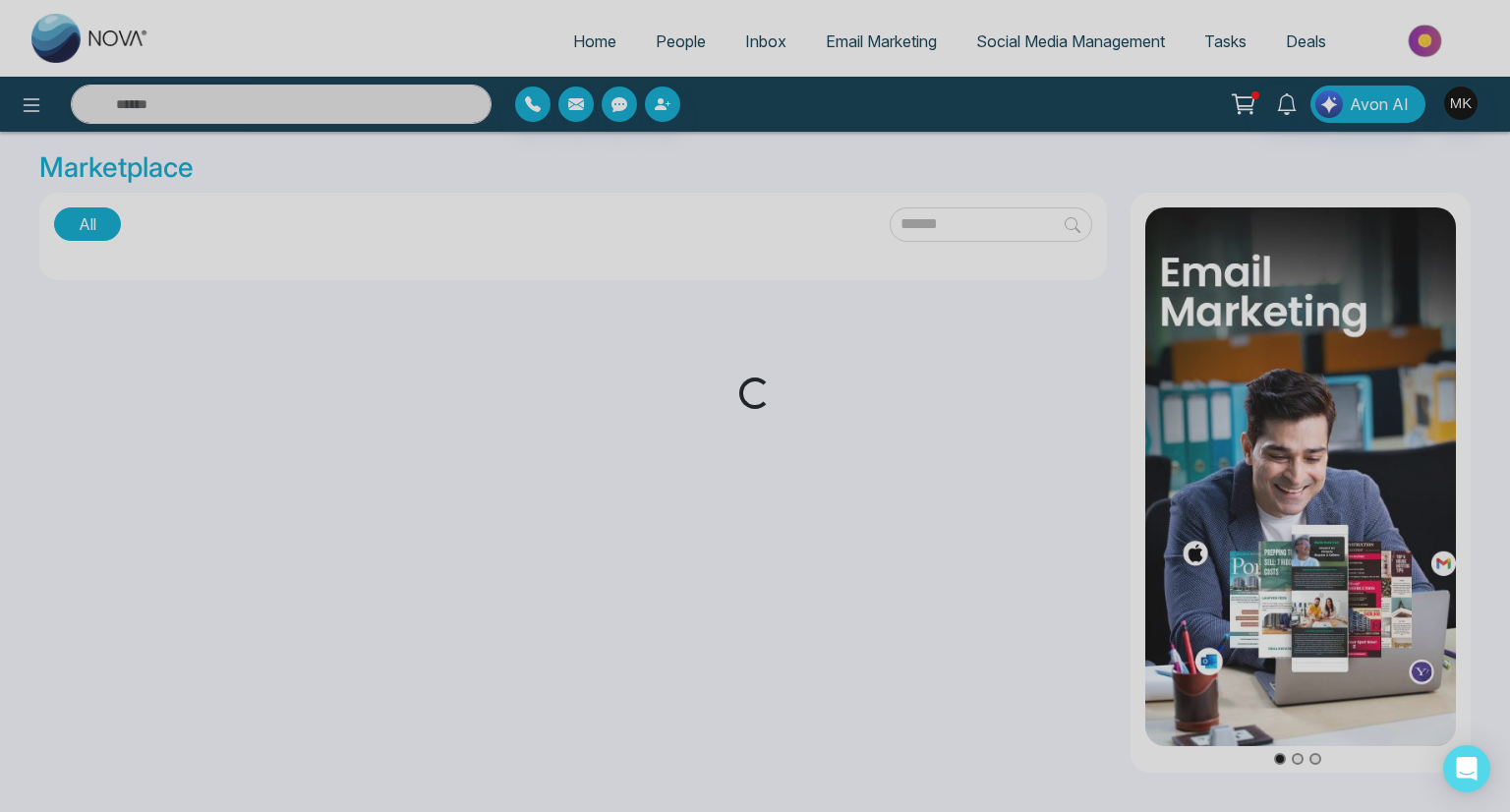 click on "Loading..." at bounding box center [755, 406] 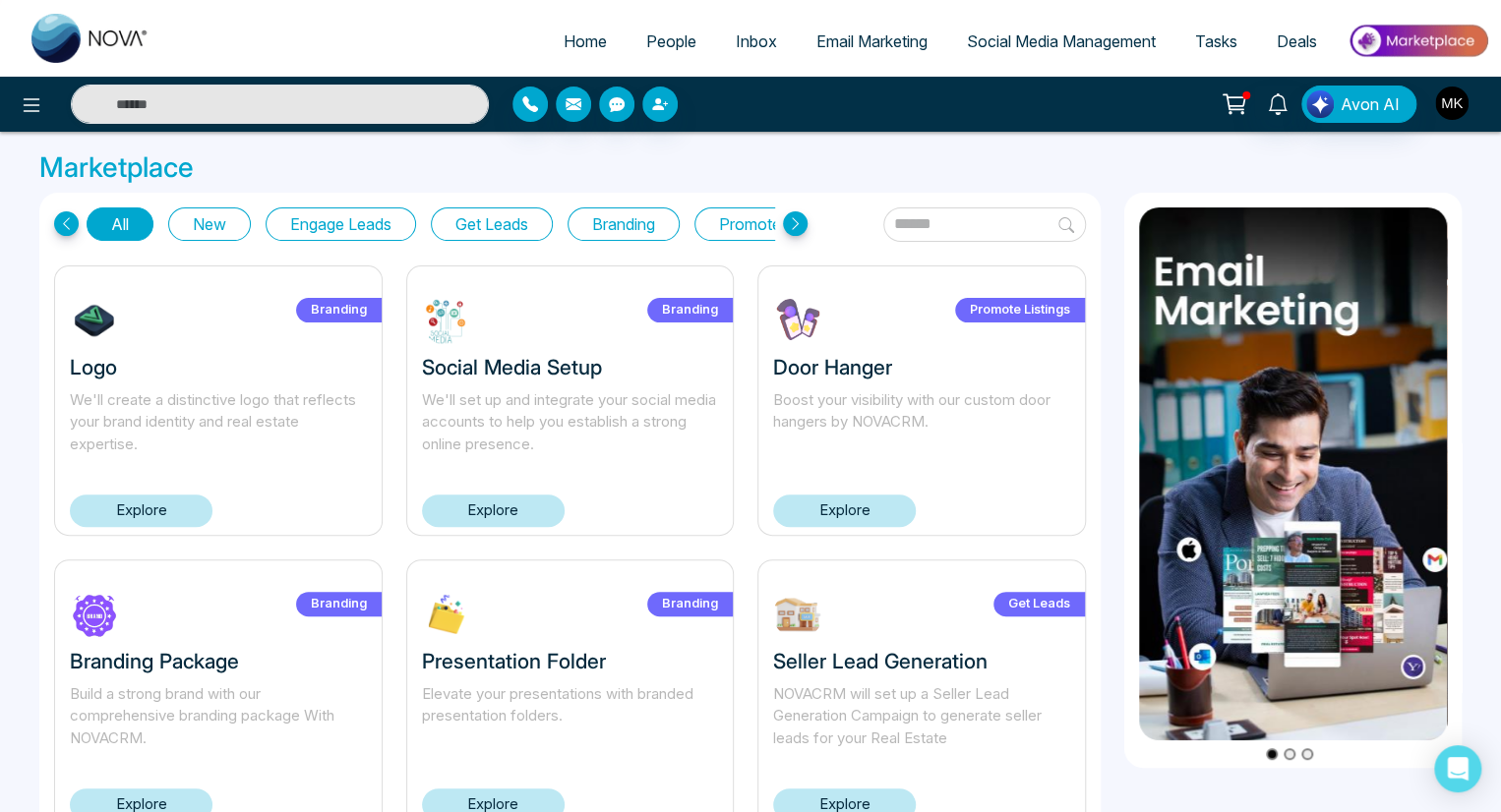 click at bounding box center (1452, 103) 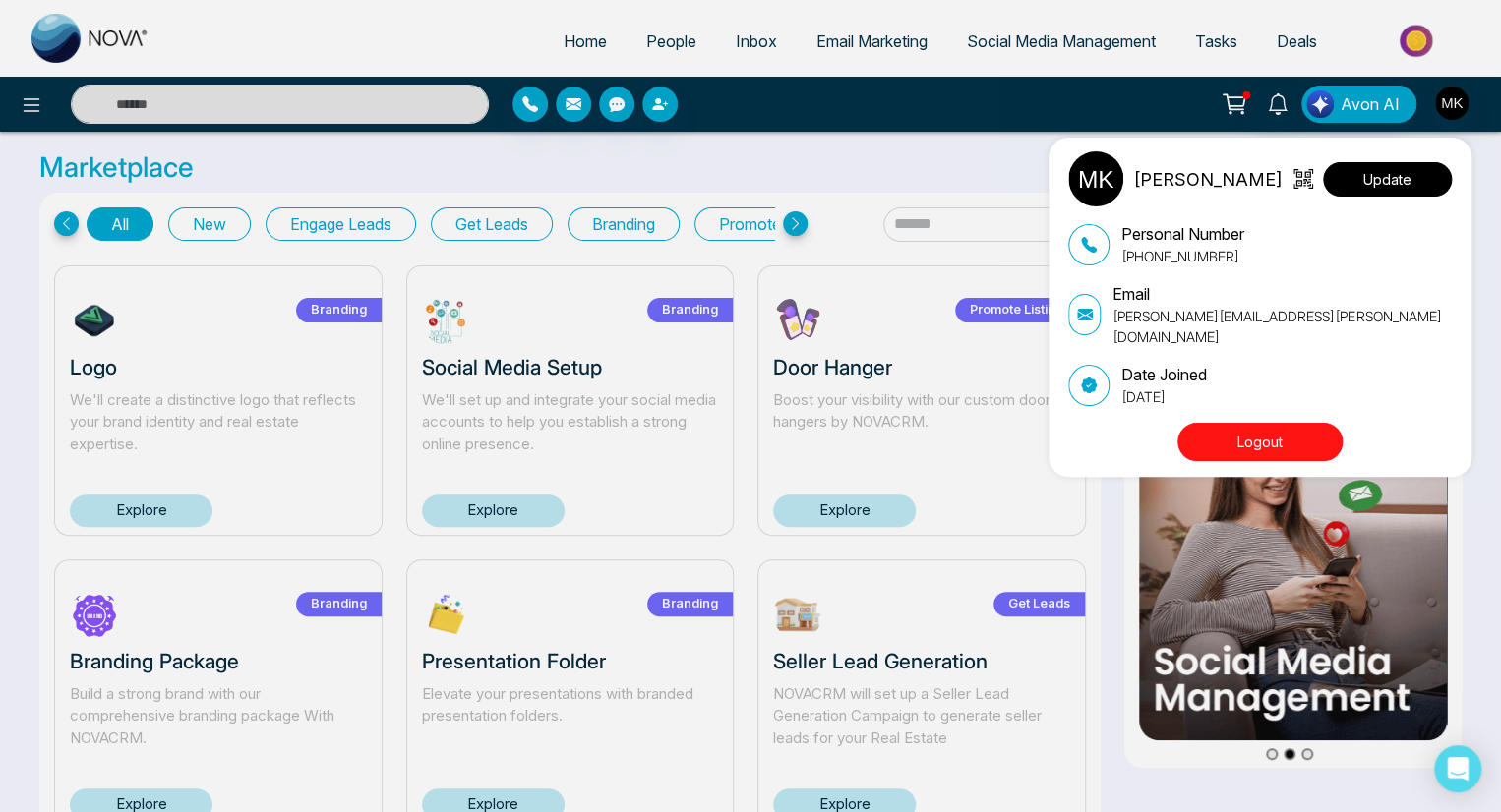 click on "Update" at bounding box center (1387, 179) 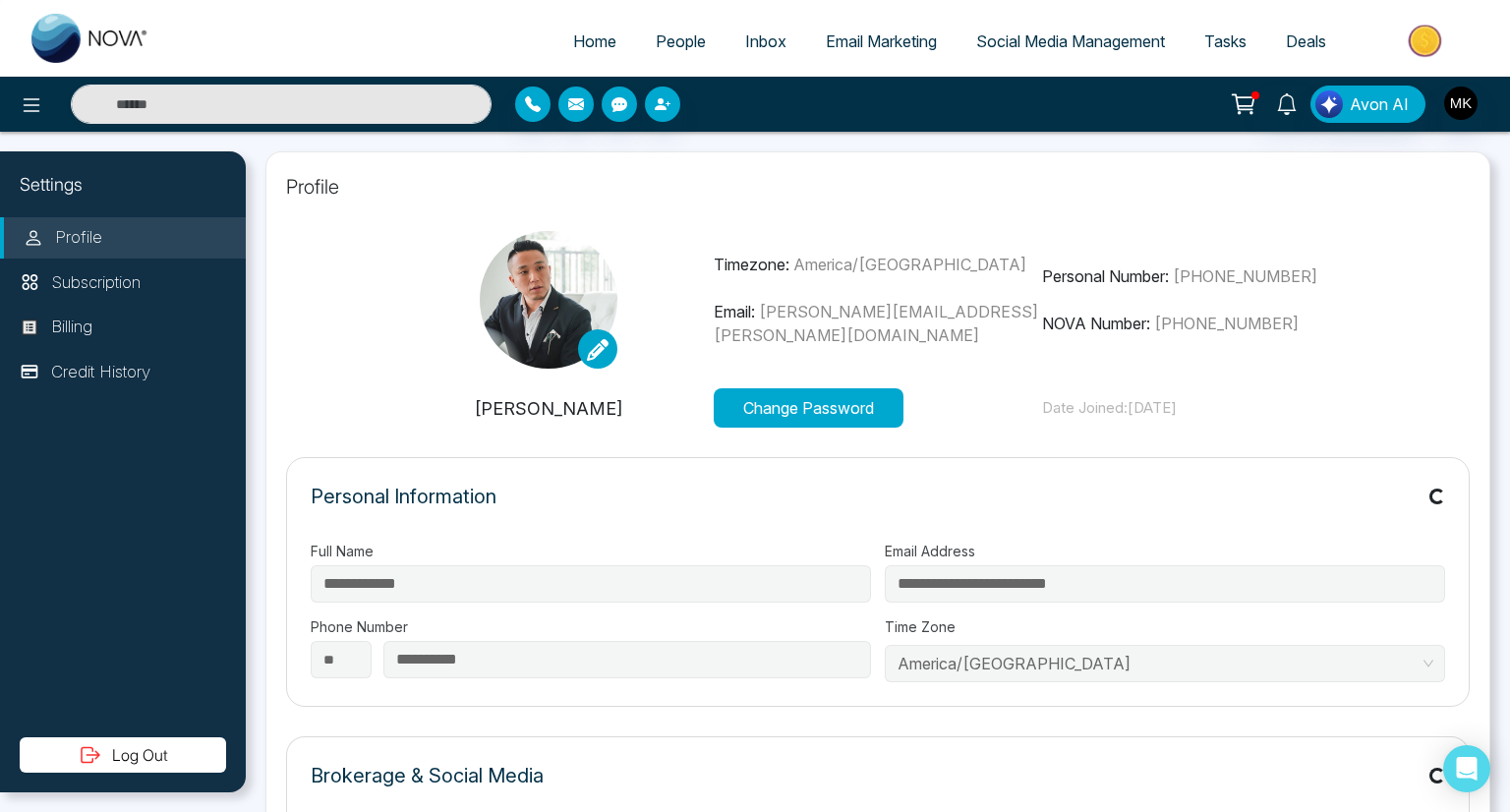 type on "**********" 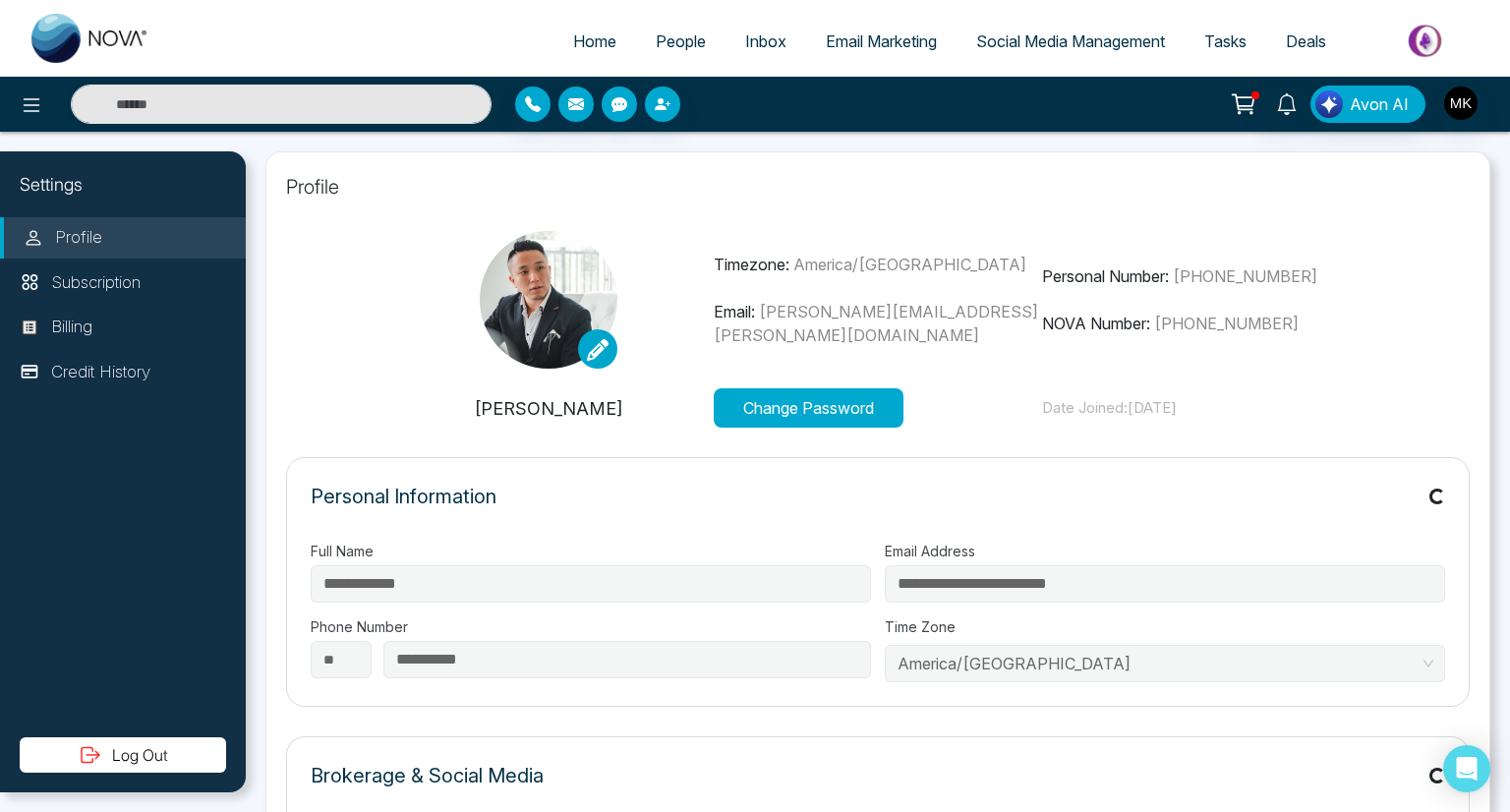 type on "**********" 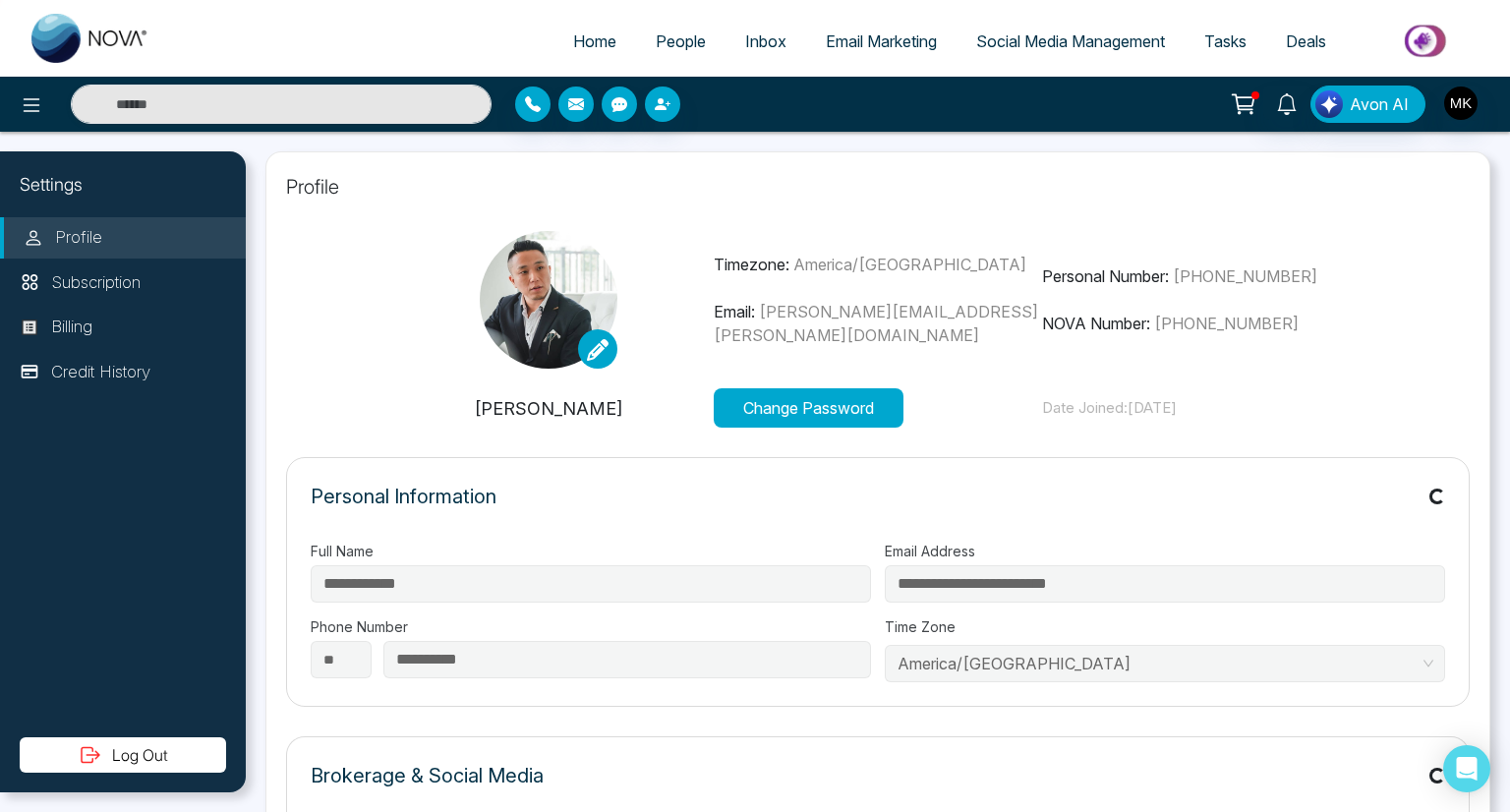 type on "**********" 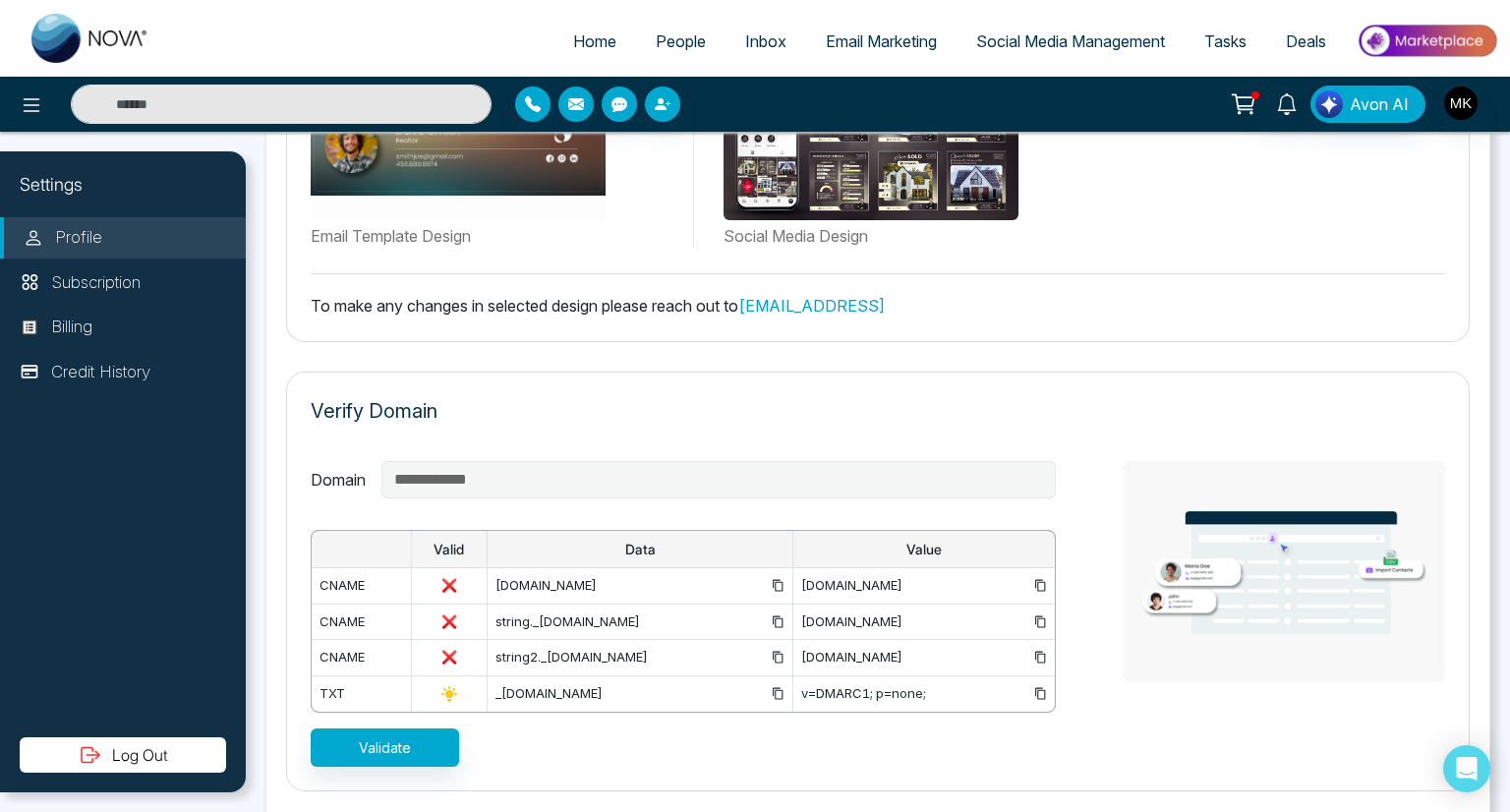 scroll, scrollTop: 1152, scrollLeft: 0, axis: vertical 